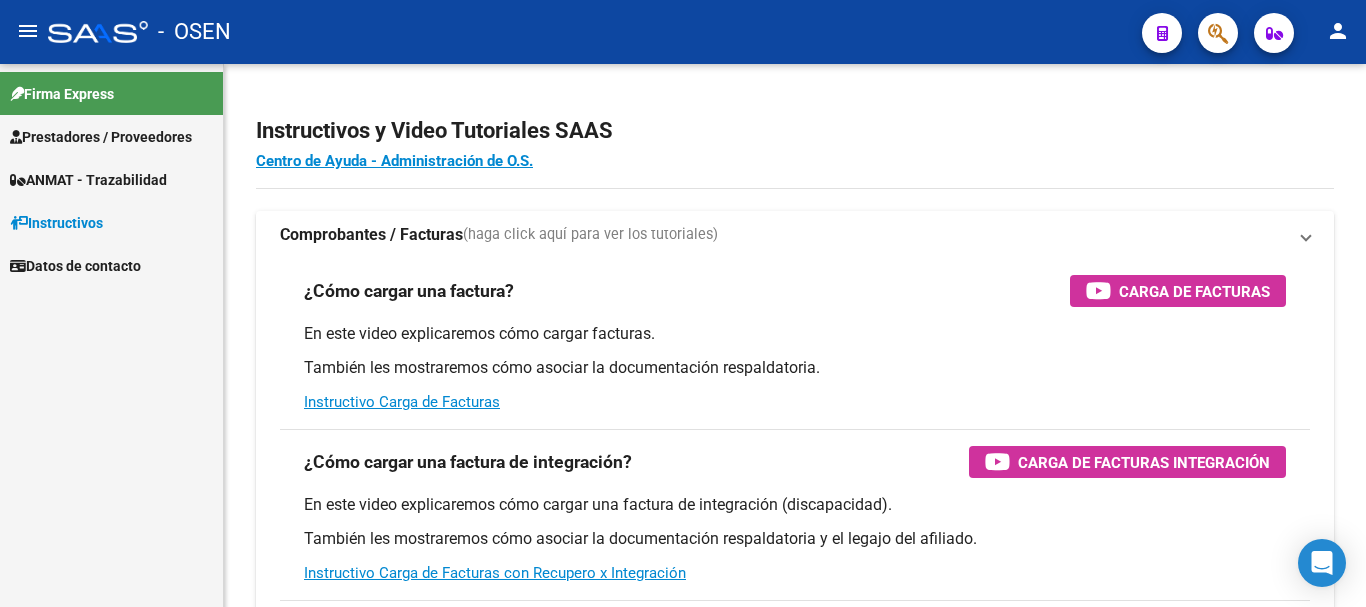 scroll, scrollTop: 0, scrollLeft: 0, axis: both 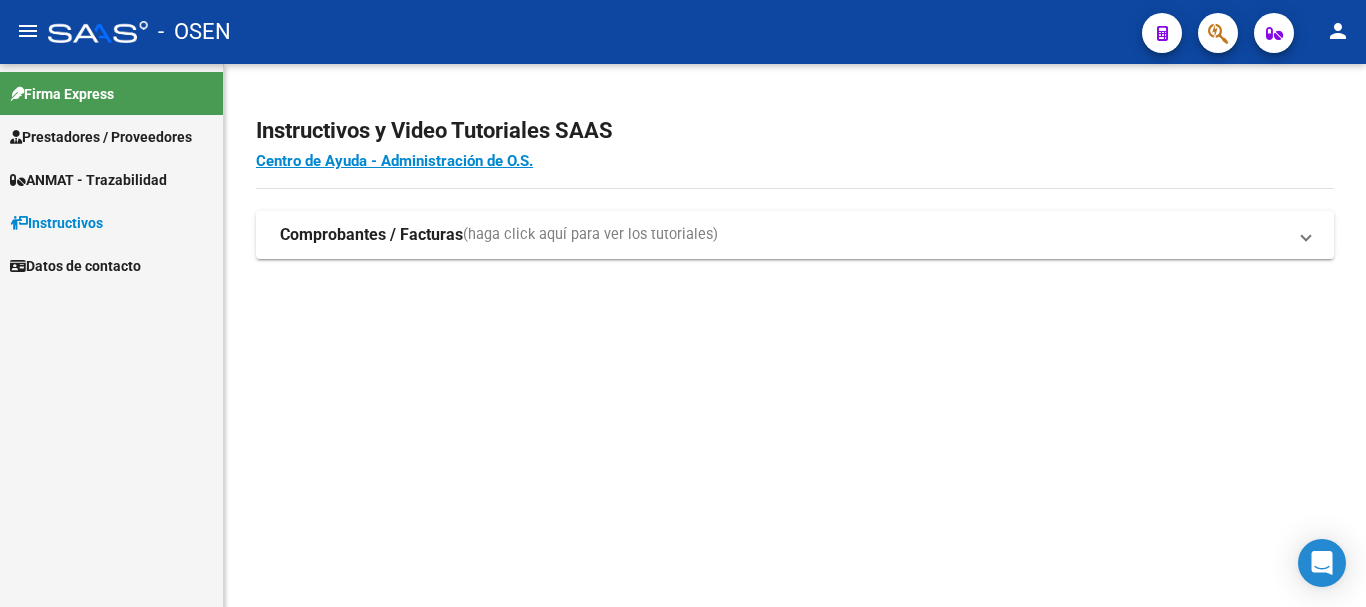 click on "Prestadores / Proveedores" at bounding box center [101, 137] 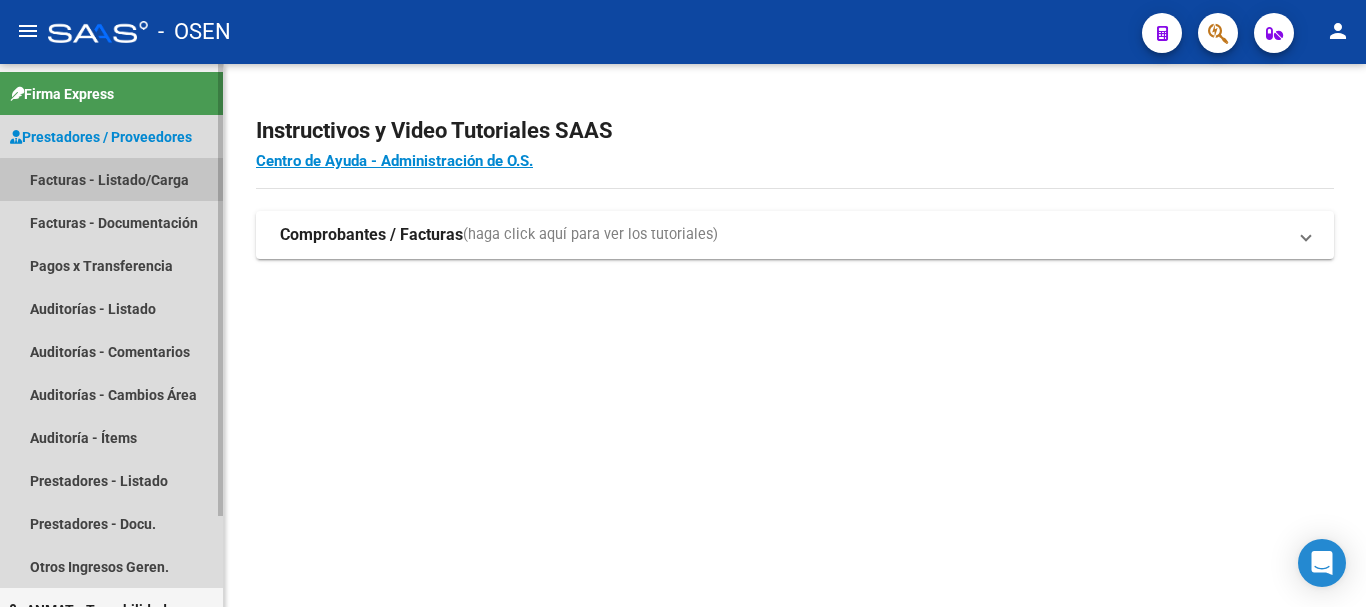 click on "Facturas - Listado/Carga" at bounding box center [111, 179] 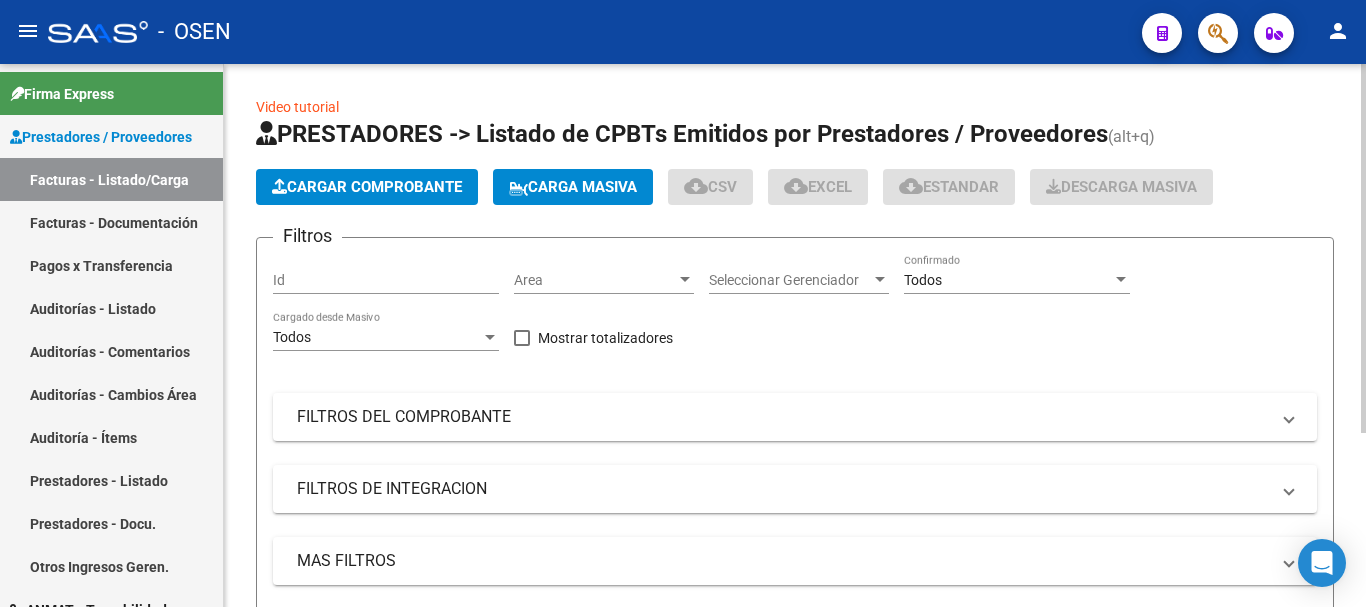 click on "Cargar Comprobante" 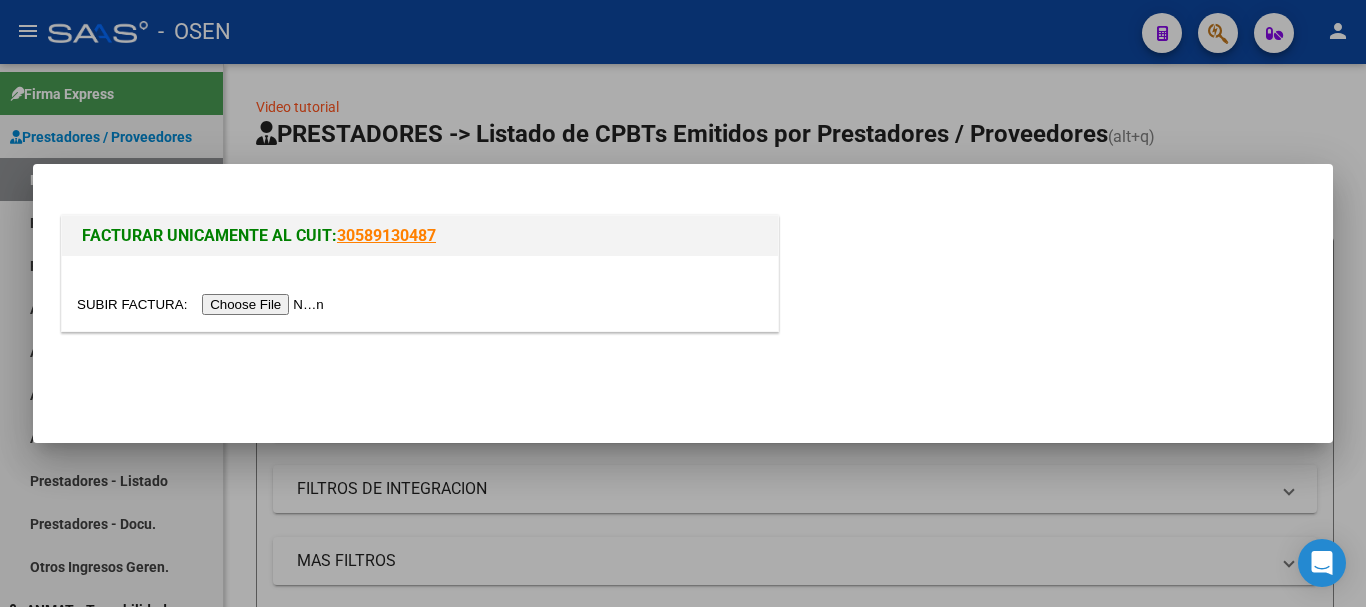 click at bounding box center (203, 304) 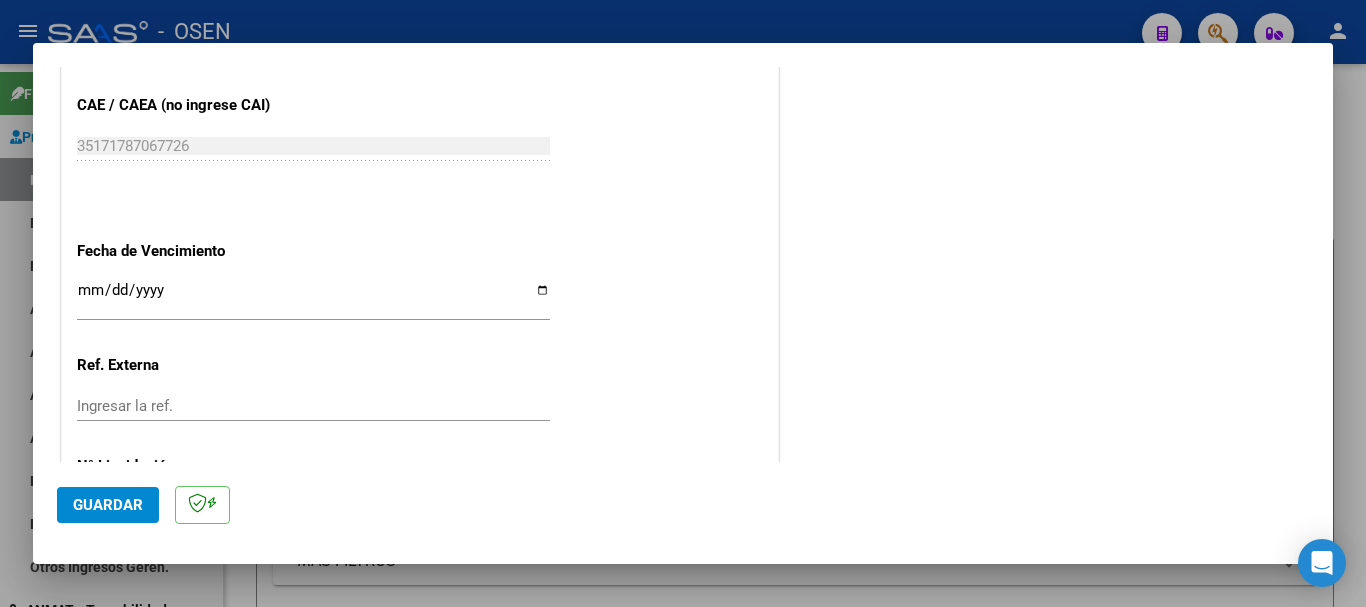 scroll, scrollTop: 1100, scrollLeft: 0, axis: vertical 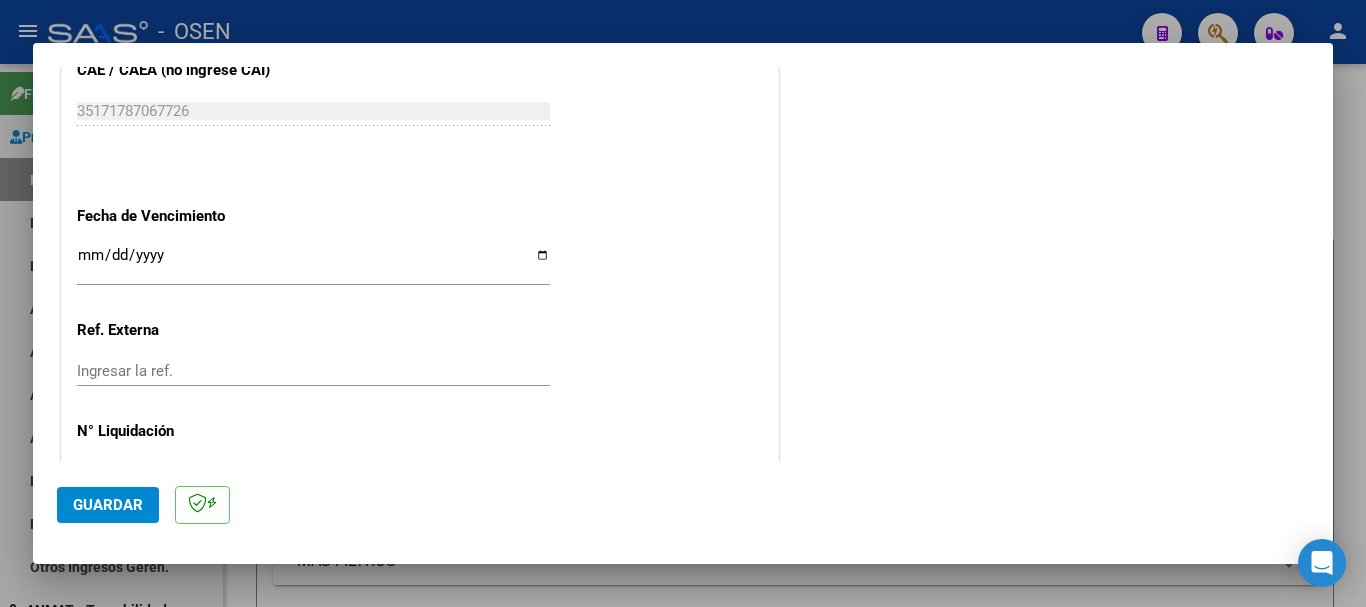 click on "Ingresar la fecha" at bounding box center (313, 263) 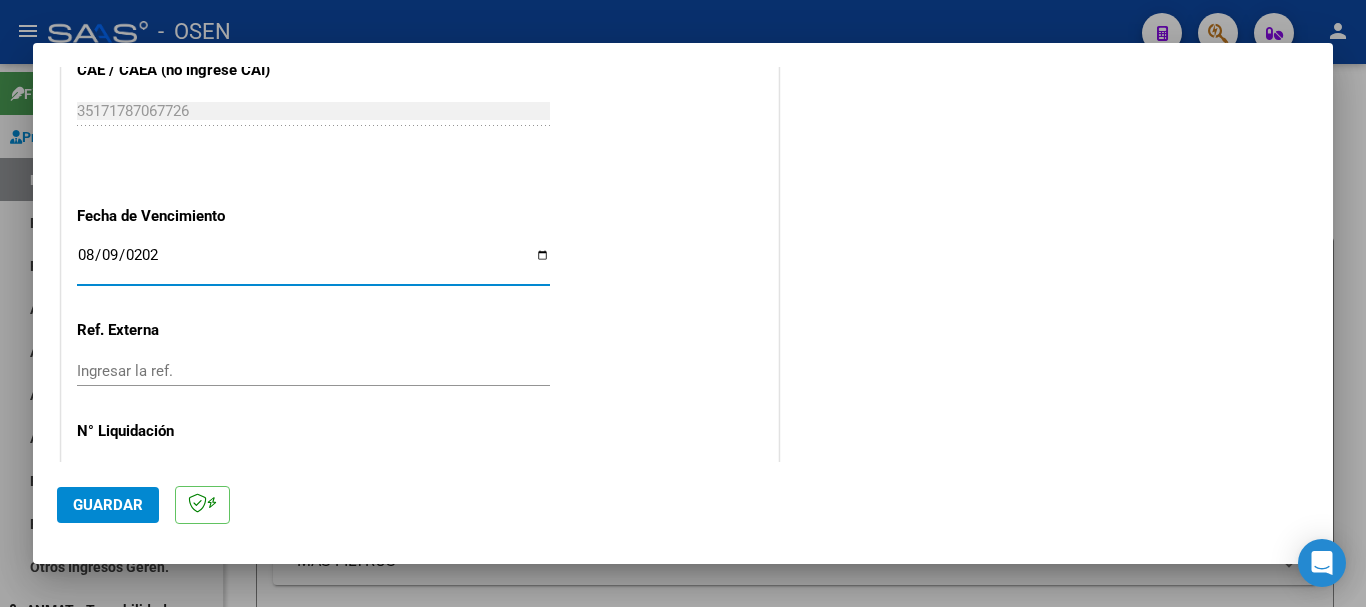 type on "2025-08-09" 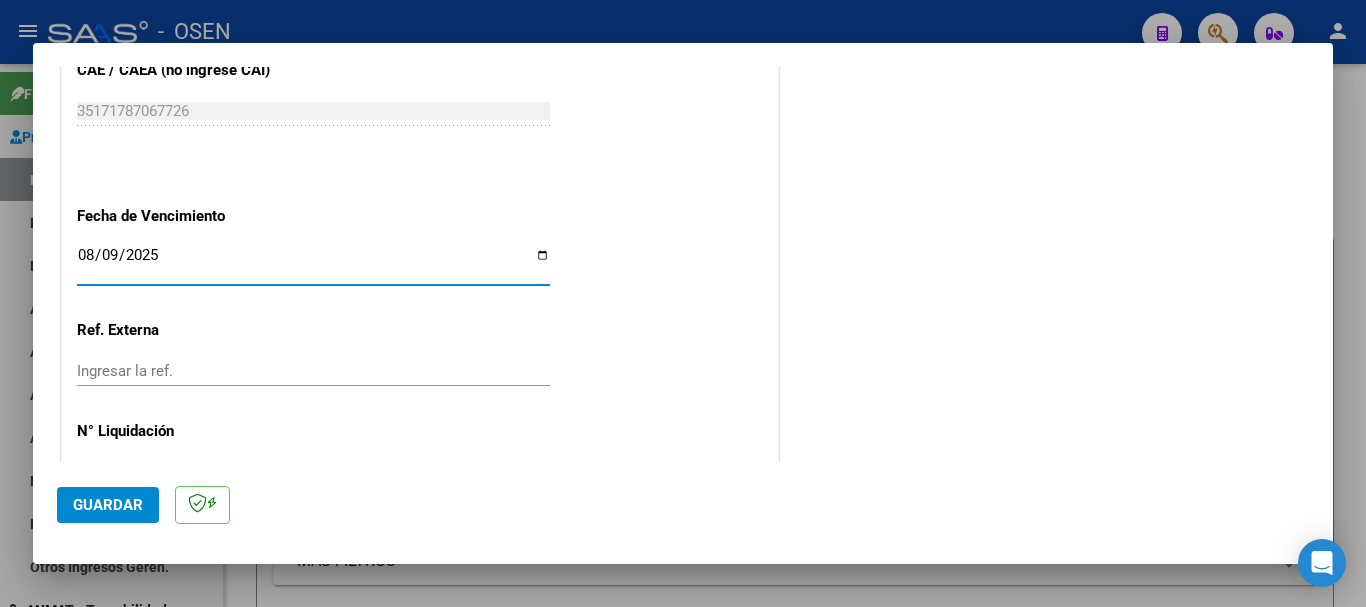 click on "Guardar" 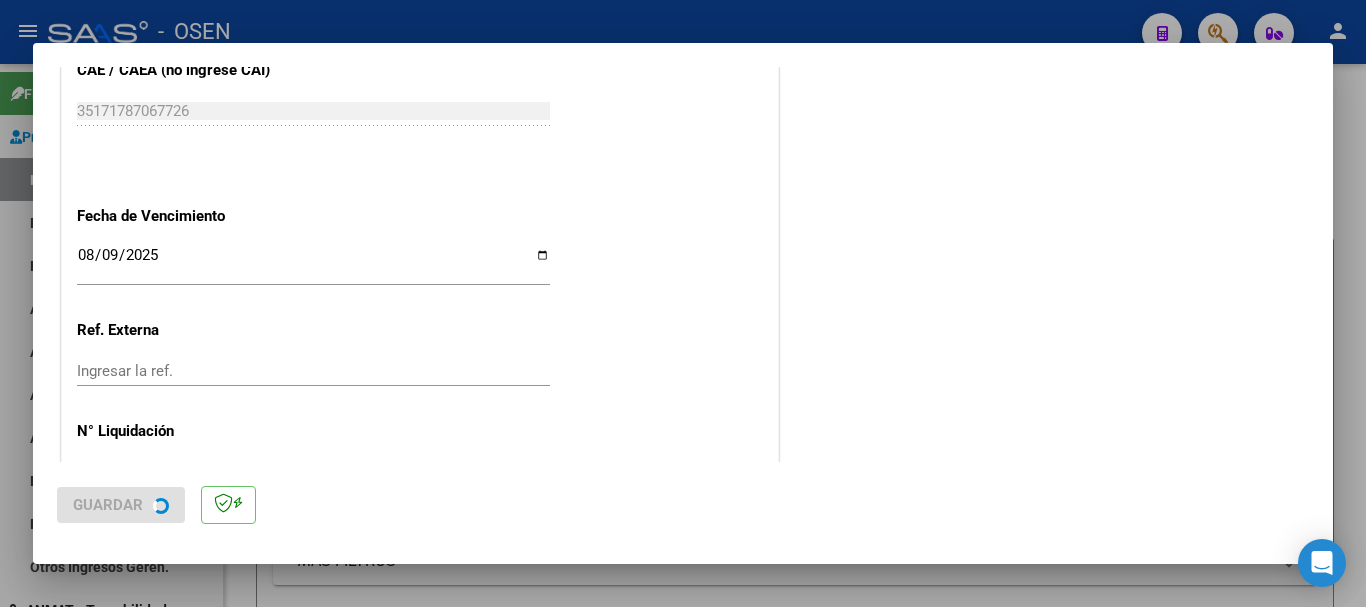 scroll, scrollTop: 0, scrollLeft: 0, axis: both 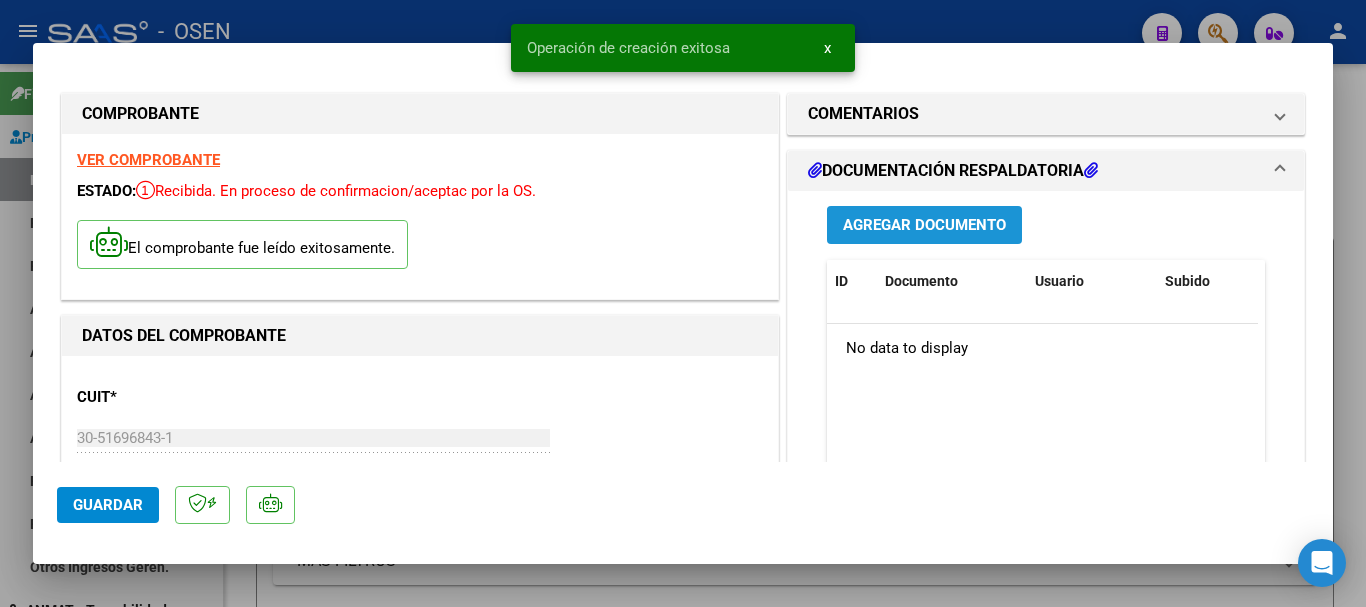 click on "Agregar Documento" at bounding box center (924, 226) 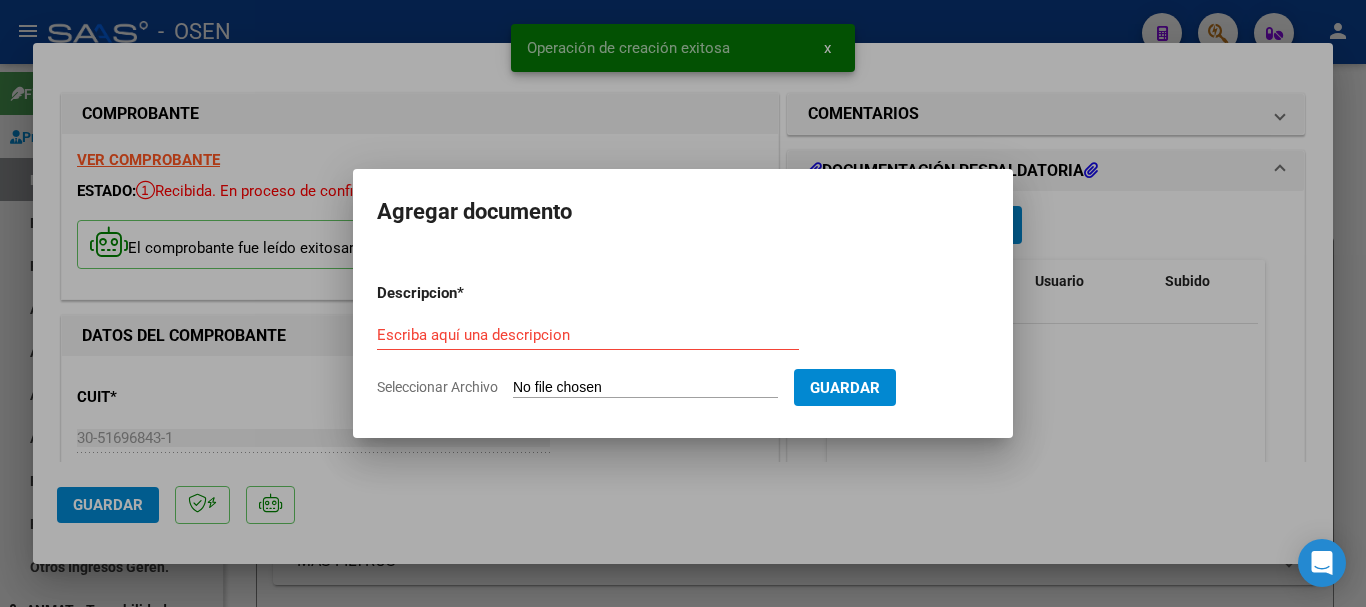 click on "Seleccionar Archivo" at bounding box center [645, 388] 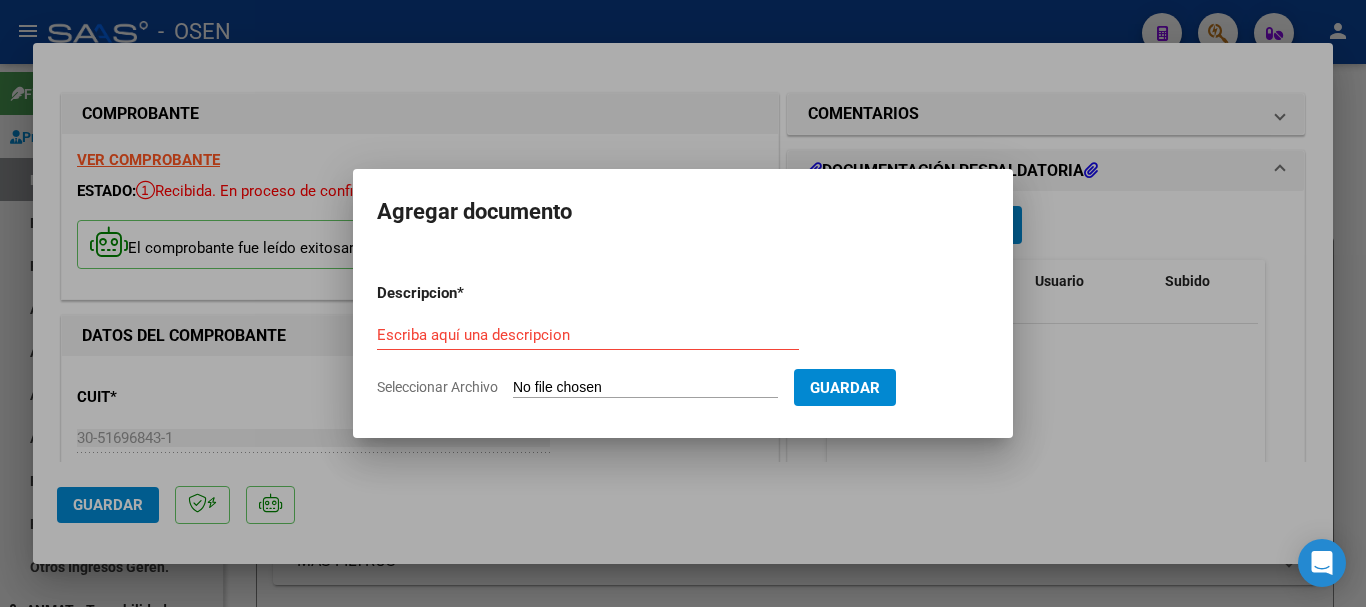 type on "C:\fakepath\ilovepdf_merged - 2025-08-04T091841.401.pdf" 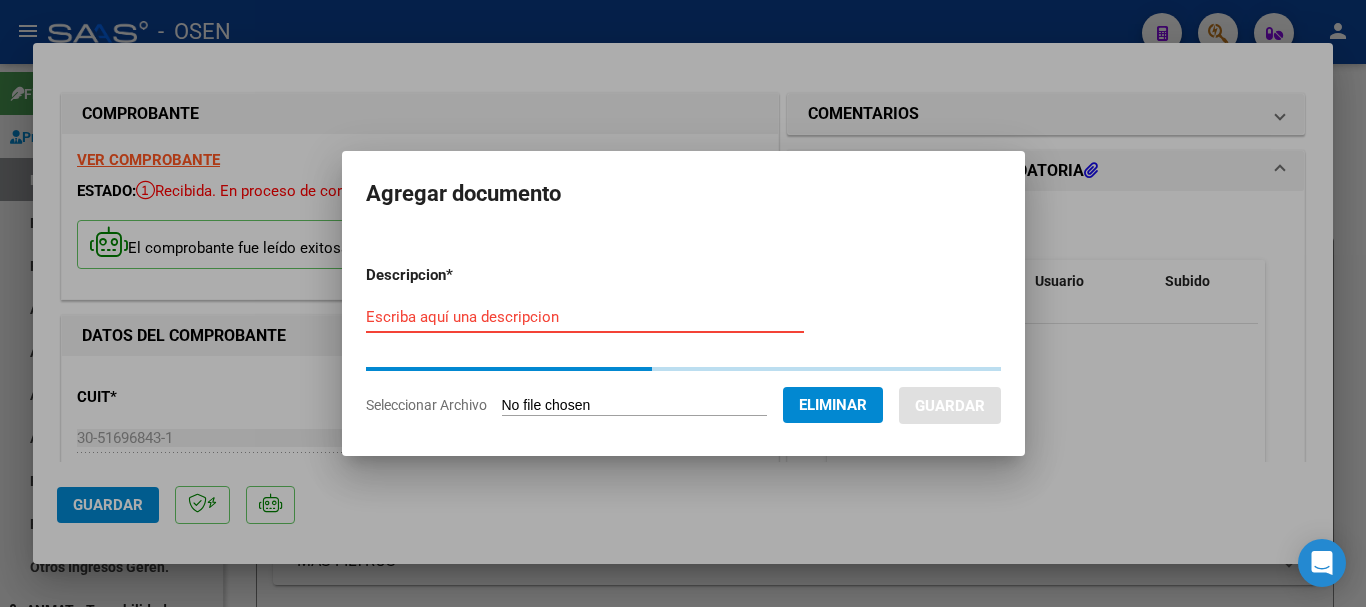 click on "Escriba aquí una descripcion" at bounding box center (585, 317) 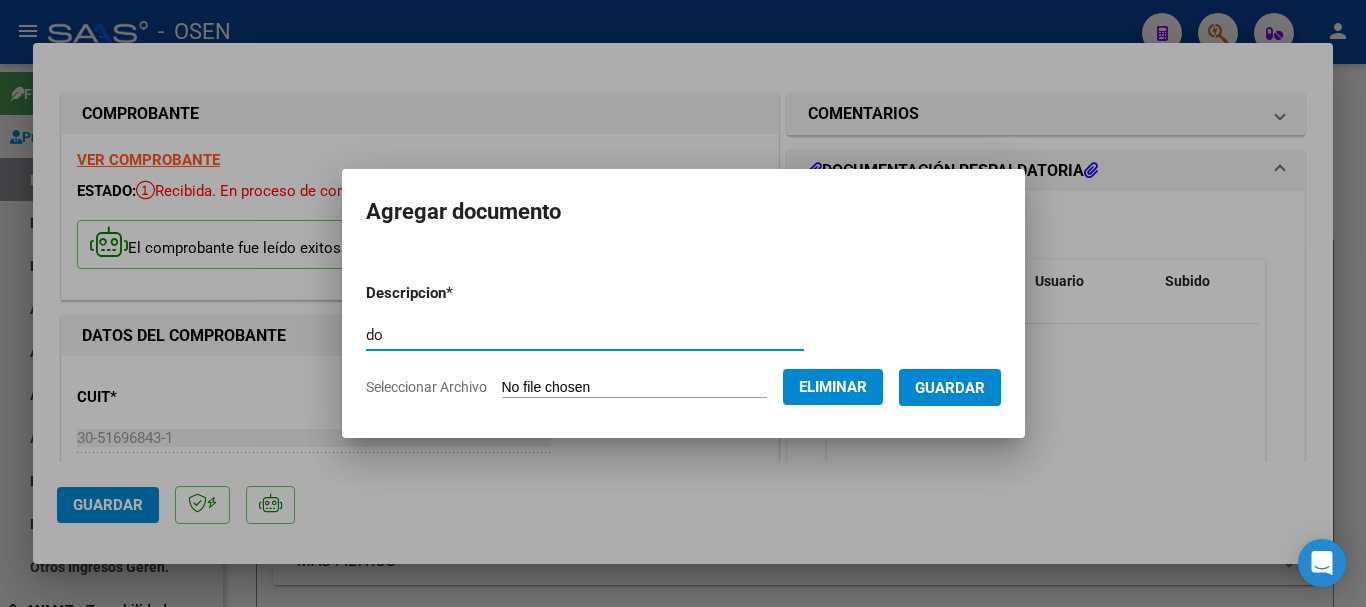 type on "d" 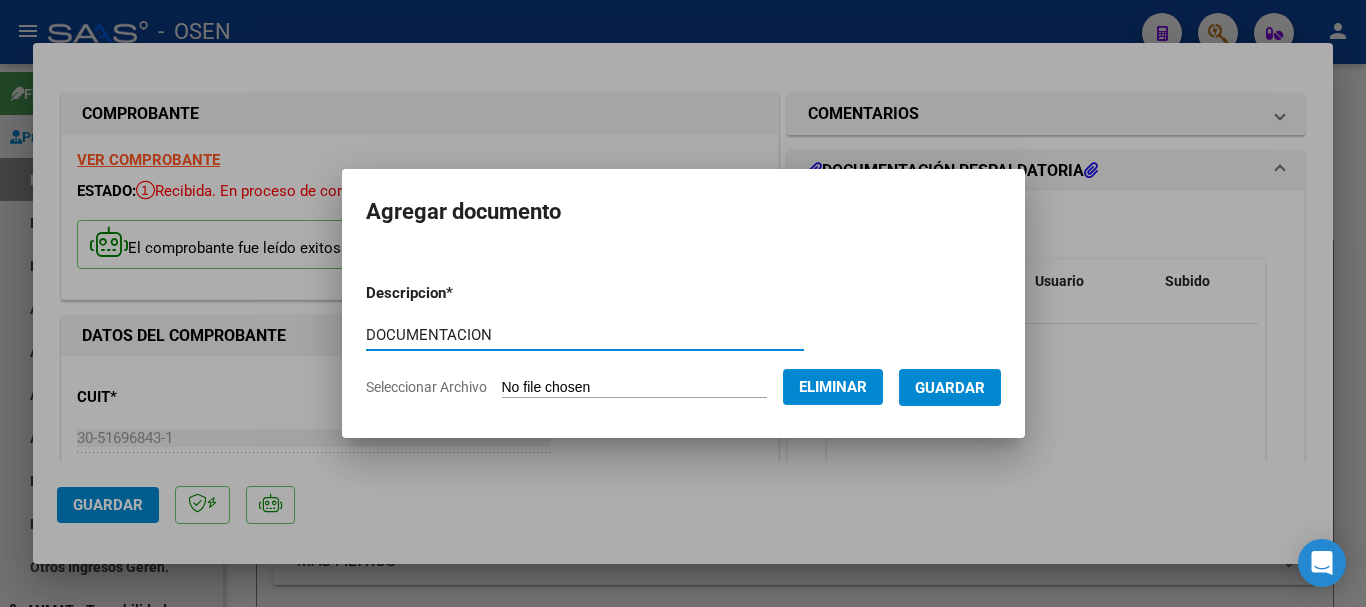 type on "DOCUMENTACION" 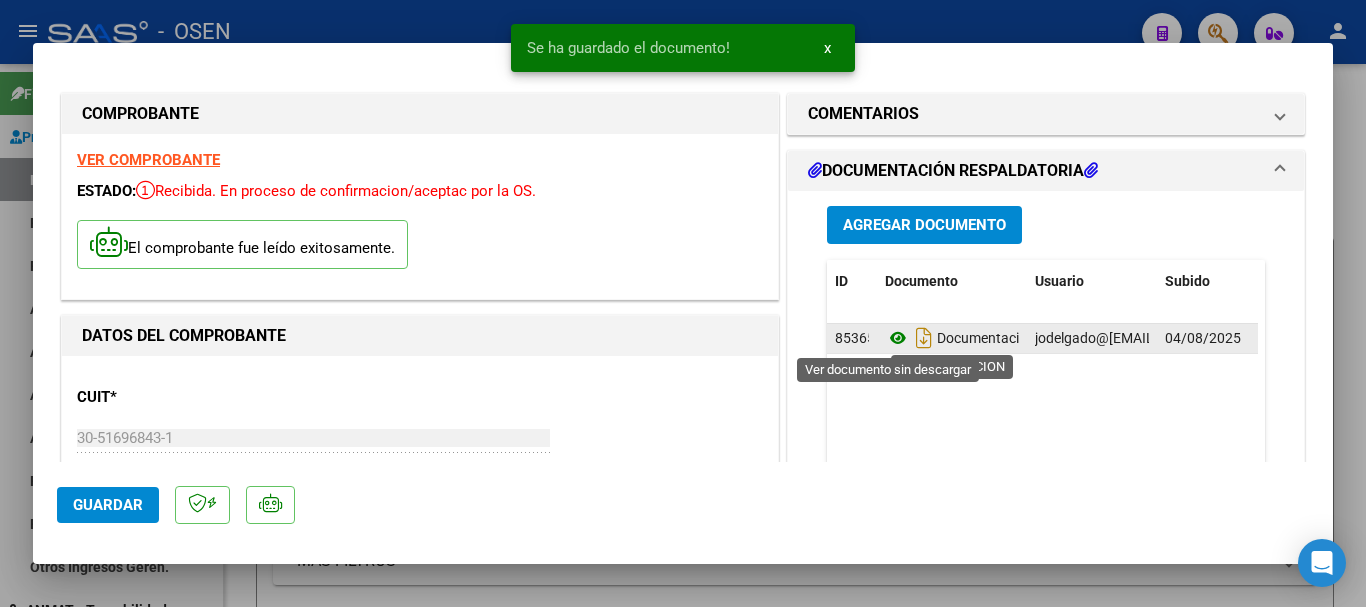 click 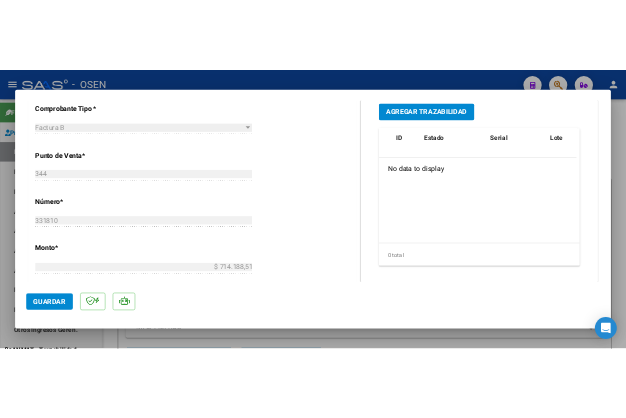 scroll, scrollTop: 600, scrollLeft: 0, axis: vertical 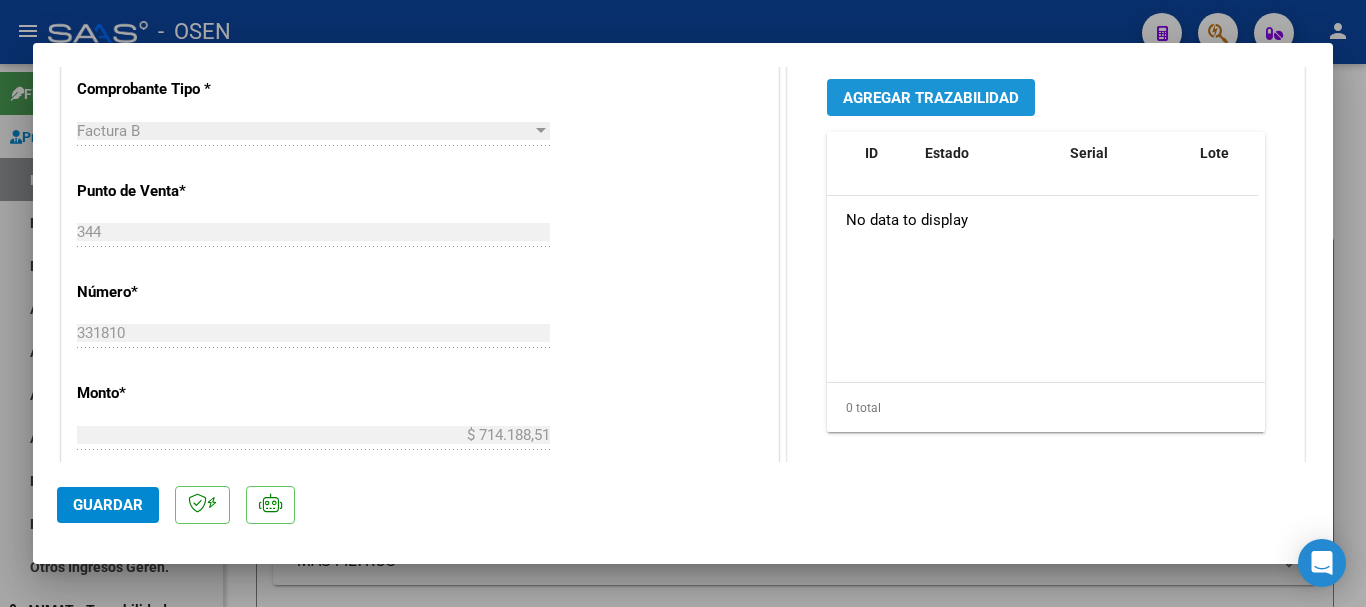 click on "Agregar Trazabilidad" at bounding box center (931, 98) 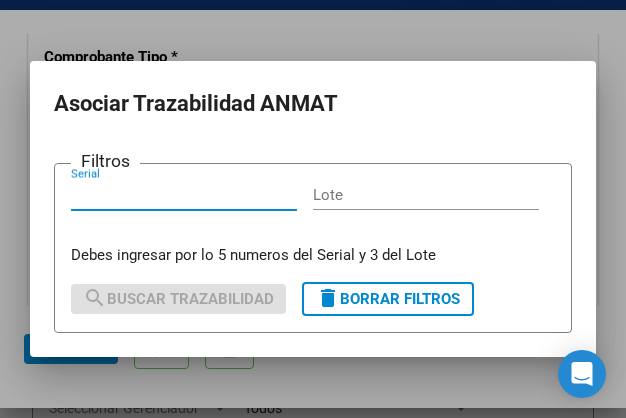 click on "Serial" at bounding box center [184, 195] 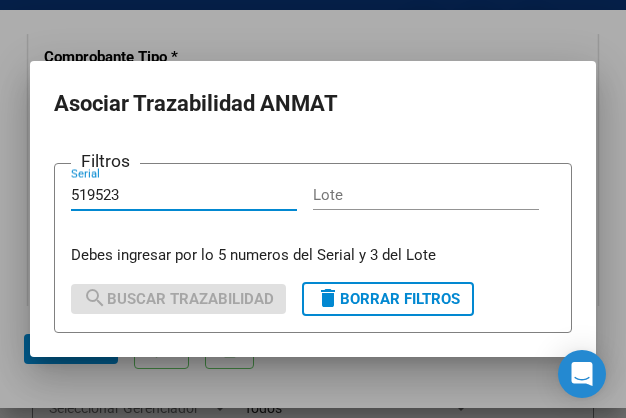 type on "519523" 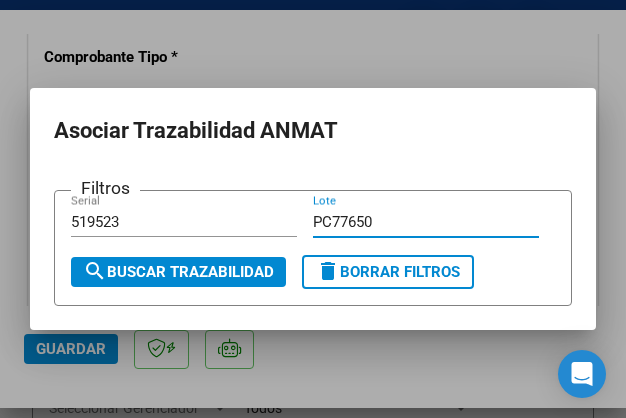 type on "PC77650" 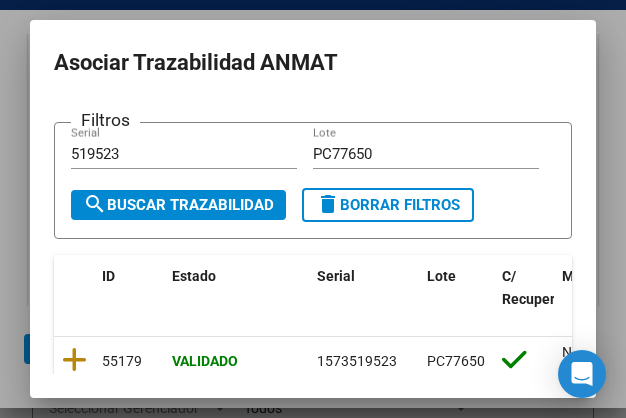 scroll, scrollTop: 133, scrollLeft: 0, axis: vertical 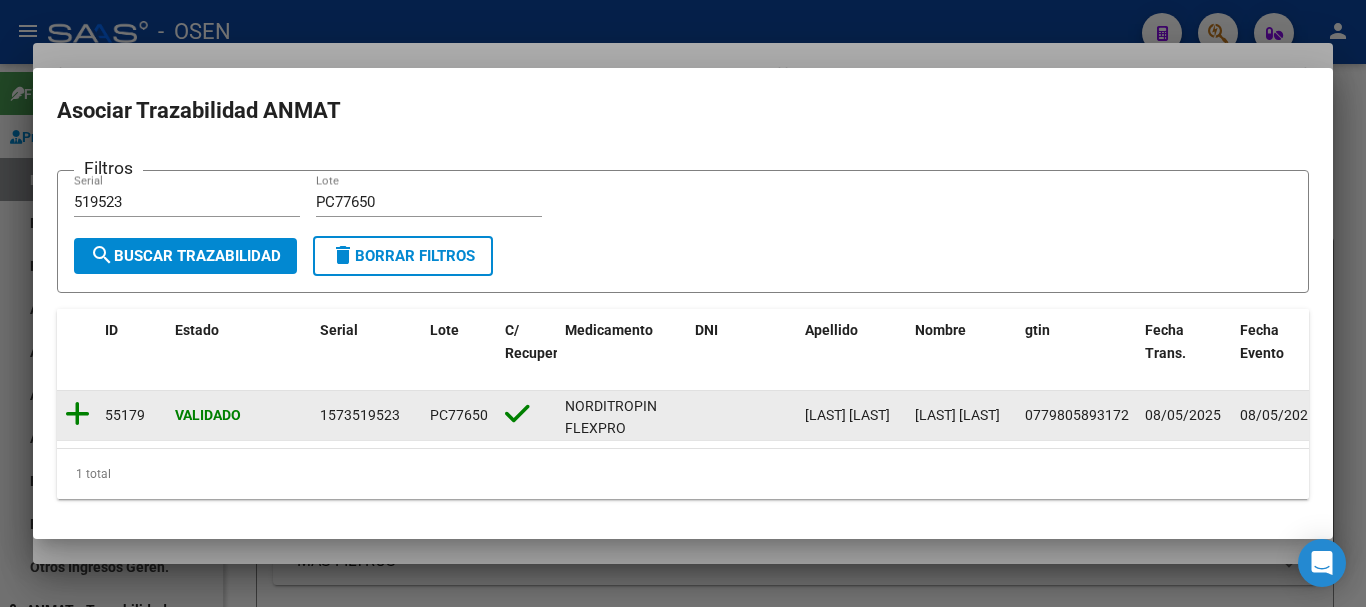 click 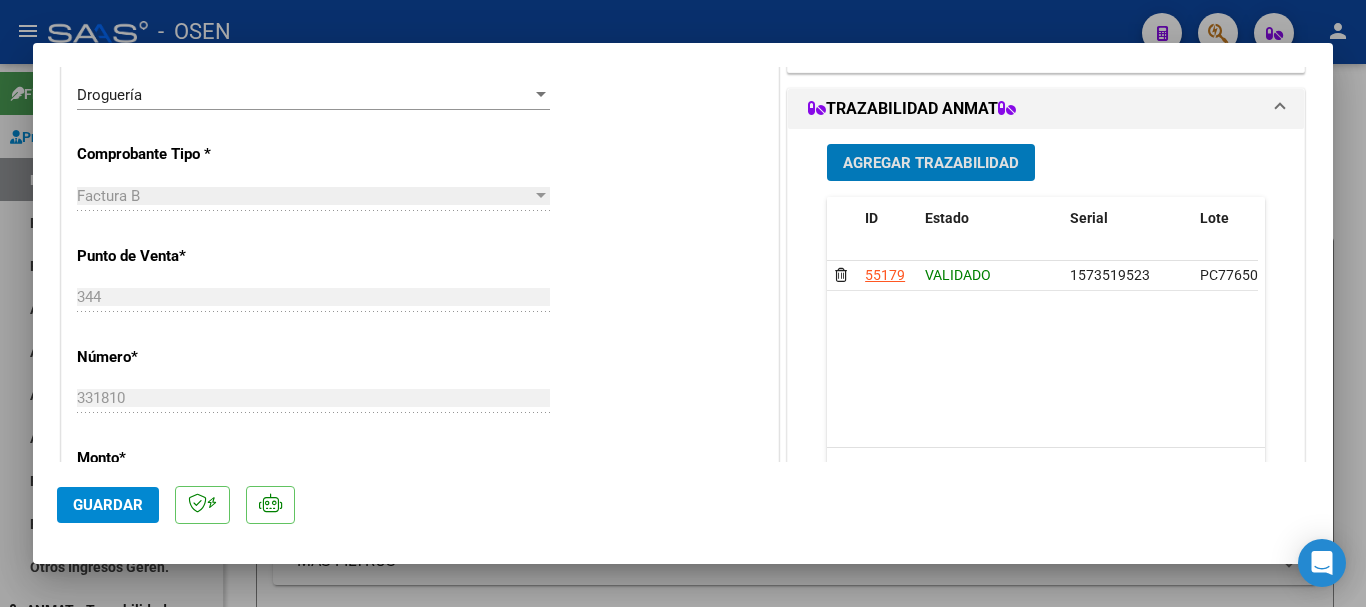 scroll, scrollTop: 500, scrollLeft: 0, axis: vertical 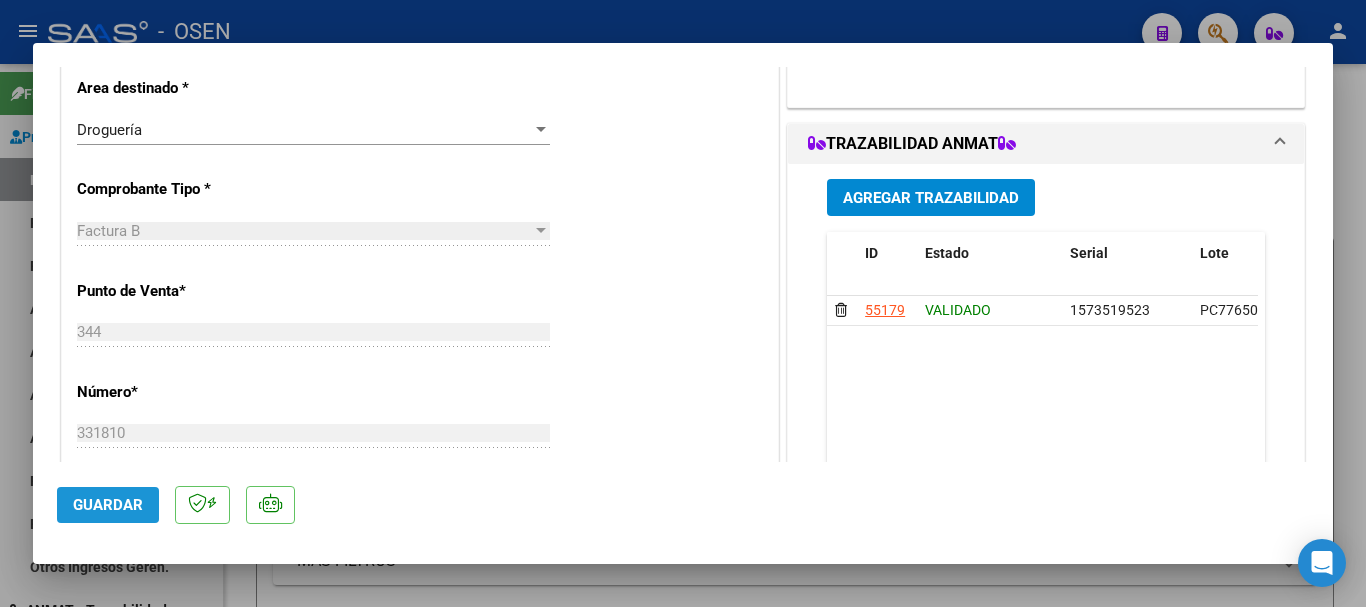 click on "Guardar" 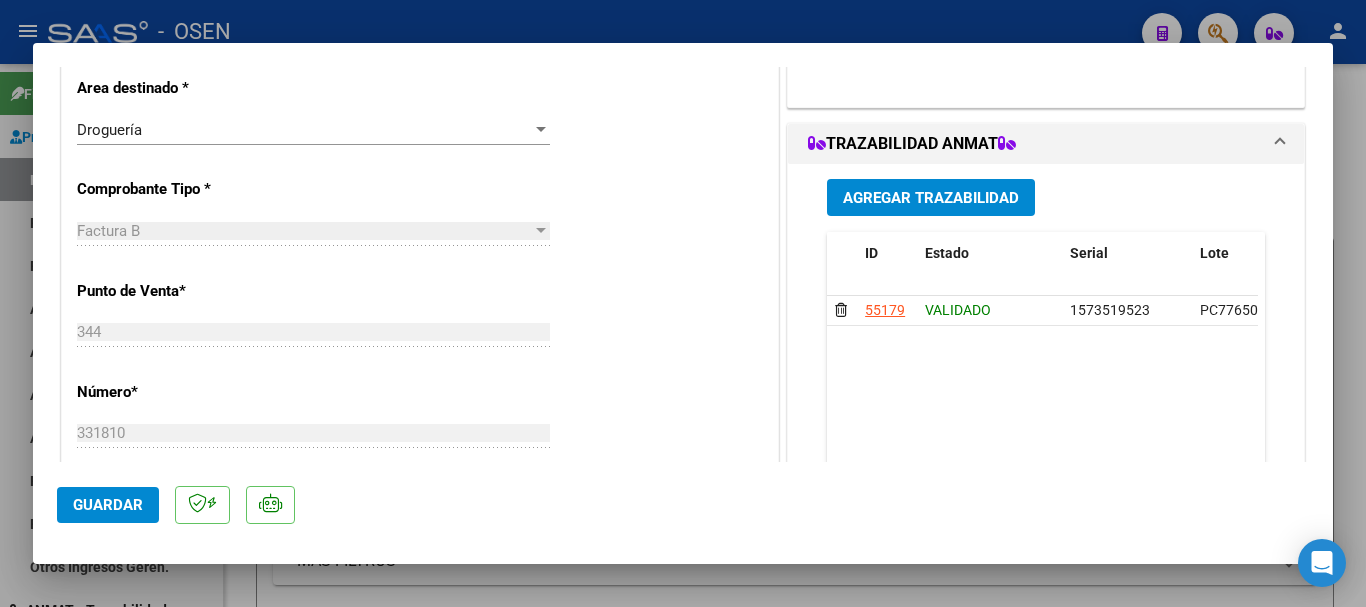 type 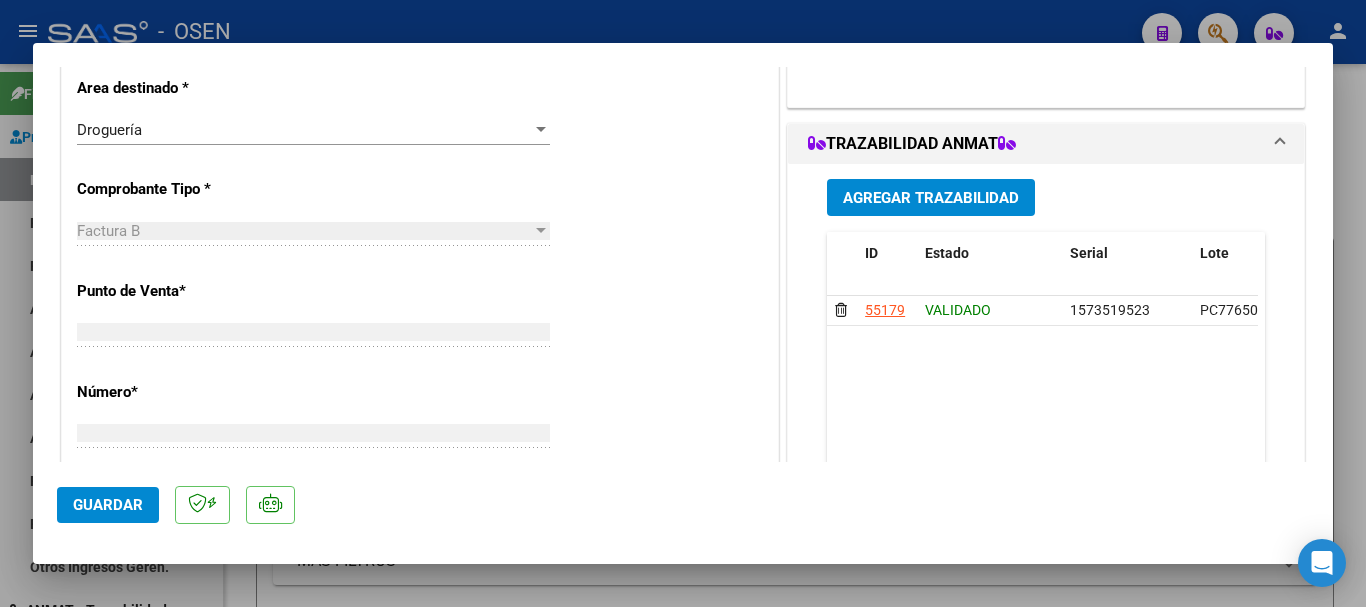 scroll, scrollTop: 439, scrollLeft: 0, axis: vertical 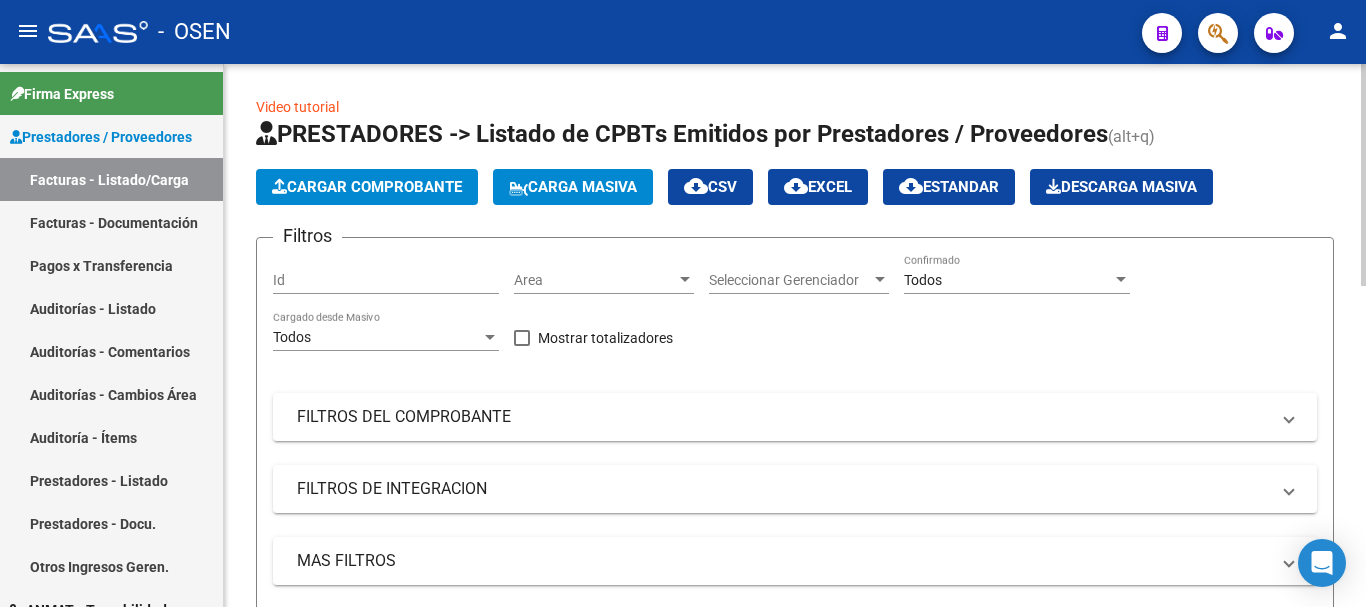 click on "Cargar Comprobante" 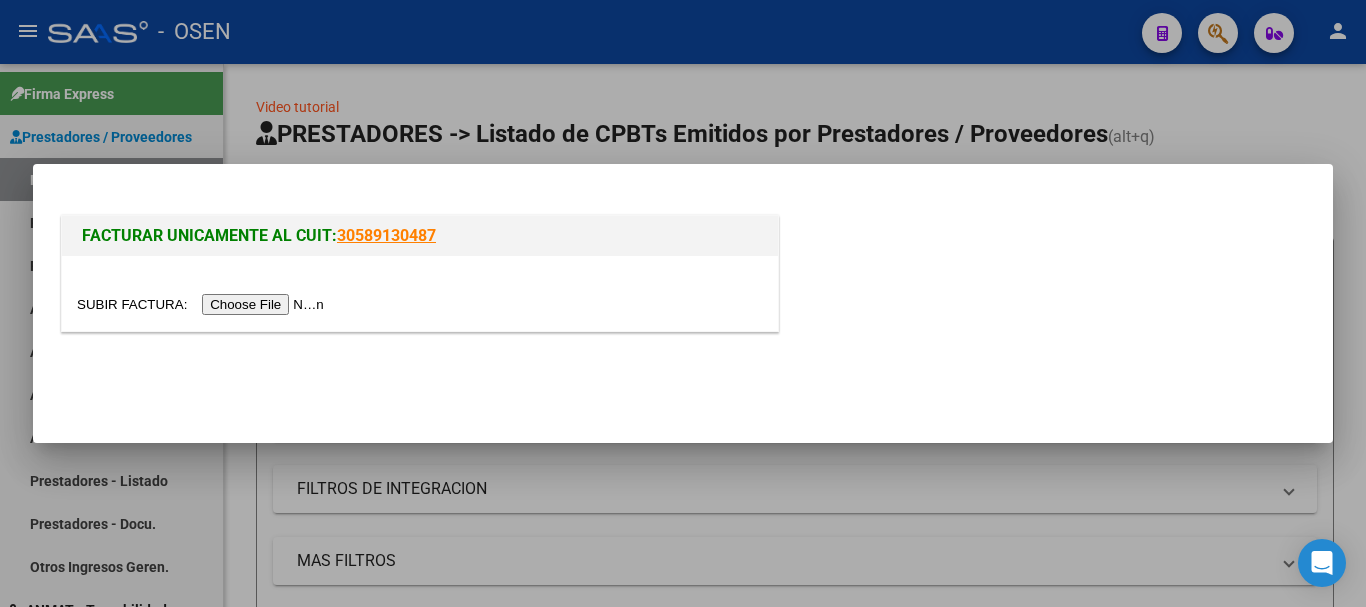 click at bounding box center [203, 304] 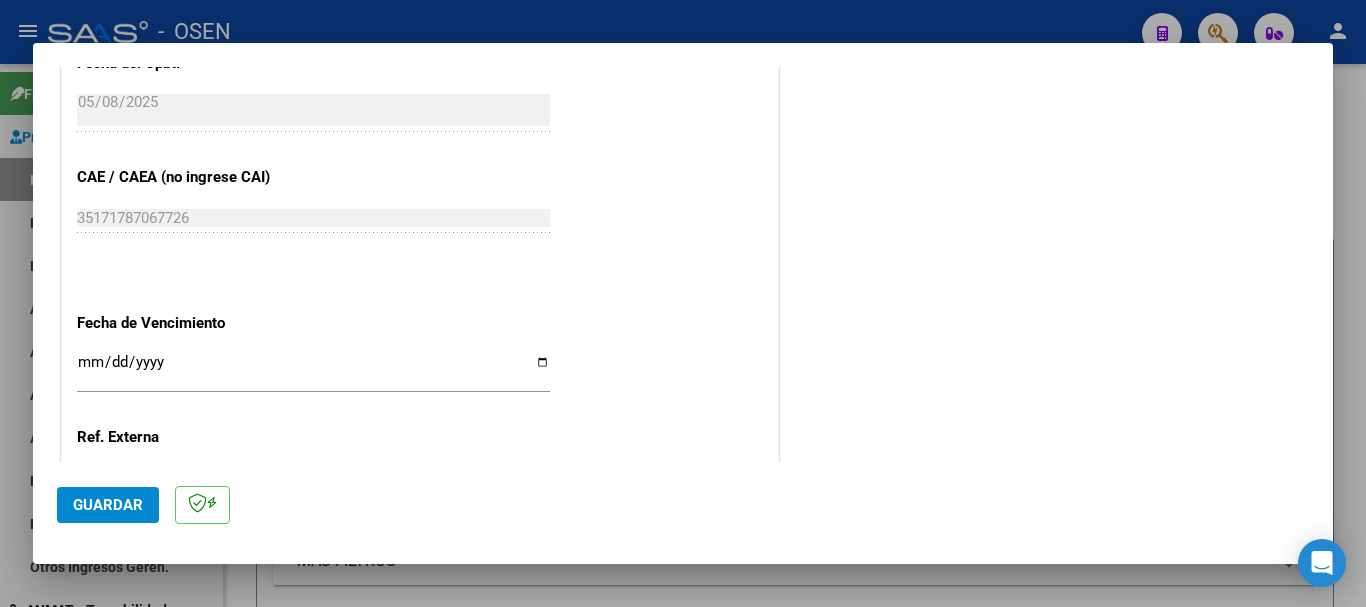 scroll, scrollTop: 1000, scrollLeft: 0, axis: vertical 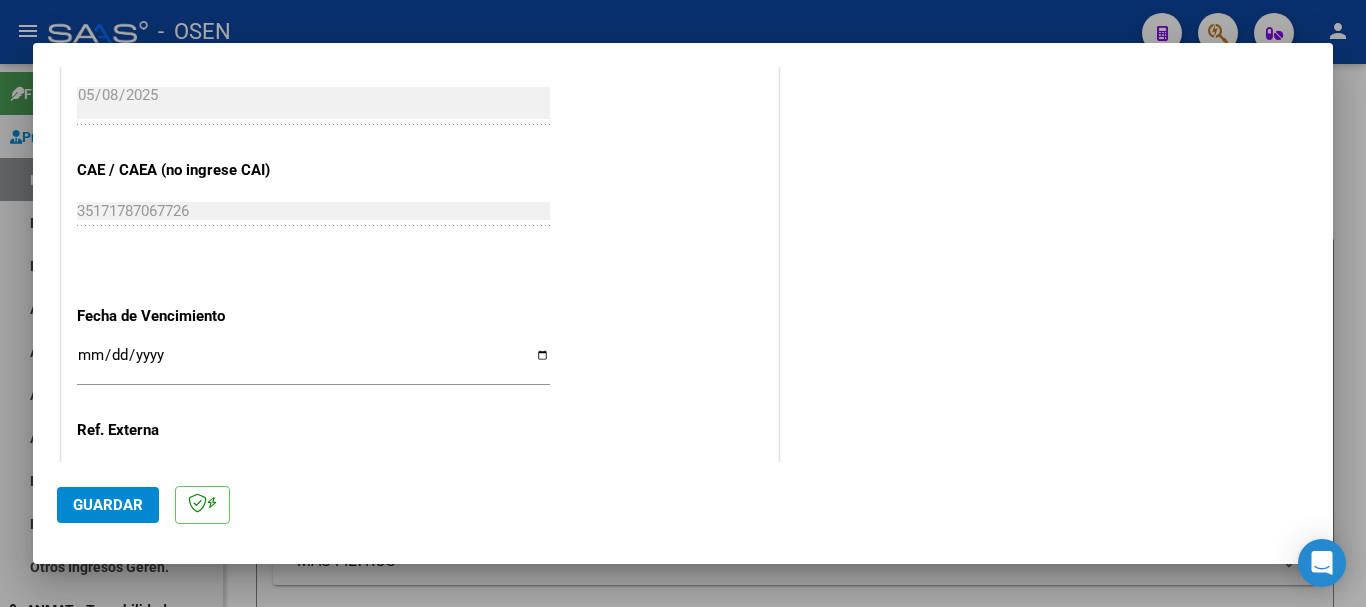 click on "Ingresar la fecha" at bounding box center (313, 363) 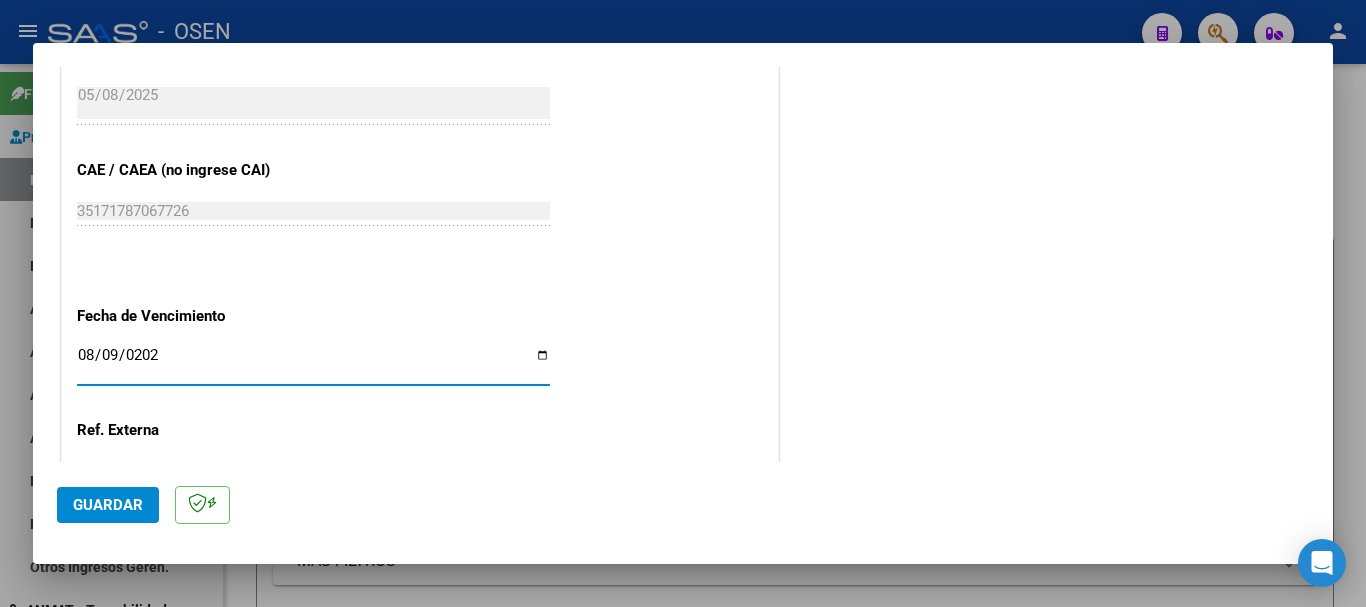type on "2025-08-09" 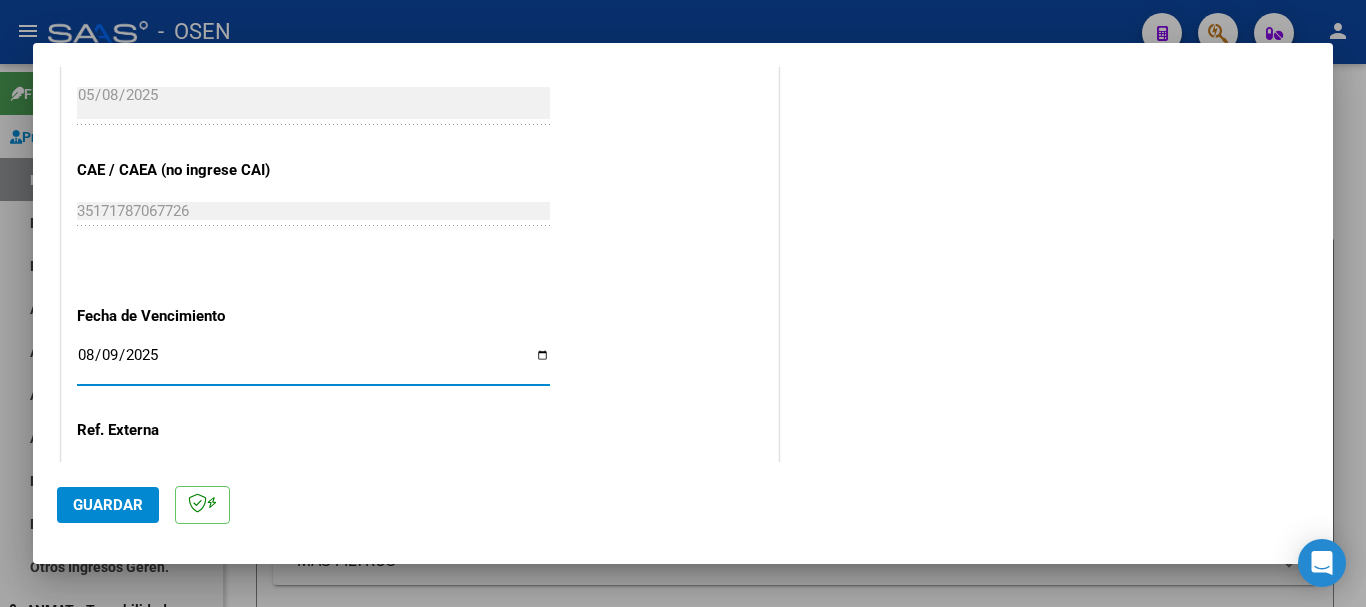 click on "Guardar" 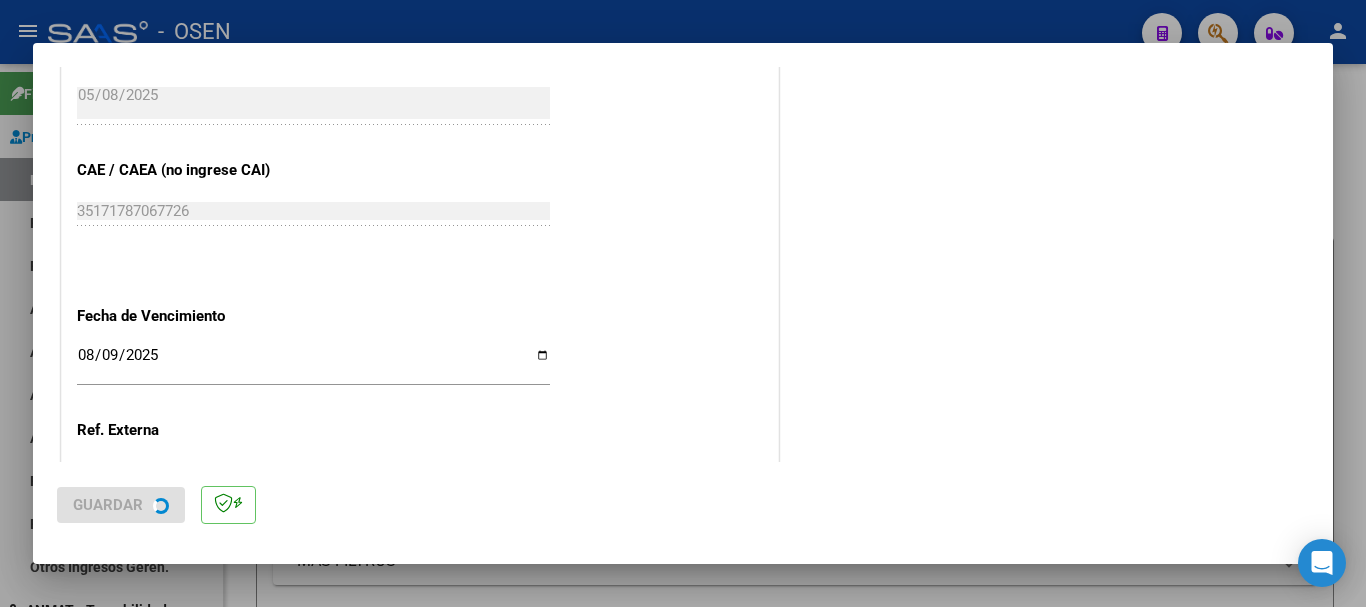 scroll, scrollTop: 0, scrollLeft: 0, axis: both 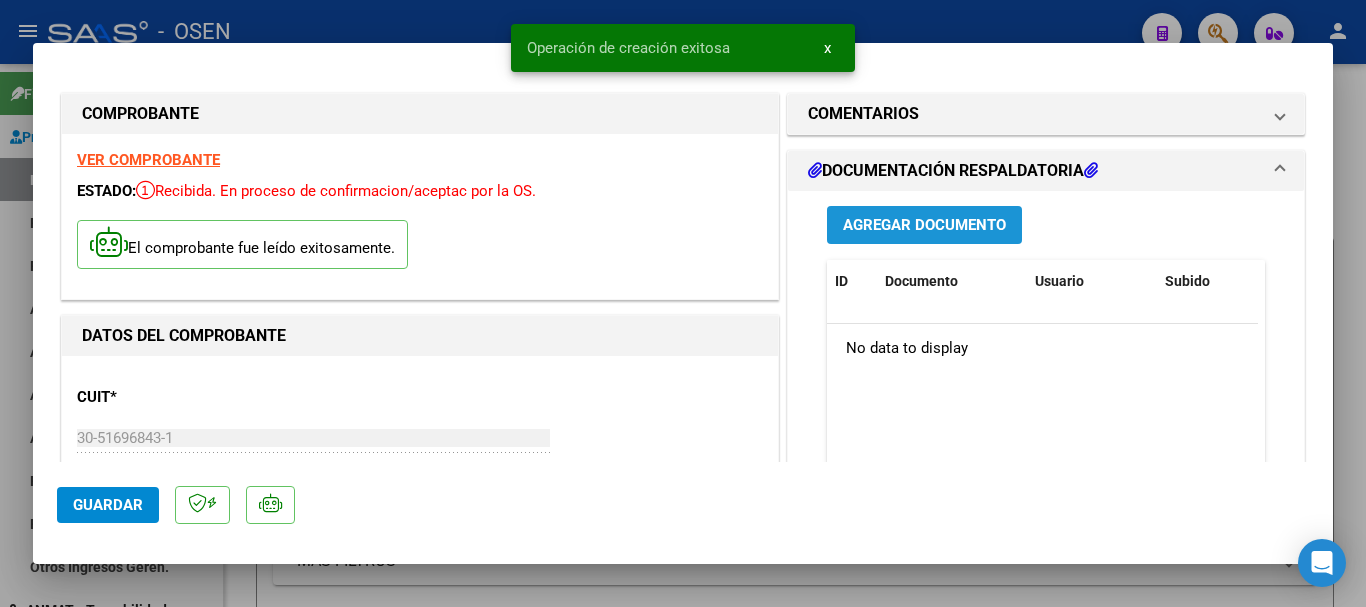click on "Agregar Documento" at bounding box center [924, 226] 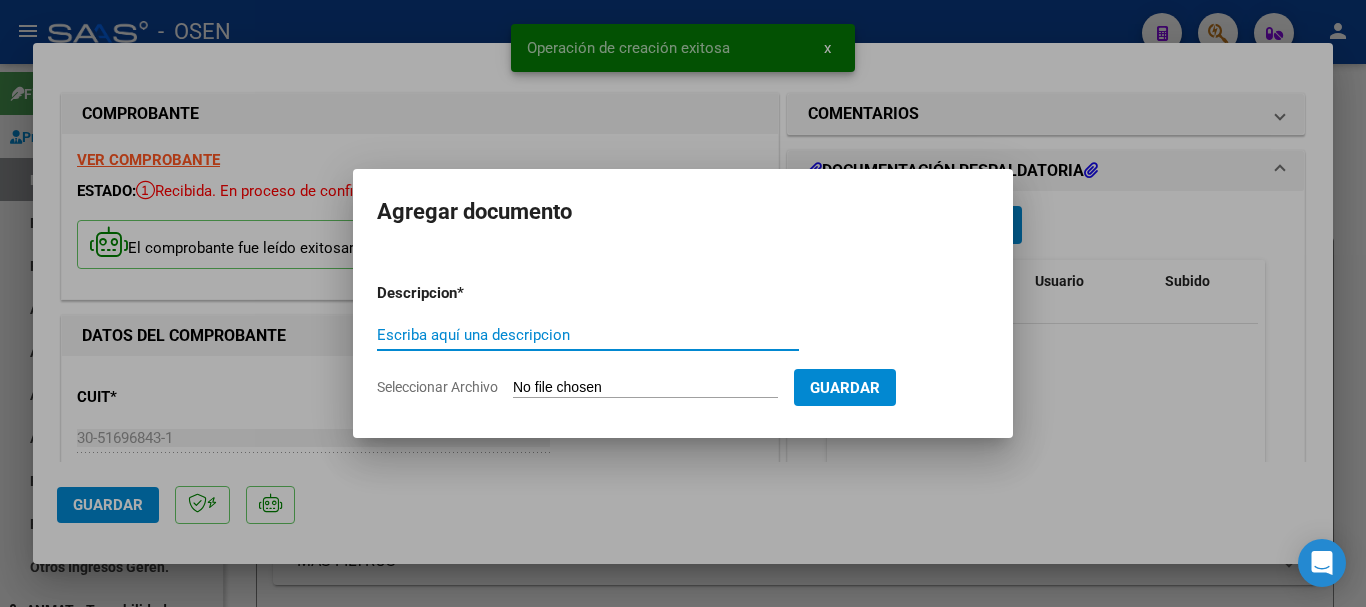 click on "Seleccionar Archivo" at bounding box center [645, 388] 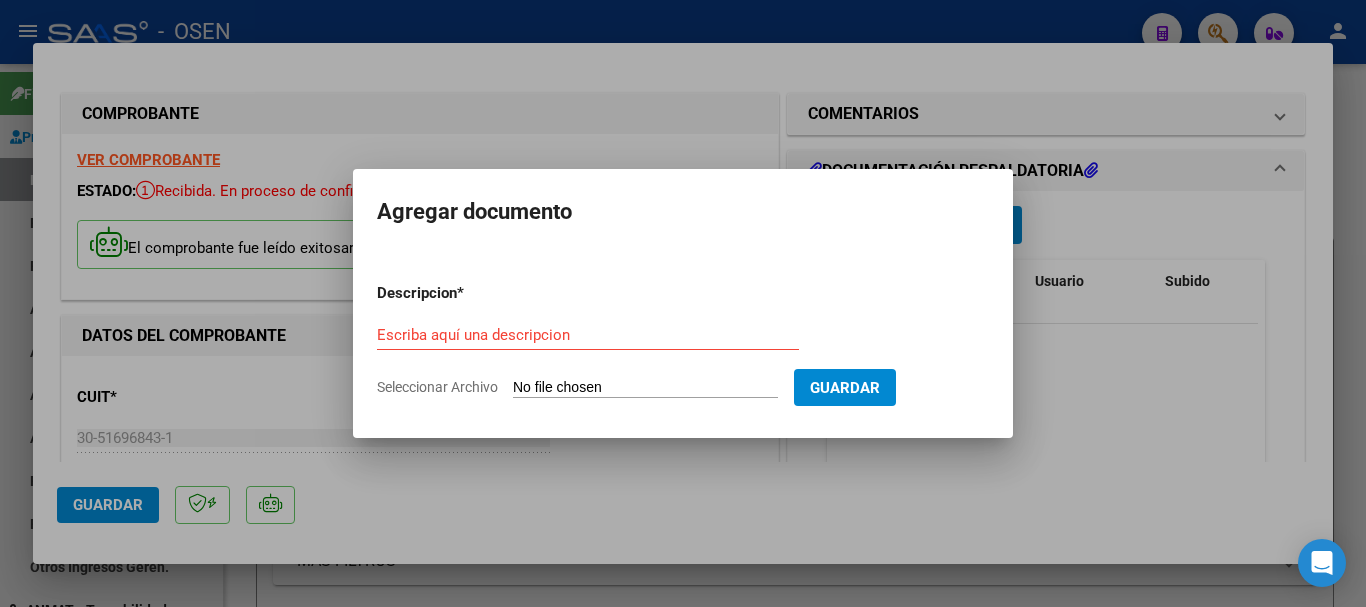 type on "C:\fakepath\ilovepdf_merged - 2025-08-04T093627.883.pdf" 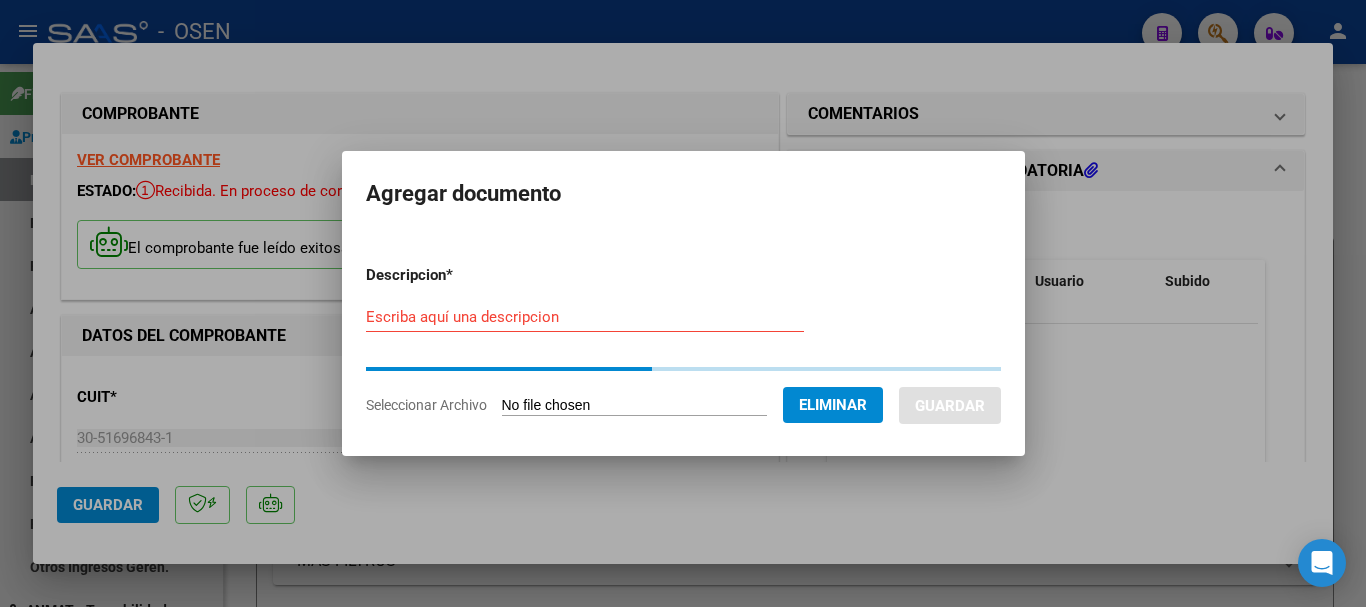 click on "Escriba aquí una descripcion" at bounding box center [585, 317] 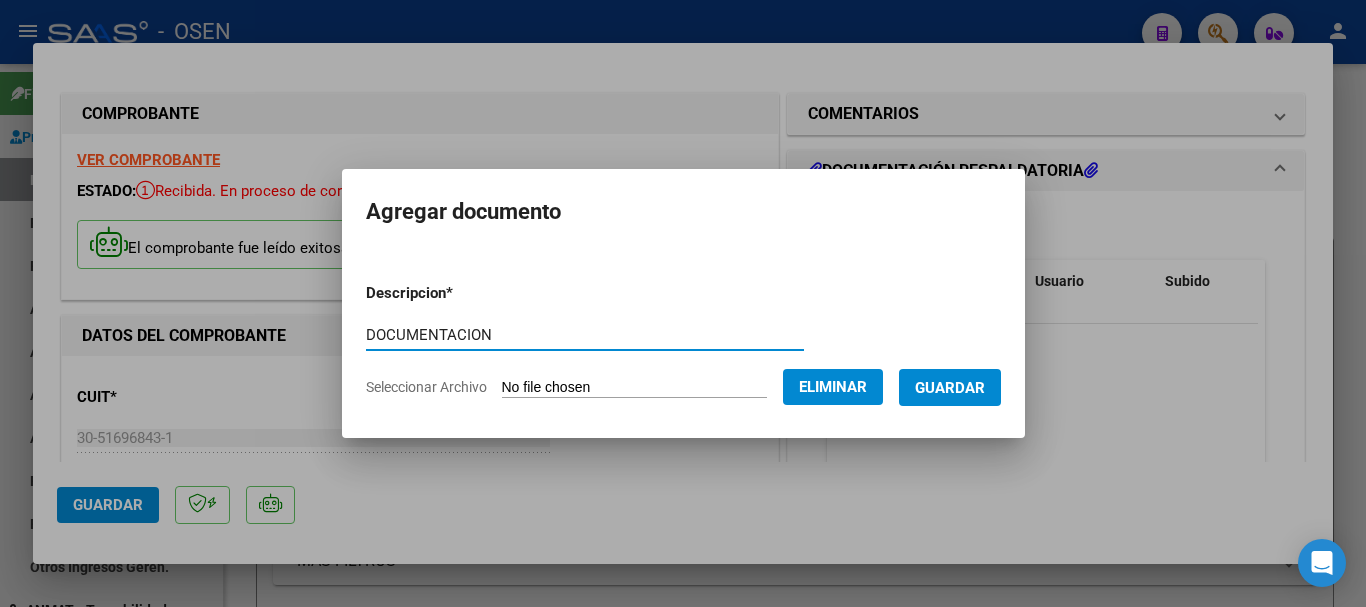 type on "DOCUMENTACION" 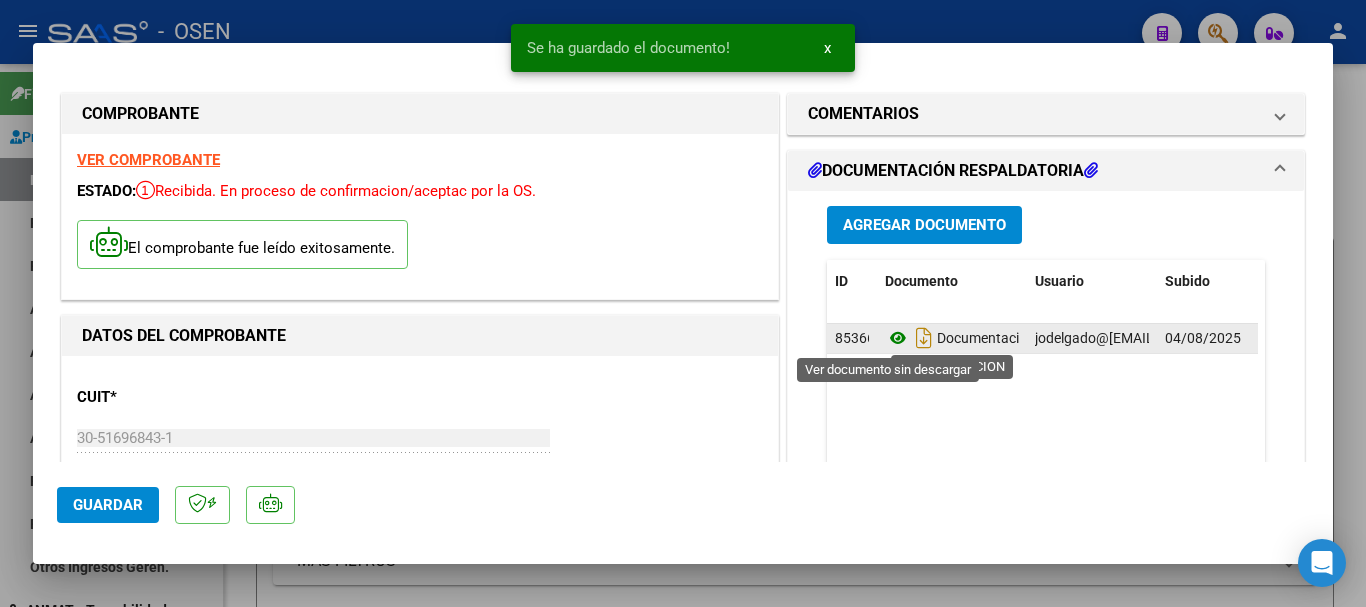 click 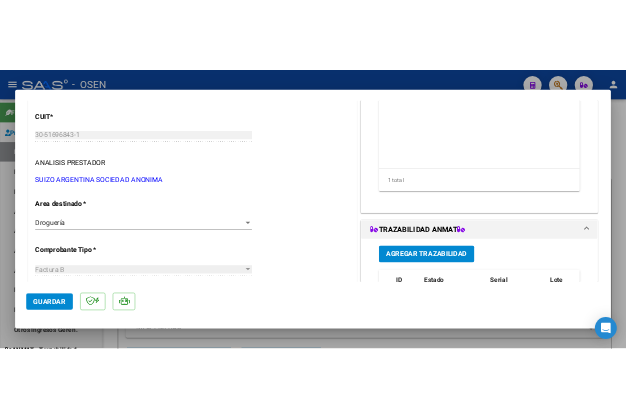 scroll, scrollTop: 300, scrollLeft: 0, axis: vertical 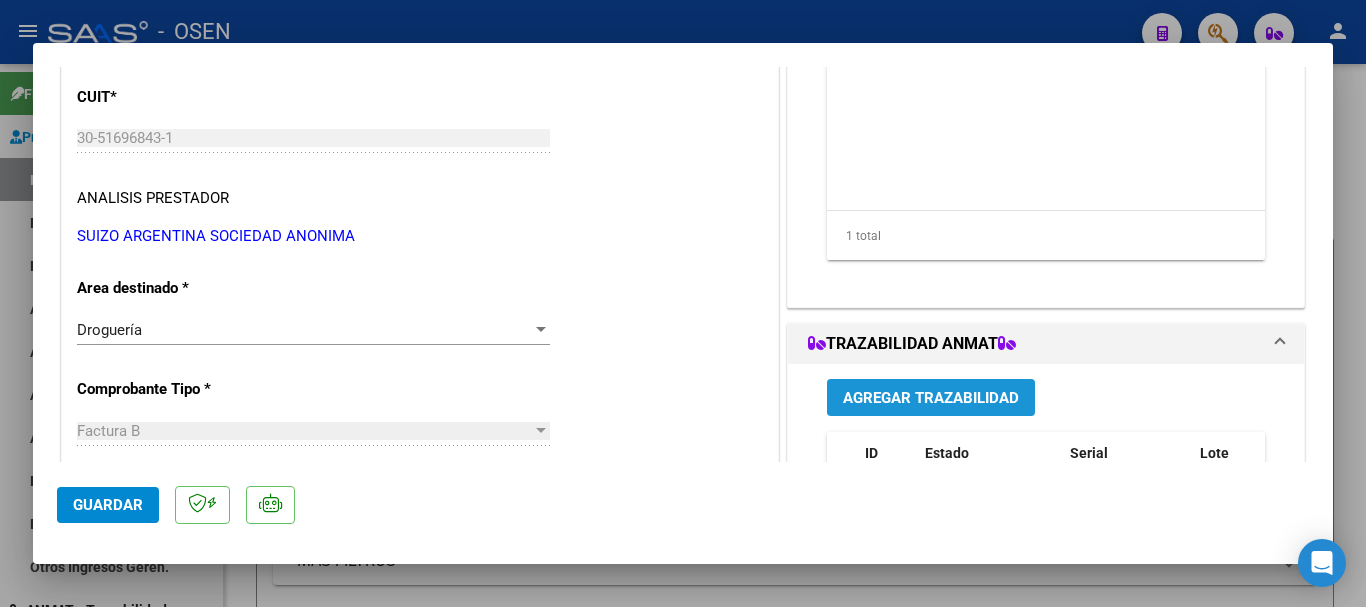 click on "Agregar Trazabilidad" at bounding box center (931, 398) 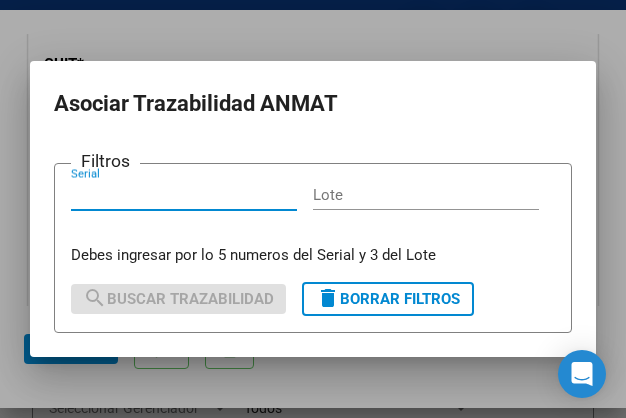 click on "Serial" at bounding box center [184, 195] 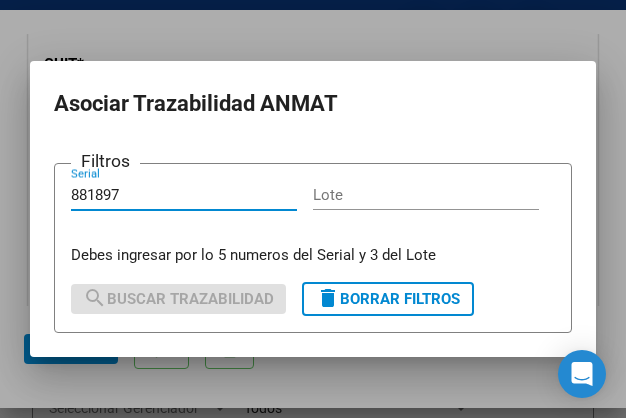 type on "881897" 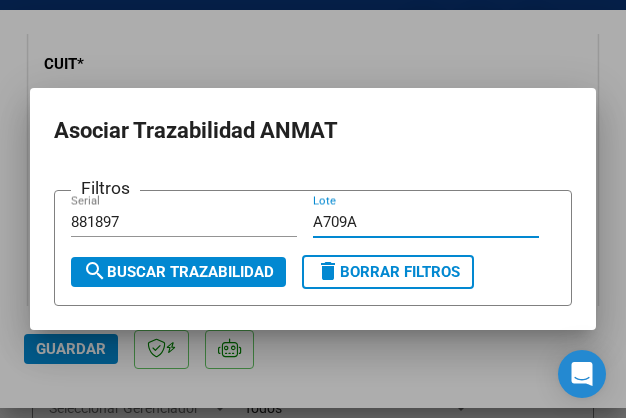 type on "A709A" 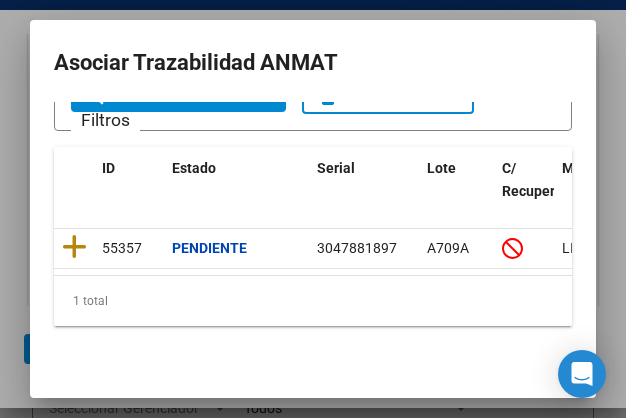 scroll, scrollTop: 133, scrollLeft: 0, axis: vertical 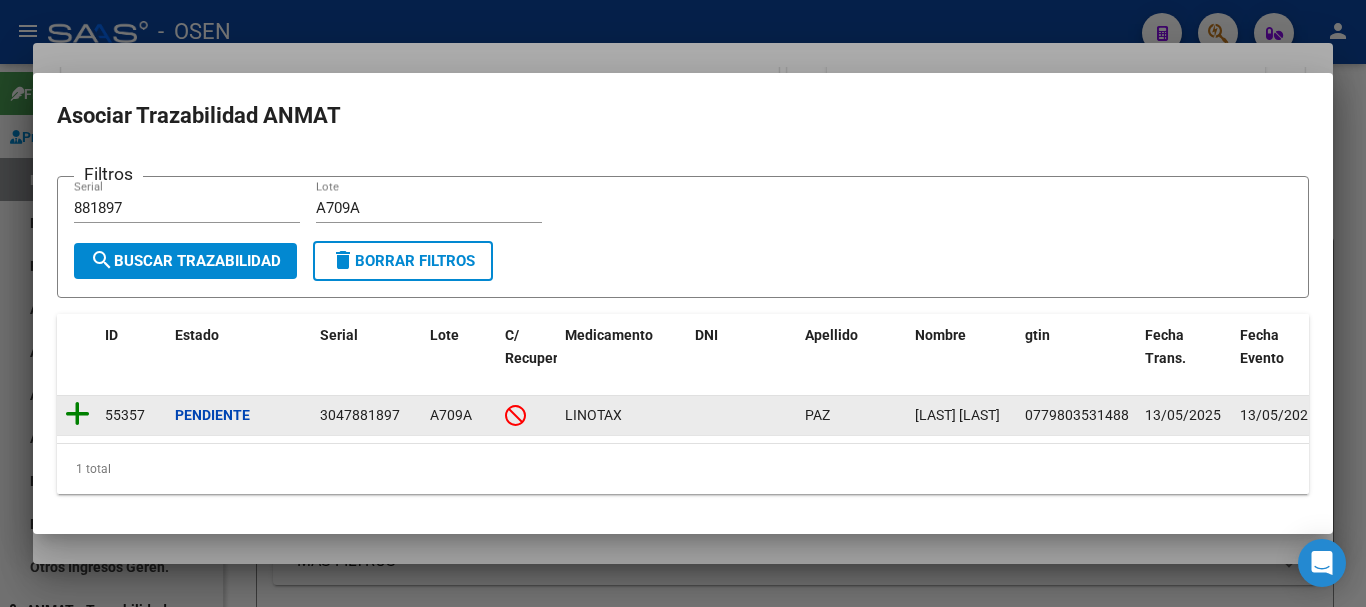 click 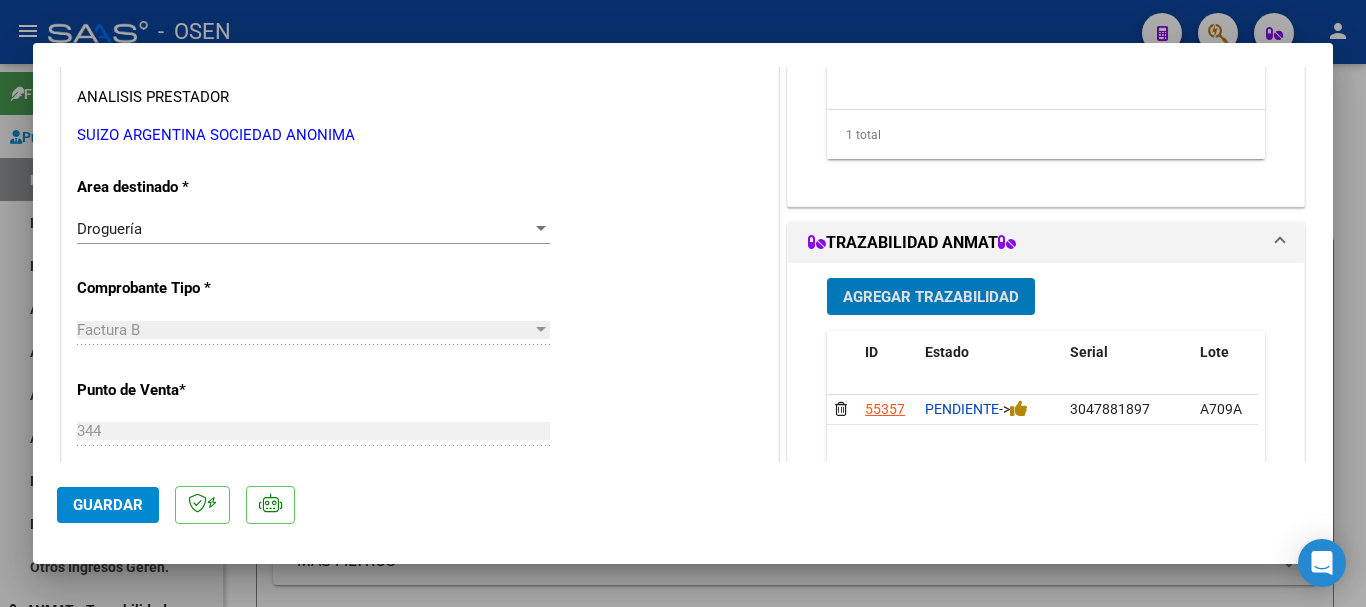 scroll, scrollTop: 400, scrollLeft: 0, axis: vertical 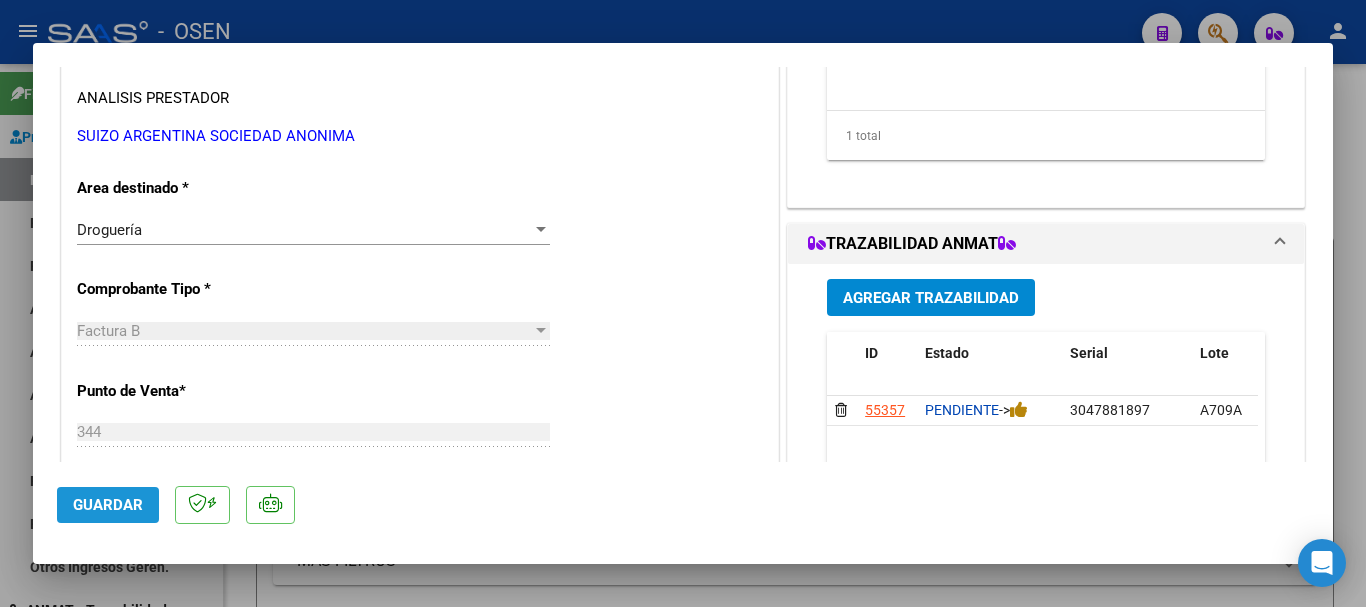 click on "Guardar" 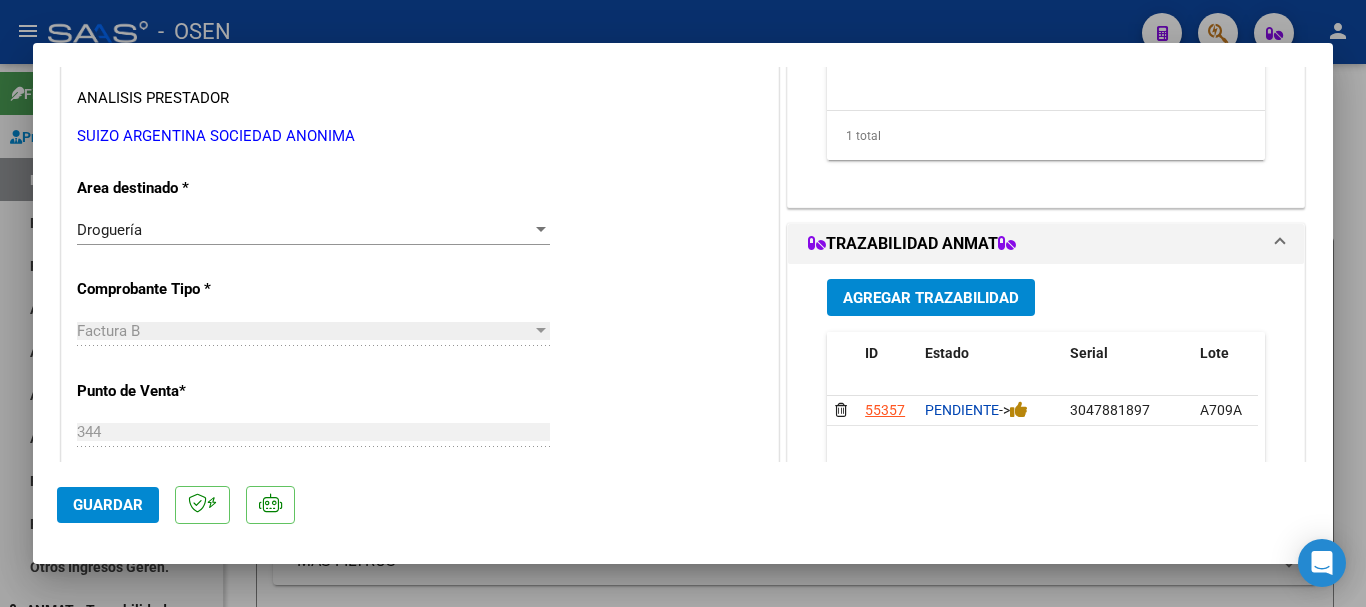 type 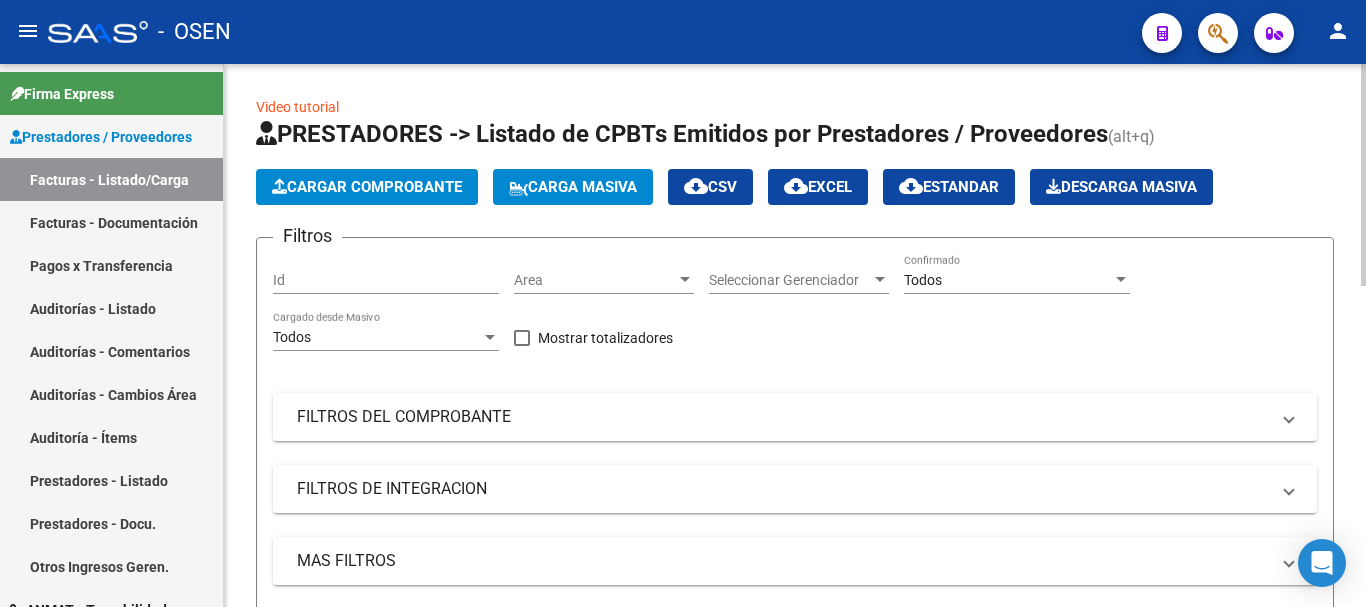 click on "Cargar Comprobante" 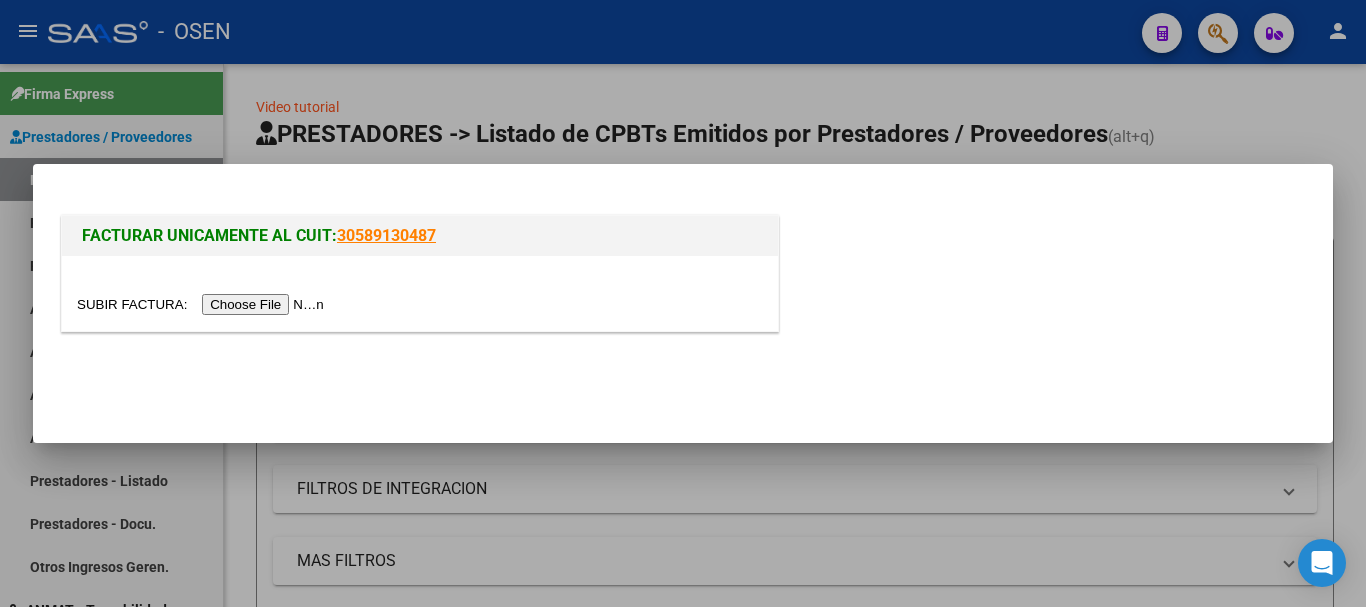 click at bounding box center [203, 304] 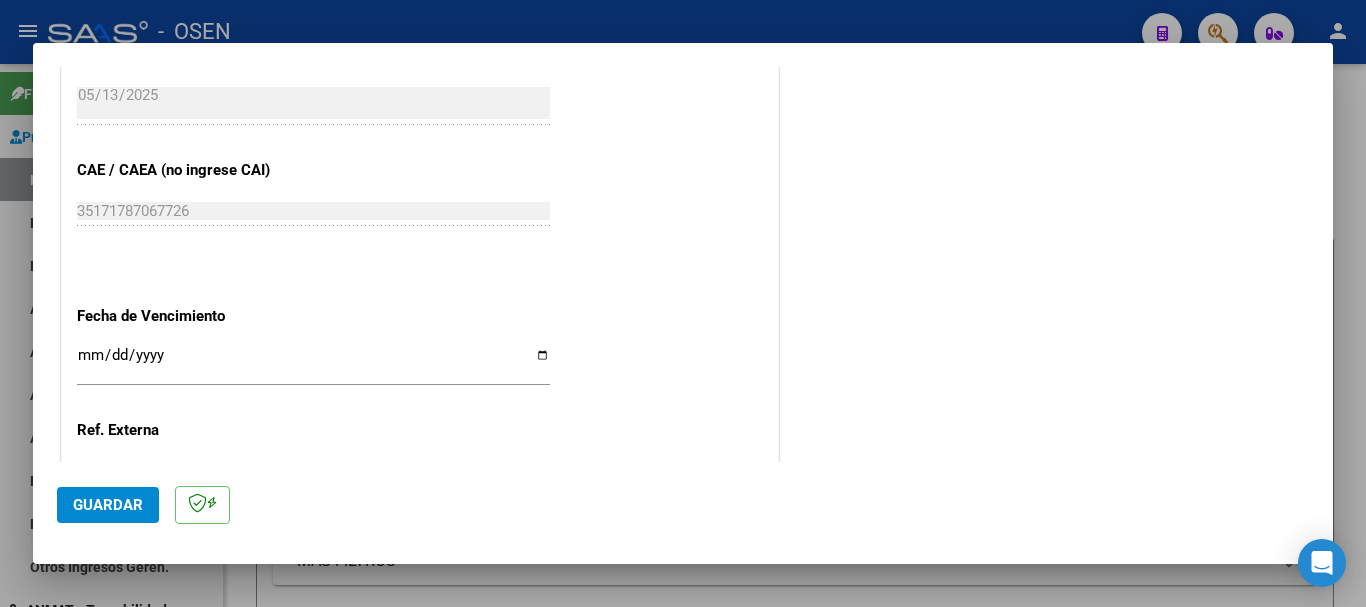 scroll, scrollTop: 1100, scrollLeft: 0, axis: vertical 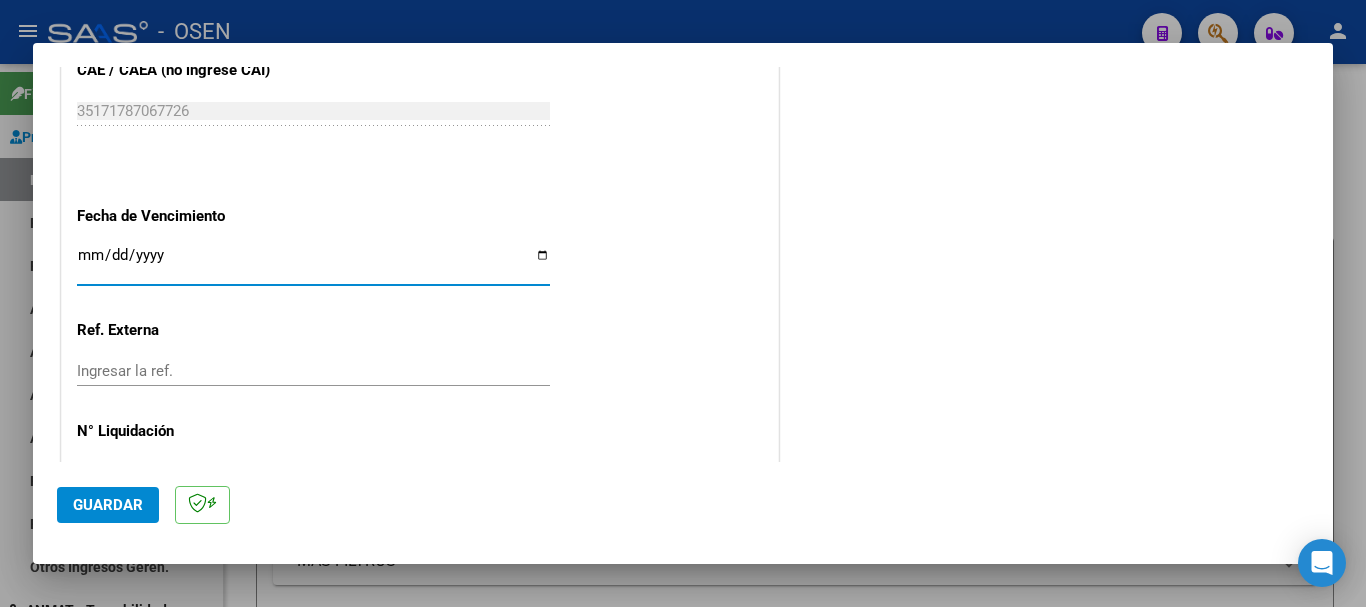 click on "Ingresar la fecha" at bounding box center [313, 263] 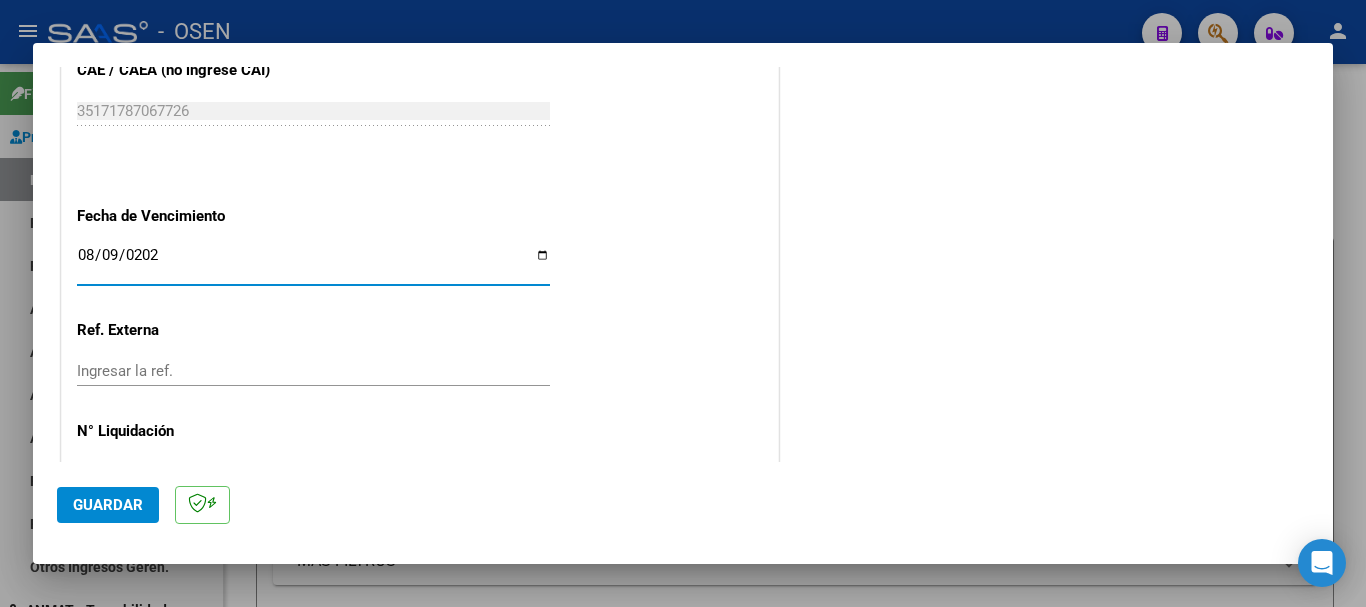 type on "2025-08-09" 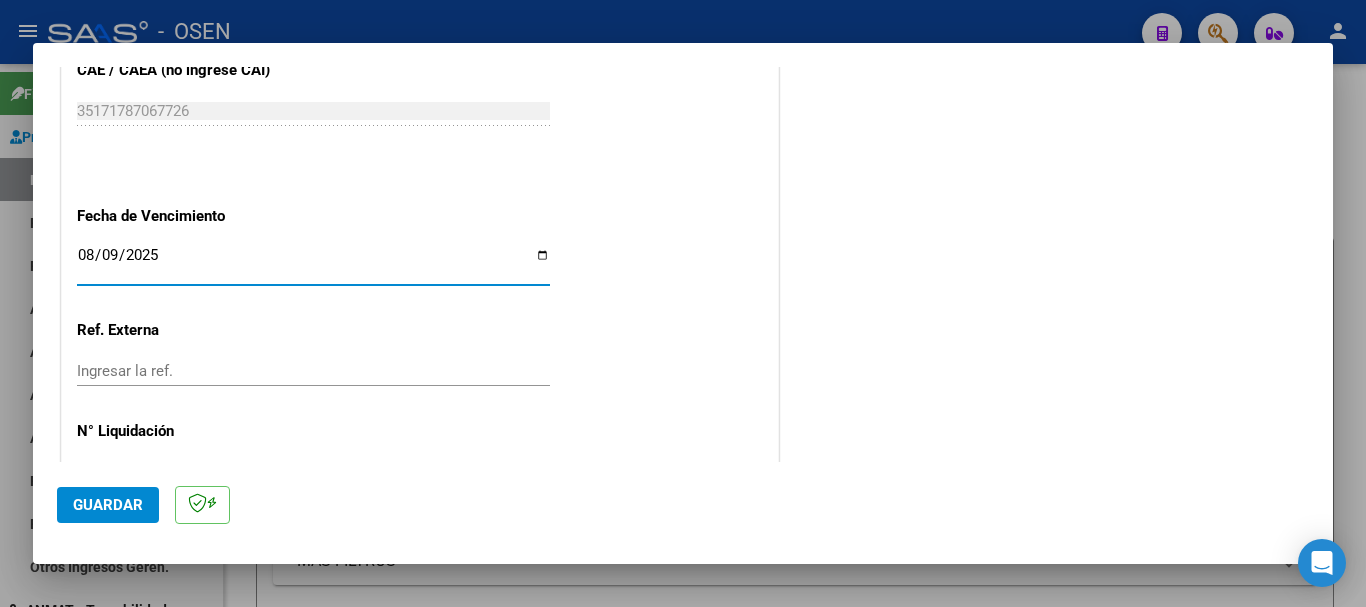 click on "Guardar" 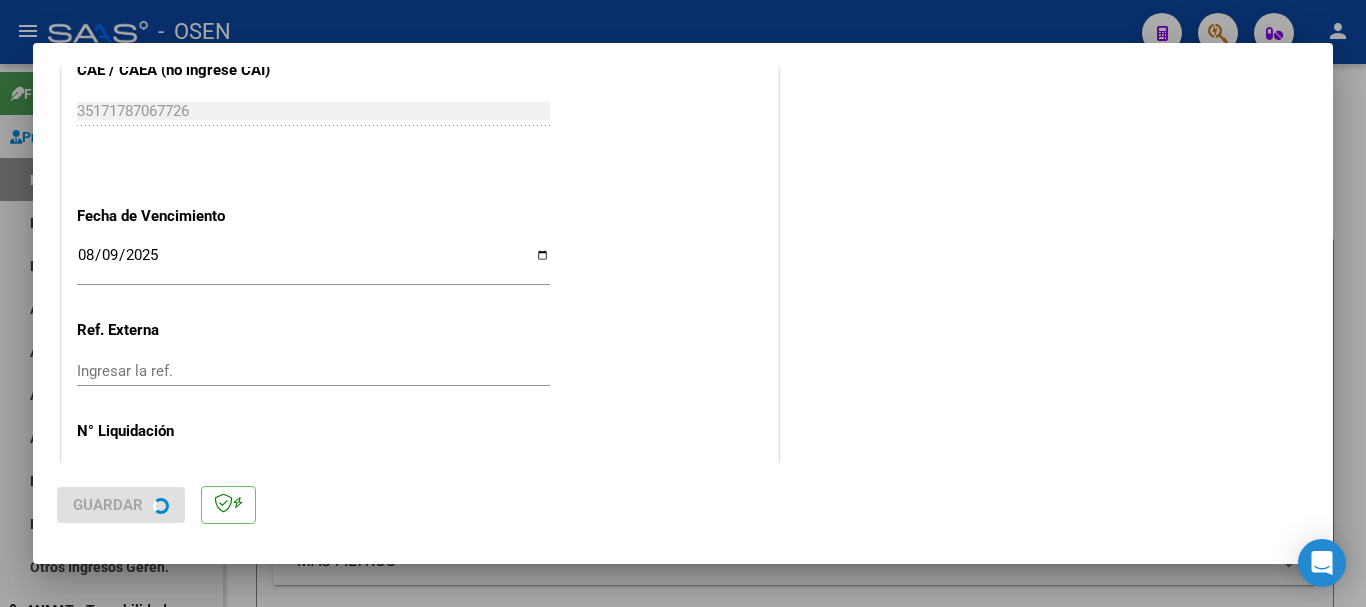 scroll, scrollTop: 0, scrollLeft: 0, axis: both 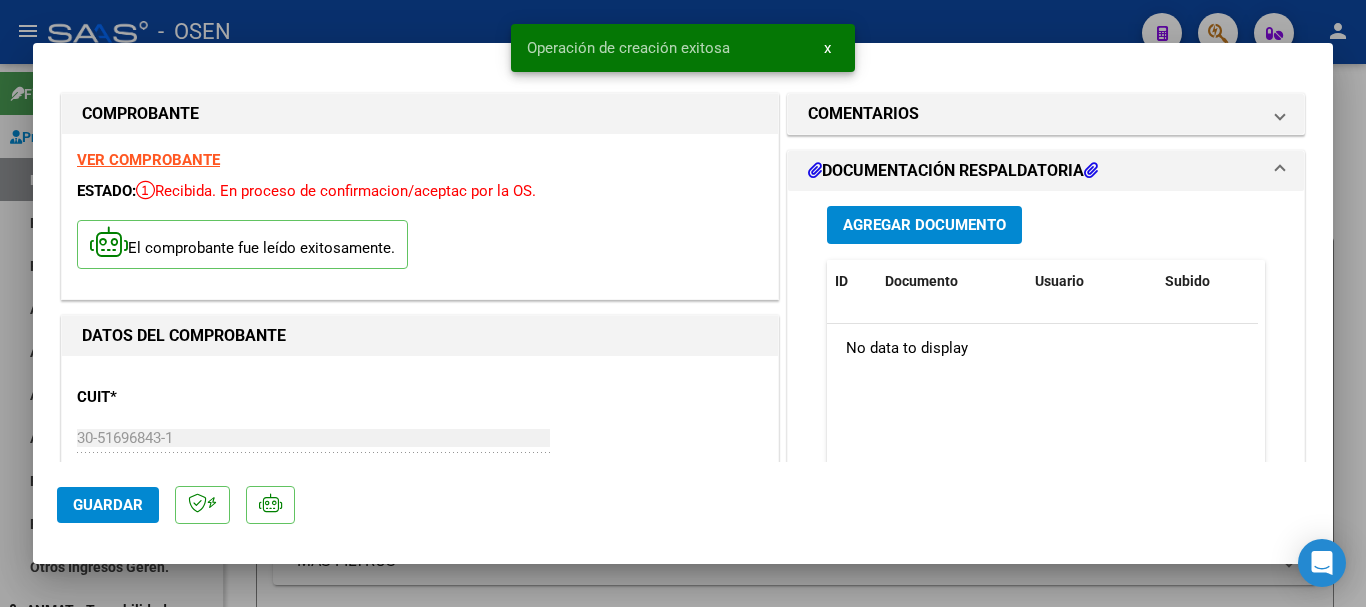 click on "Agregar Documento" at bounding box center [924, 226] 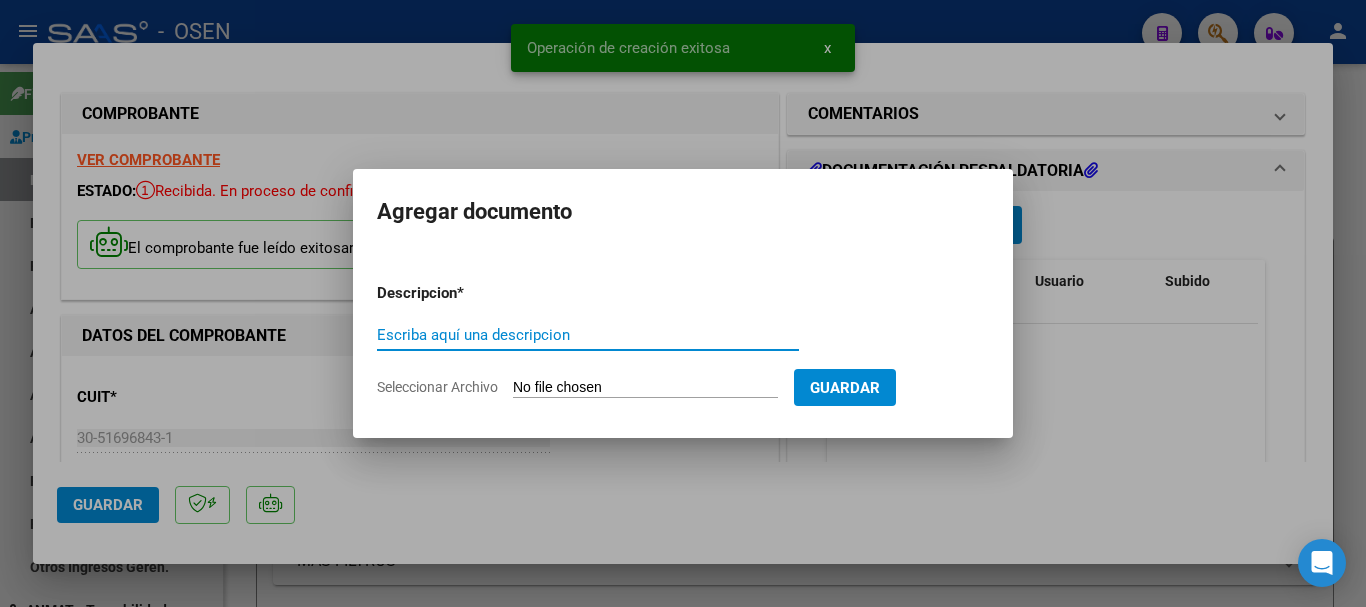 click on "Seleccionar Archivo" at bounding box center (645, 388) 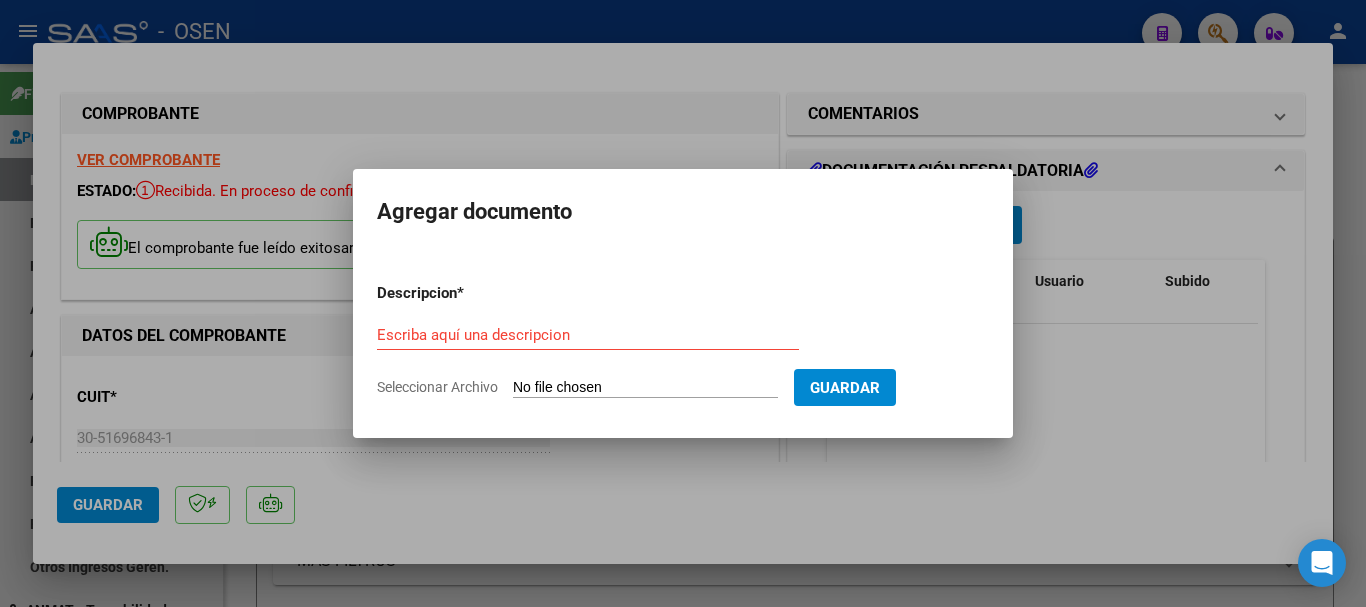type on "C:\fakepath\ilovepdf_merged - 2025-08-04T094355.997.pdf" 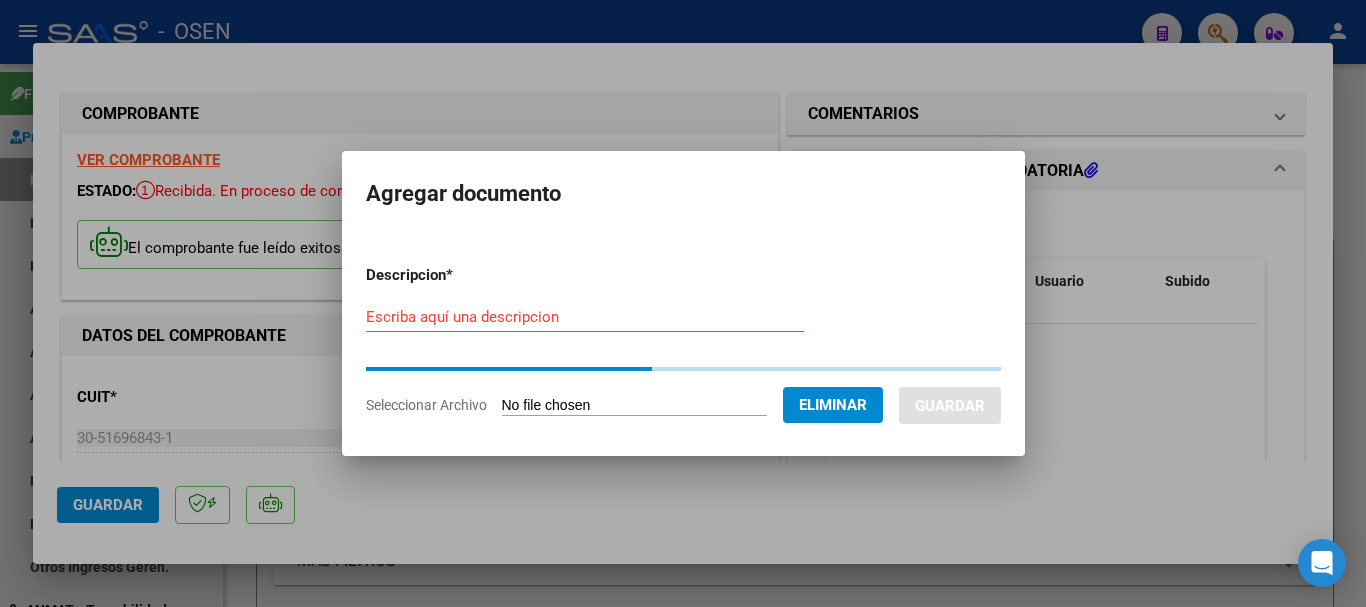 click on "Escriba aquí una descripcion" at bounding box center [585, 317] 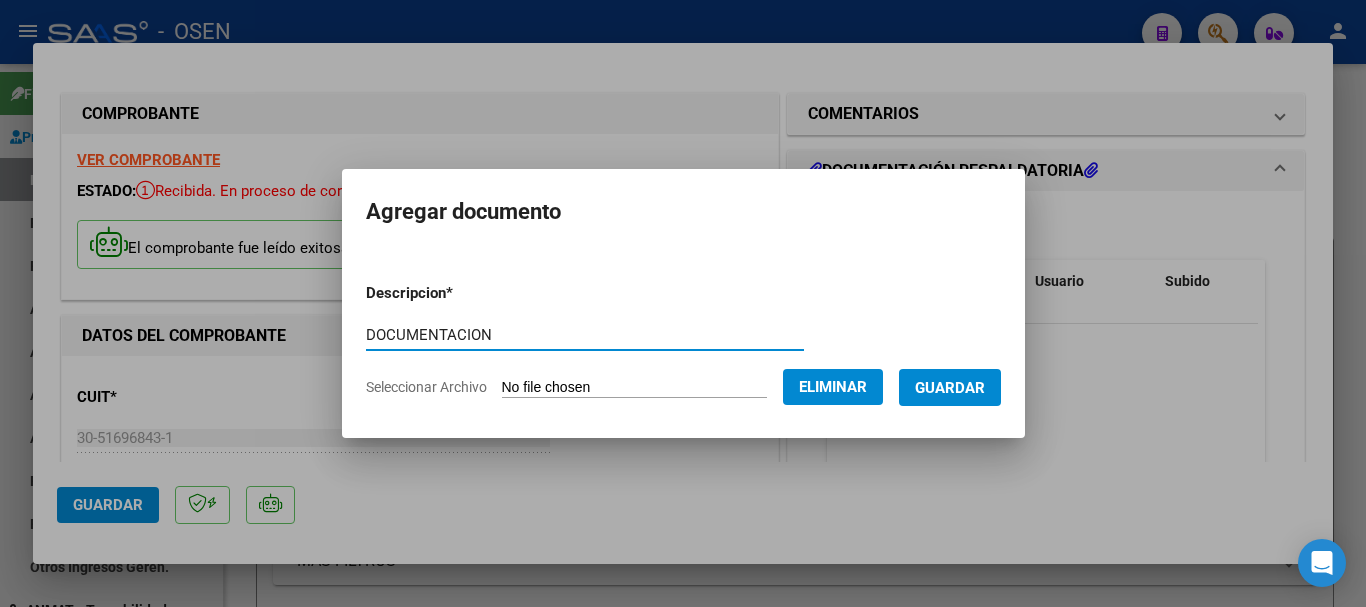 type on "DOCUMENTACION" 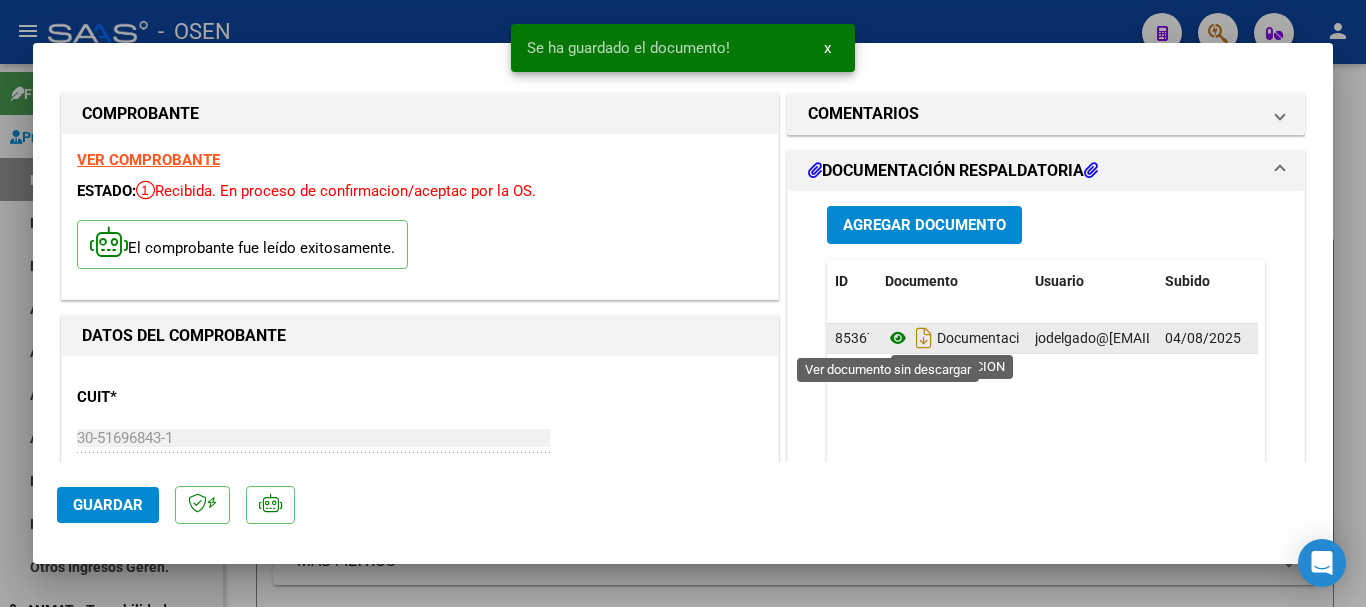 click 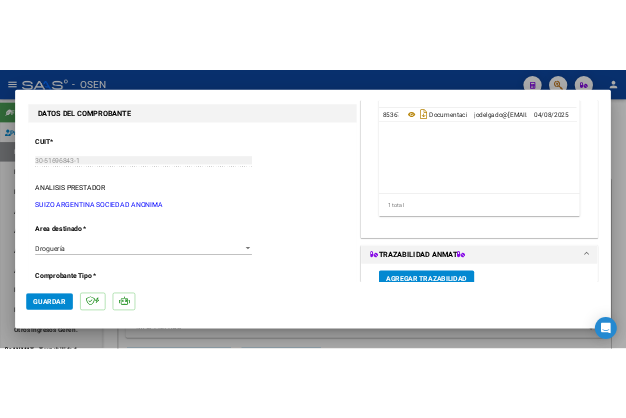 scroll, scrollTop: 400, scrollLeft: 0, axis: vertical 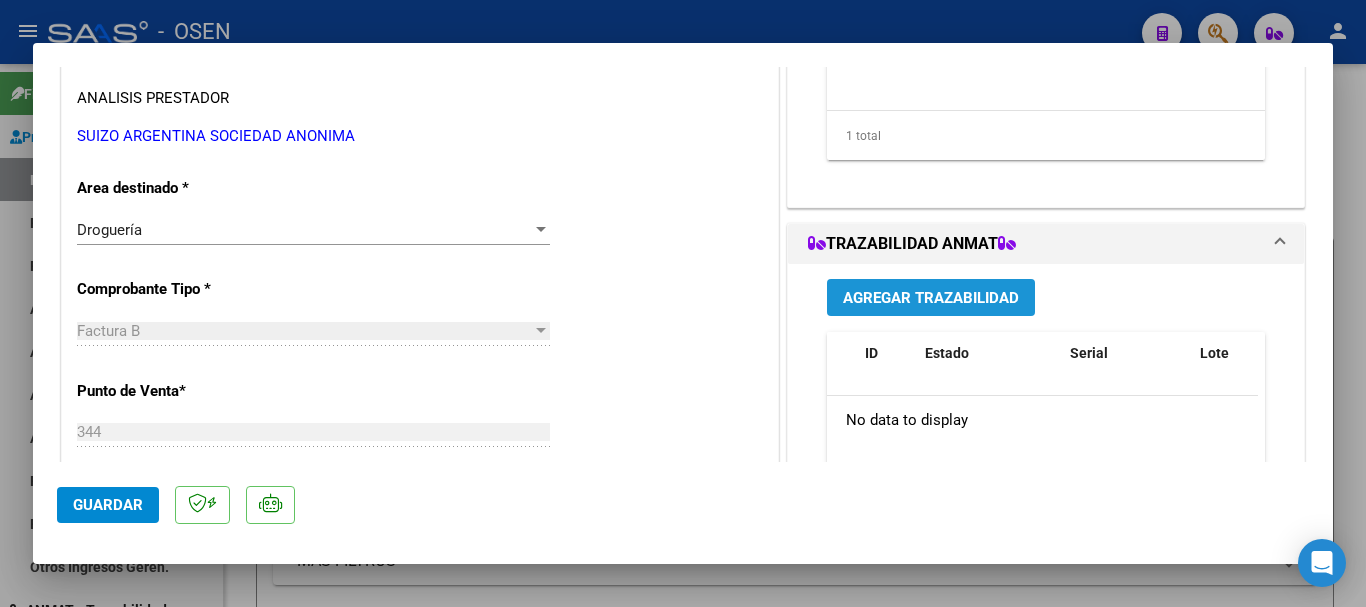click on "Agregar Trazabilidad" at bounding box center (931, 297) 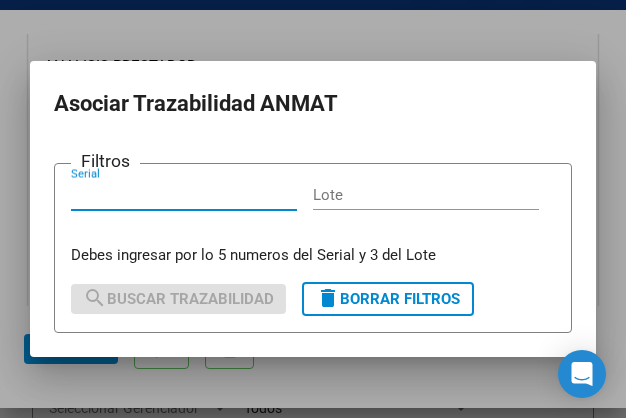 click on "Serial" at bounding box center [184, 195] 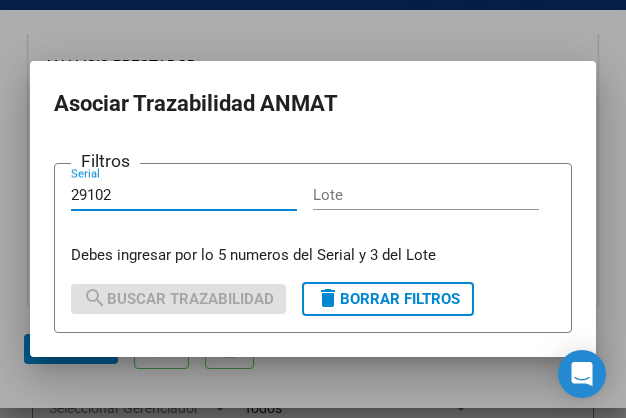 type on "29102" 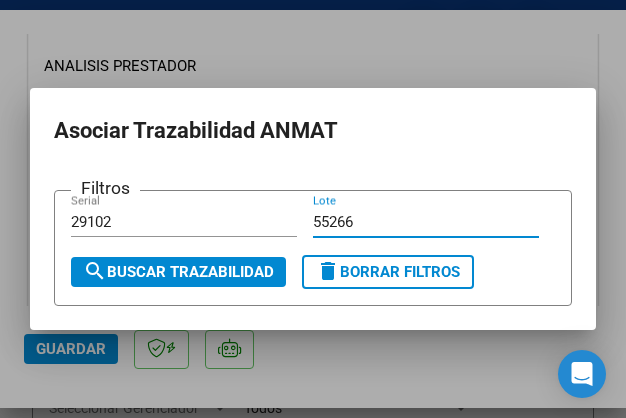 type on "55266" 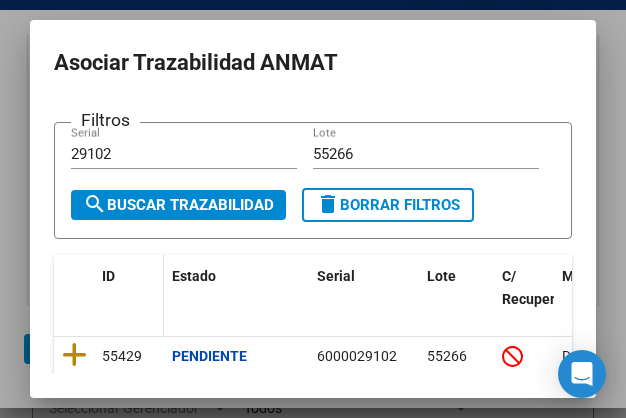 scroll, scrollTop: 100, scrollLeft: 0, axis: vertical 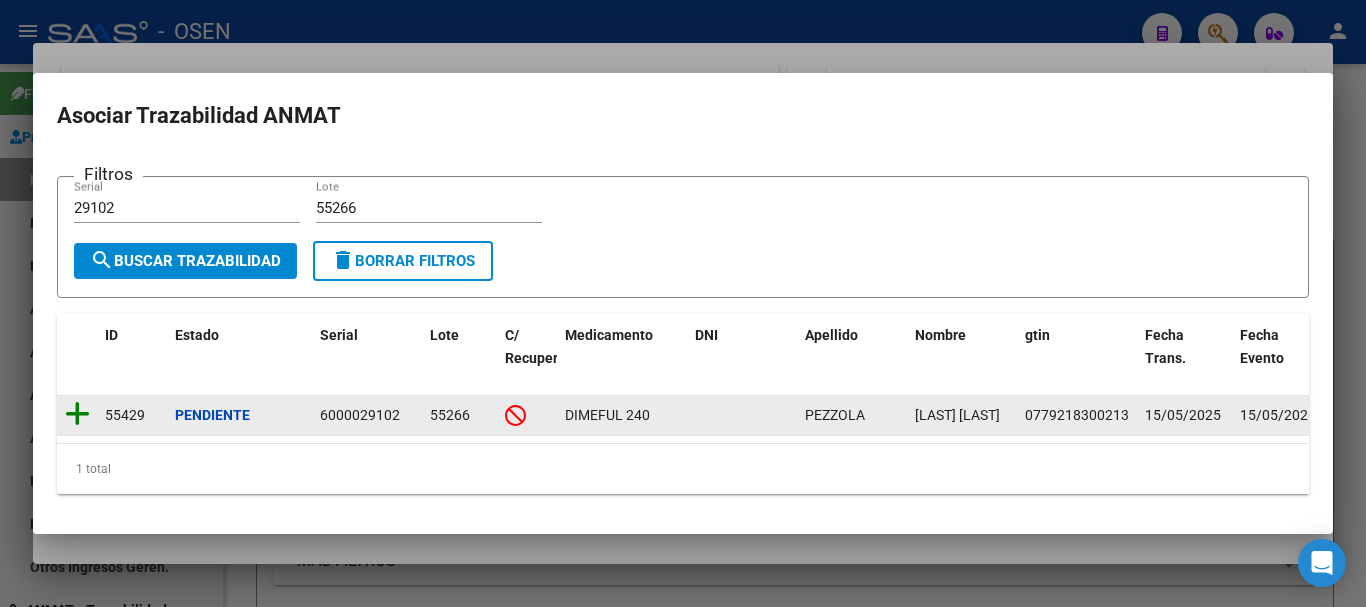 click 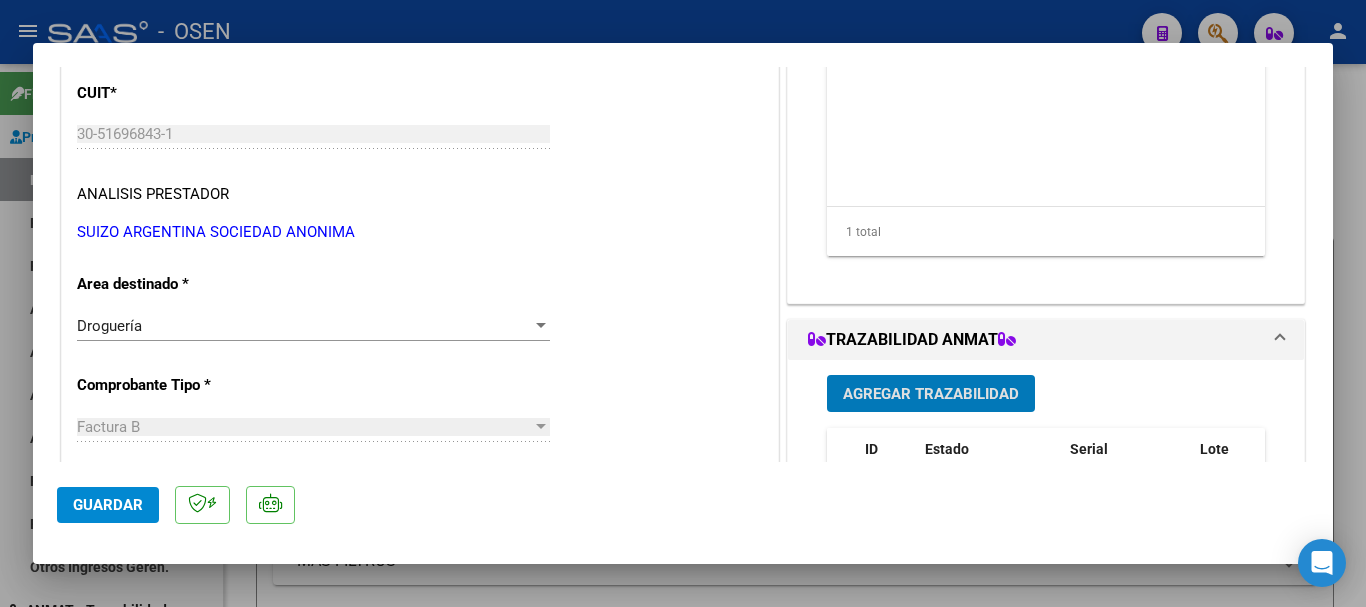 scroll, scrollTop: 303, scrollLeft: 0, axis: vertical 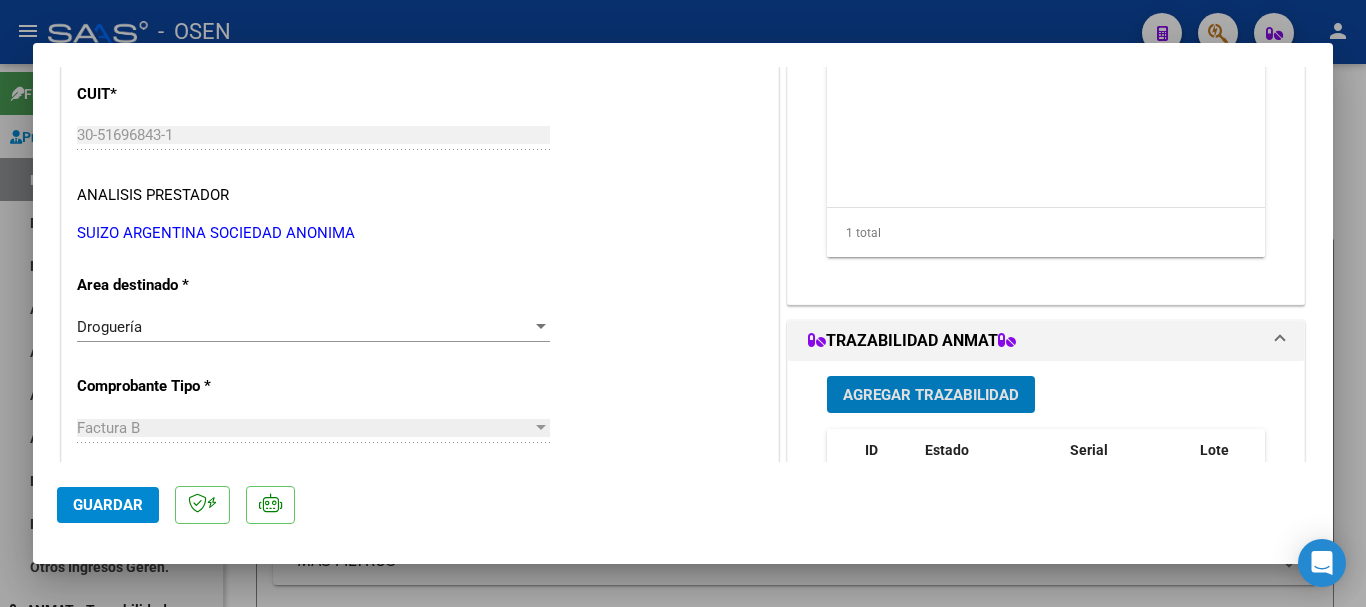 click on "Guardar" 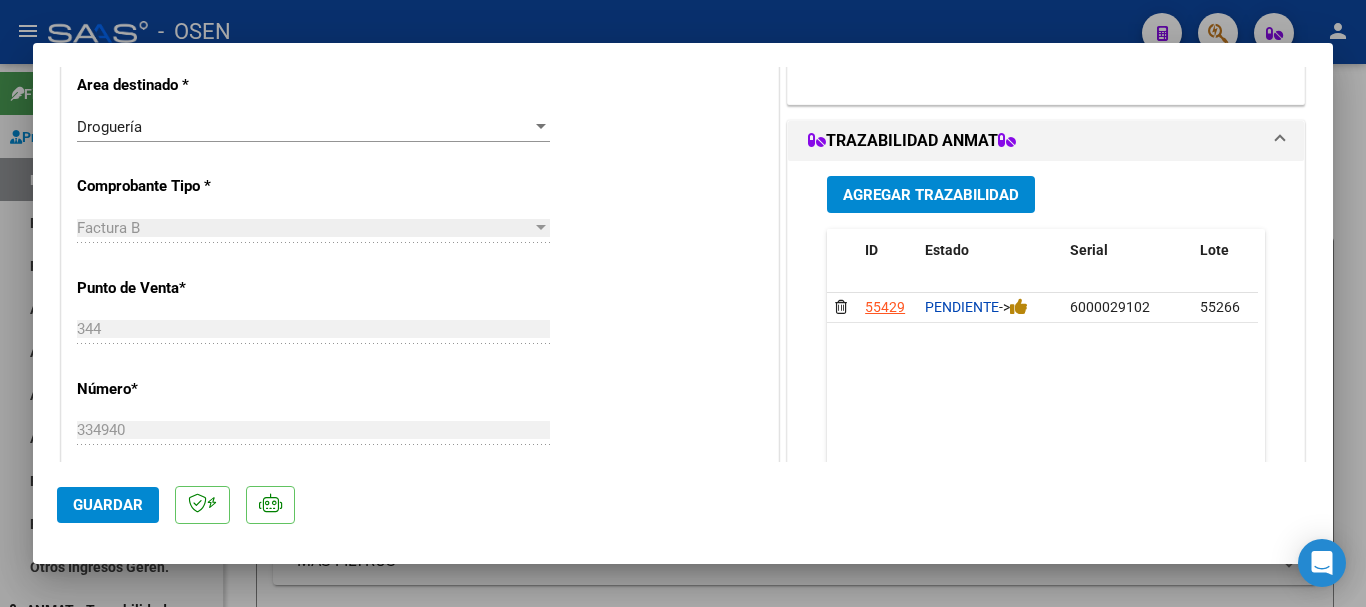 type 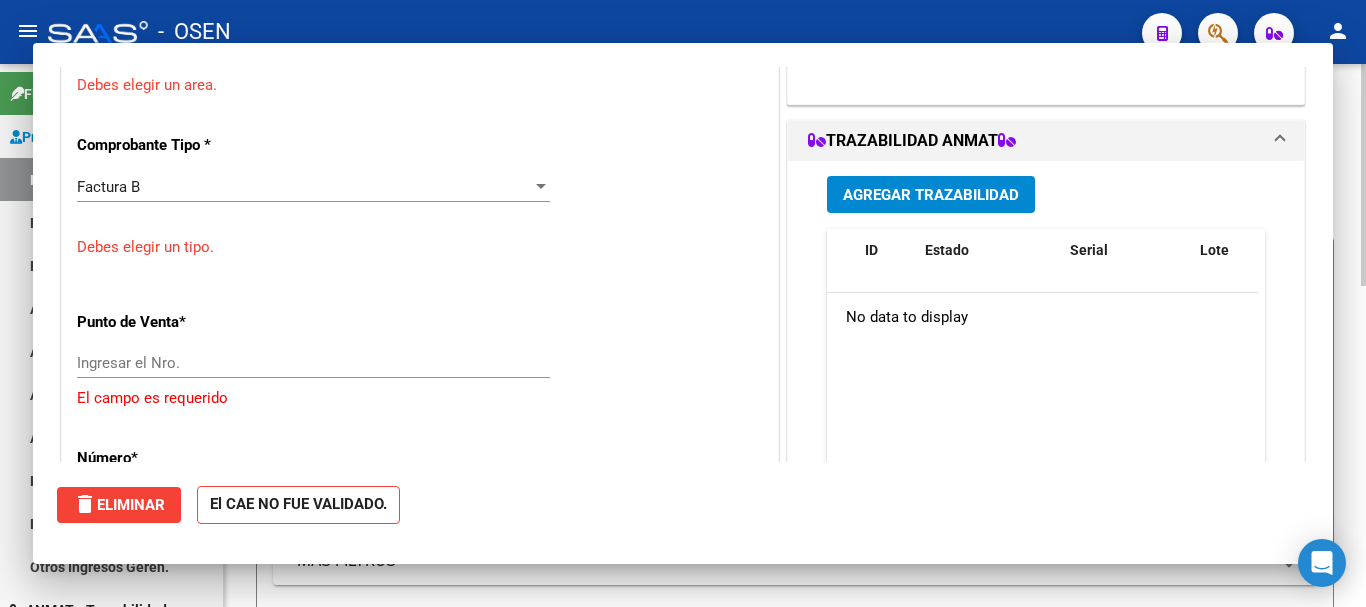 scroll, scrollTop: 442, scrollLeft: 0, axis: vertical 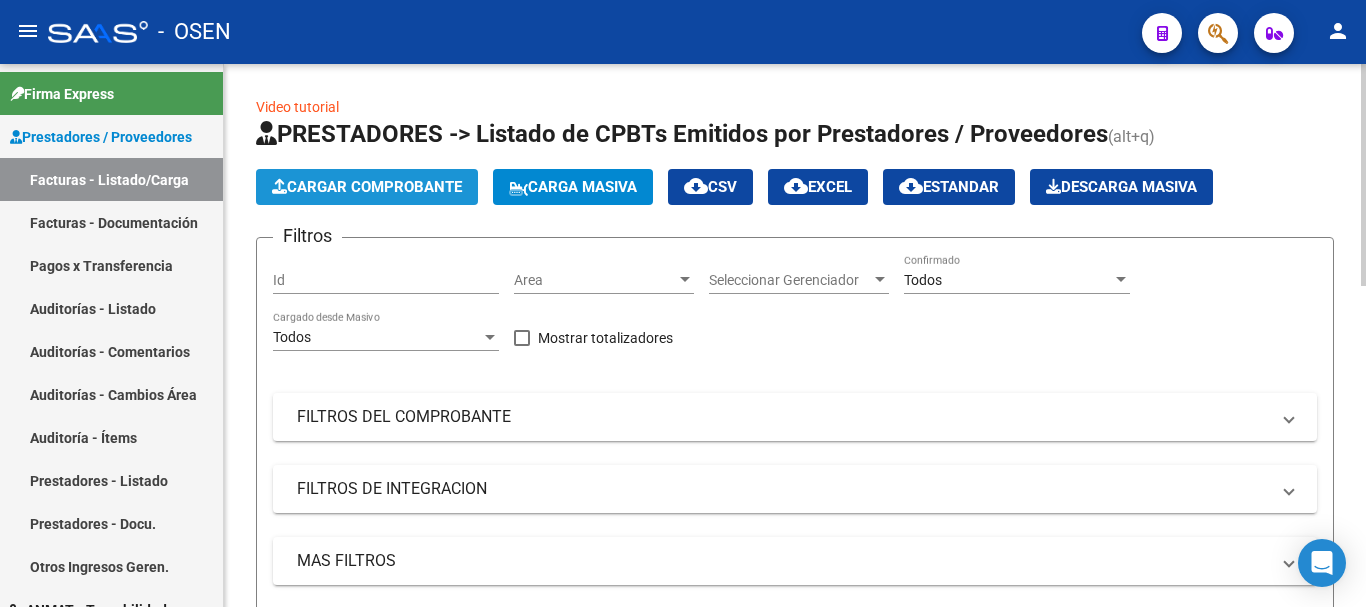 click on "Cargar Comprobante" 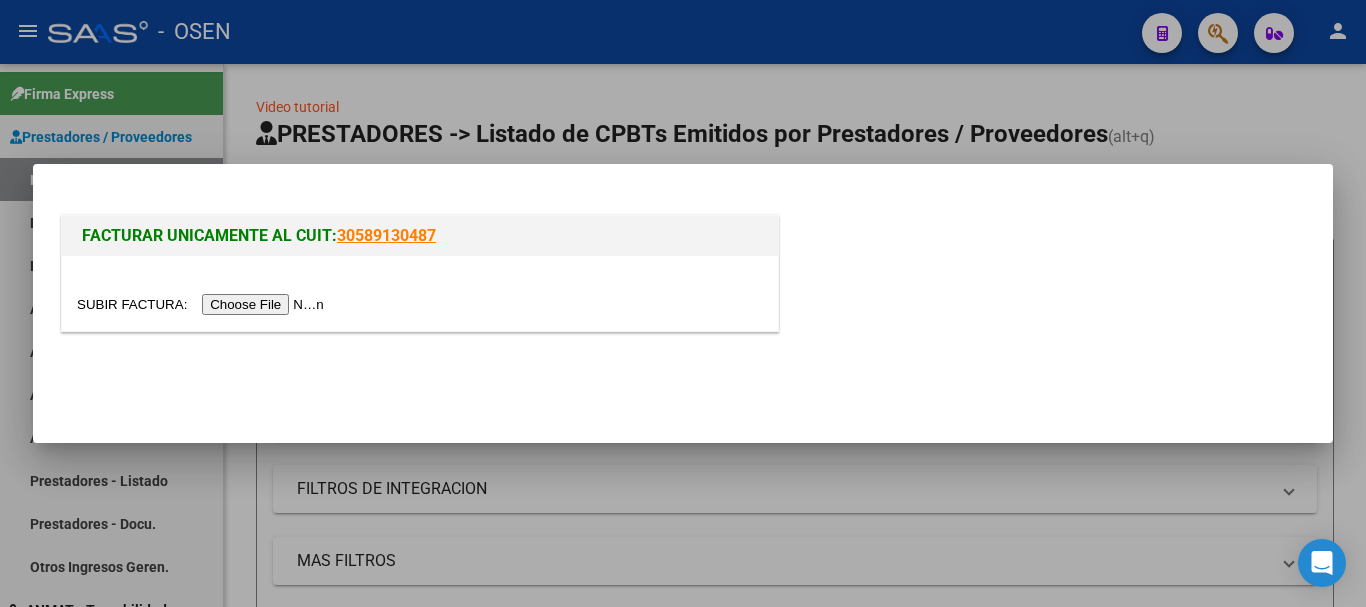 click at bounding box center (203, 304) 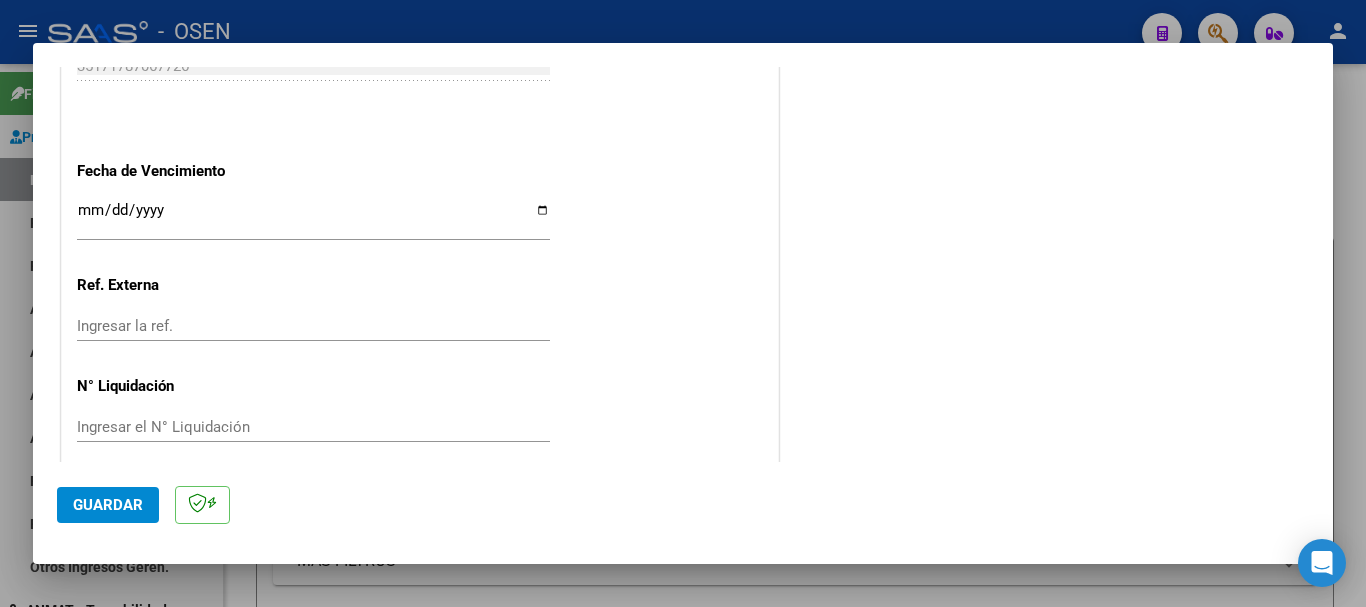 scroll, scrollTop: 1164, scrollLeft: 0, axis: vertical 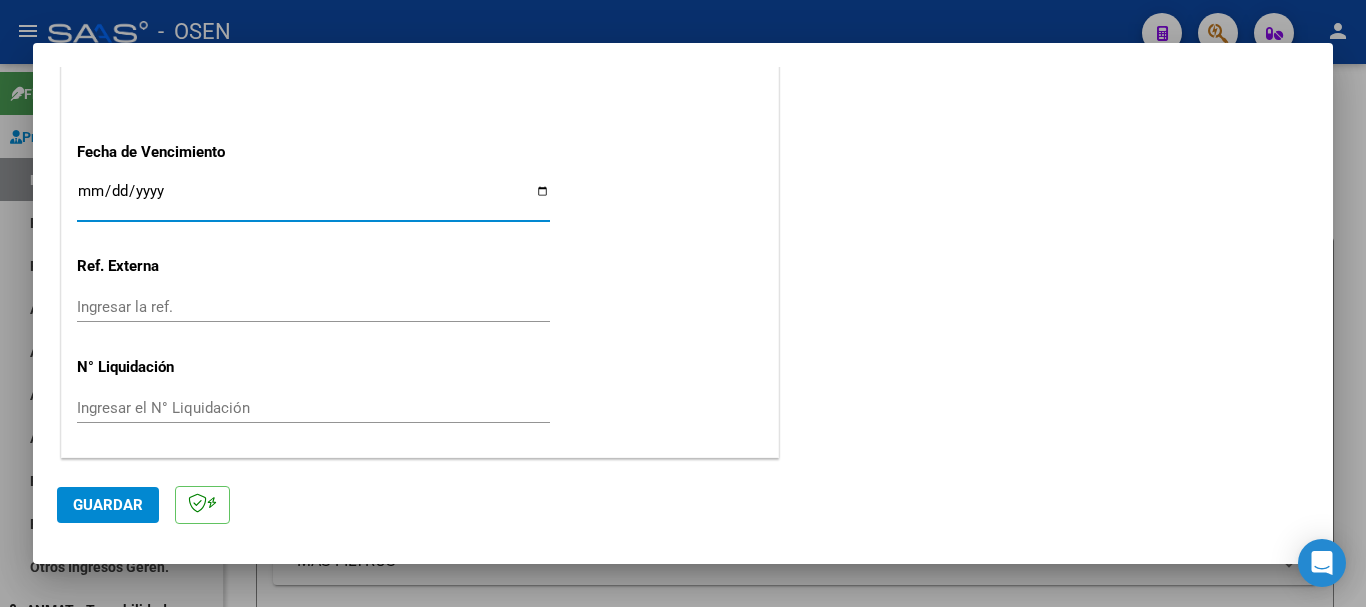 click on "Ingresar la fecha" at bounding box center [313, 199] 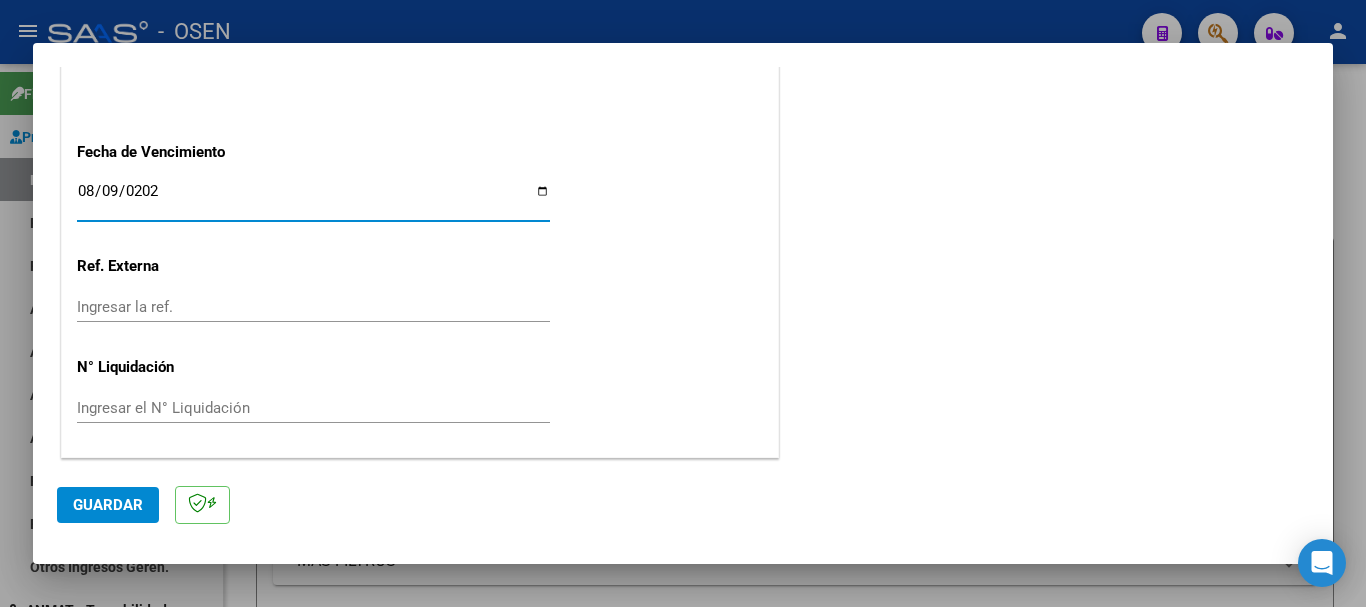 type on "2025-08-09" 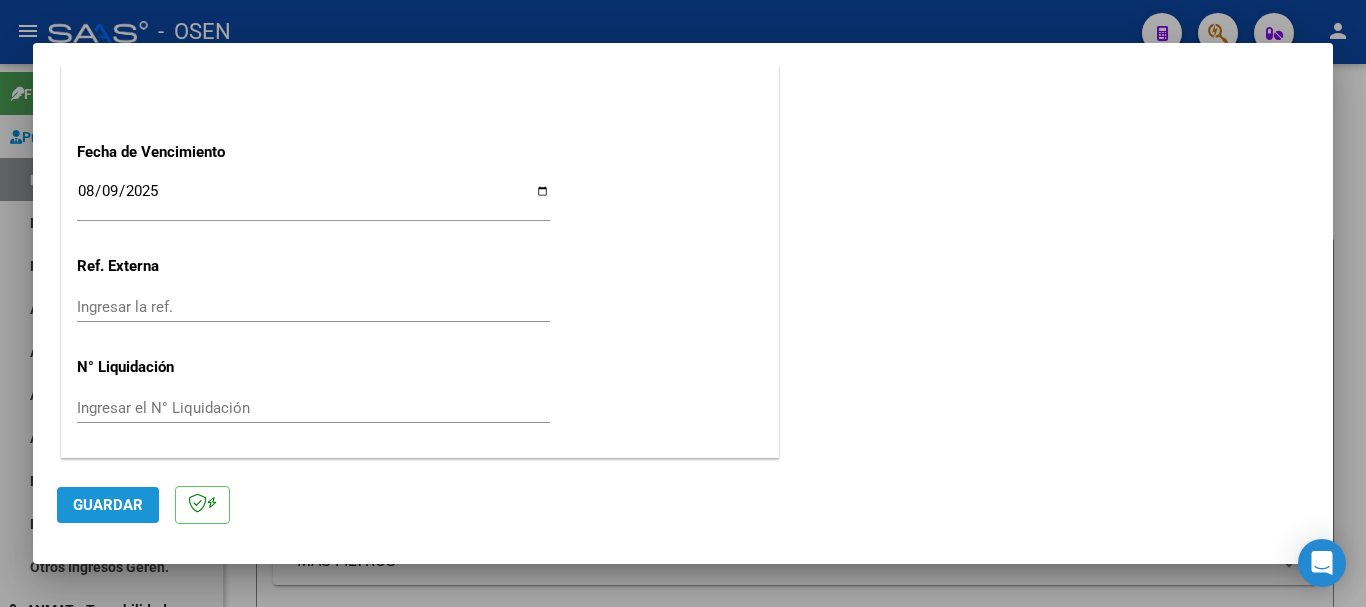 click on "Guardar" 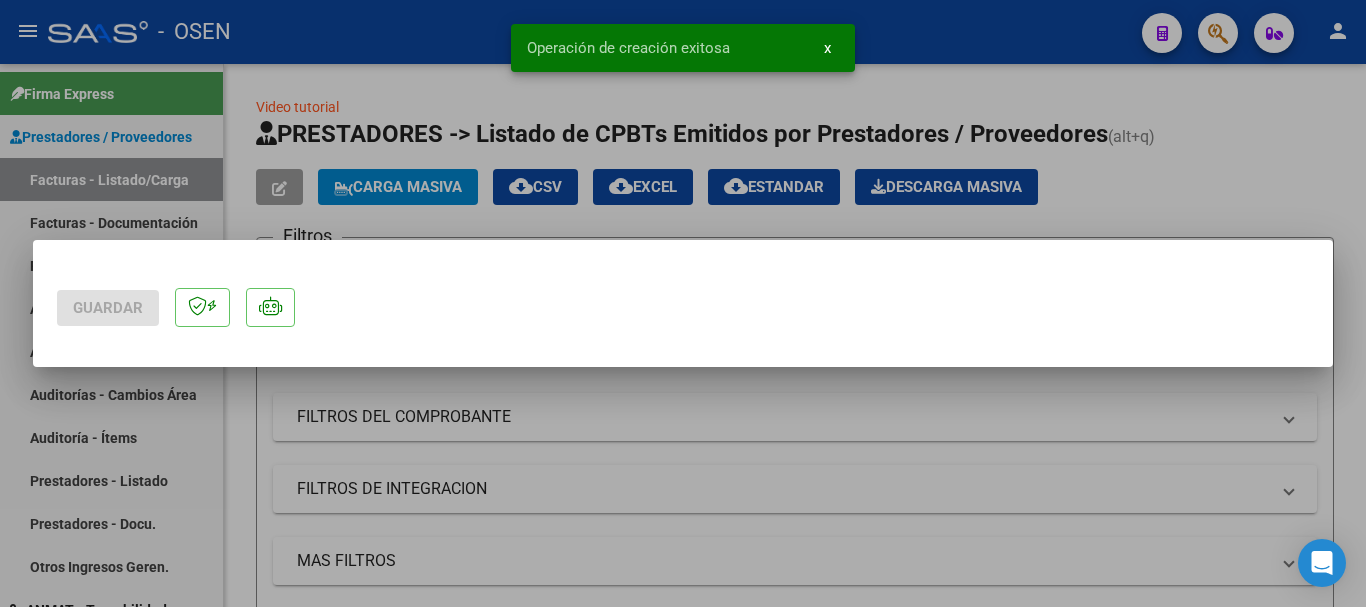 scroll, scrollTop: 0, scrollLeft: 0, axis: both 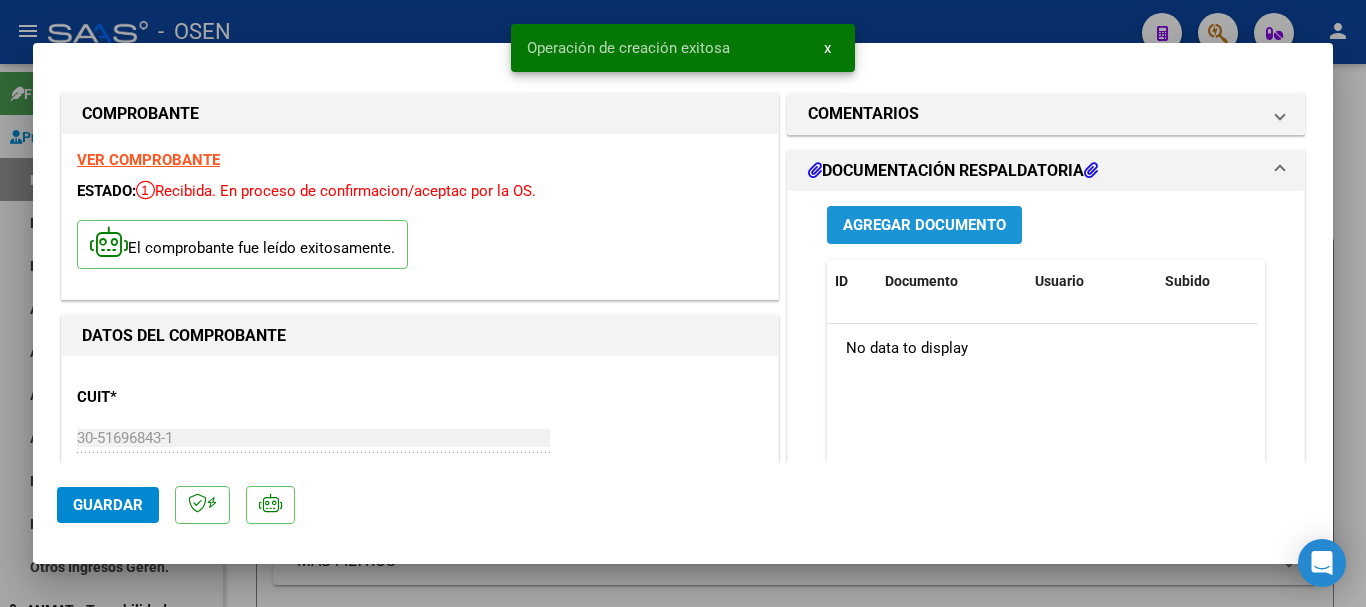 click on "Agregar Documento" at bounding box center (924, 226) 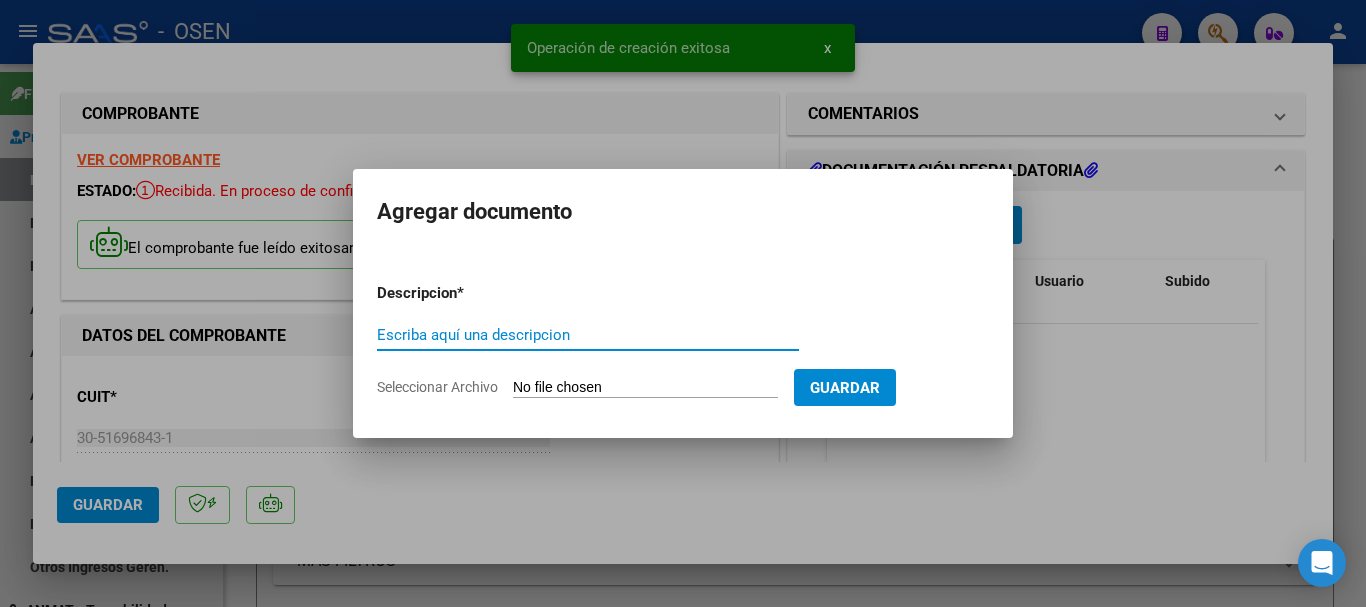 click on "Seleccionar Archivo" at bounding box center (645, 388) 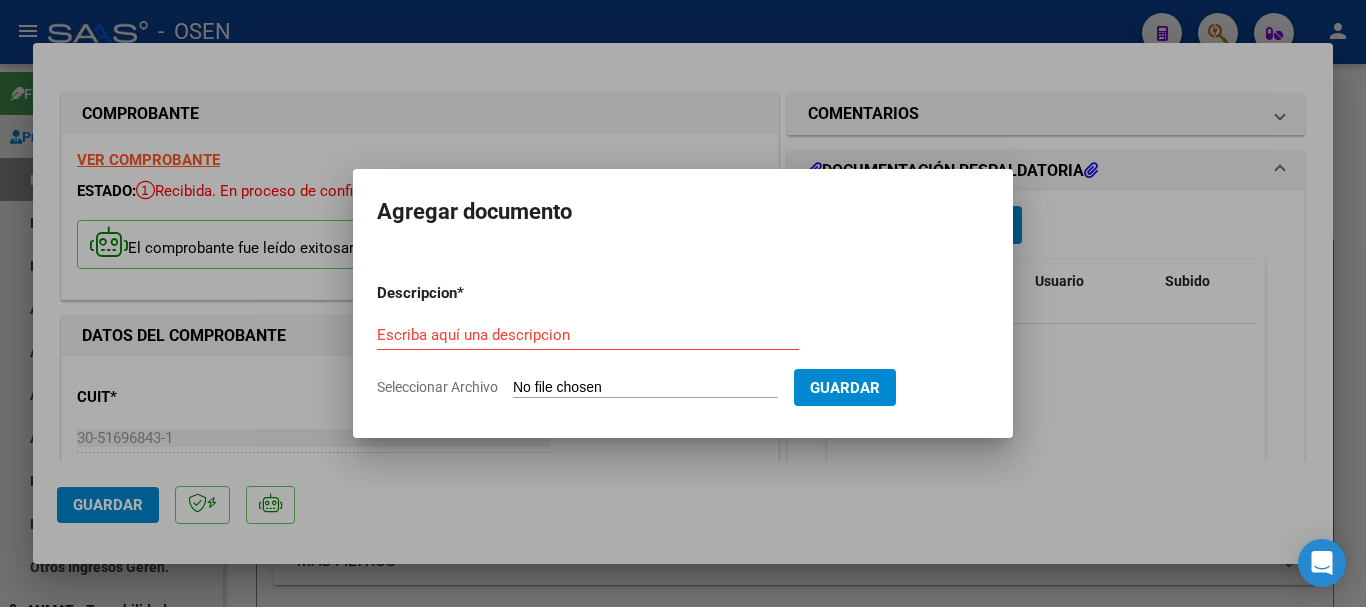 type on "C:\fakepath\ilovepdf_merged - 2025-08-04T094946.304.pdf" 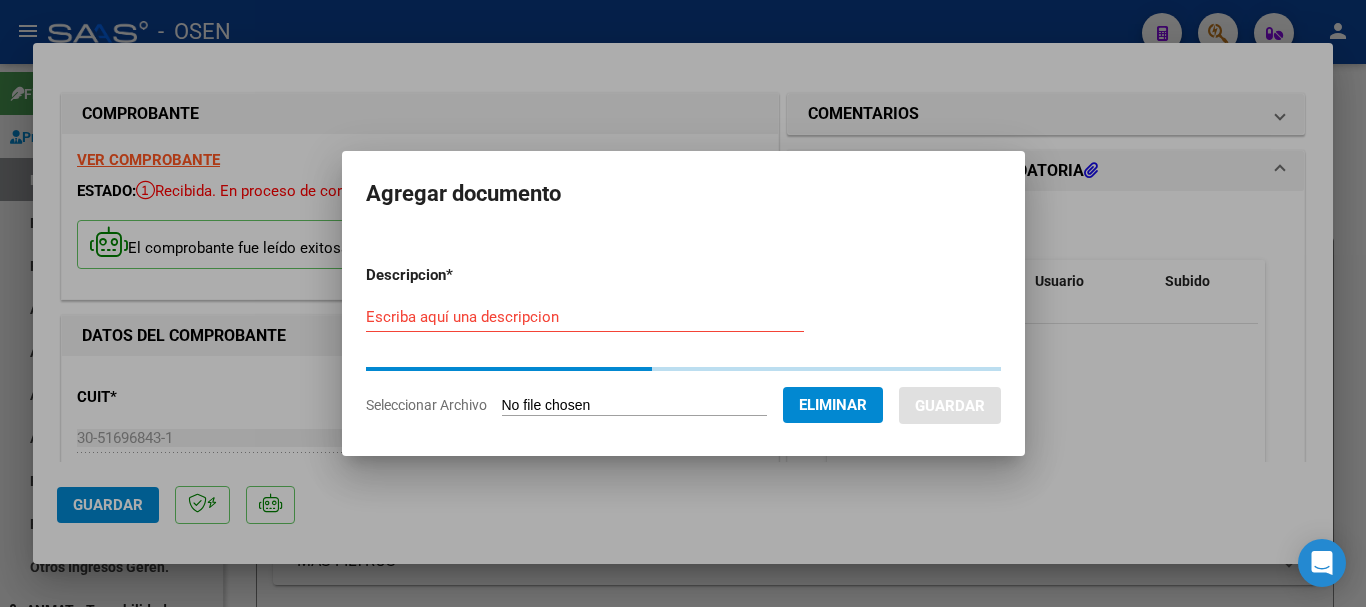 click on "Escriba aquí una descripcion" at bounding box center [585, 317] 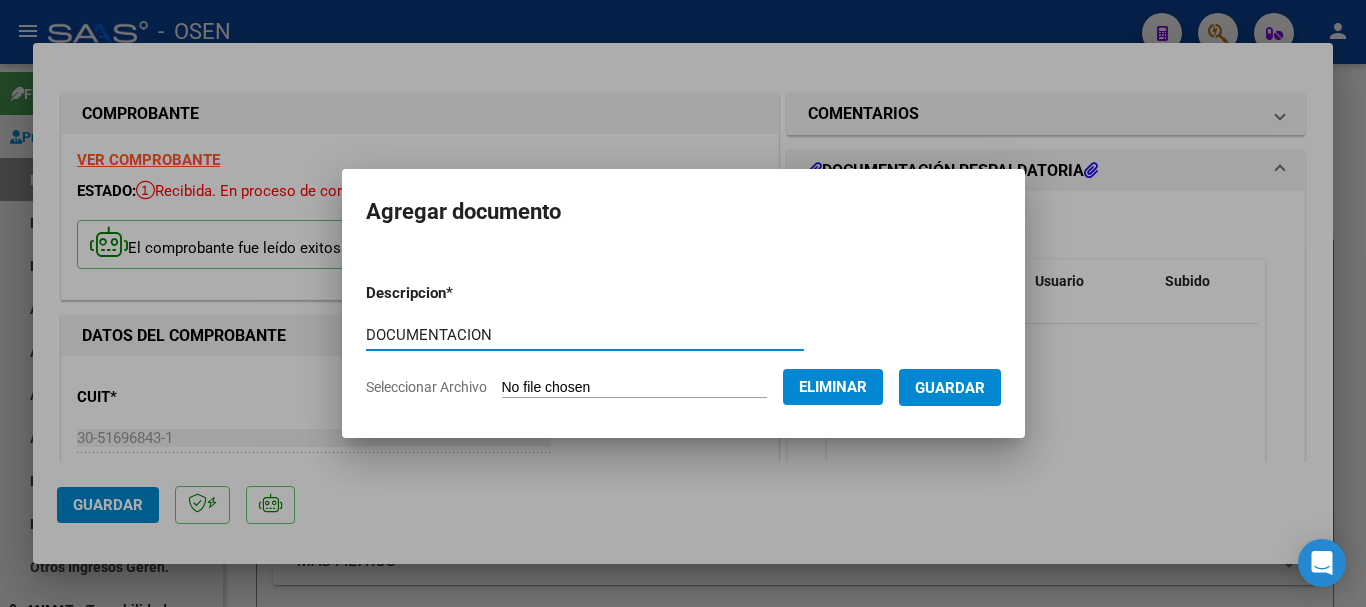 type on "DOCUMENTACION" 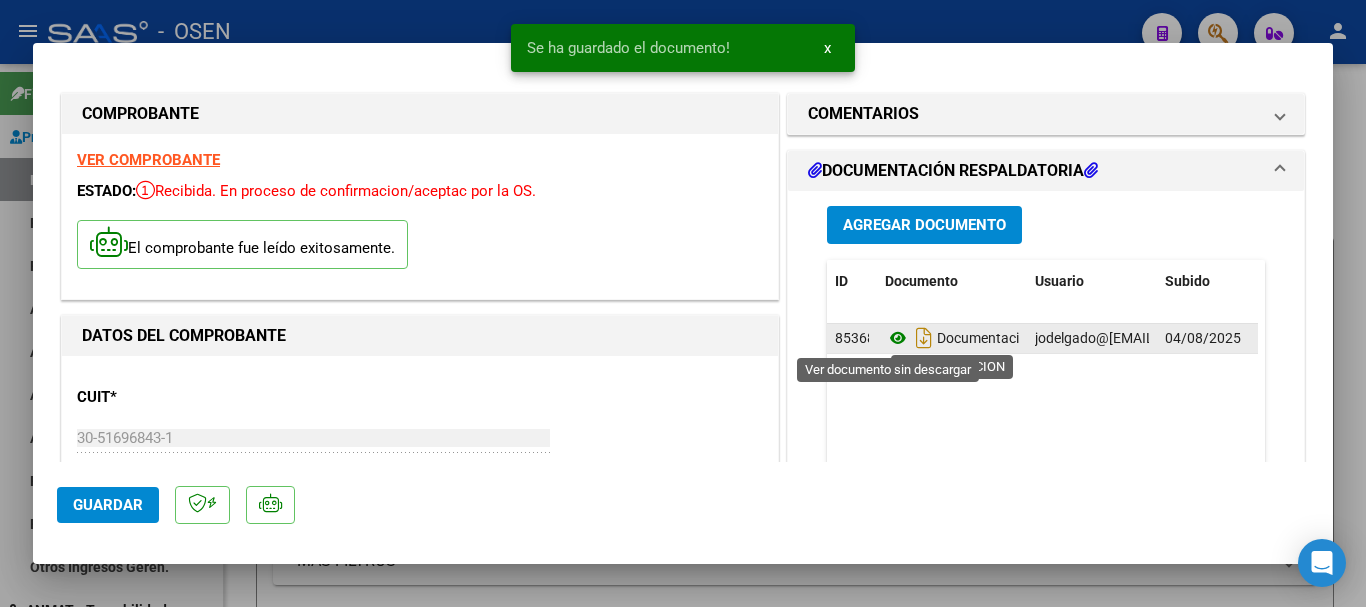click 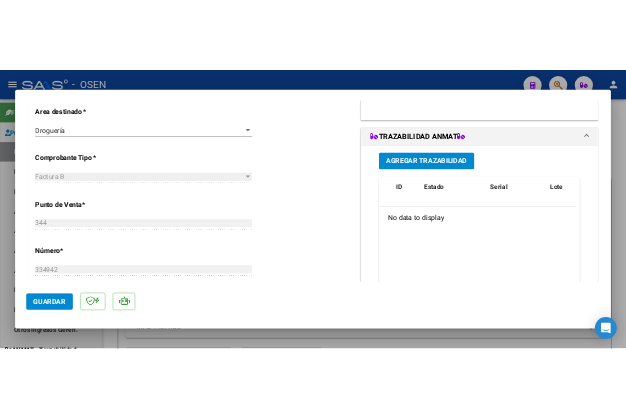 scroll, scrollTop: 500, scrollLeft: 0, axis: vertical 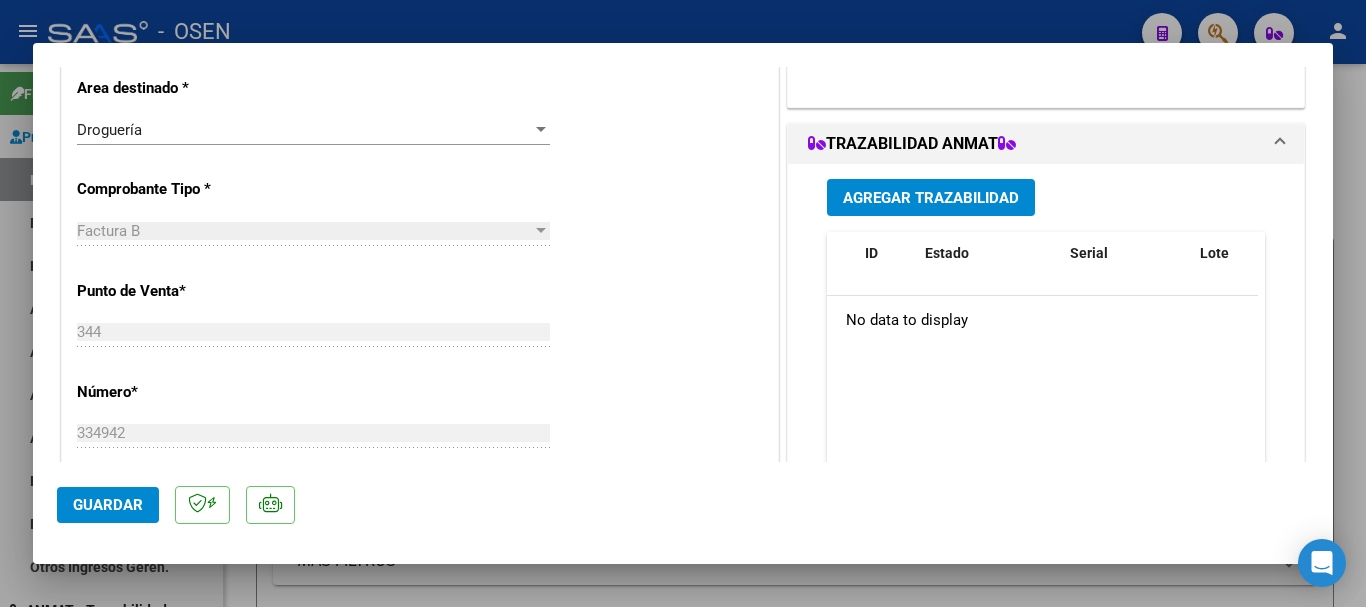 click on "Agregar Trazabilidad" at bounding box center [931, 198] 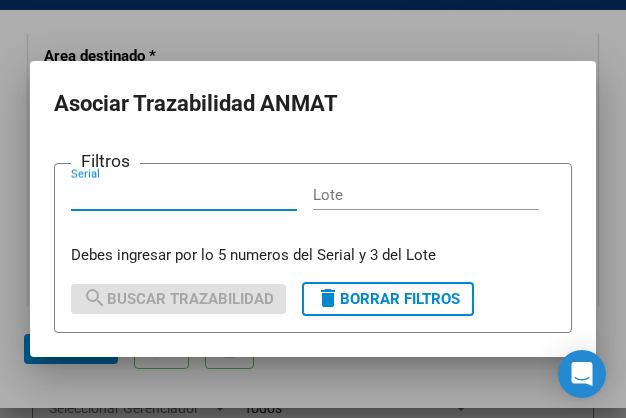 click on "Serial" at bounding box center (184, 195) 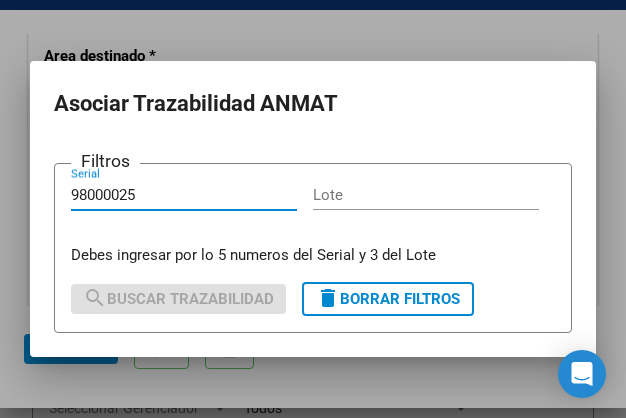 type on "98000025" 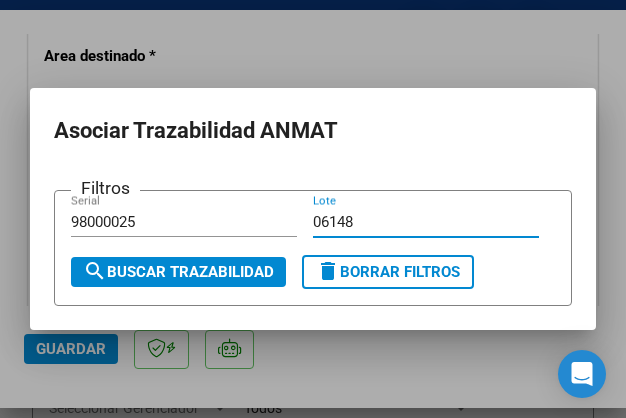 type on "06148" 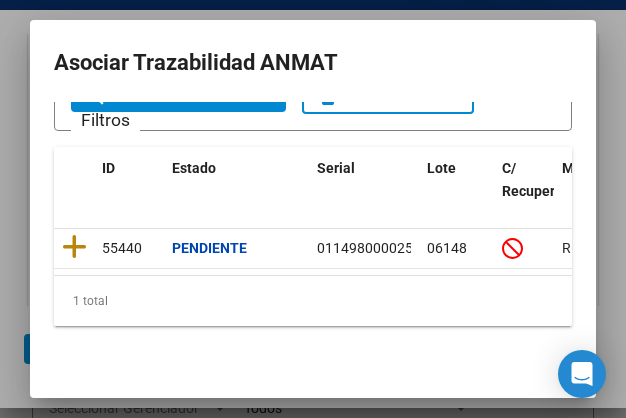 scroll, scrollTop: 133, scrollLeft: 0, axis: vertical 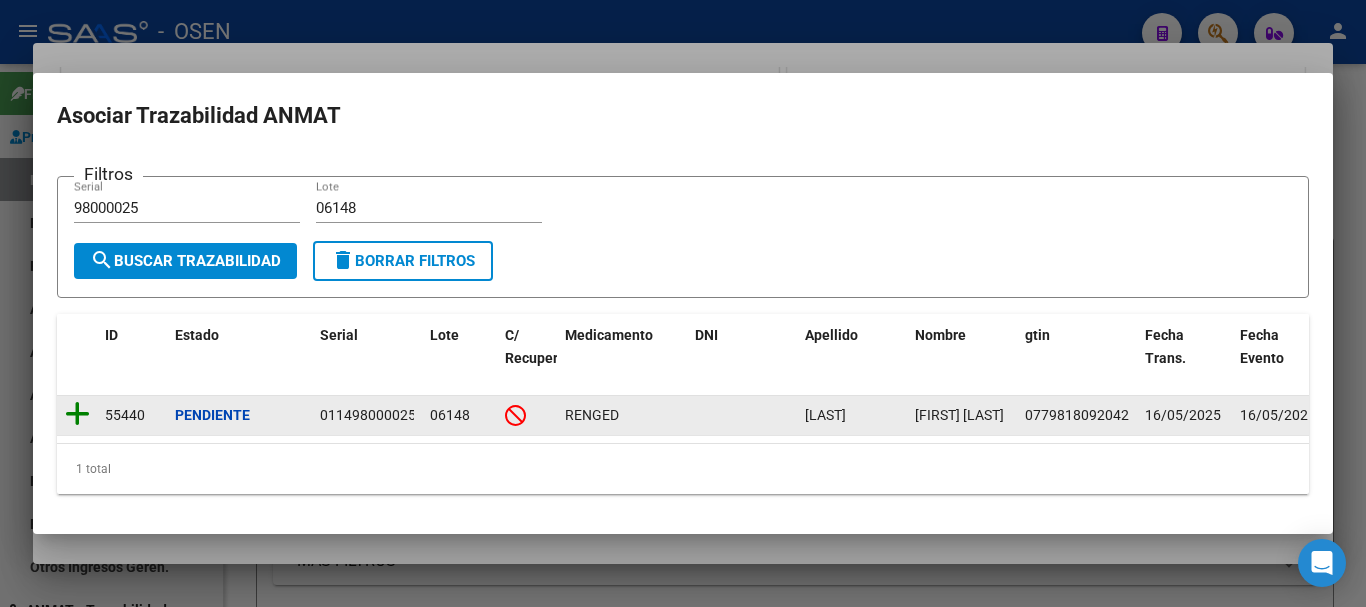 click 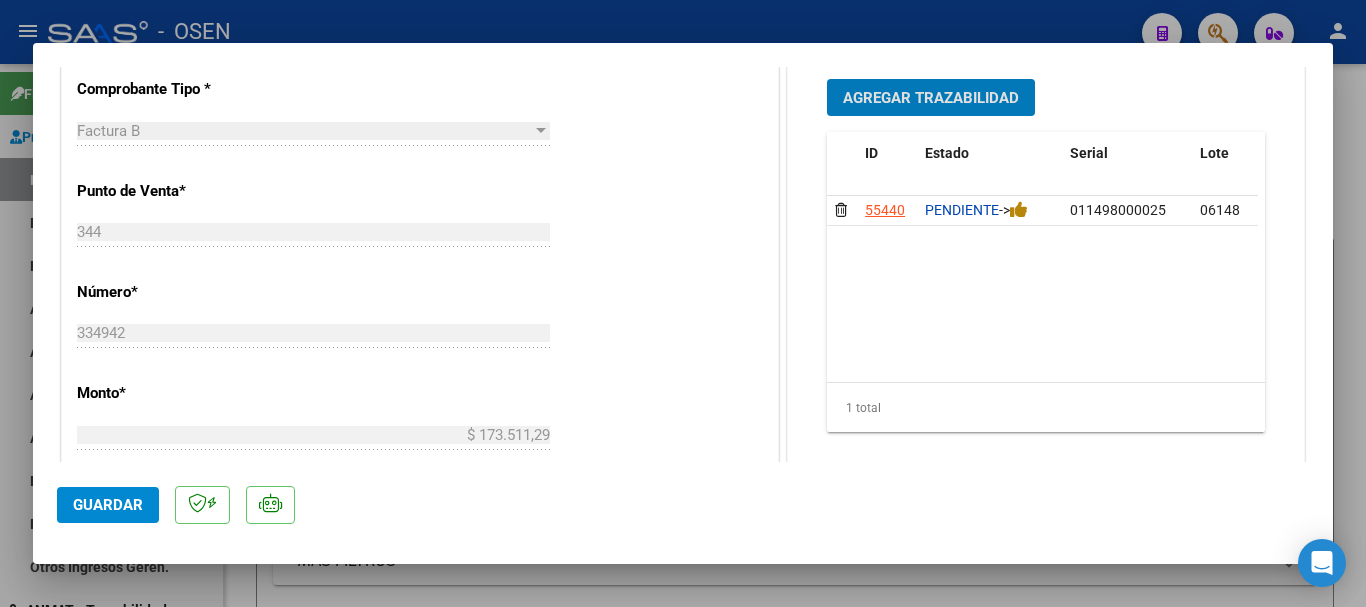 scroll, scrollTop: 800, scrollLeft: 0, axis: vertical 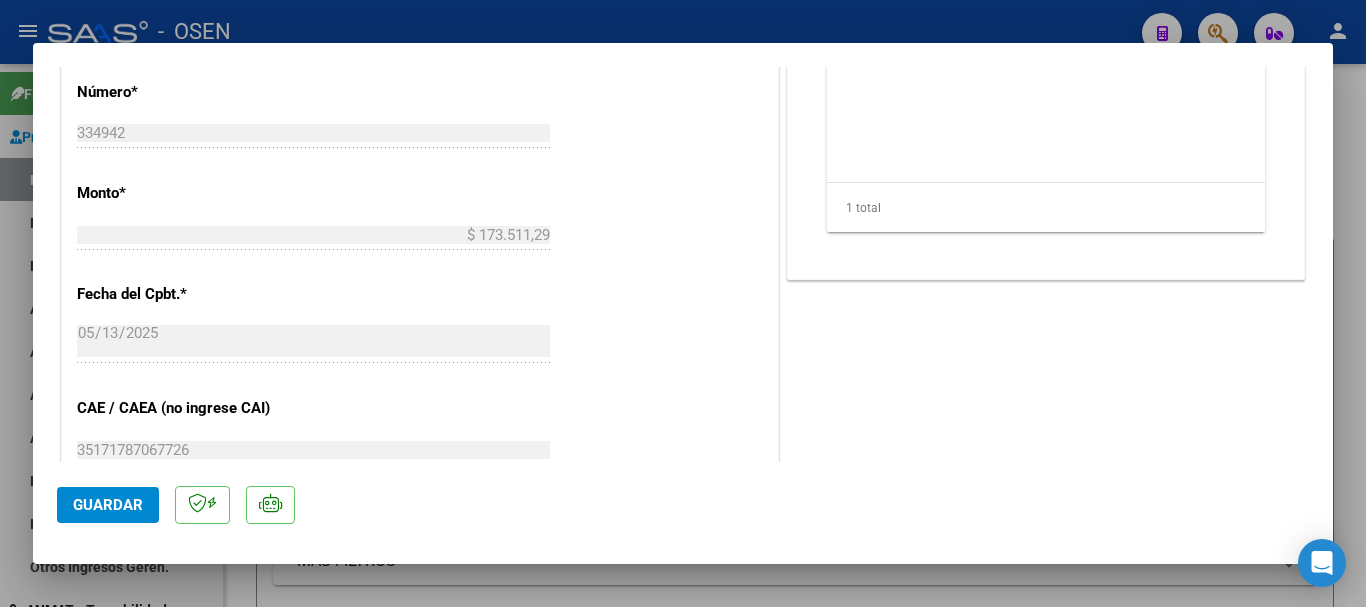 click on "Guardar" 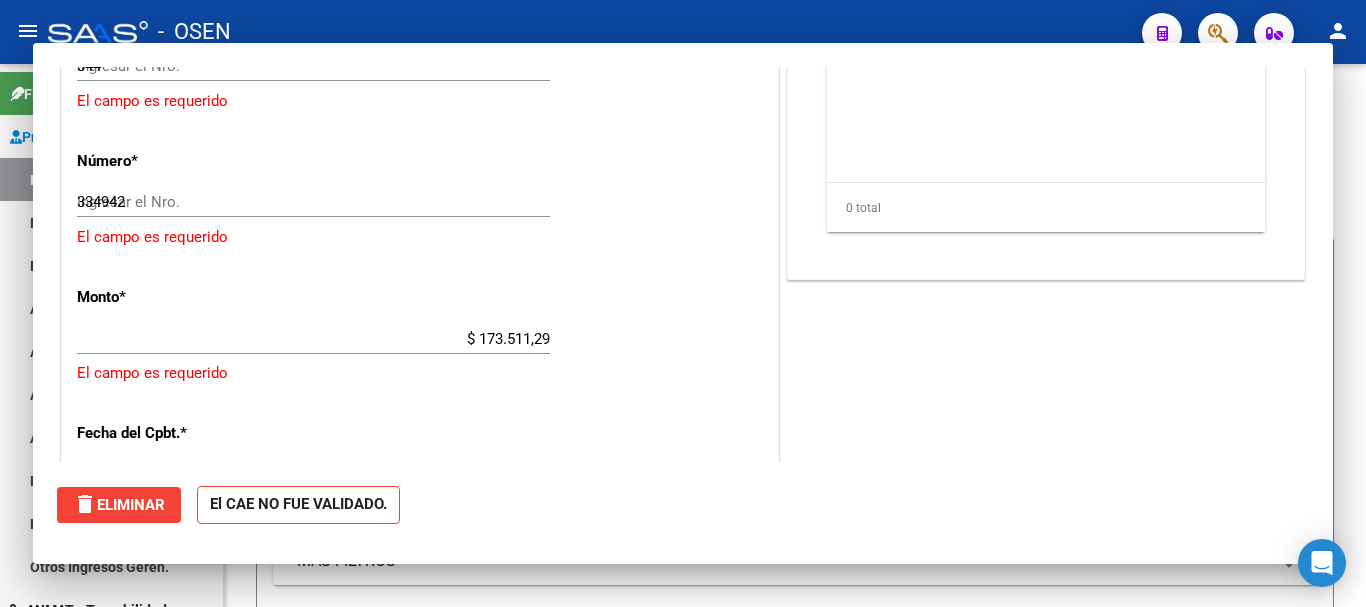 type 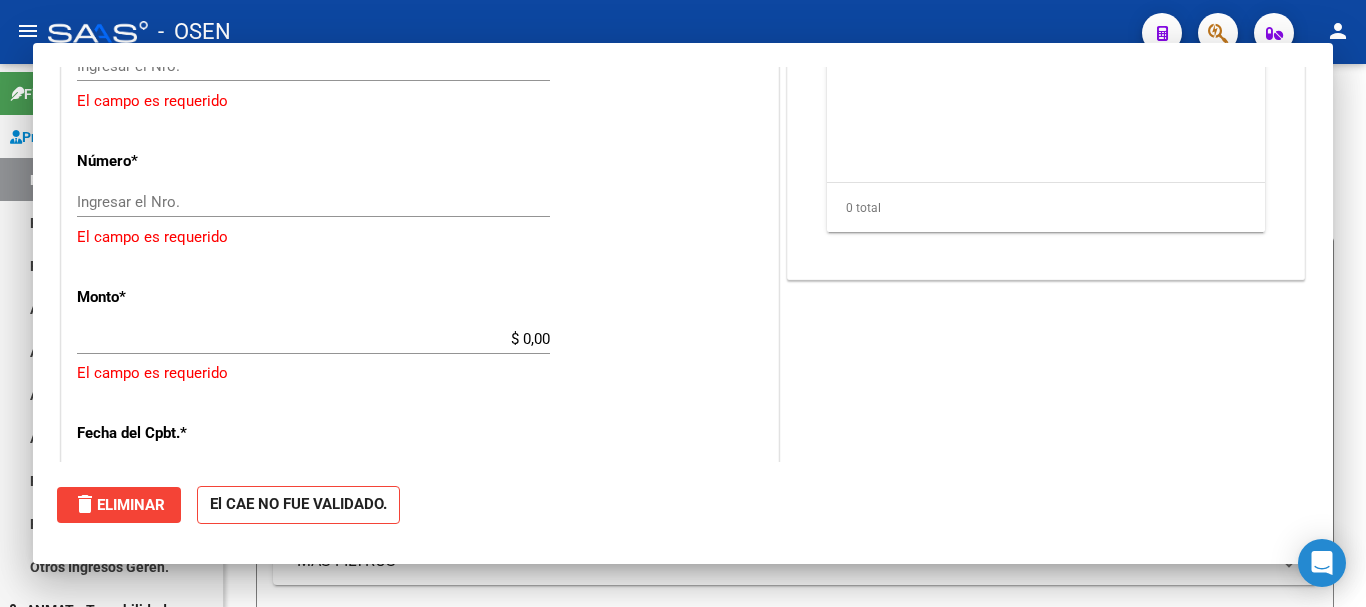 scroll, scrollTop: 739, scrollLeft: 0, axis: vertical 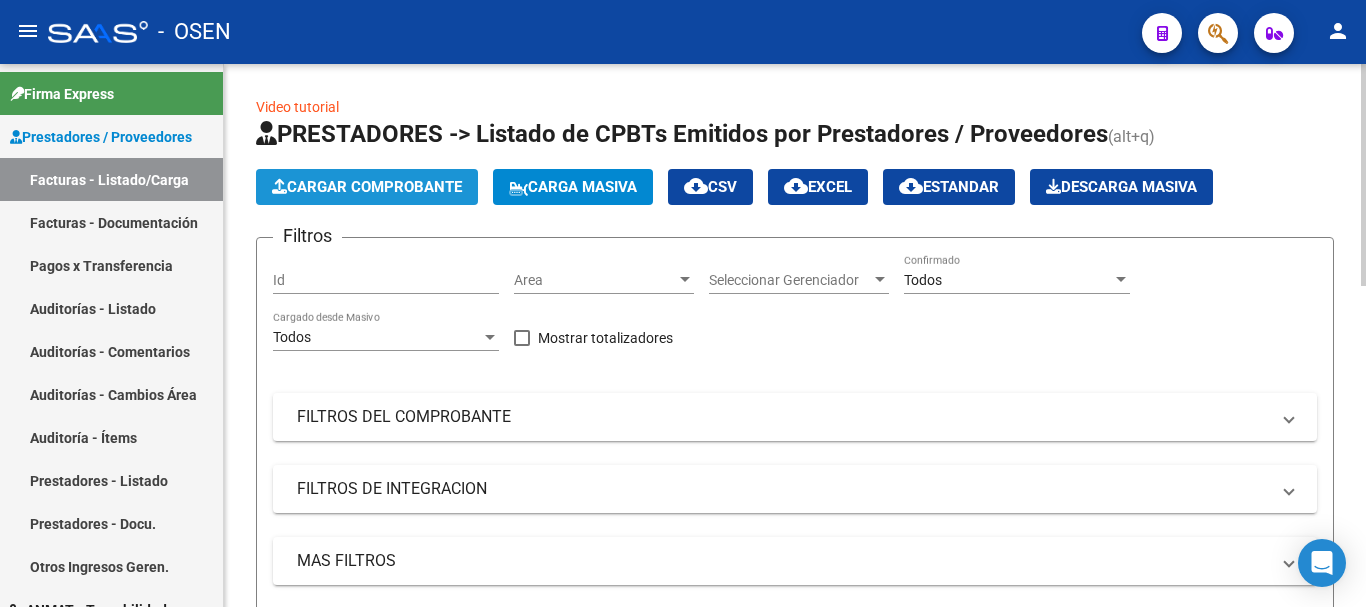 click on "Cargar Comprobante" 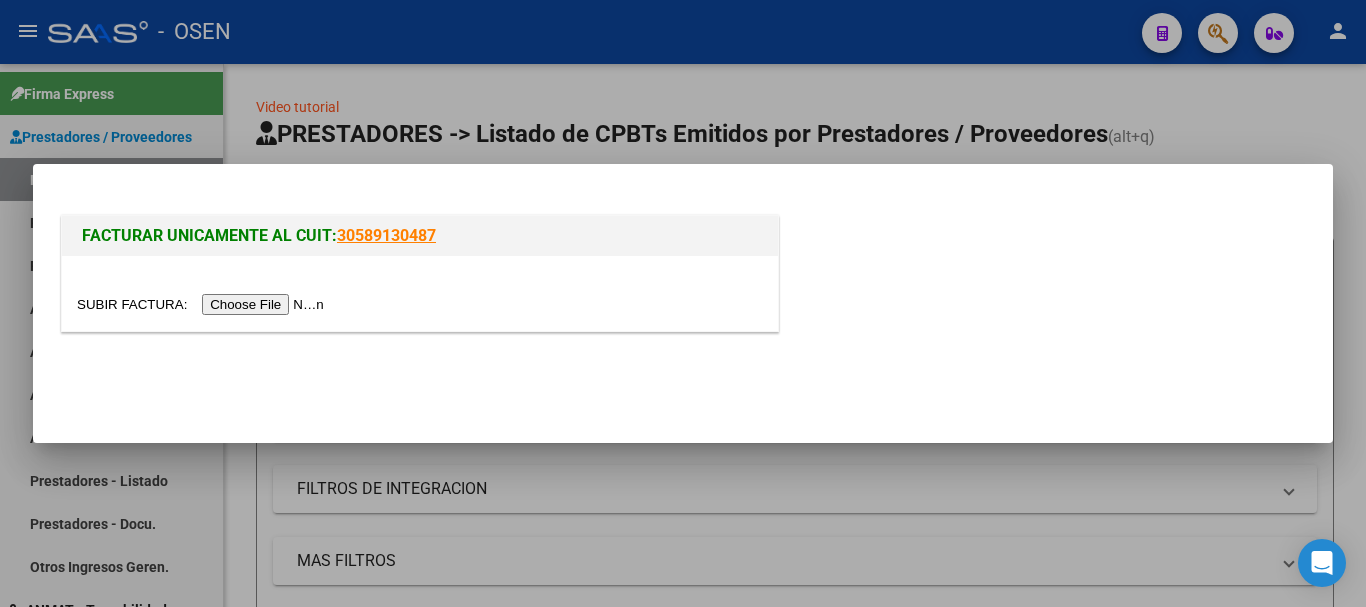 click at bounding box center [203, 304] 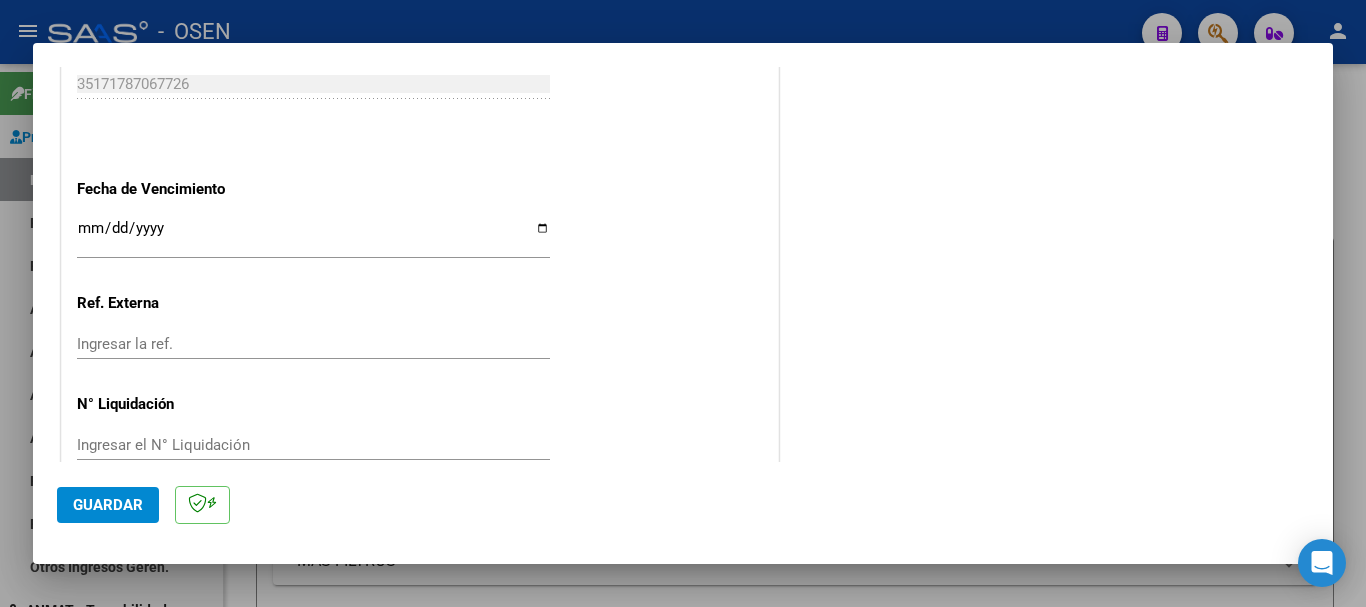 scroll, scrollTop: 1164, scrollLeft: 0, axis: vertical 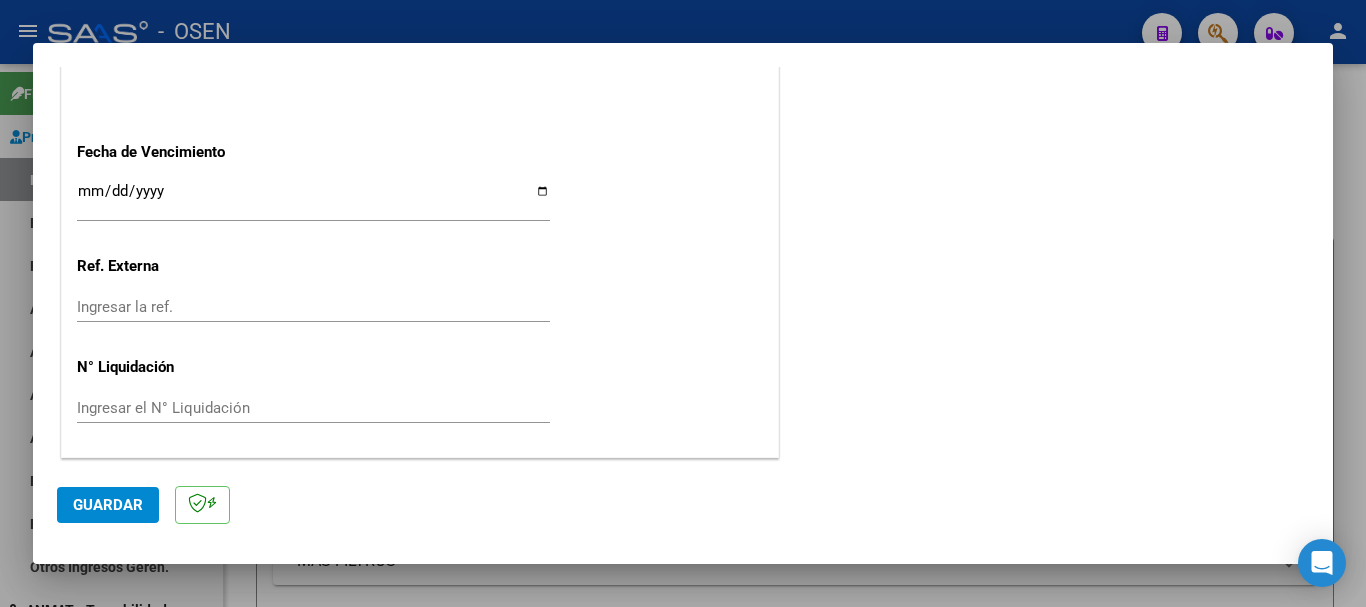click on "Ingresar la fecha" at bounding box center (313, 199) 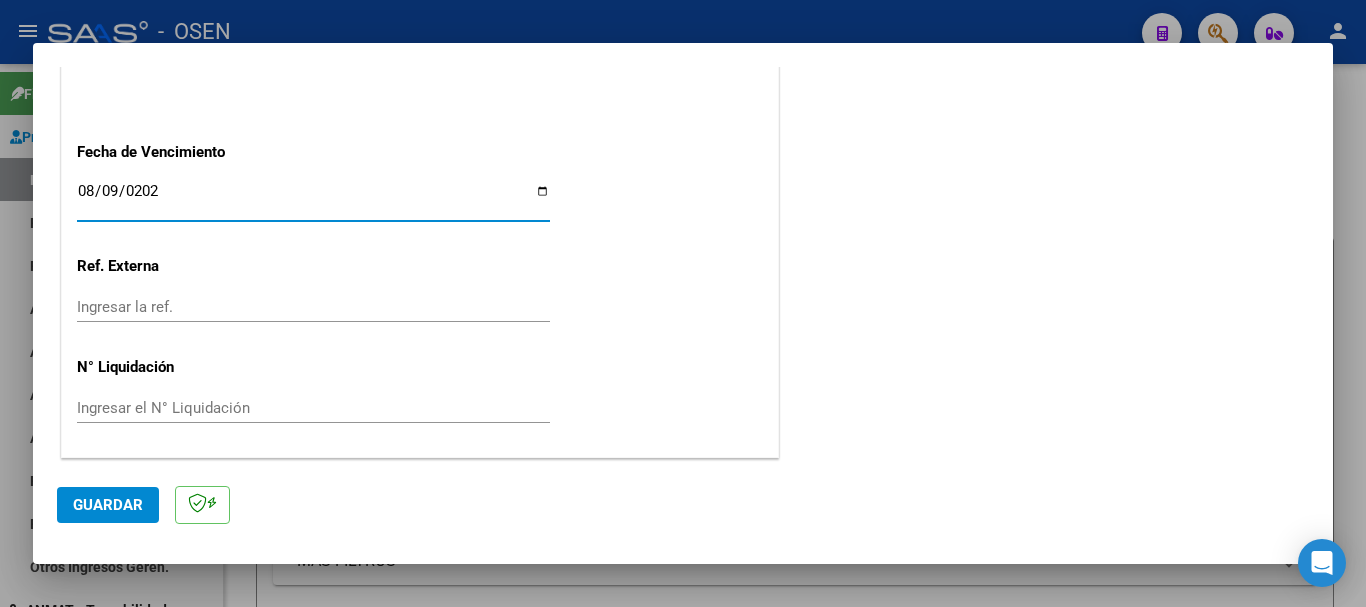 type on "2025-08-09" 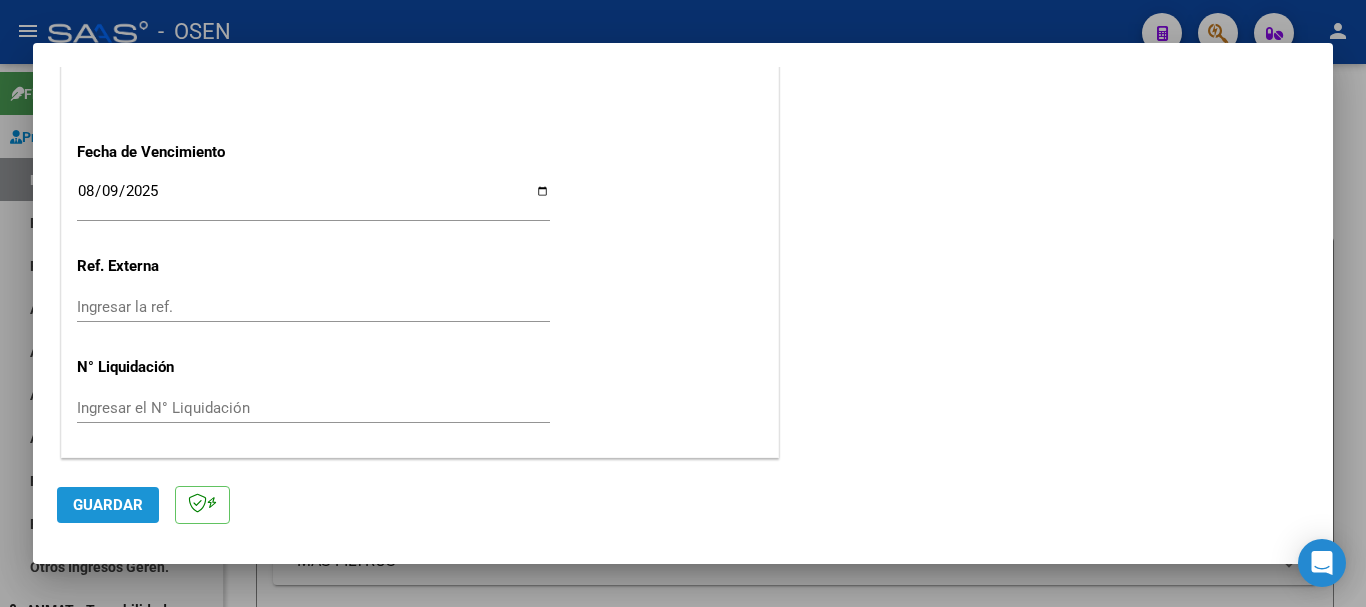 click on "Guardar" 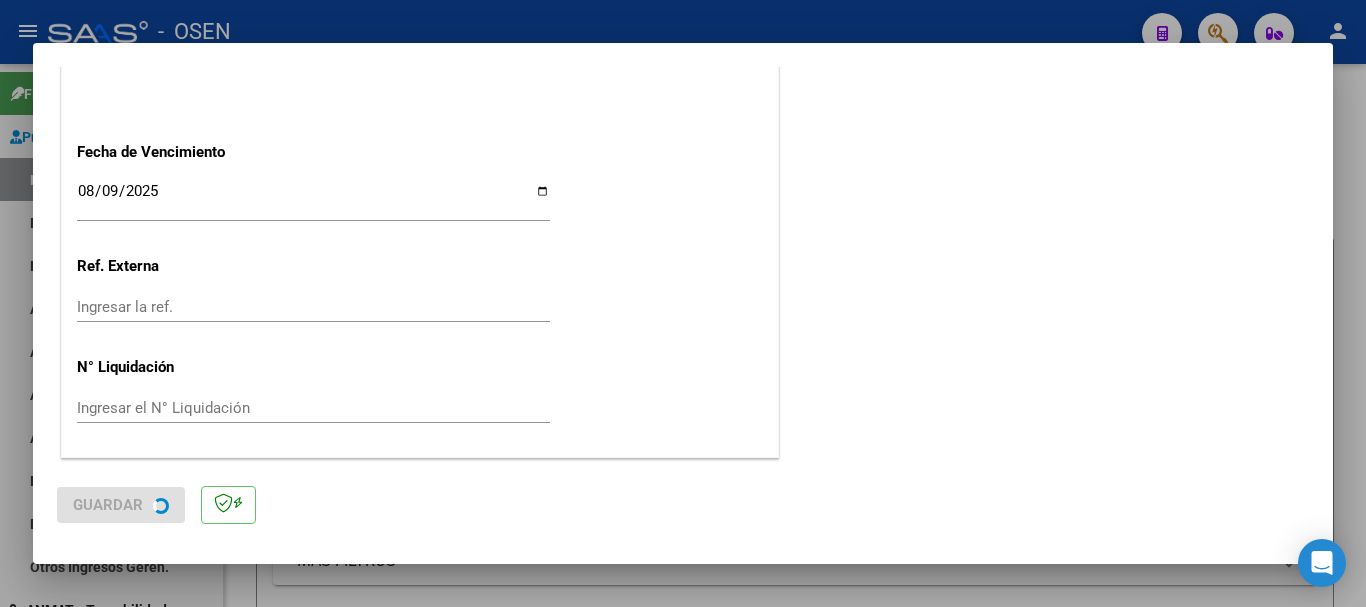 scroll, scrollTop: 0, scrollLeft: 0, axis: both 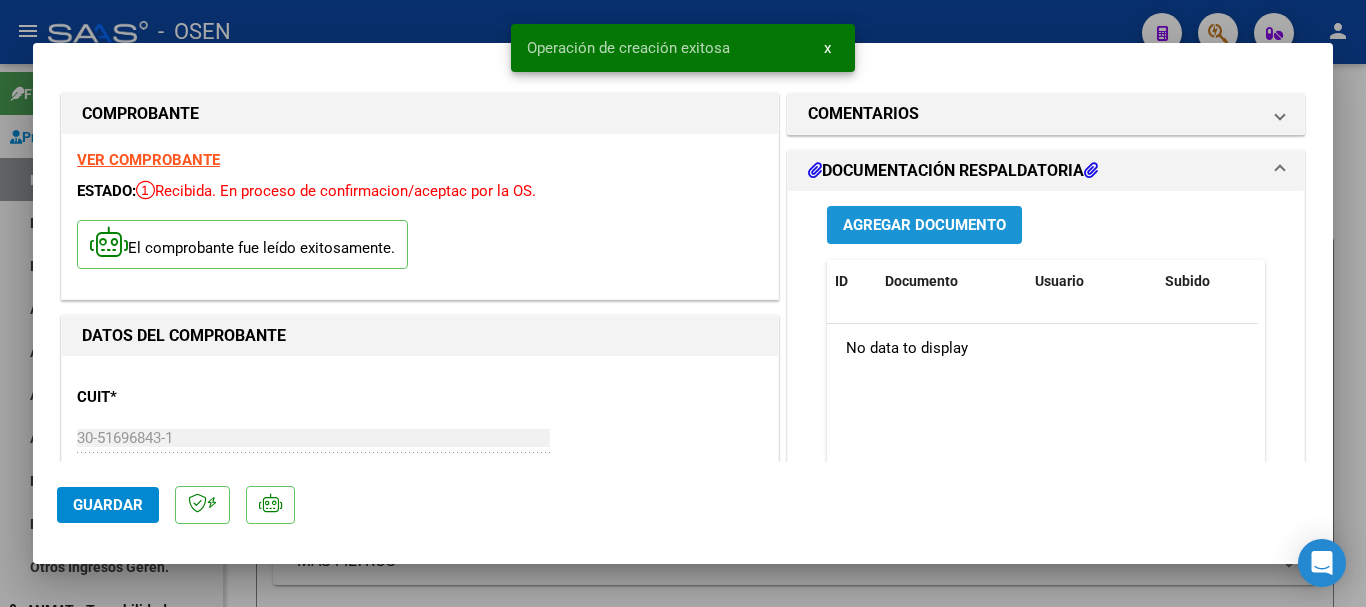 click on "Agregar Documento" at bounding box center (924, 226) 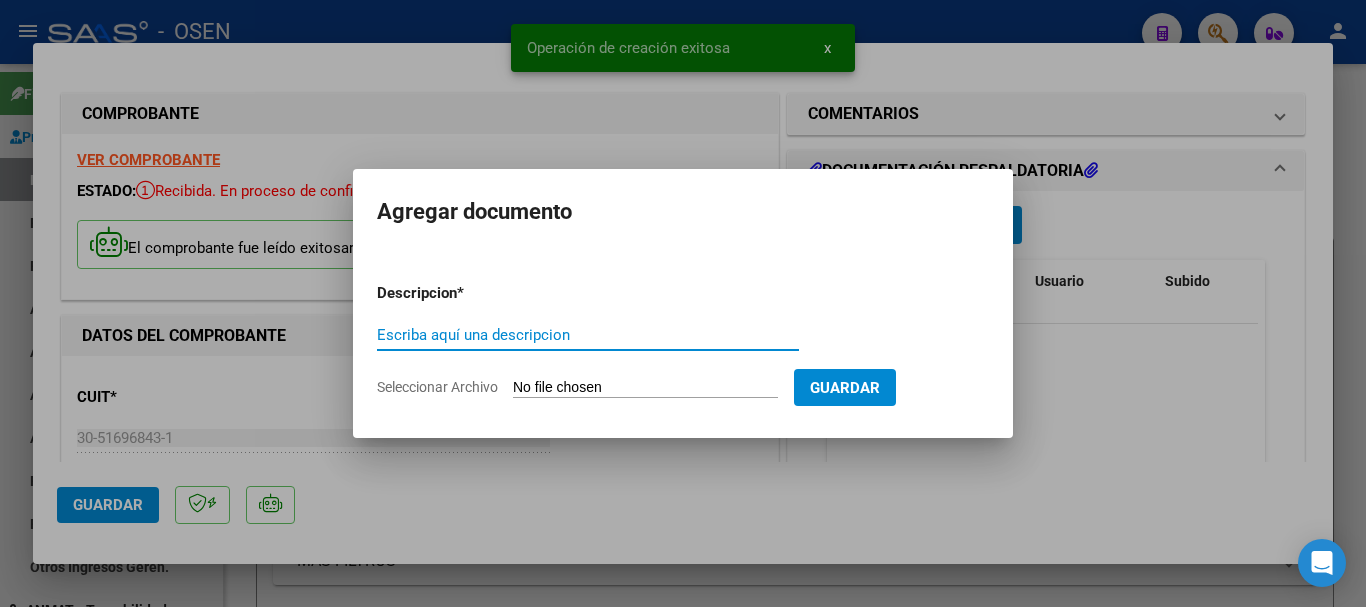 click on "Seleccionar Archivo" at bounding box center [645, 388] 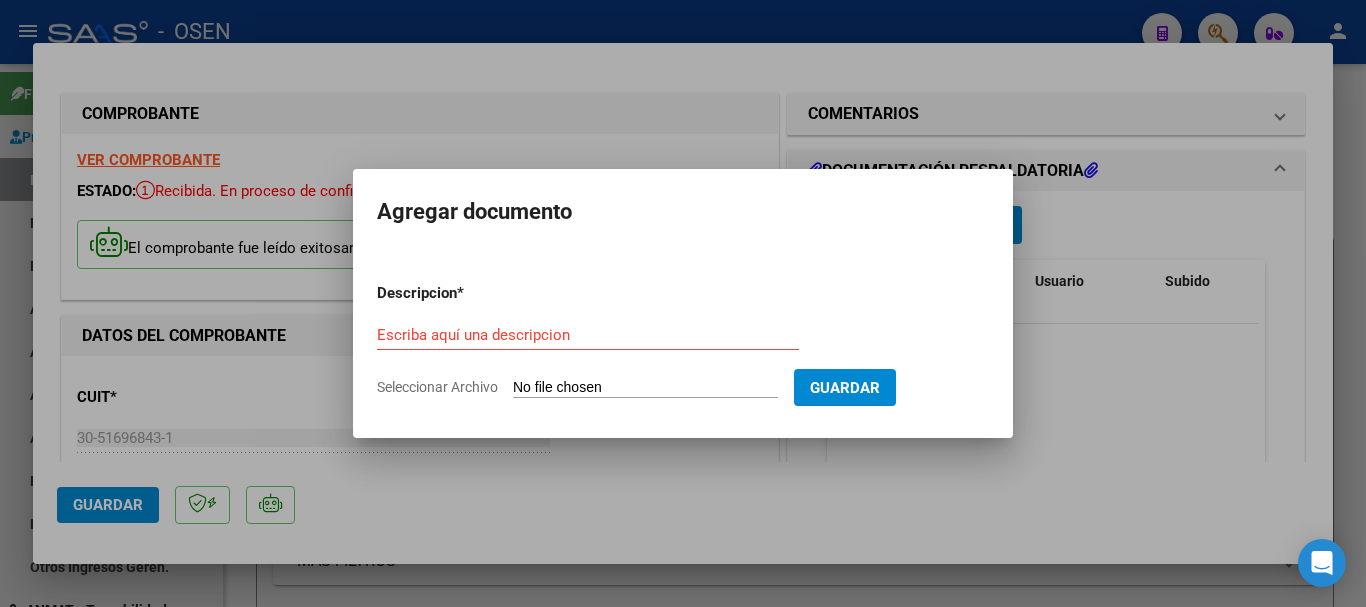 type on "C:\fakepath\ilovepdf_merged - 2025-08-04T095734.033.pdf" 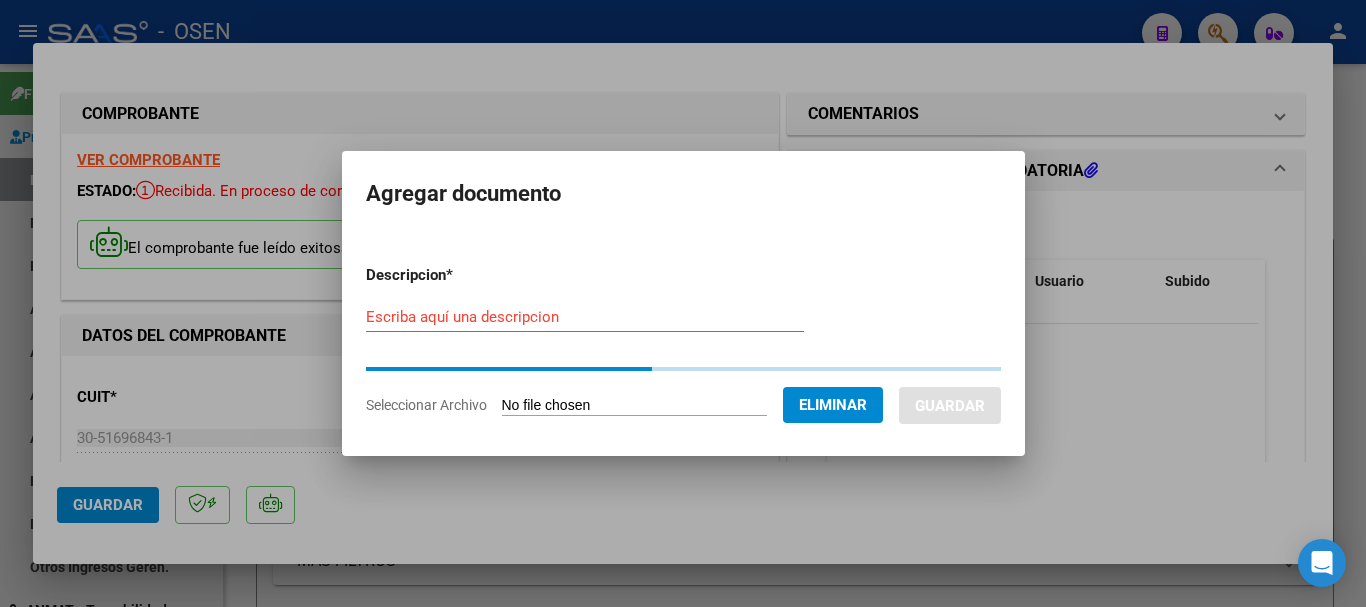click on "Escriba aquí una descripcion" at bounding box center [585, 317] 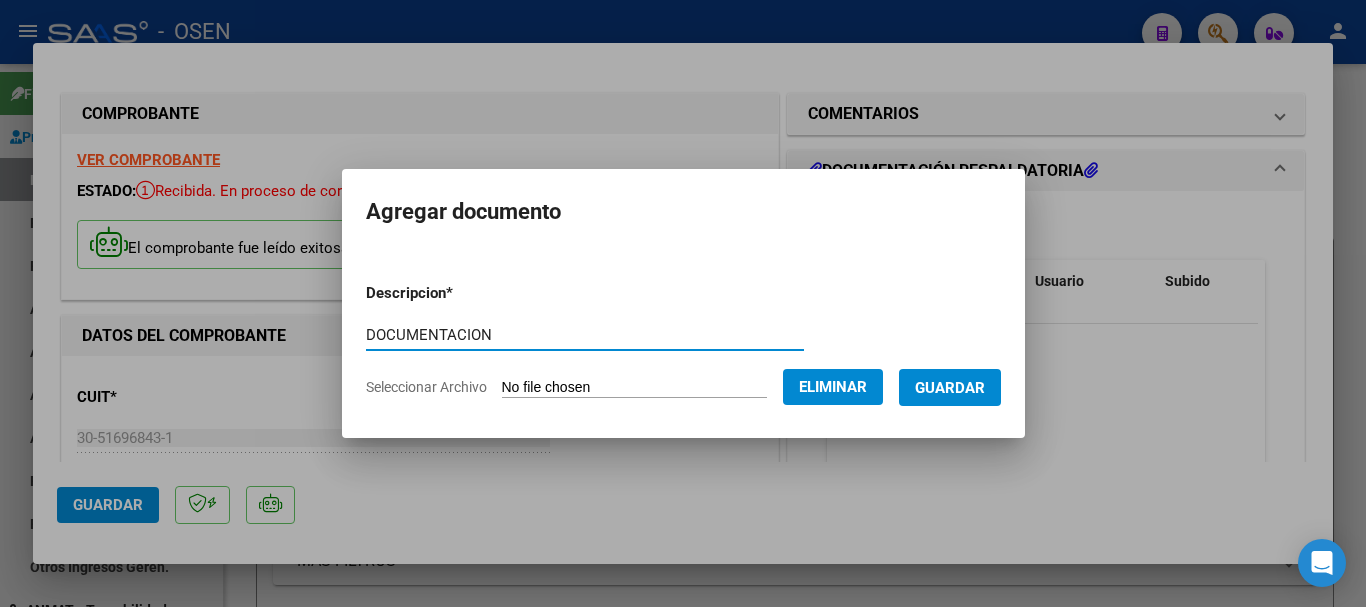 type on "DOCUMENTACION" 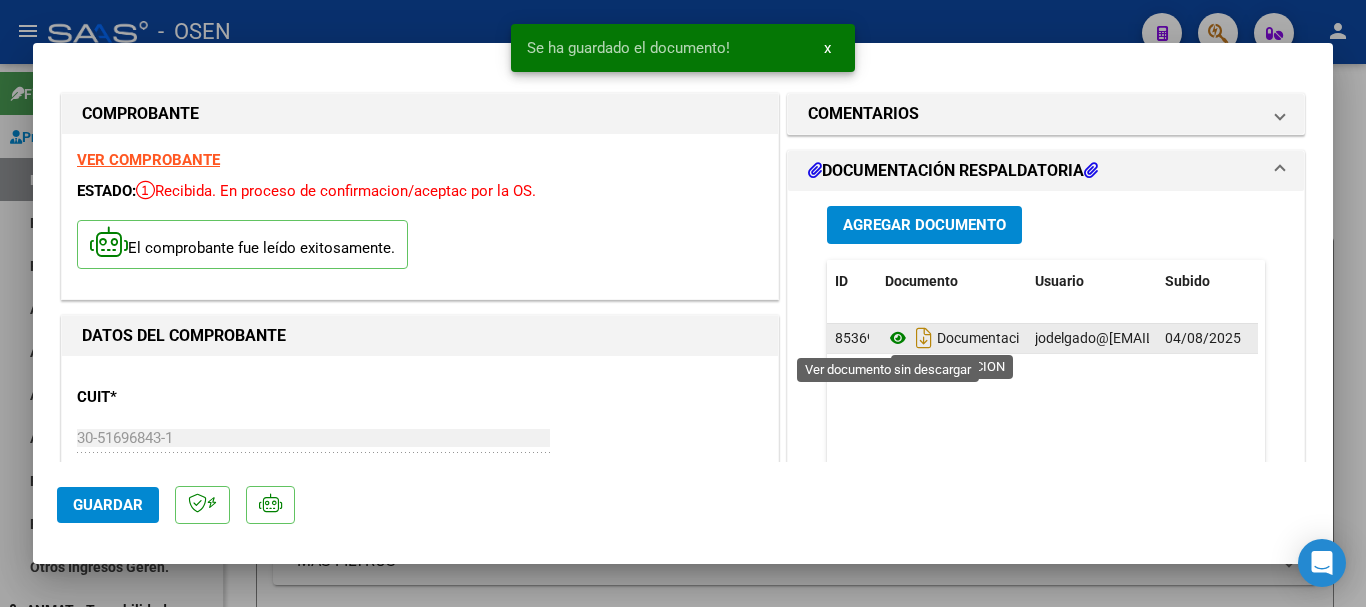 click 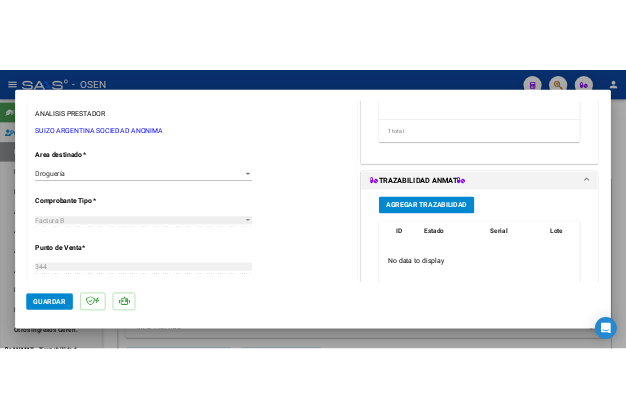scroll, scrollTop: 500, scrollLeft: 0, axis: vertical 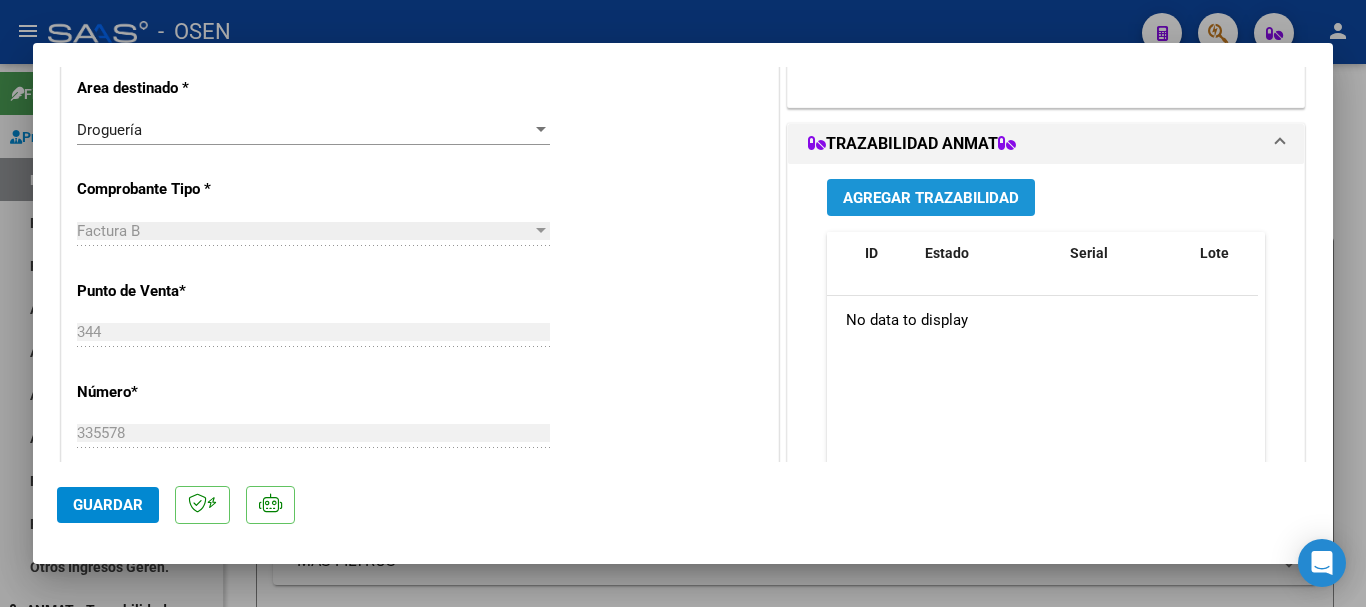 click on "Agregar Trazabilidad" at bounding box center (931, 198) 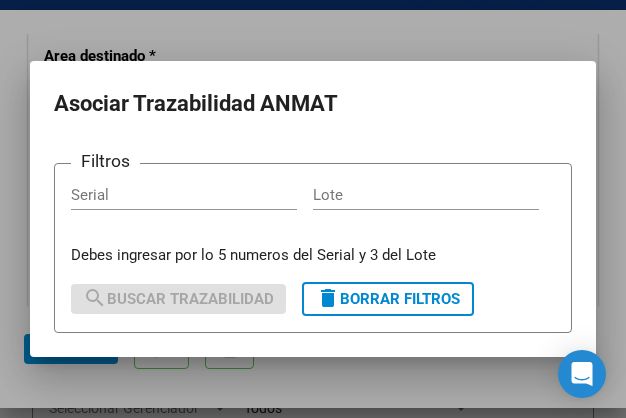 drag, startPoint x: 80, startPoint y: 194, endPoint x: 74, endPoint y: 182, distance: 13.416408 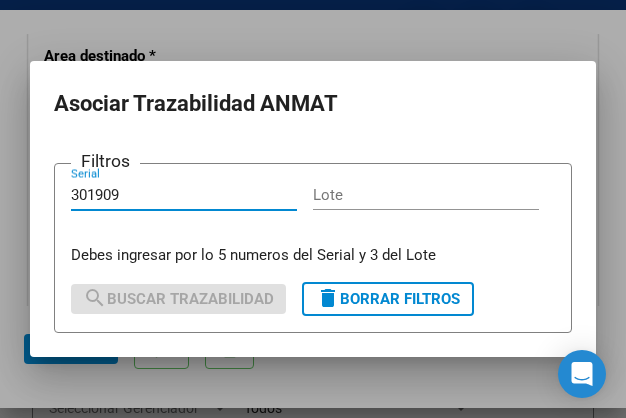 type on "301909" 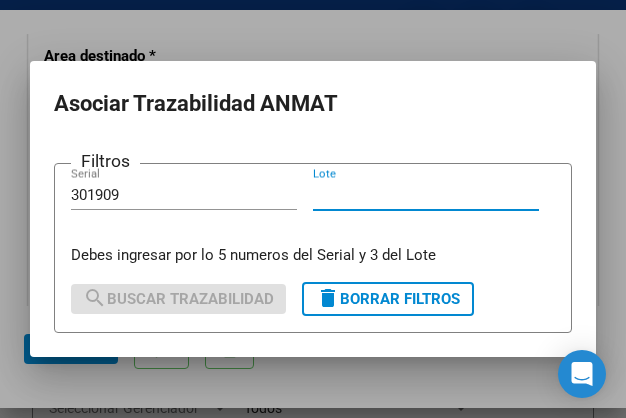 type on "G" 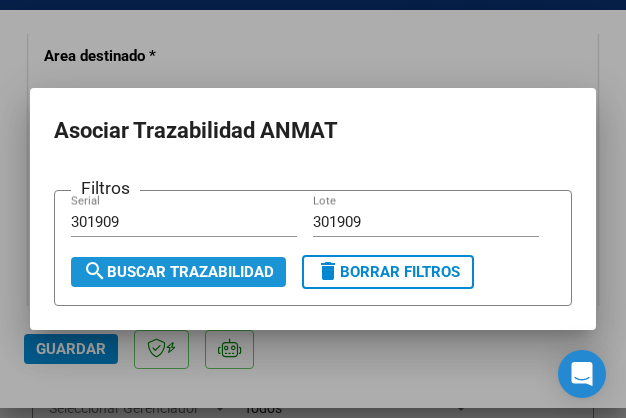 click on "search  Buscar Trazabilidad" at bounding box center [178, 272] 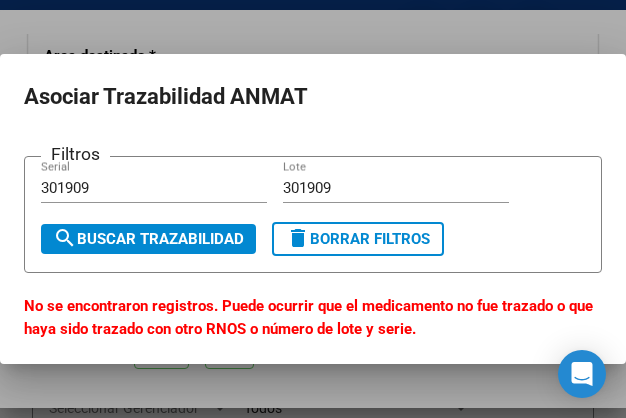 click on "301909 Lote" at bounding box center (396, 188) 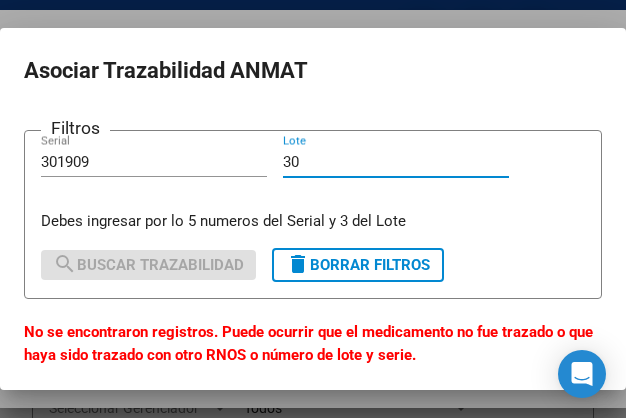 type on "3" 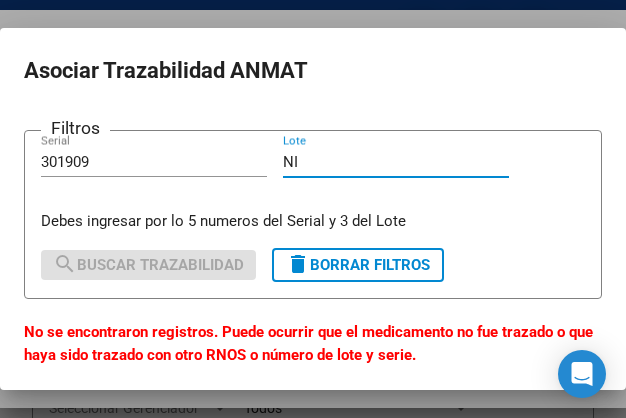 type on "N" 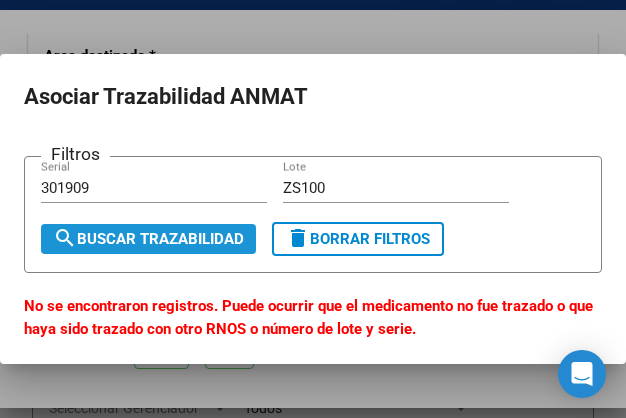 click on "search  Buscar Trazabilidad" at bounding box center (148, 239) 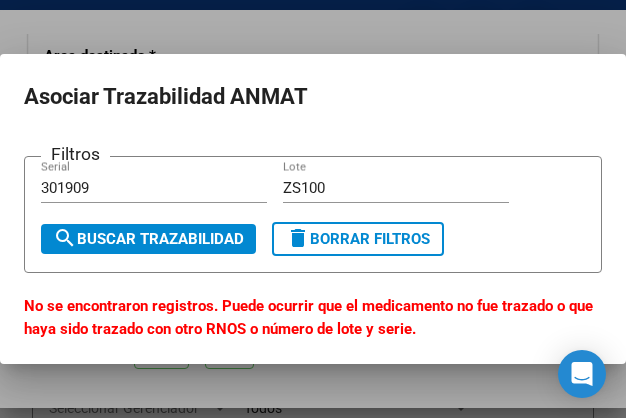 drag, startPoint x: 307, startPoint y: 191, endPoint x: 316, endPoint y: 124, distance: 67.601776 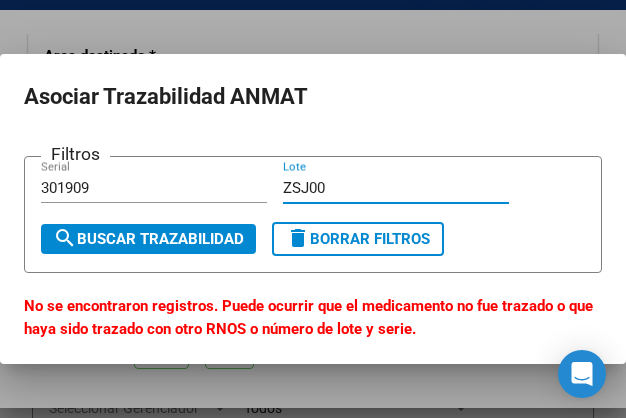 type on "ZSJ00" 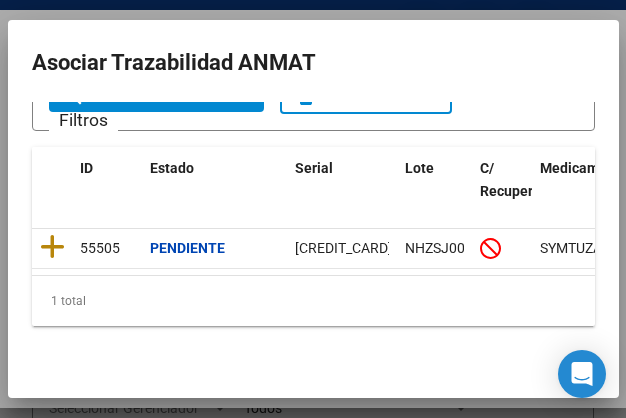 scroll, scrollTop: 124, scrollLeft: 0, axis: vertical 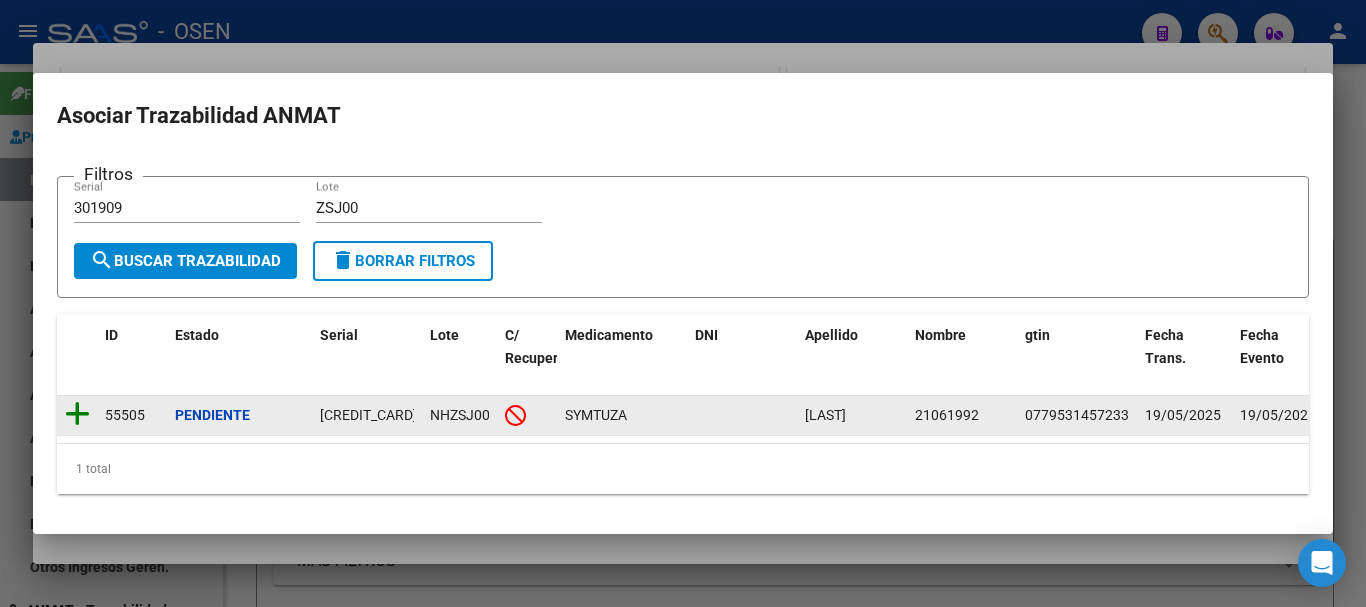 click 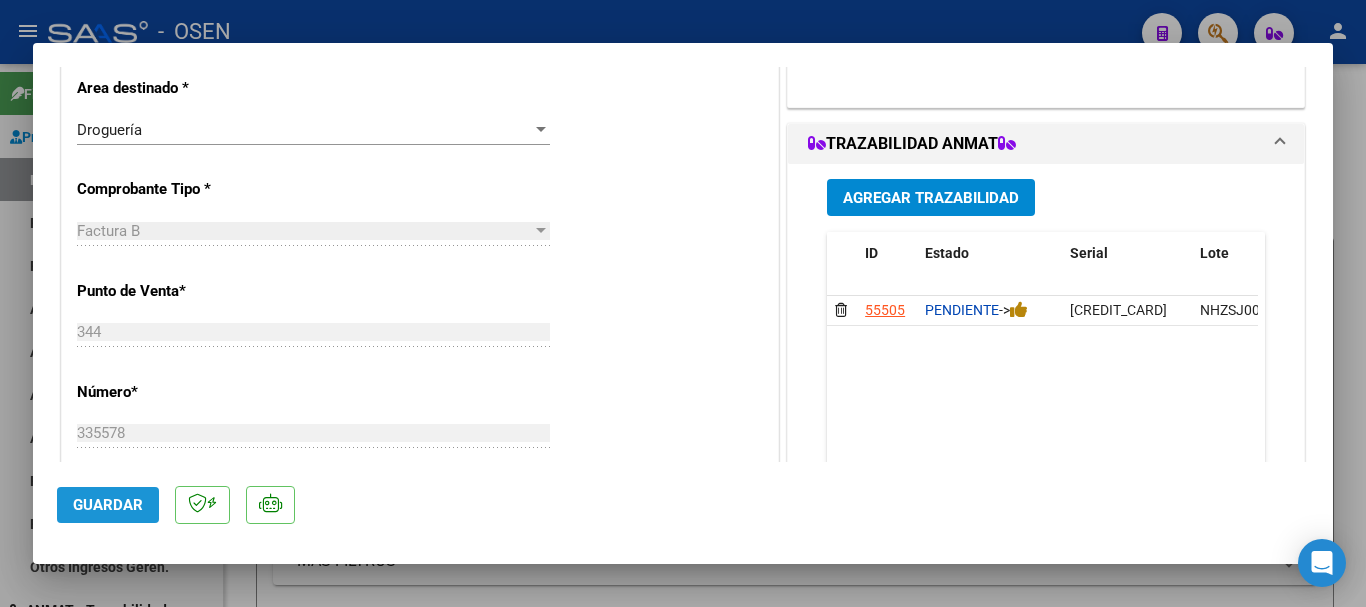 click on "Guardar" 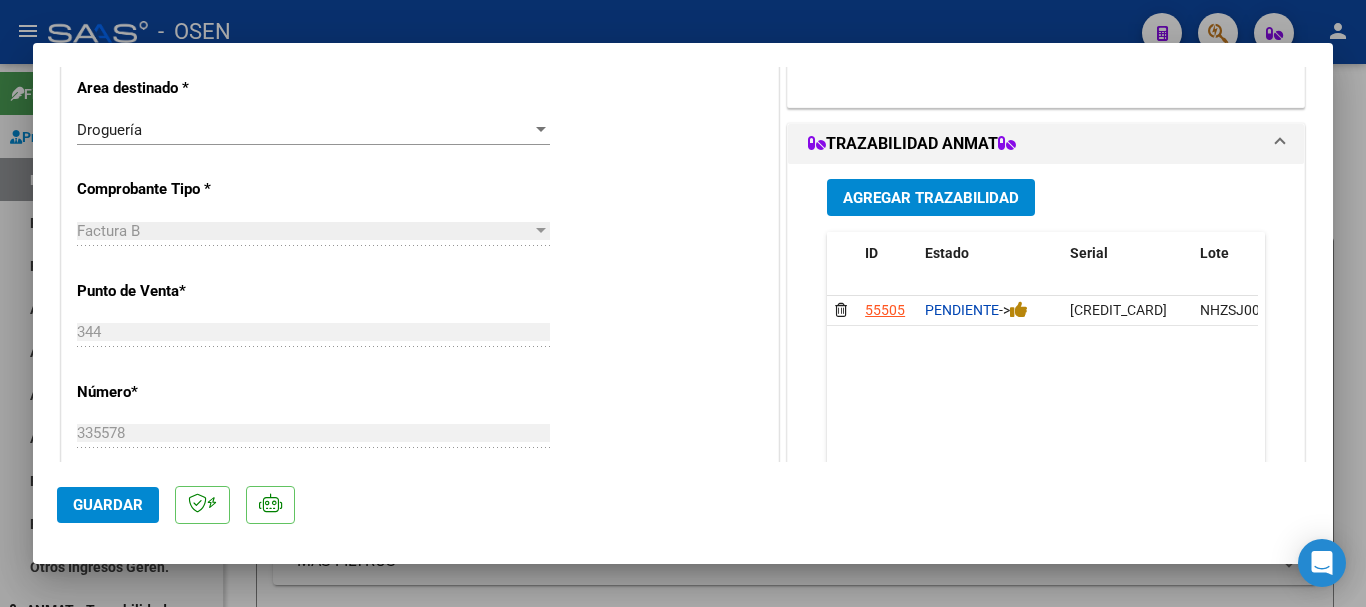 type 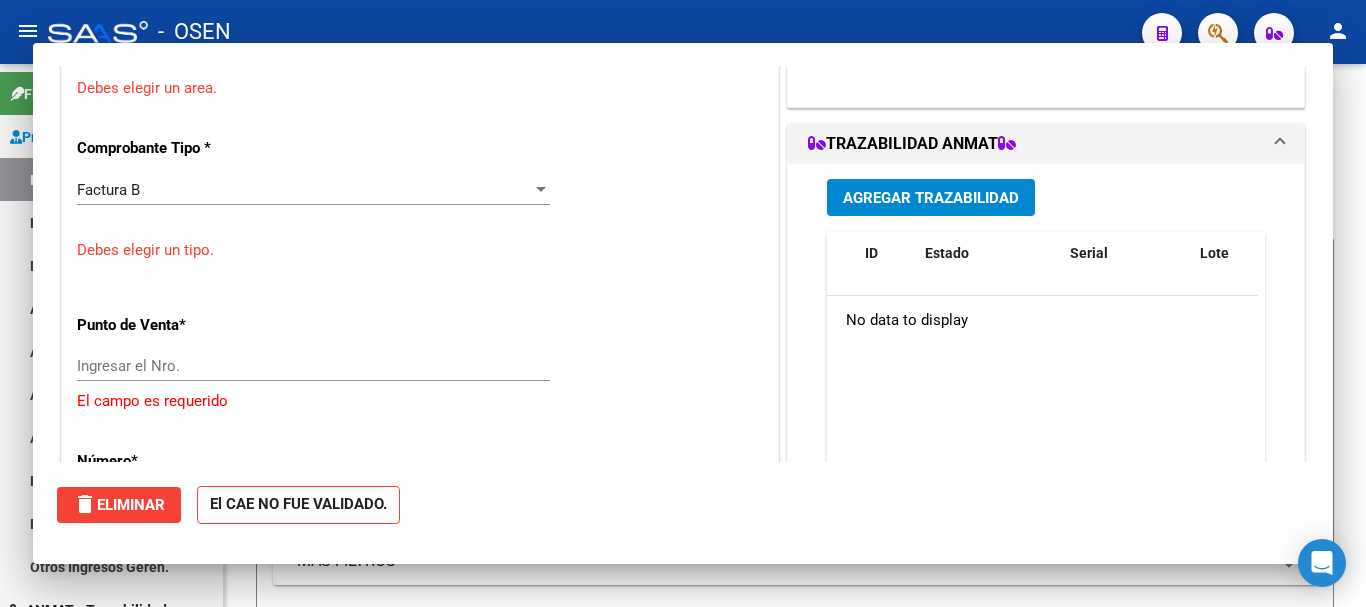 scroll, scrollTop: 439, scrollLeft: 0, axis: vertical 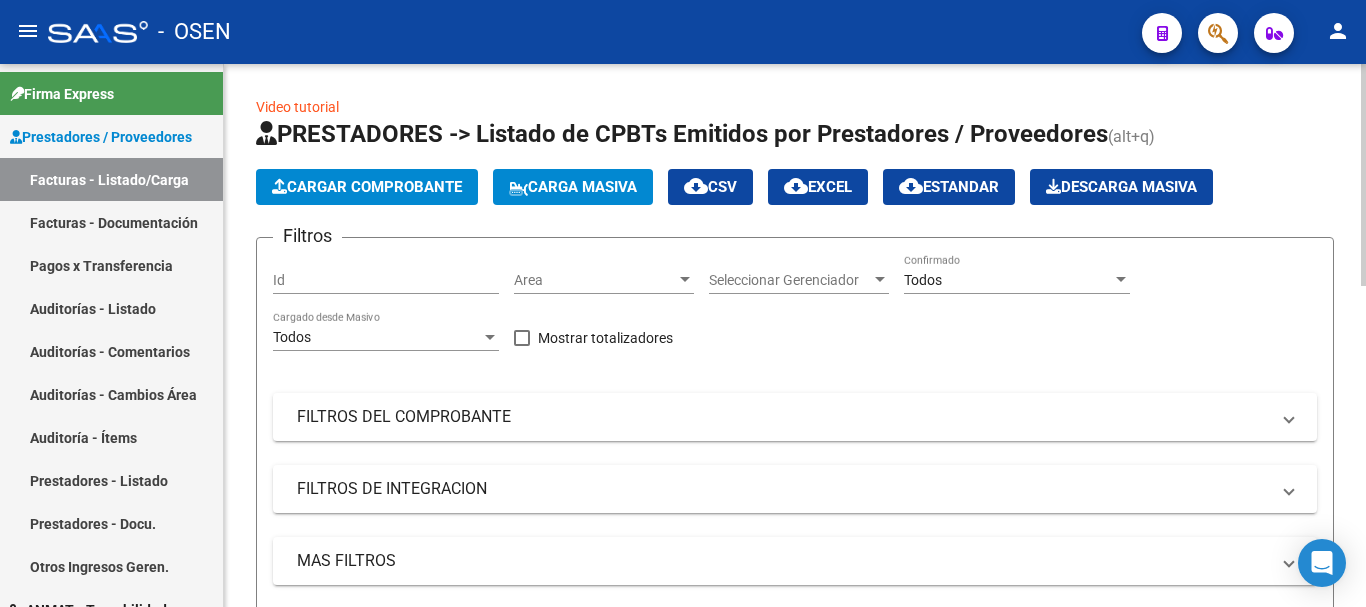 click on "Cargar Comprobante" 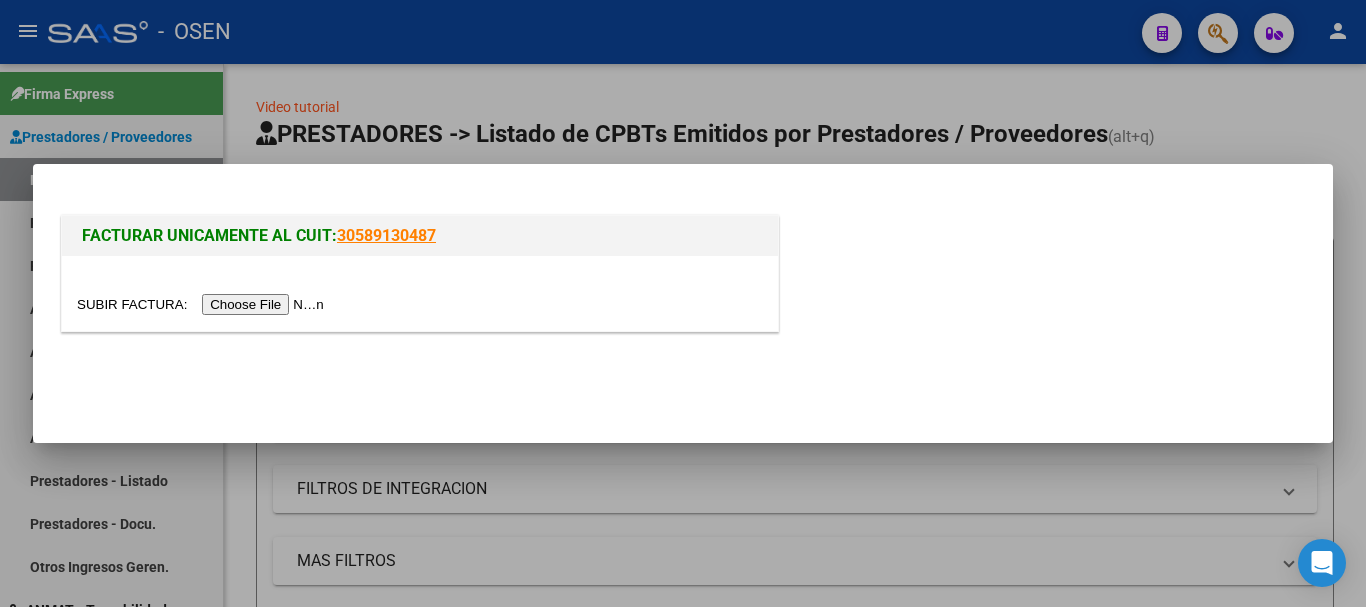 click at bounding box center (203, 304) 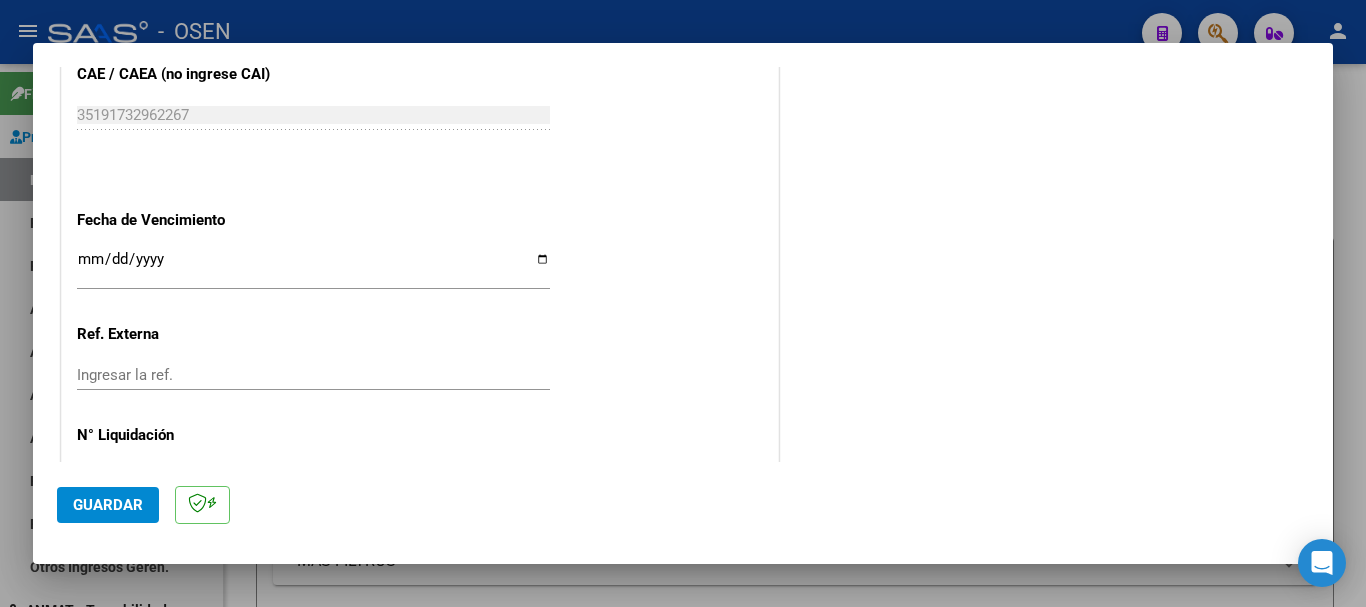 scroll, scrollTop: 1100, scrollLeft: 0, axis: vertical 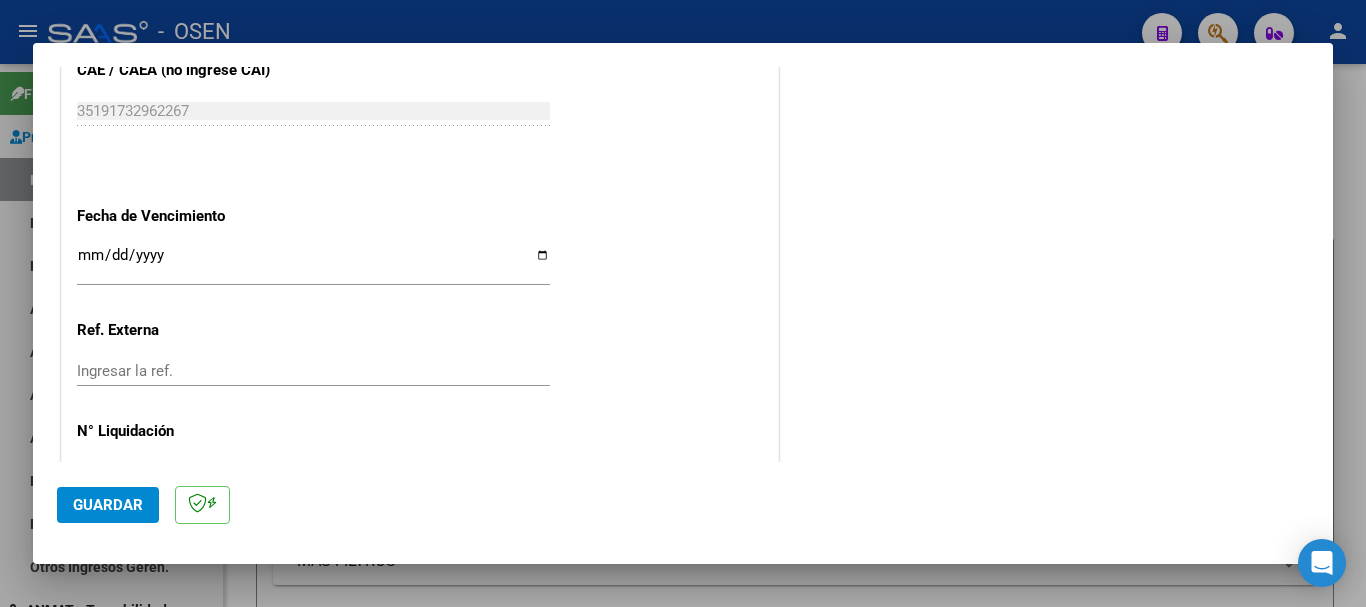 click on "Ingresar la fecha" at bounding box center (313, 263) 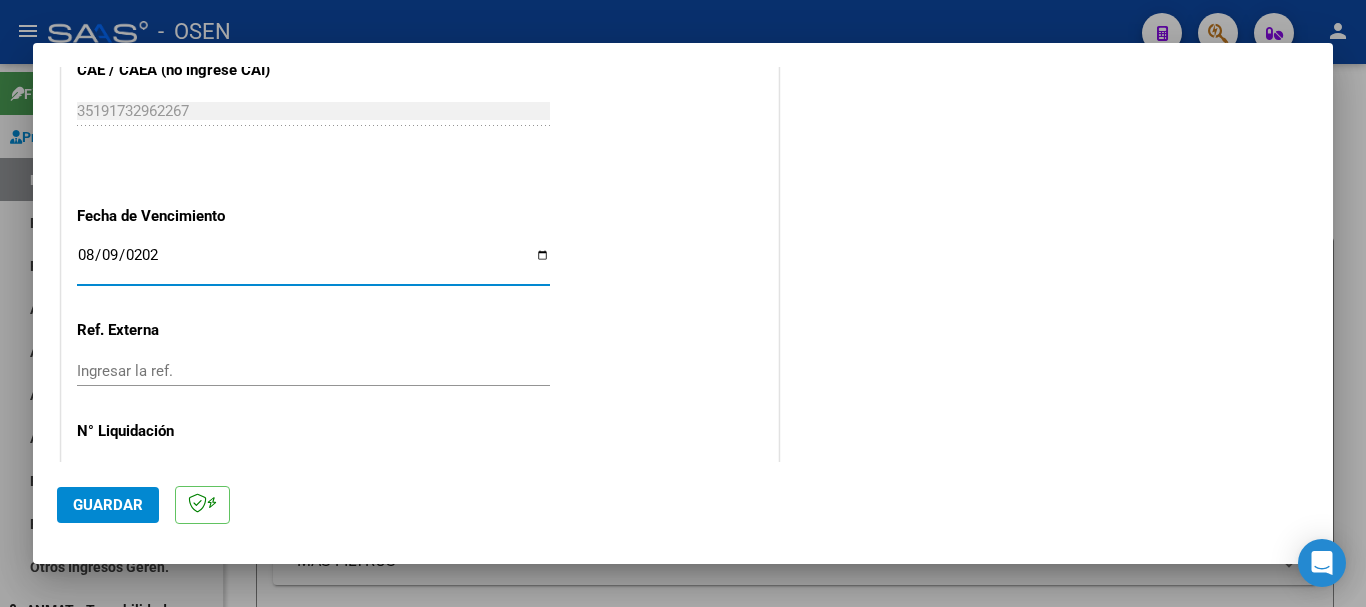 type on "2025-08-09" 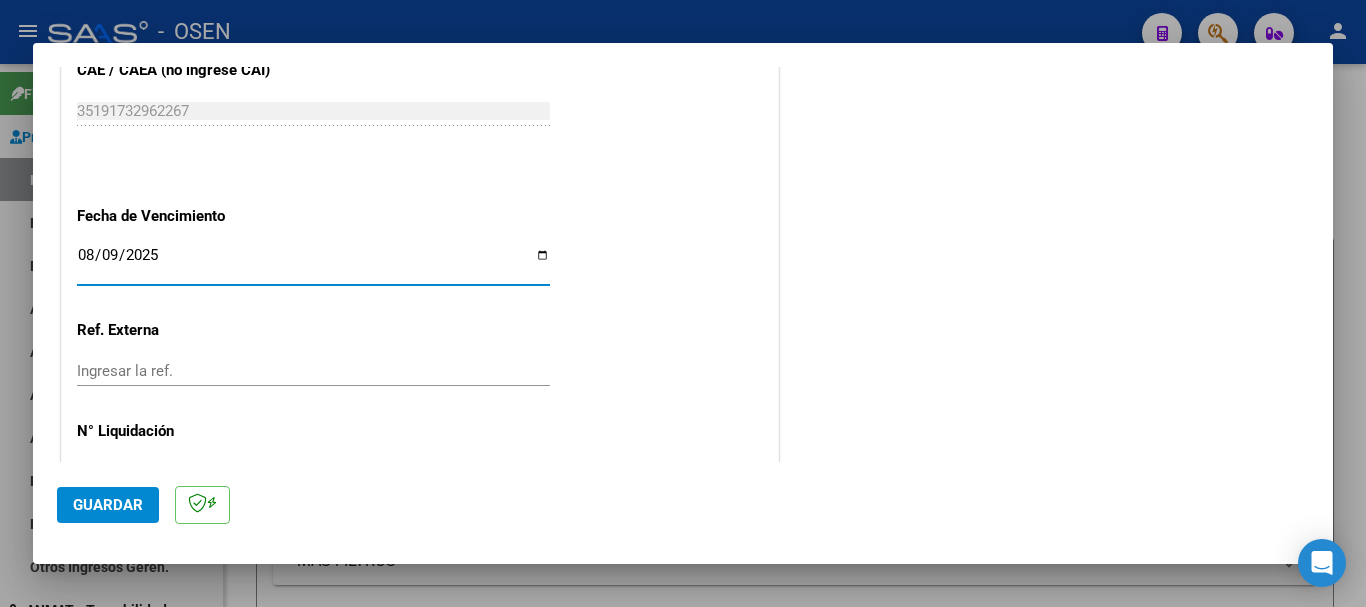 click on "Guardar" 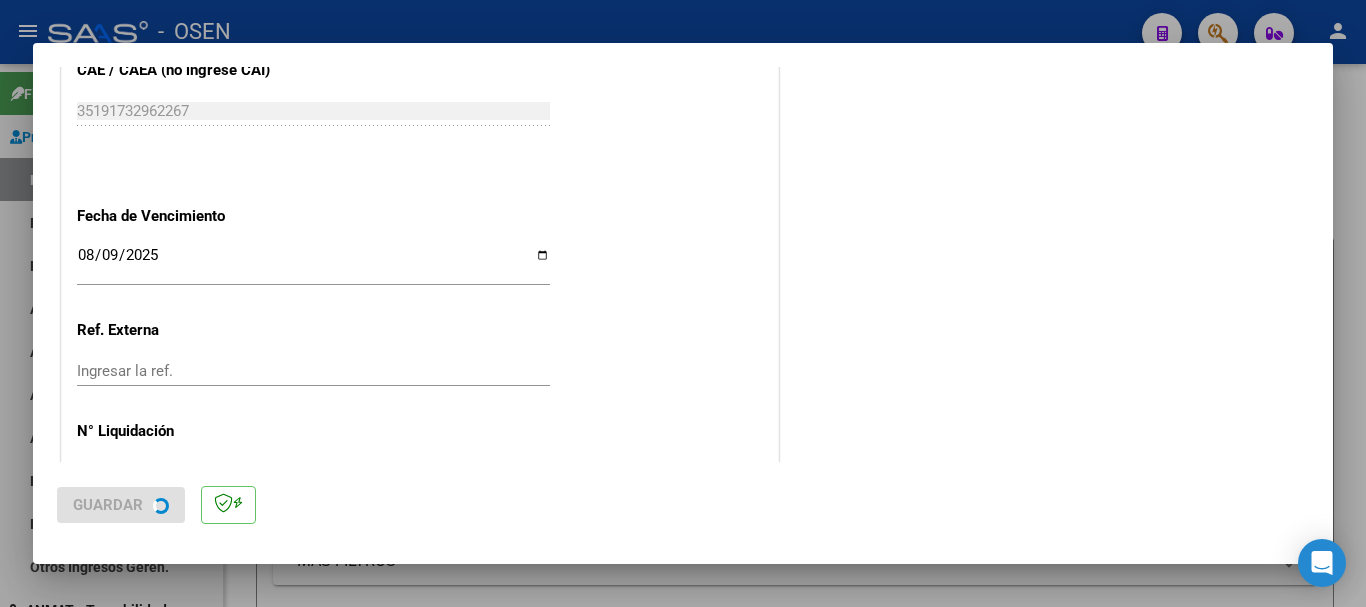 scroll, scrollTop: 0, scrollLeft: 0, axis: both 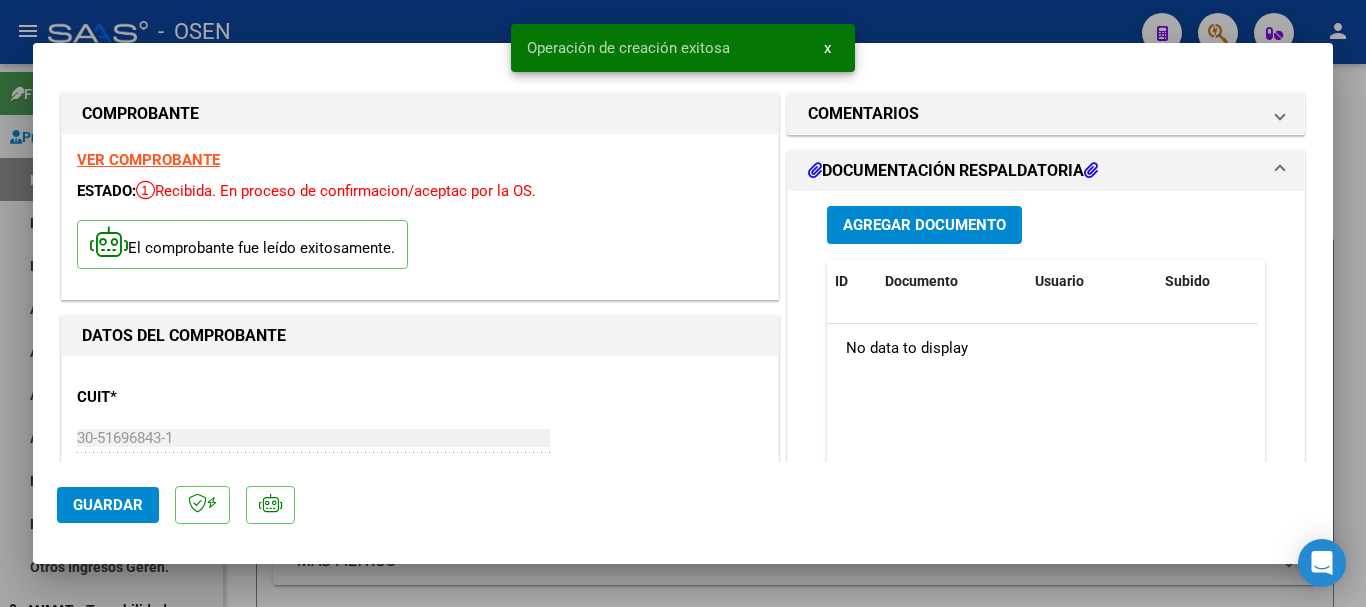 click on "Agregar Documento" at bounding box center [924, 226] 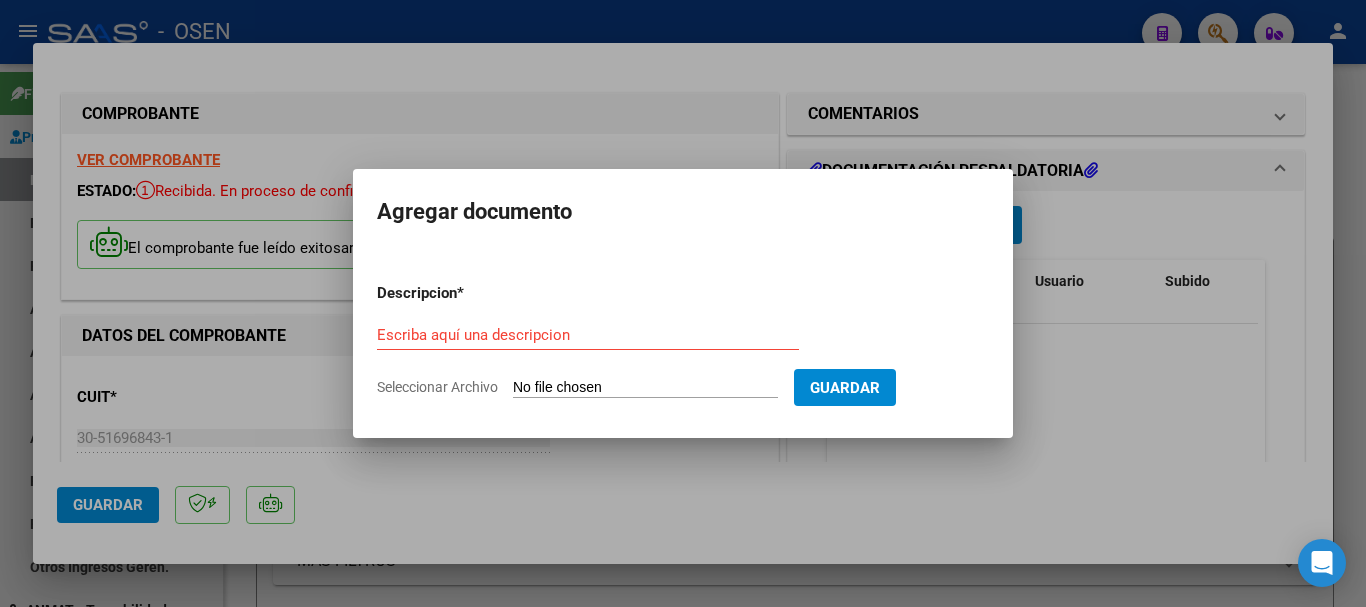 click on "Seleccionar Archivo" at bounding box center [645, 388] 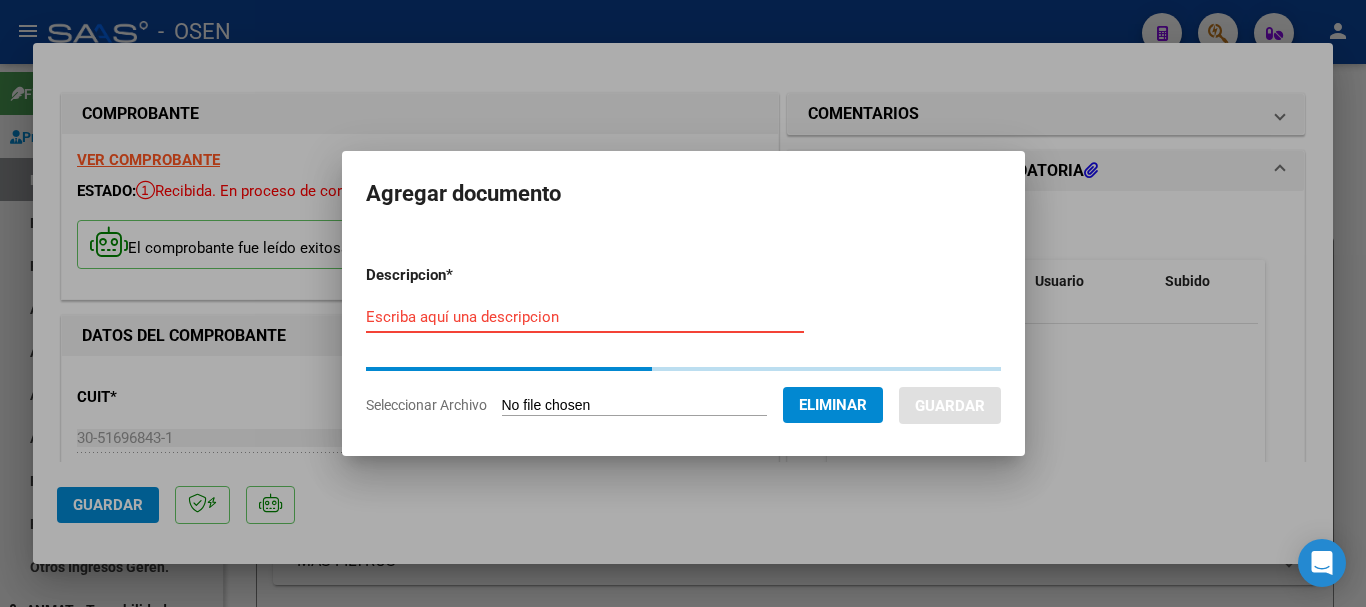 click on "Escriba aquí una descripcion" at bounding box center (585, 317) 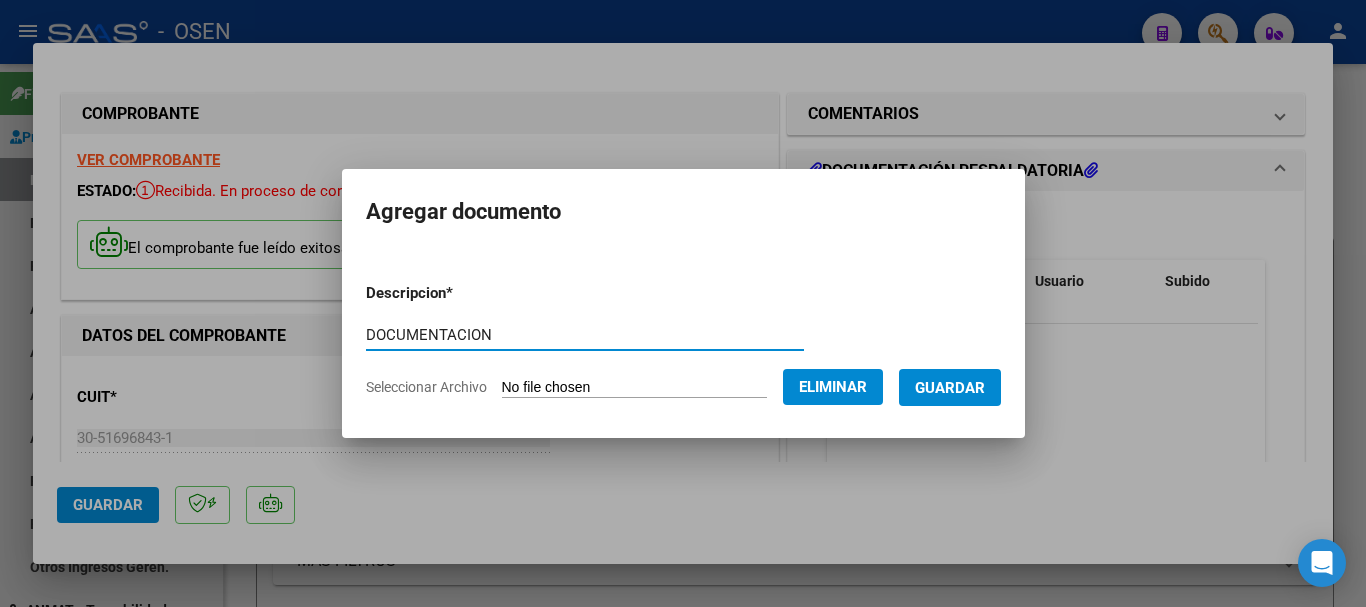 type on "DOCUMENTACION" 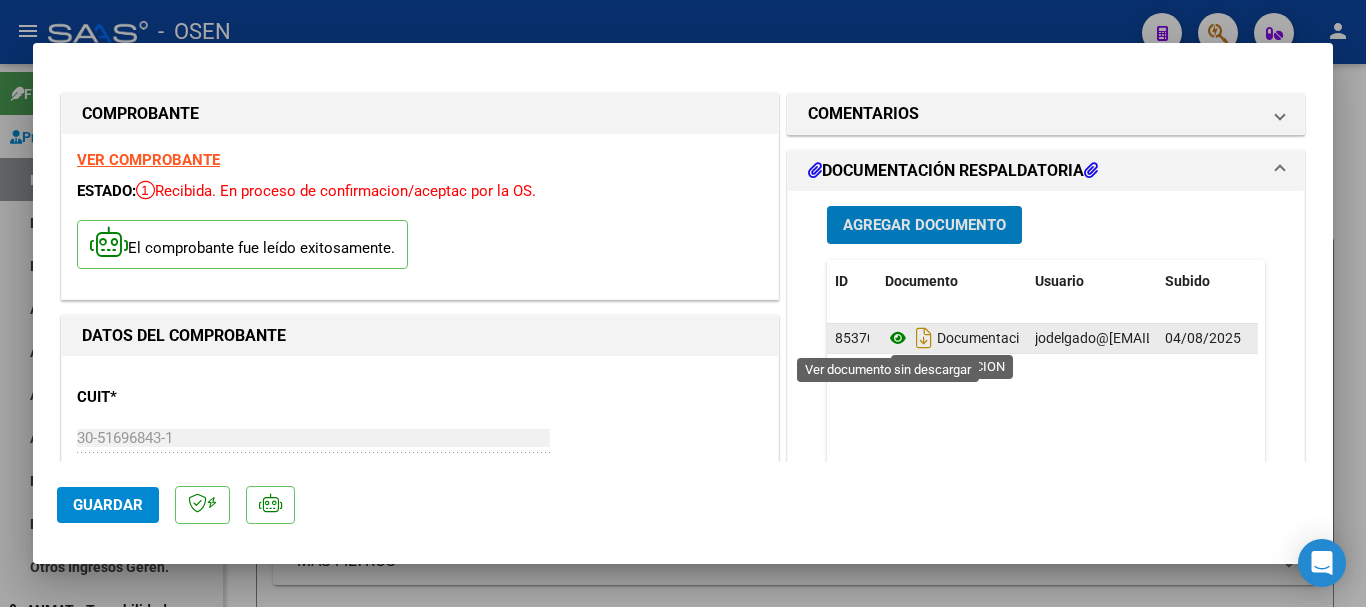 click 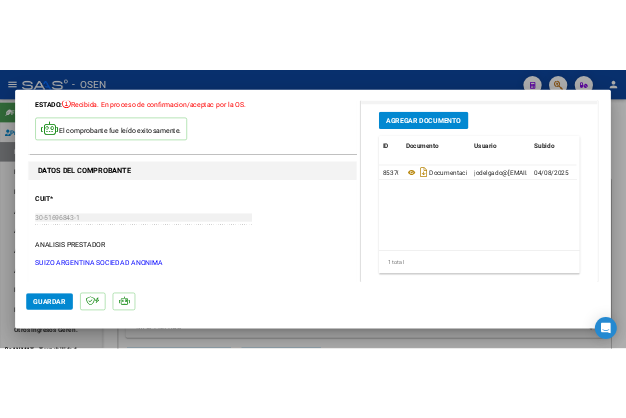 scroll, scrollTop: 300, scrollLeft: 0, axis: vertical 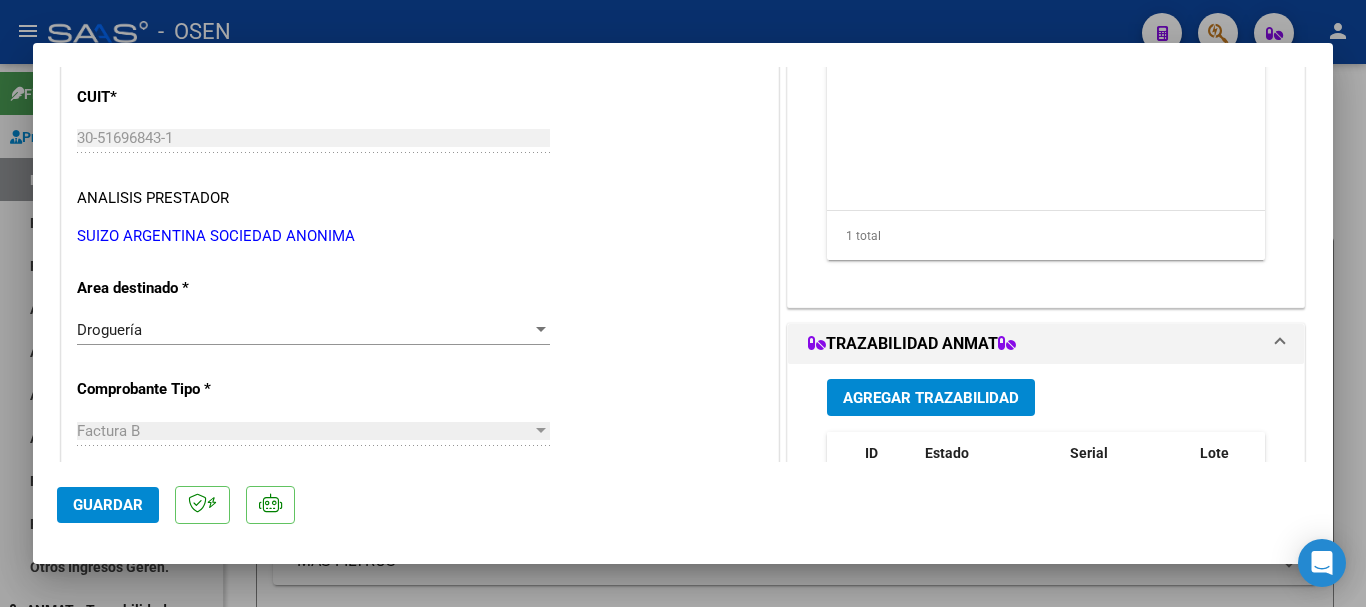click on "Agregar Trazabilidad" at bounding box center (931, 398) 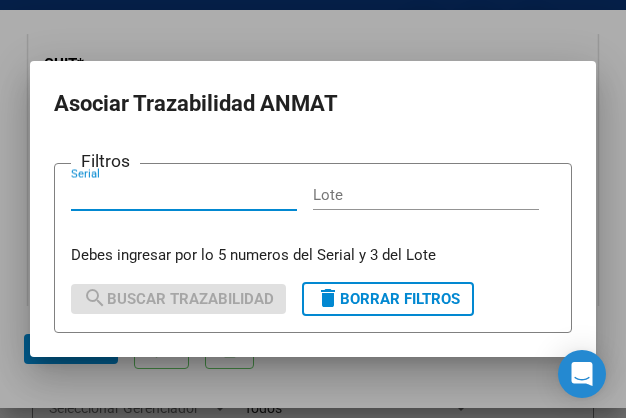 click on "Serial" at bounding box center [184, 195] 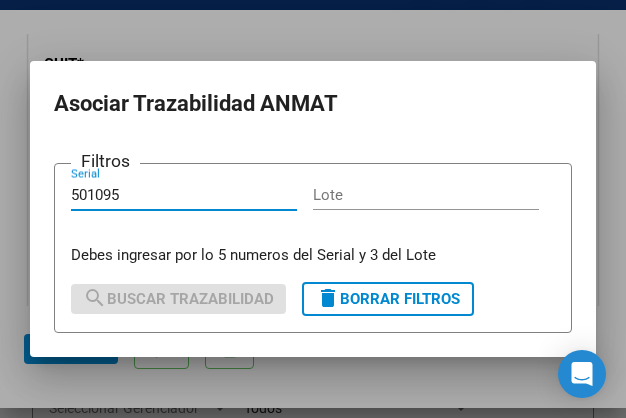 type on "501095" 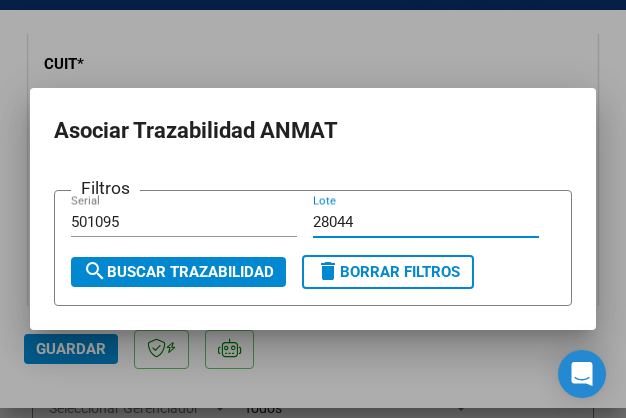 type on "28044" 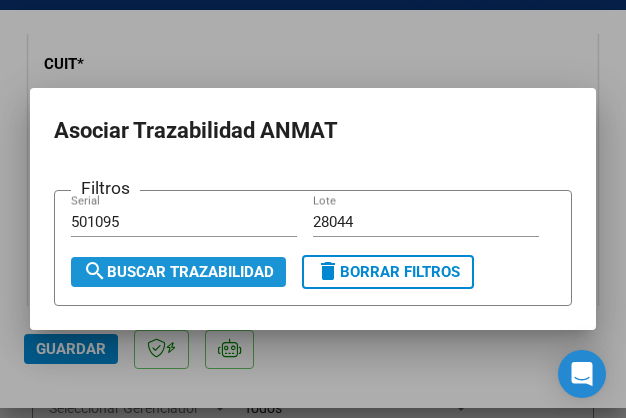click on "search  Buscar Trazabilidad" at bounding box center (178, 272) 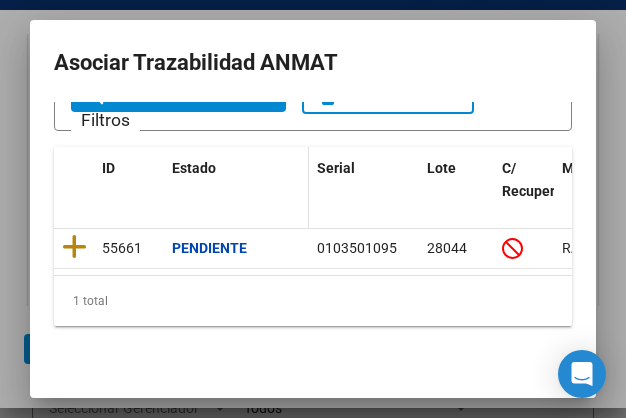 scroll, scrollTop: 124, scrollLeft: 0, axis: vertical 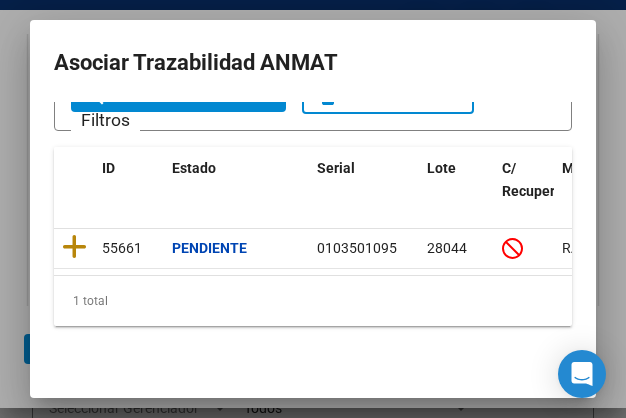 drag, startPoint x: 67, startPoint y: 230, endPoint x: 9, endPoint y: 230, distance: 58 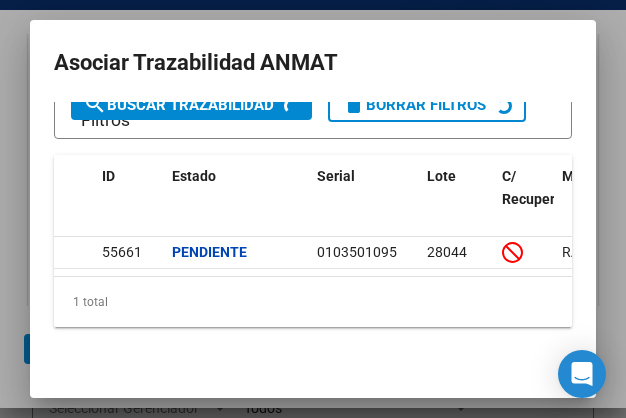 scroll, scrollTop: 116, scrollLeft: 0, axis: vertical 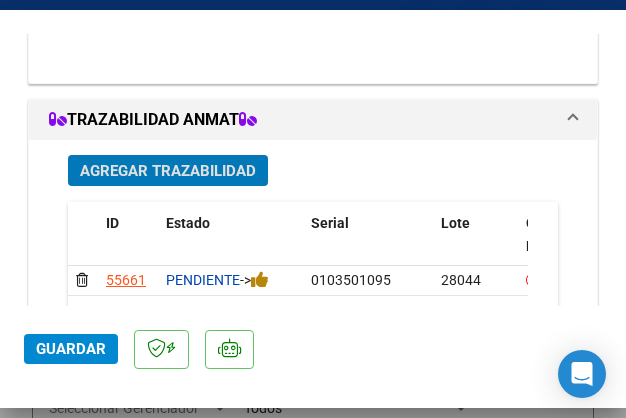 click on "Agregar Trazabilidad" at bounding box center (168, 171) 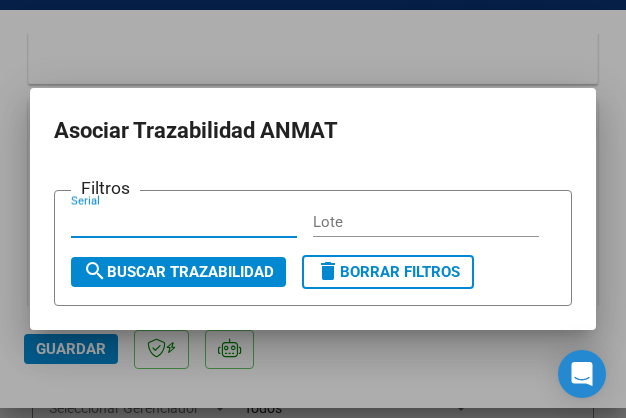 click on "Serial" at bounding box center [184, 222] 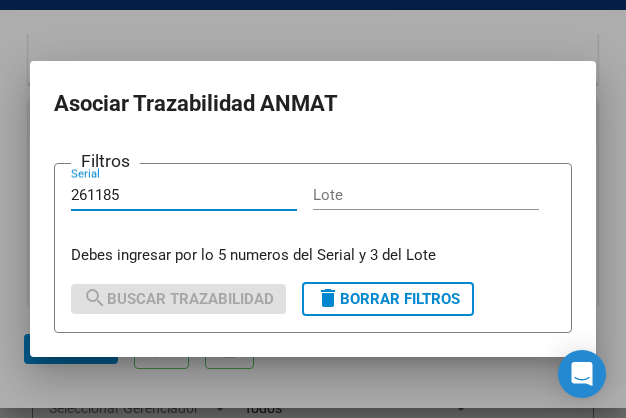 type on "261185" 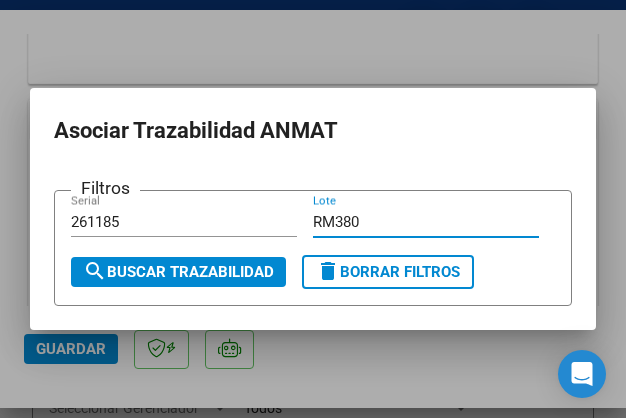 type on "RM380" 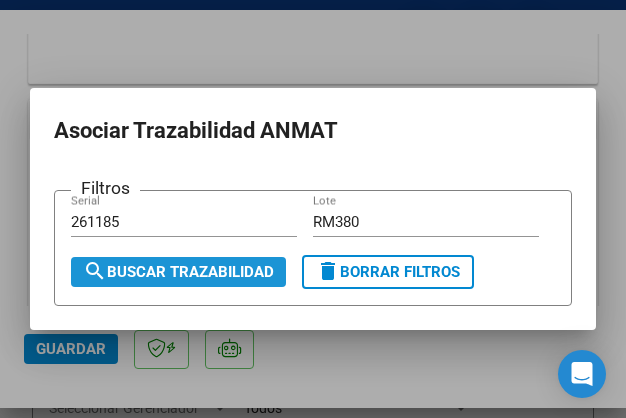 click on "search  Buscar Trazabilidad" at bounding box center (178, 272) 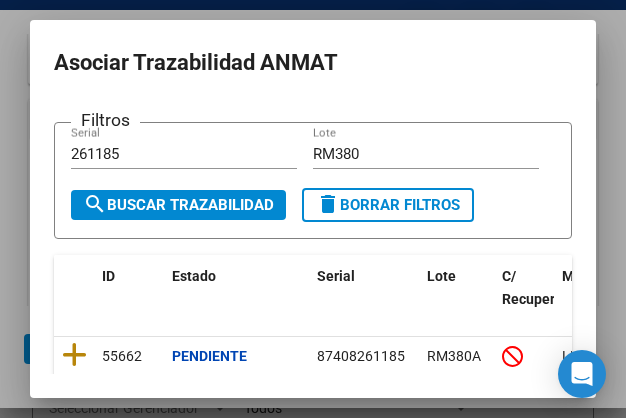 scroll, scrollTop: 124, scrollLeft: 0, axis: vertical 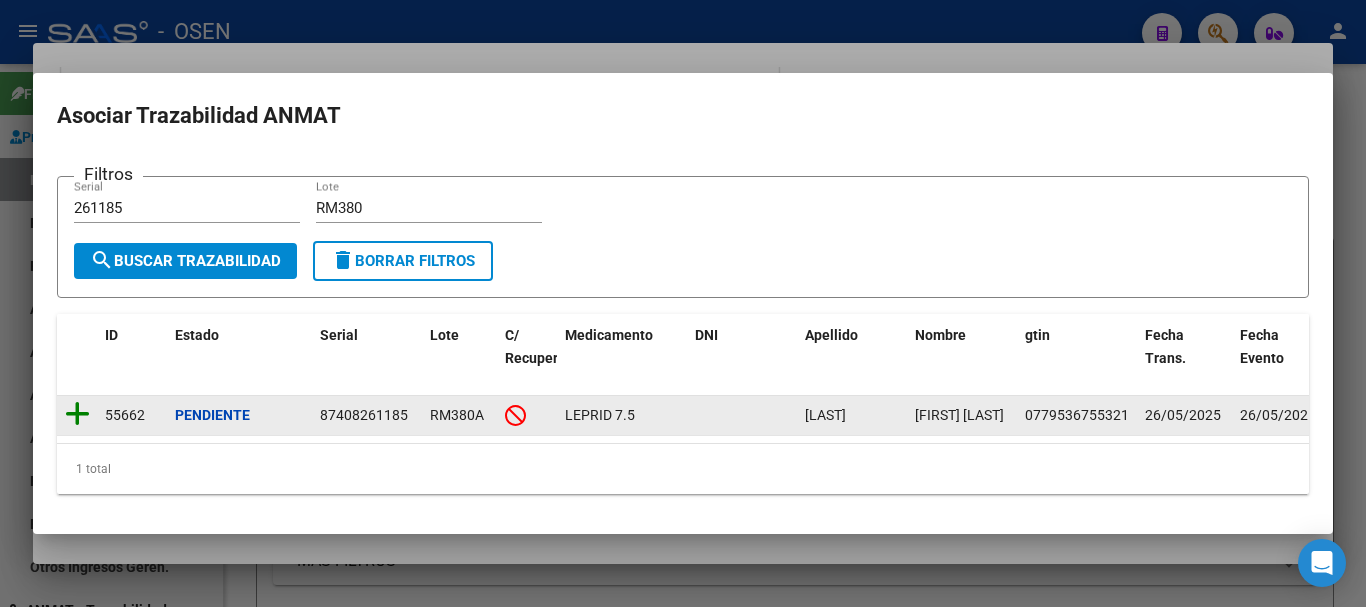 click 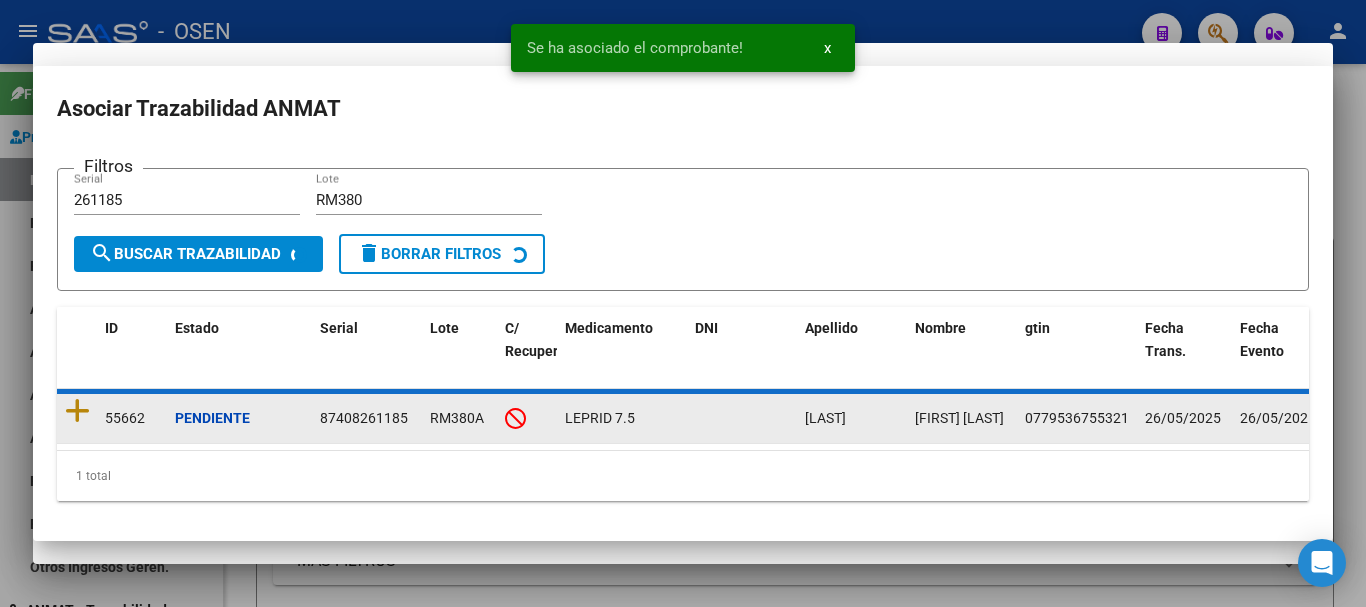 scroll, scrollTop: 433, scrollLeft: 0, axis: vertical 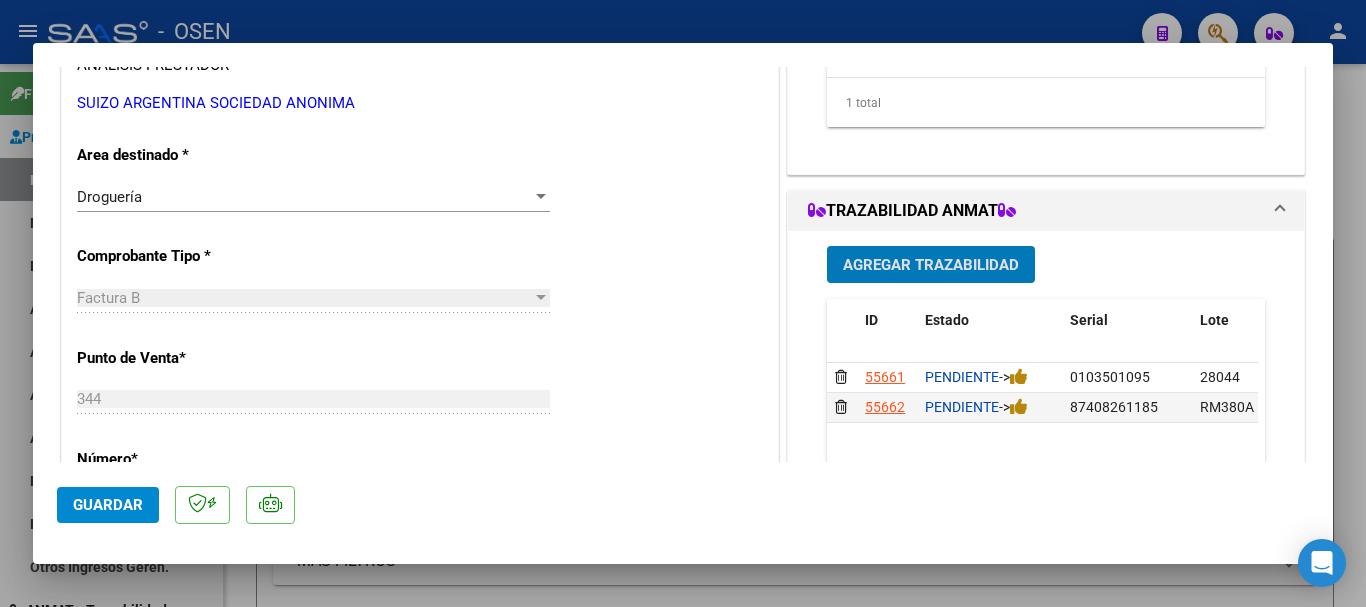 type 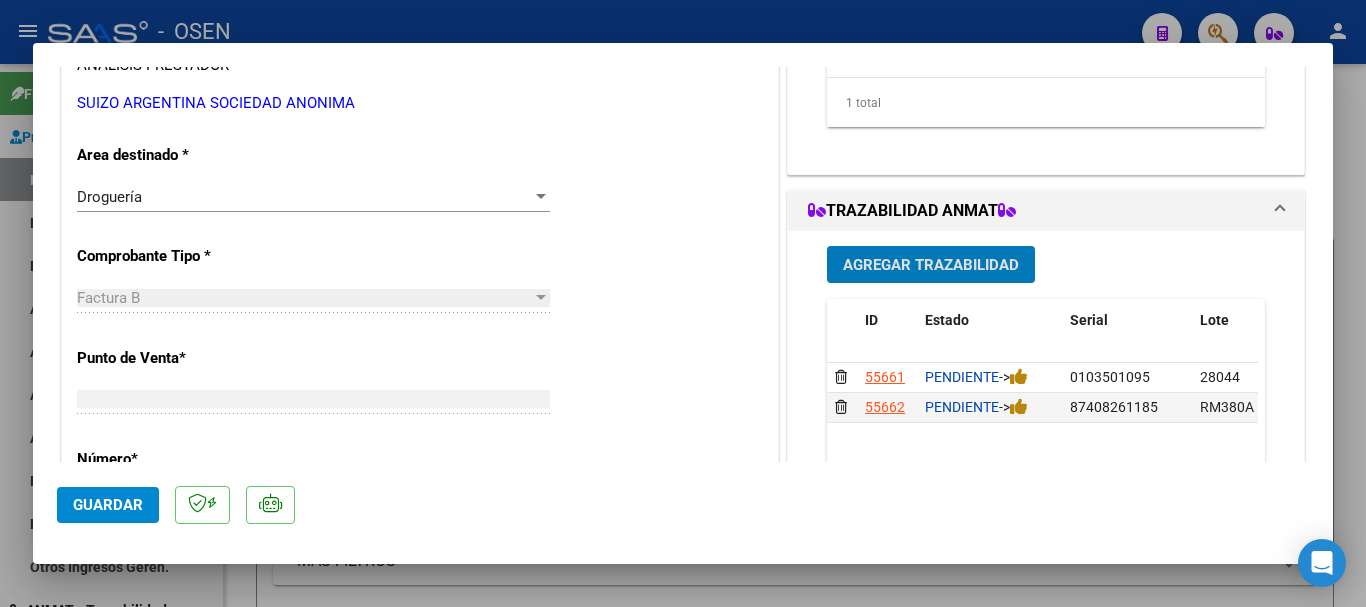 scroll, scrollTop: 0, scrollLeft: 0, axis: both 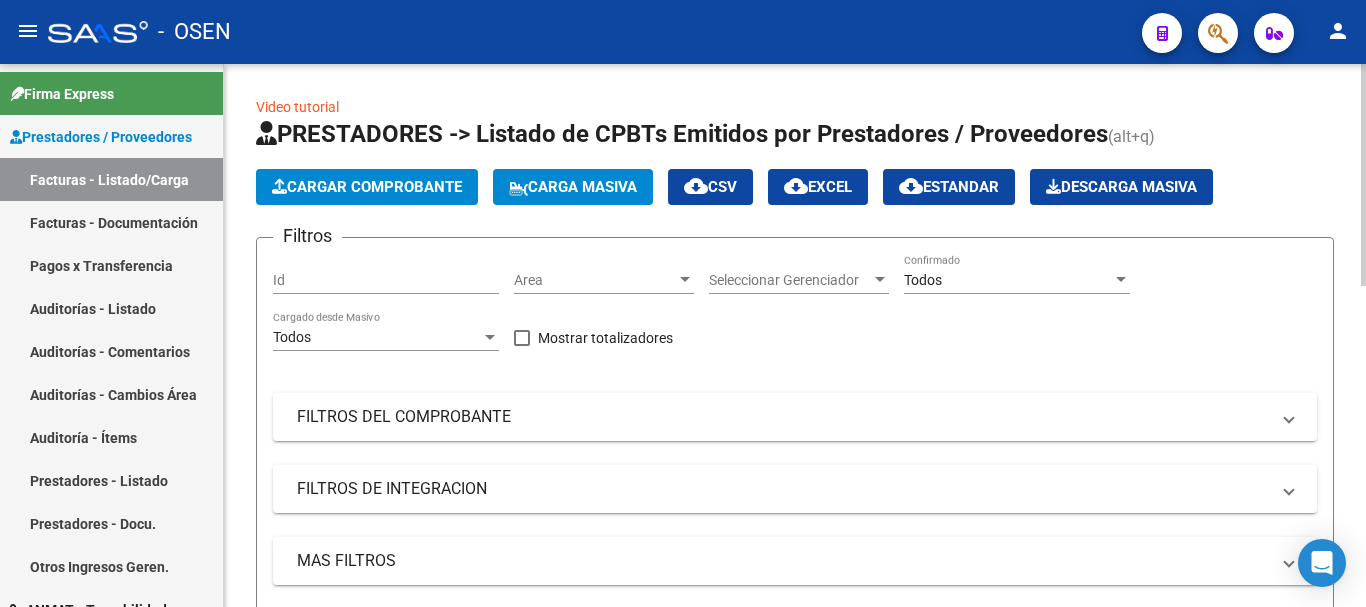click on "Cargar Comprobante" 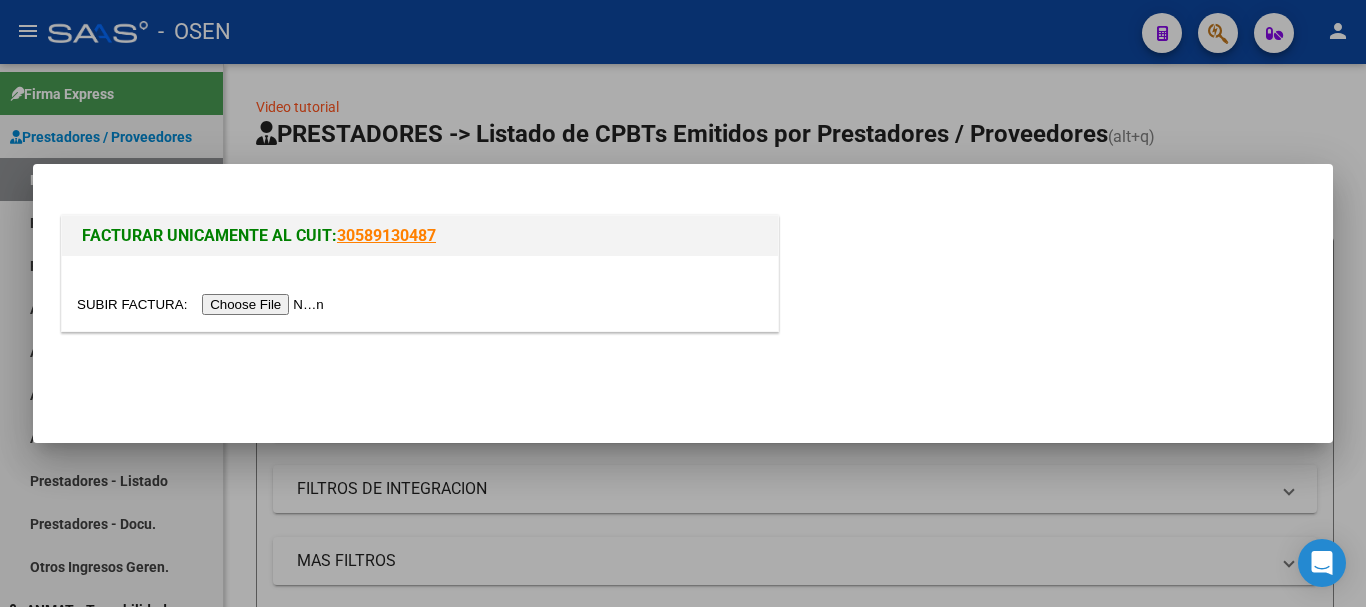 click at bounding box center (203, 304) 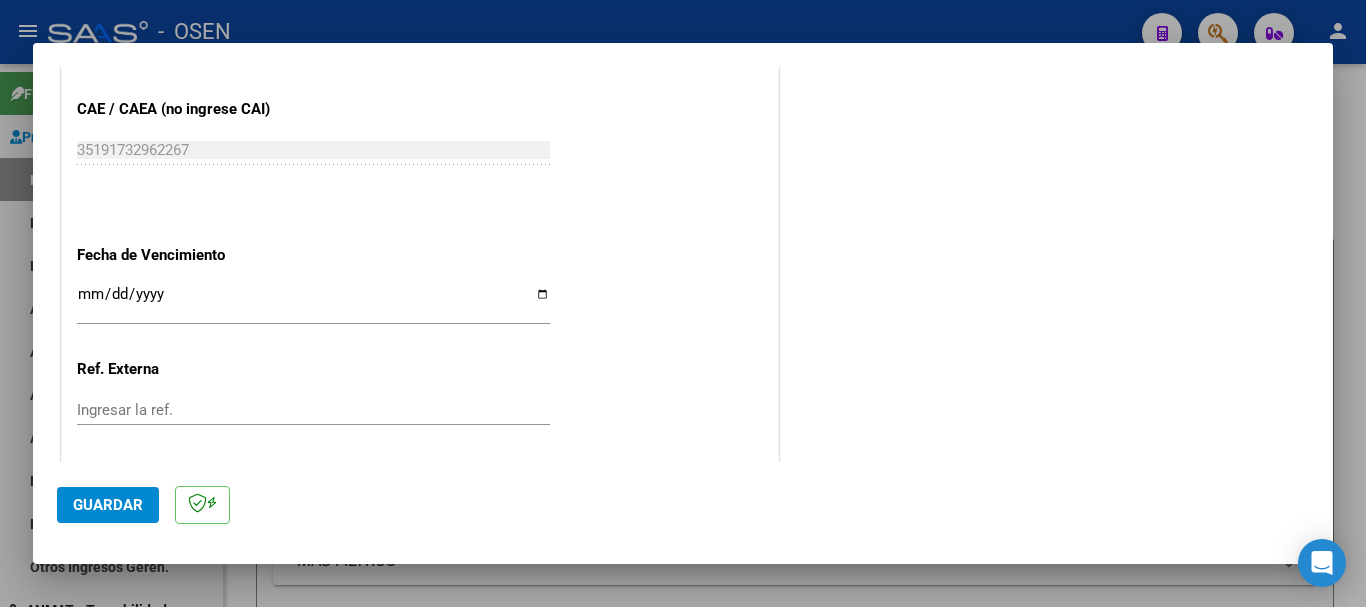 scroll, scrollTop: 1100, scrollLeft: 0, axis: vertical 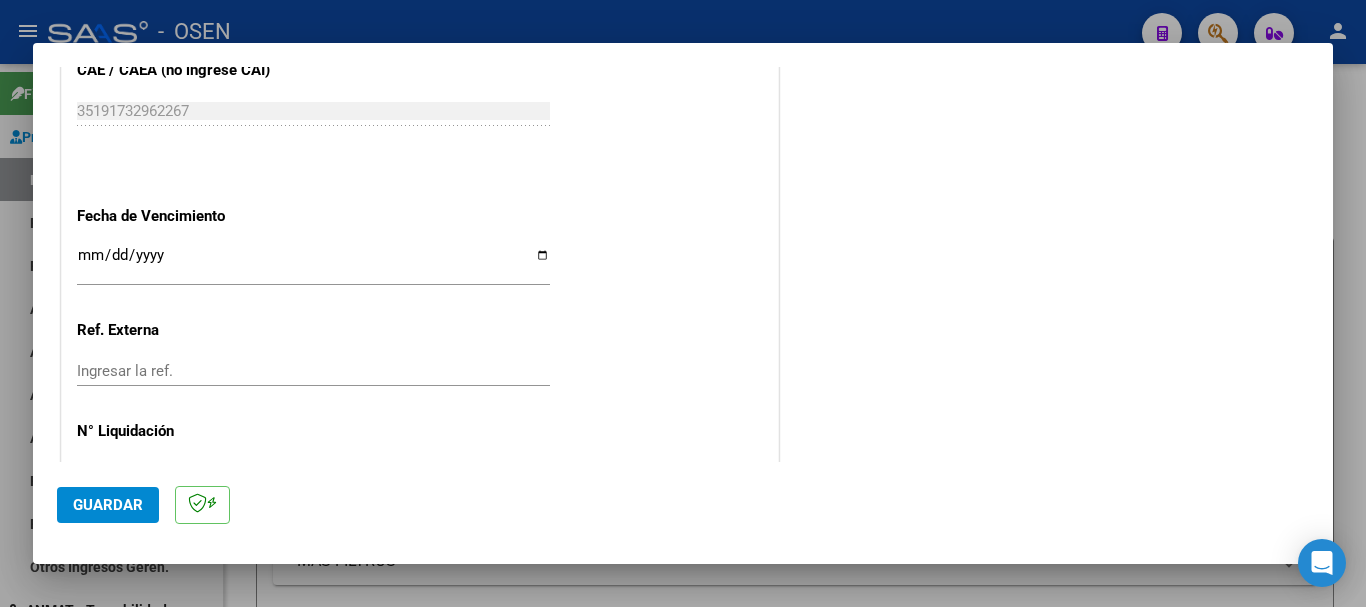 click on "Ingresar la fecha" at bounding box center [313, 263] 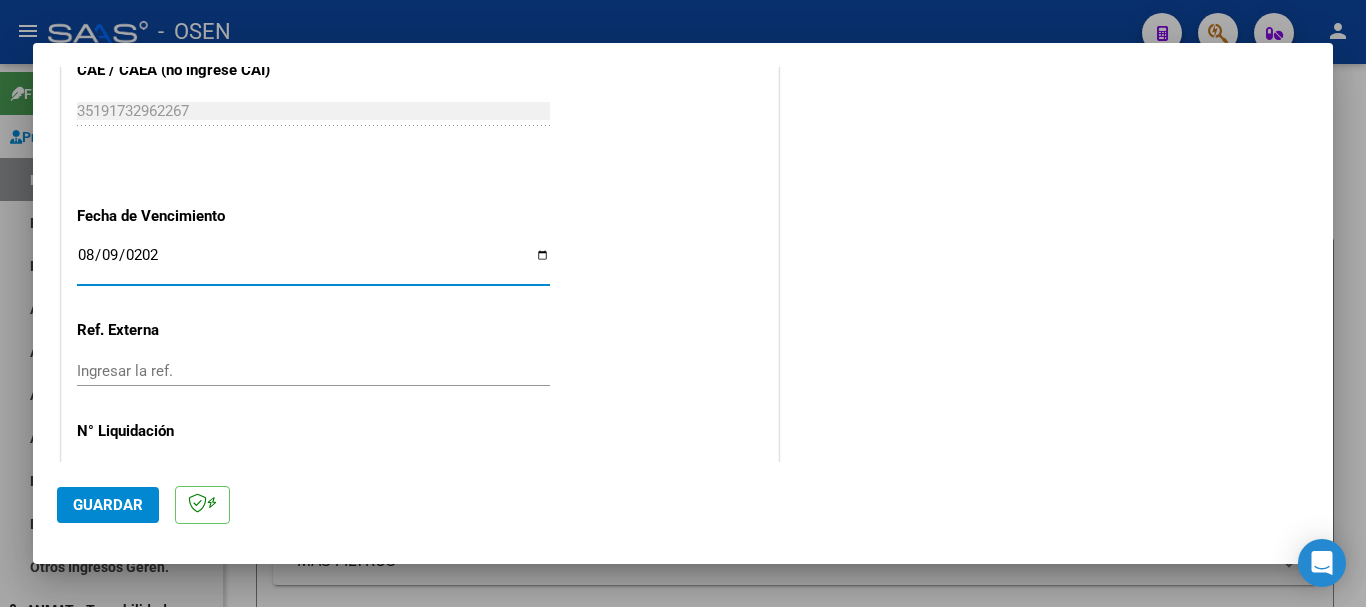 type on "2025-08-09" 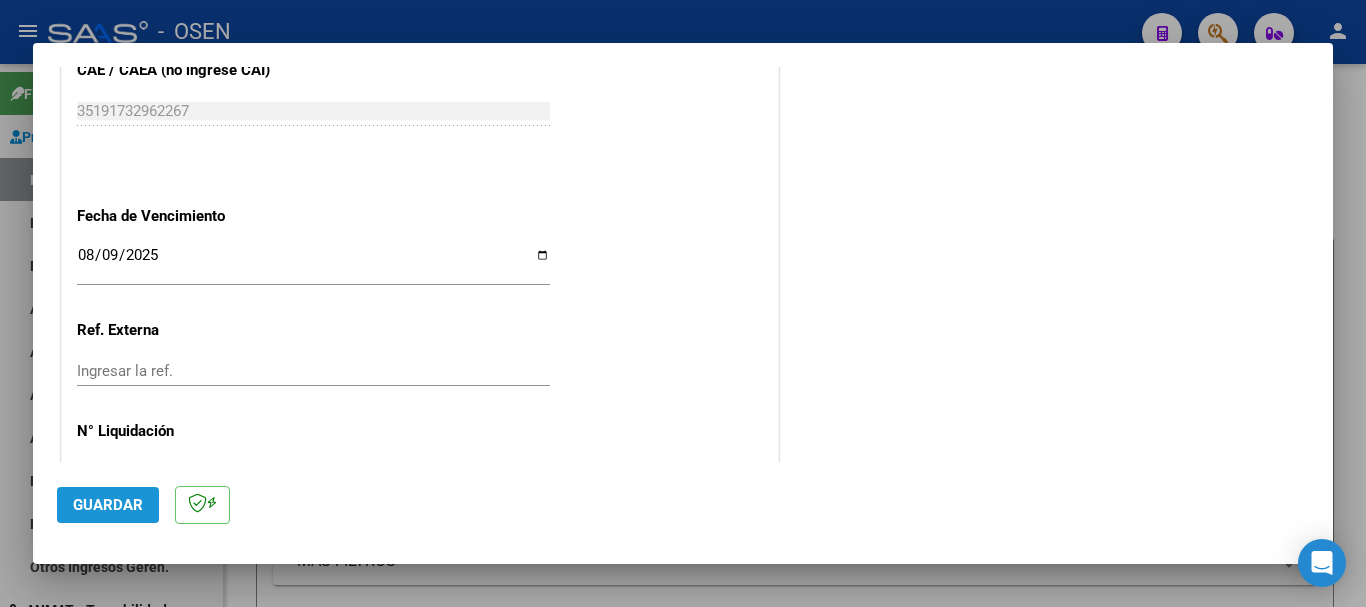 click on "Guardar" 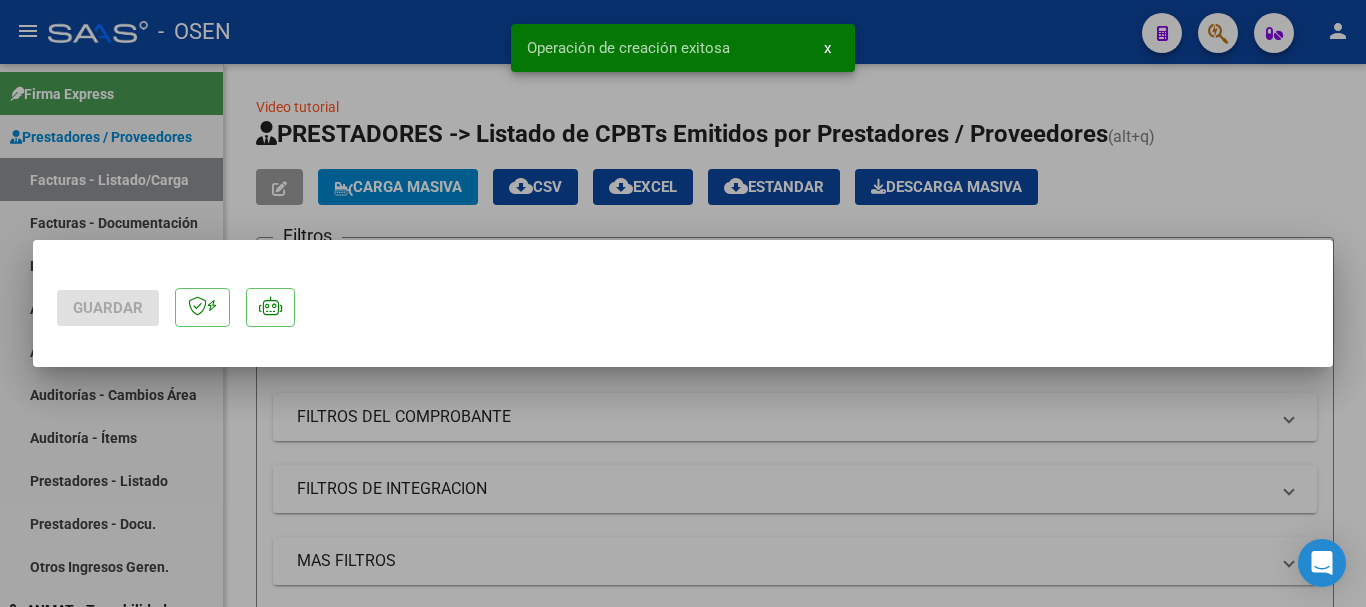 scroll, scrollTop: 0, scrollLeft: 0, axis: both 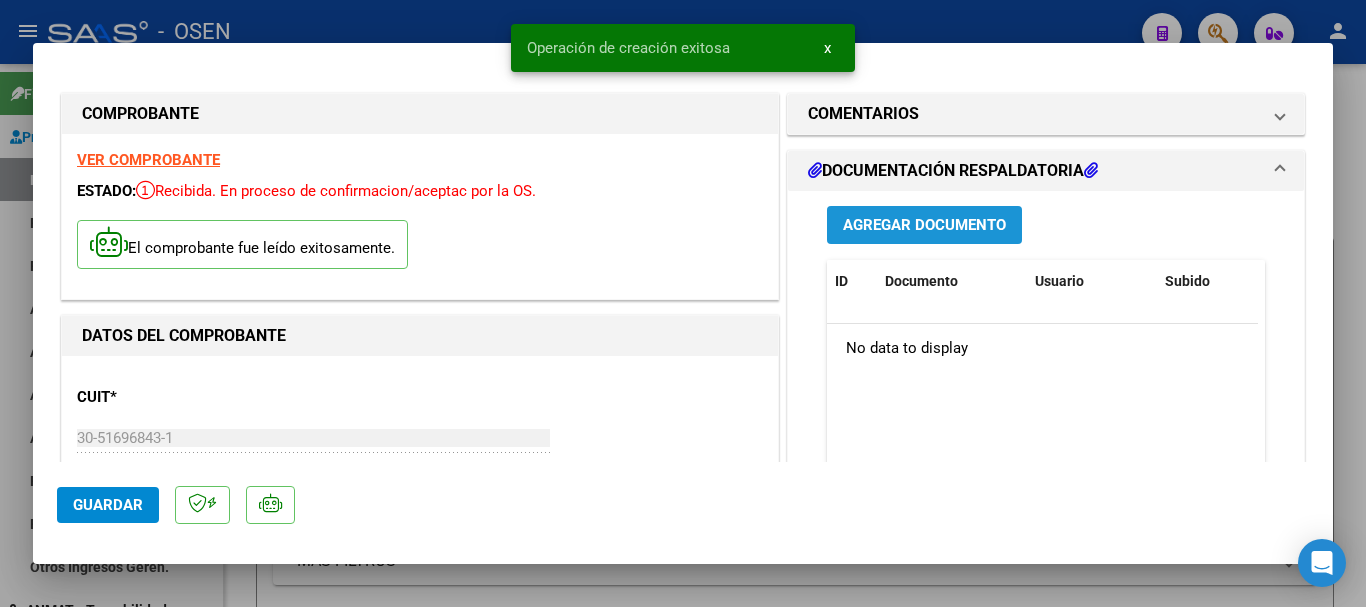click on "Agregar Documento" at bounding box center [924, 226] 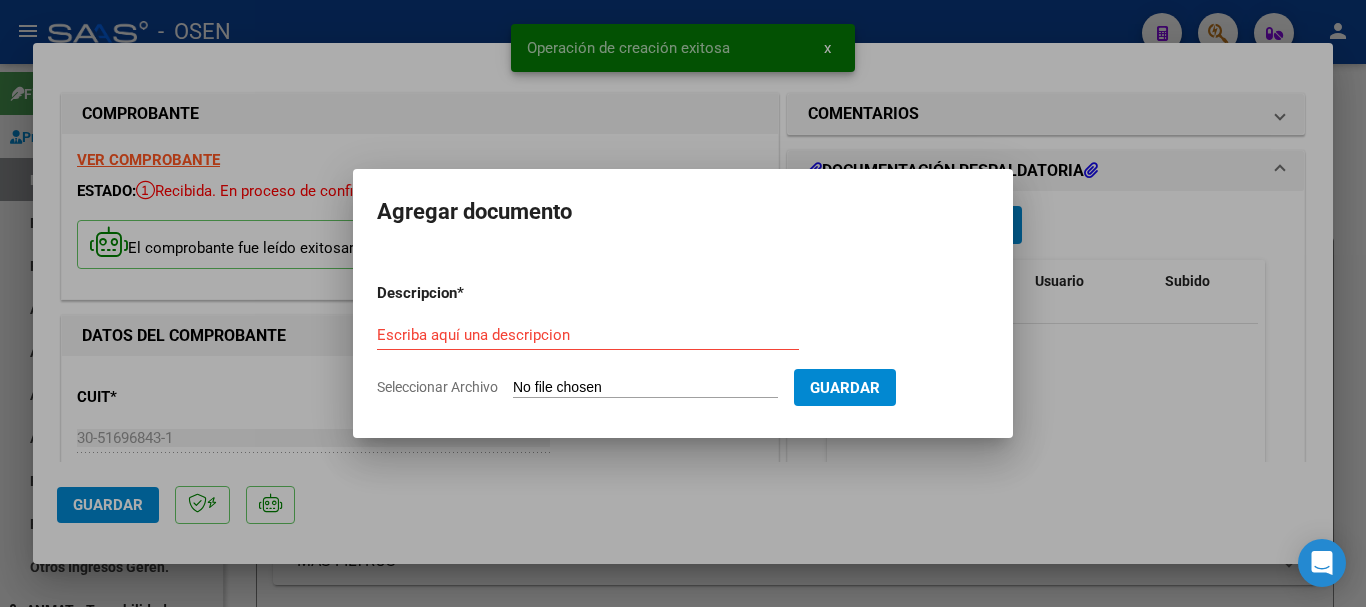 click on "Seleccionar Archivo" at bounding box center (645, 388) 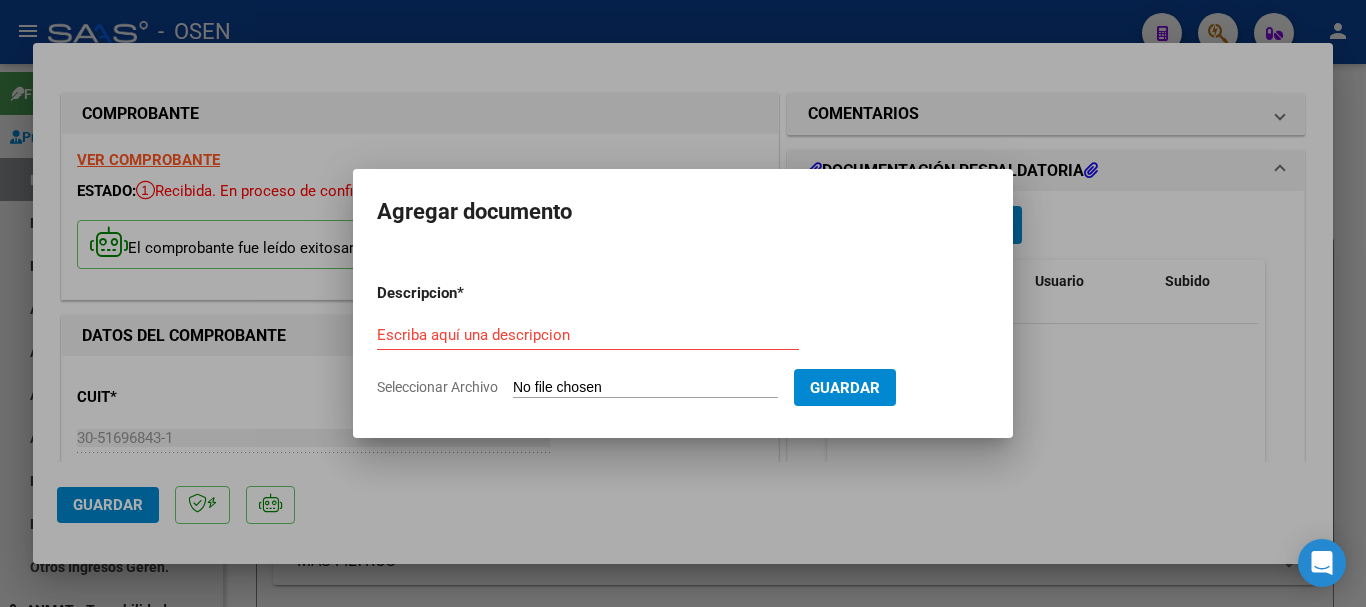 click on "Seleccionar Archivo" at bounding box center [645, 388] 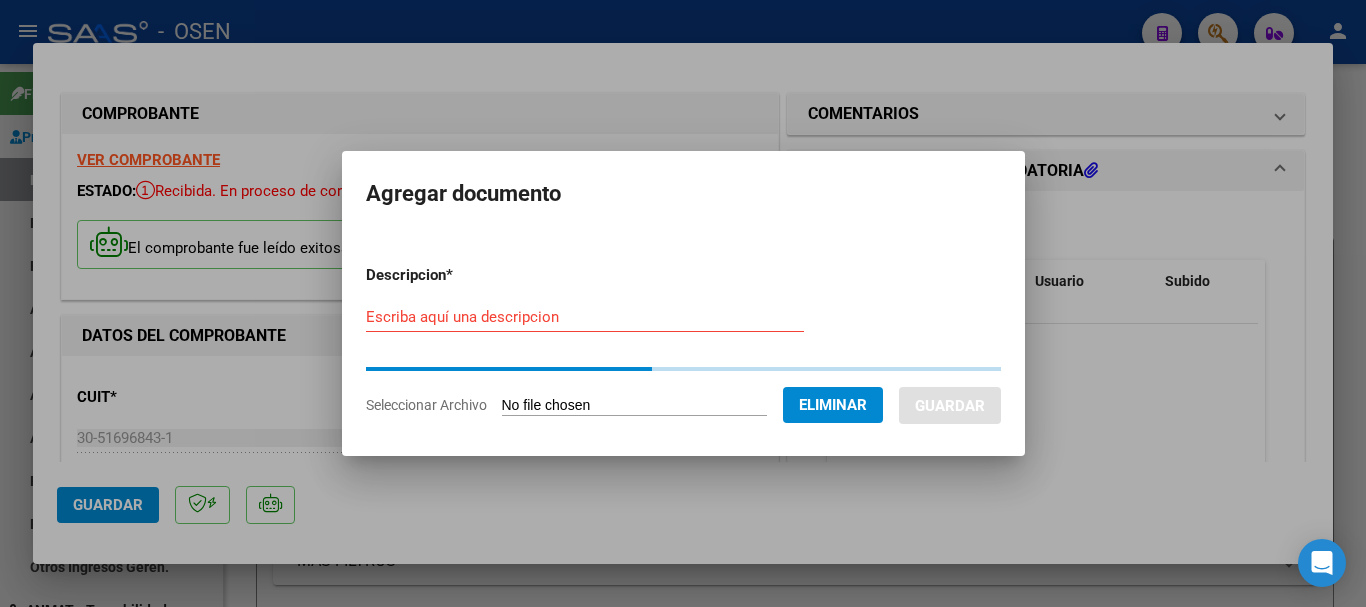 click on "Escriba aquí una descripcion" at bounding box center [585, 317] 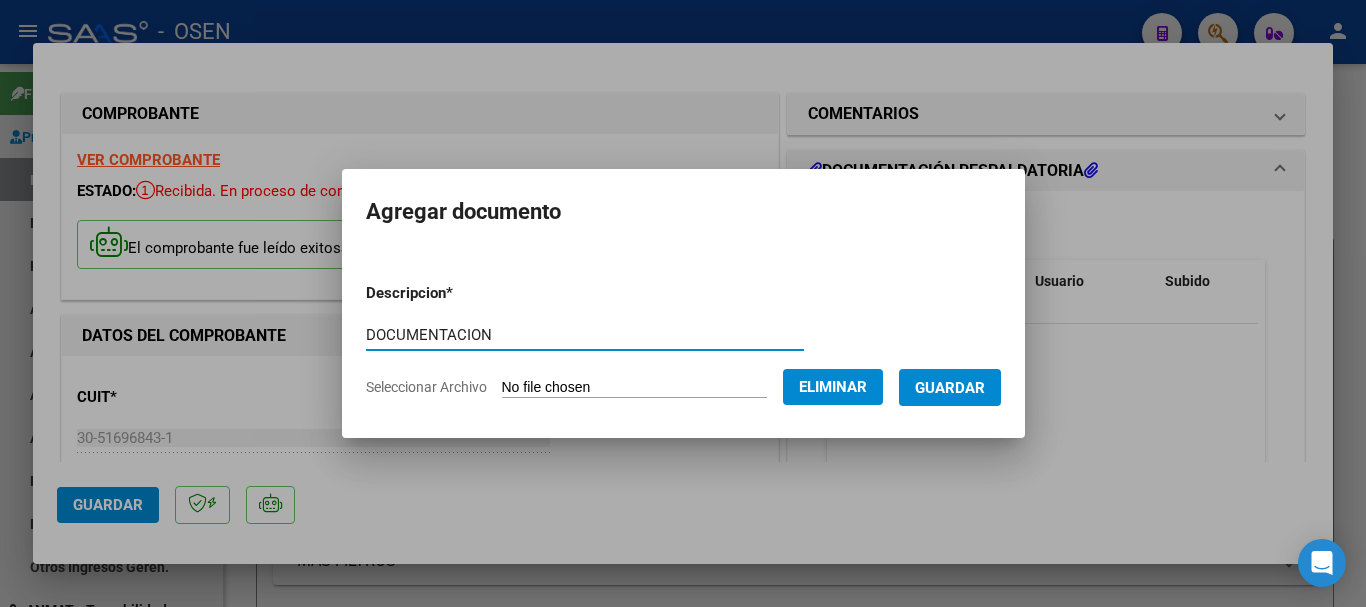 type on "DOCUMENTACION" 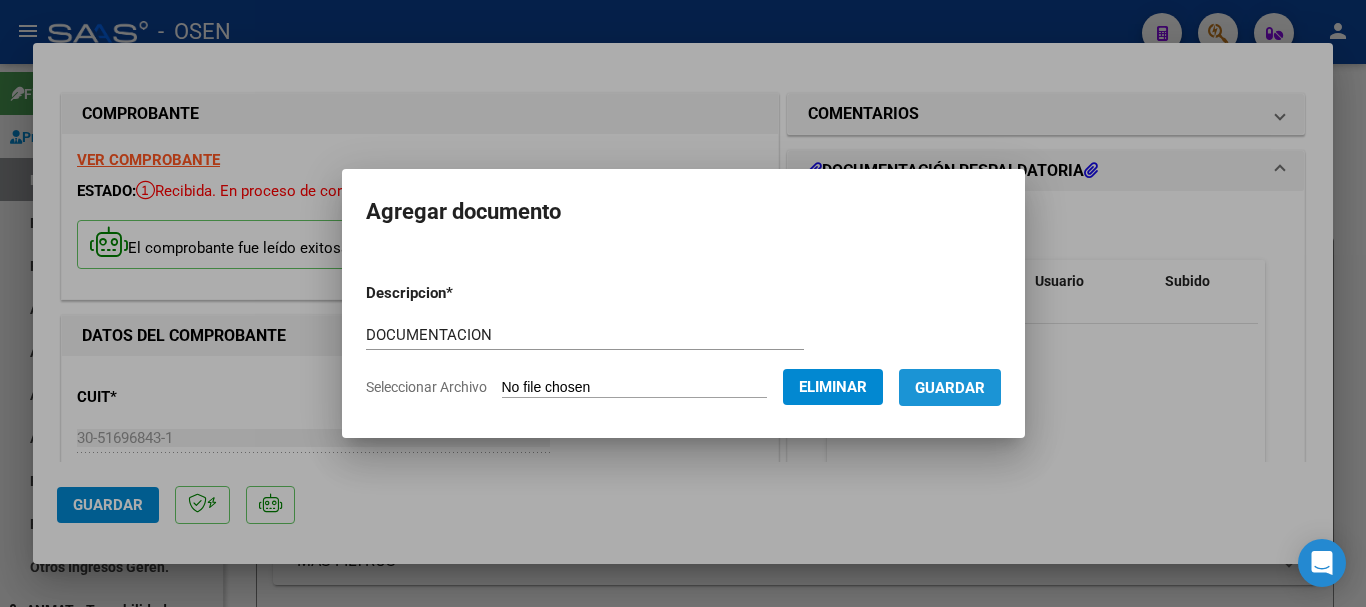 click on "Guardar" at bounding box center [950, 388] 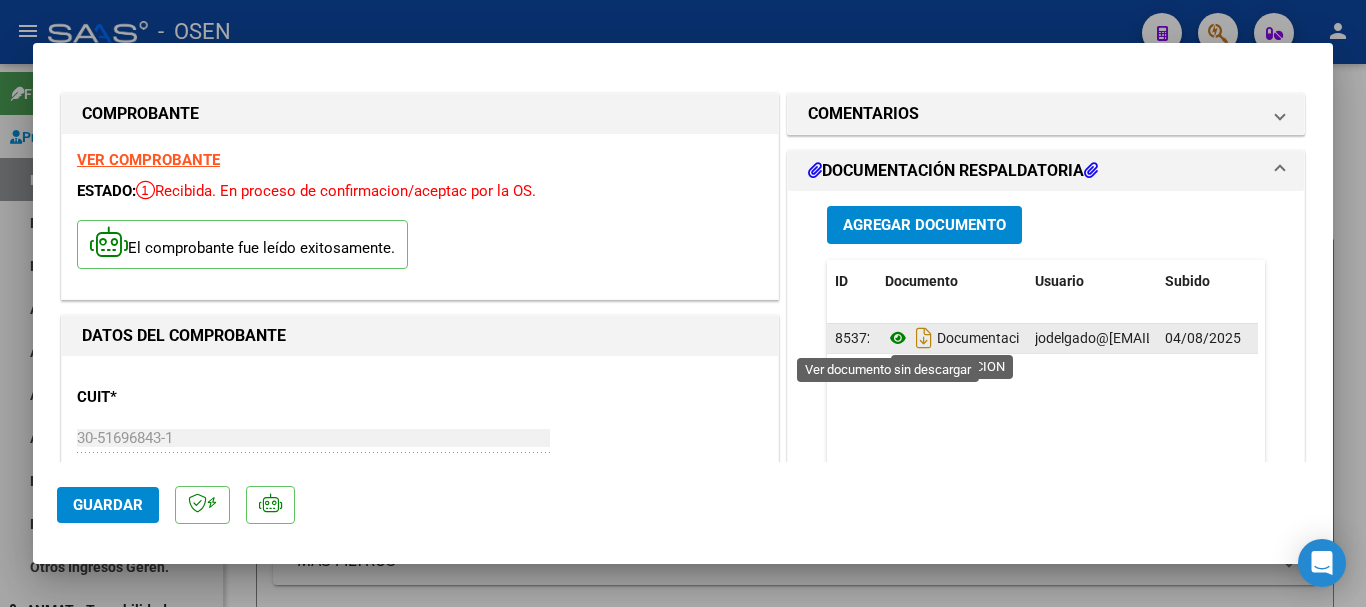 click 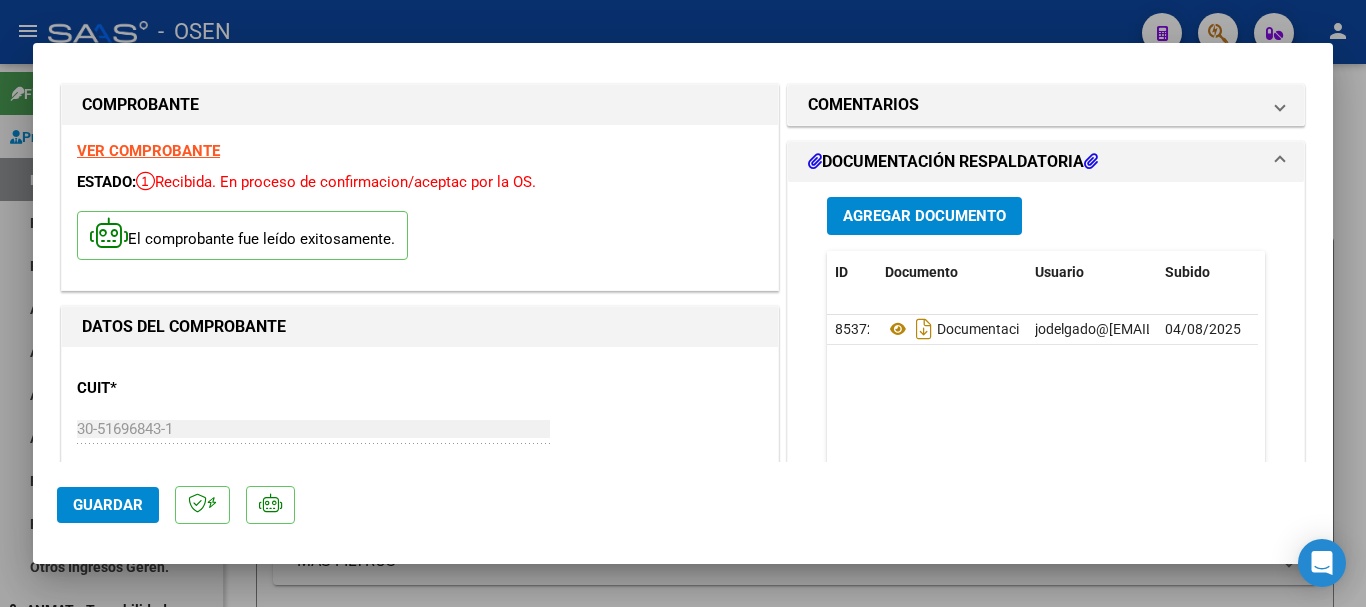 scroll, scrollTop: 0, scrollLeft: 0, axis: both 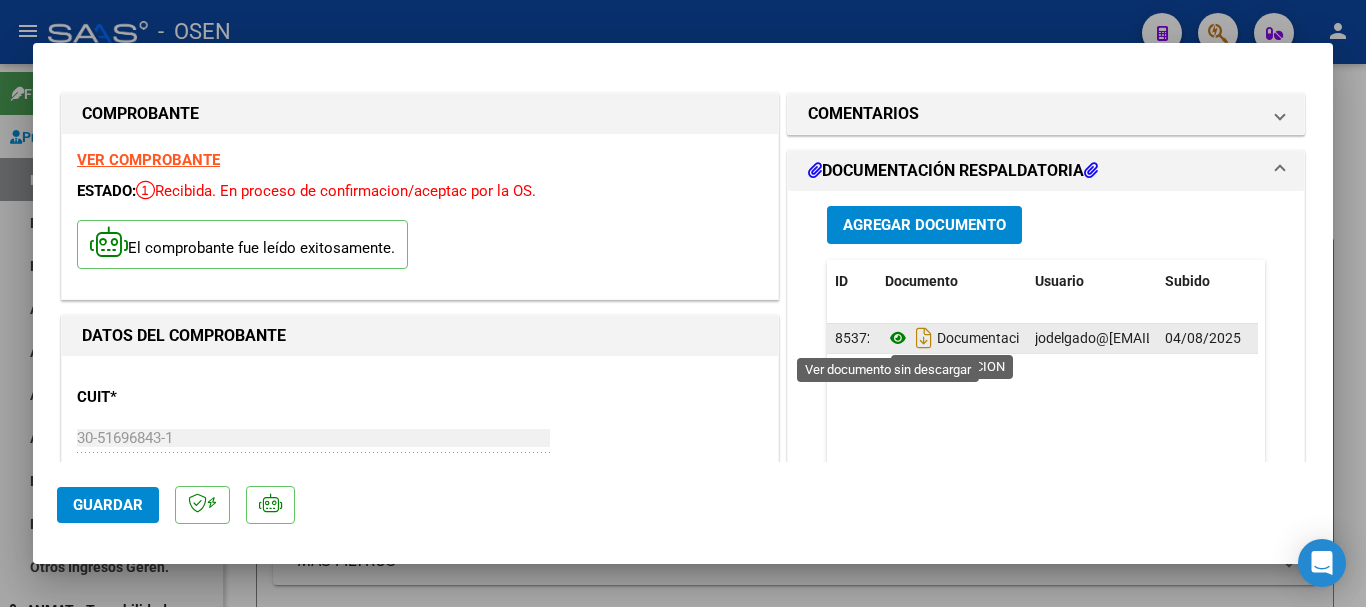click 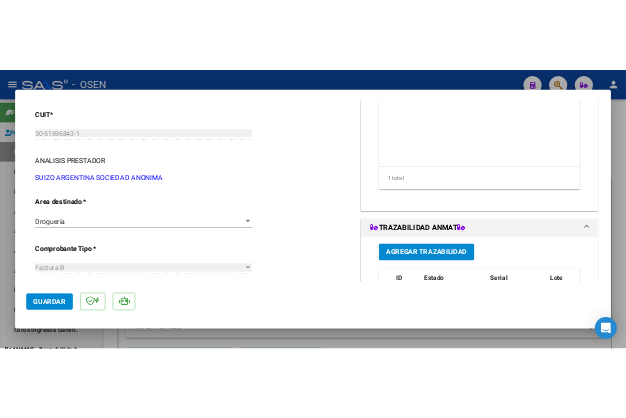scroll, scrollTop: 400, scrollLeft: 0, axis: vertical 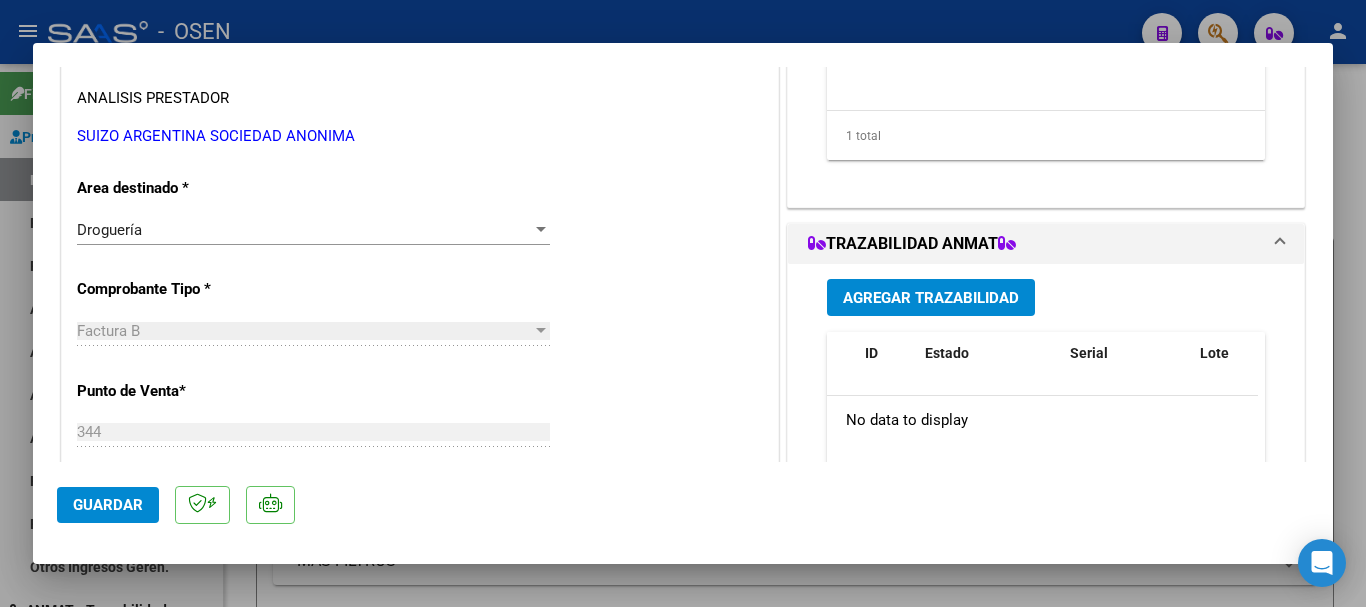 click on "Agregar Trazabilidad" at bounding box center (931, 298) 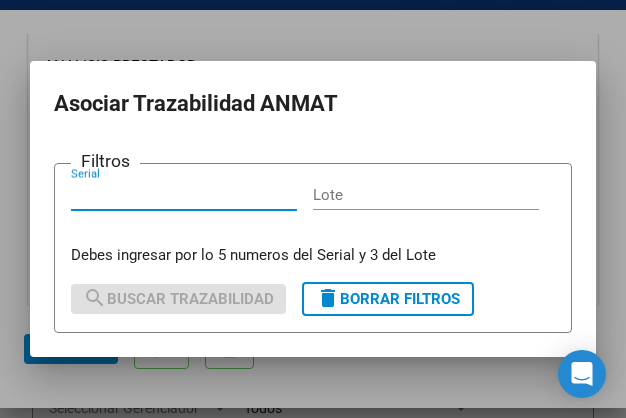 click on "Serial" at bounding box center (184, 195) 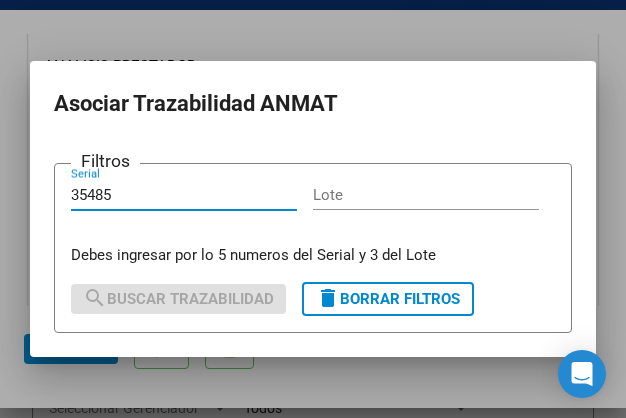 type on "35485" 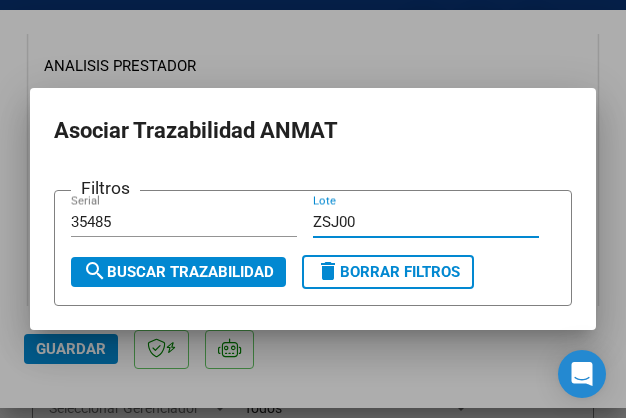 type on "ZSJ00" 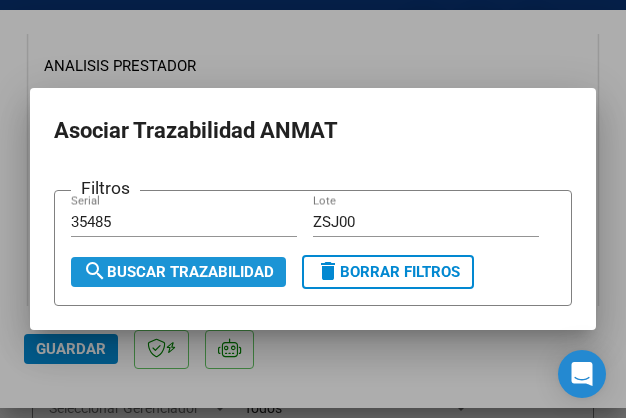 click on "search  Buscar Trazabilidad" at bounding box center [178, 272] 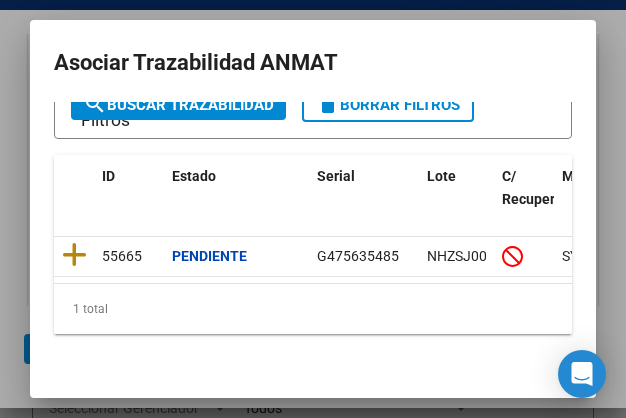 scroll, scrollTop: 124, scrollLeft: 0, axis: vertical 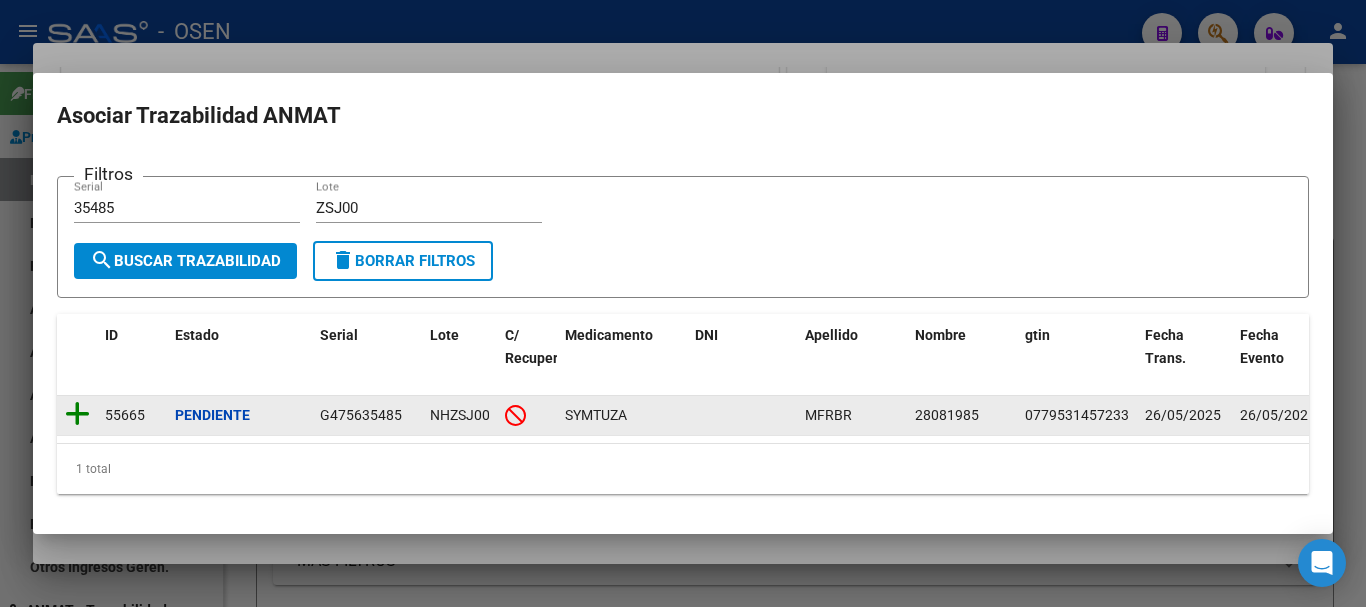 click 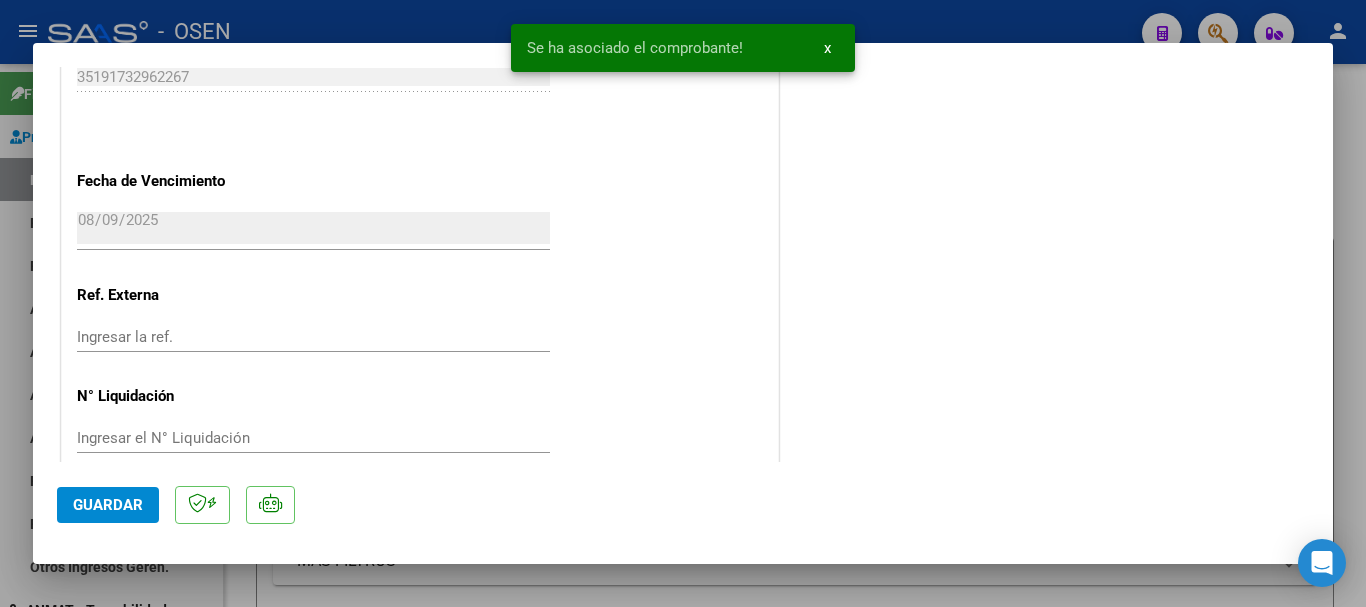 scroll, scrollTop: 1203, scrollLeft: 0, axis: vertical 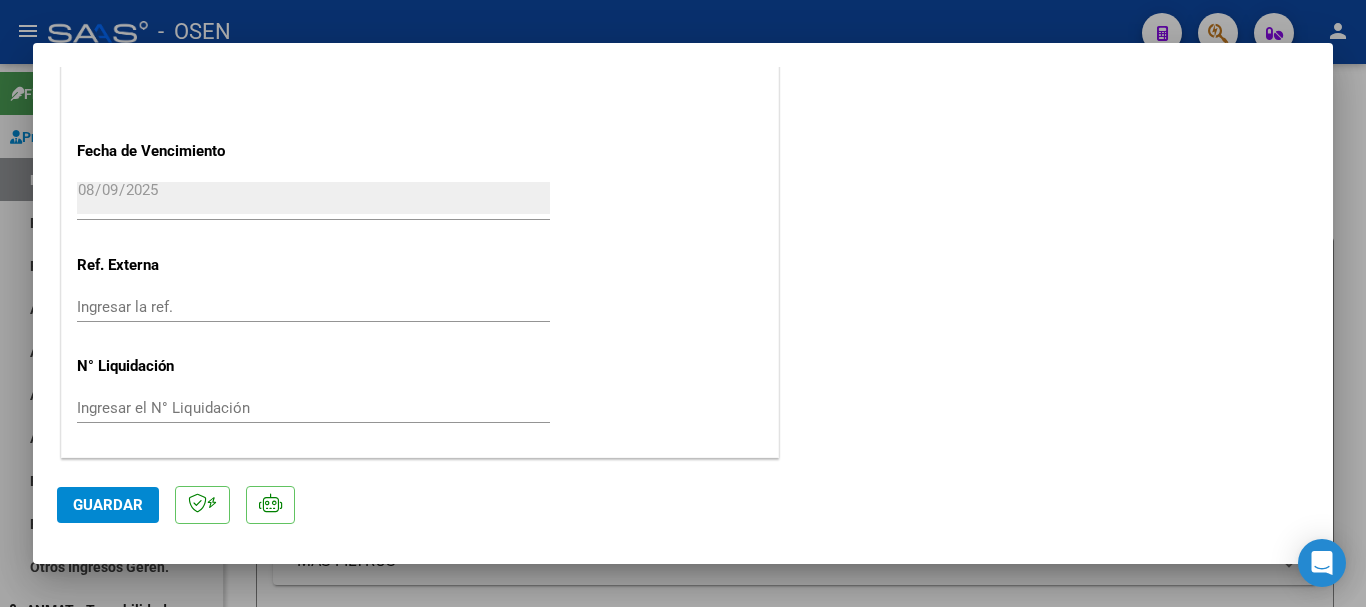 click on "Guardar" 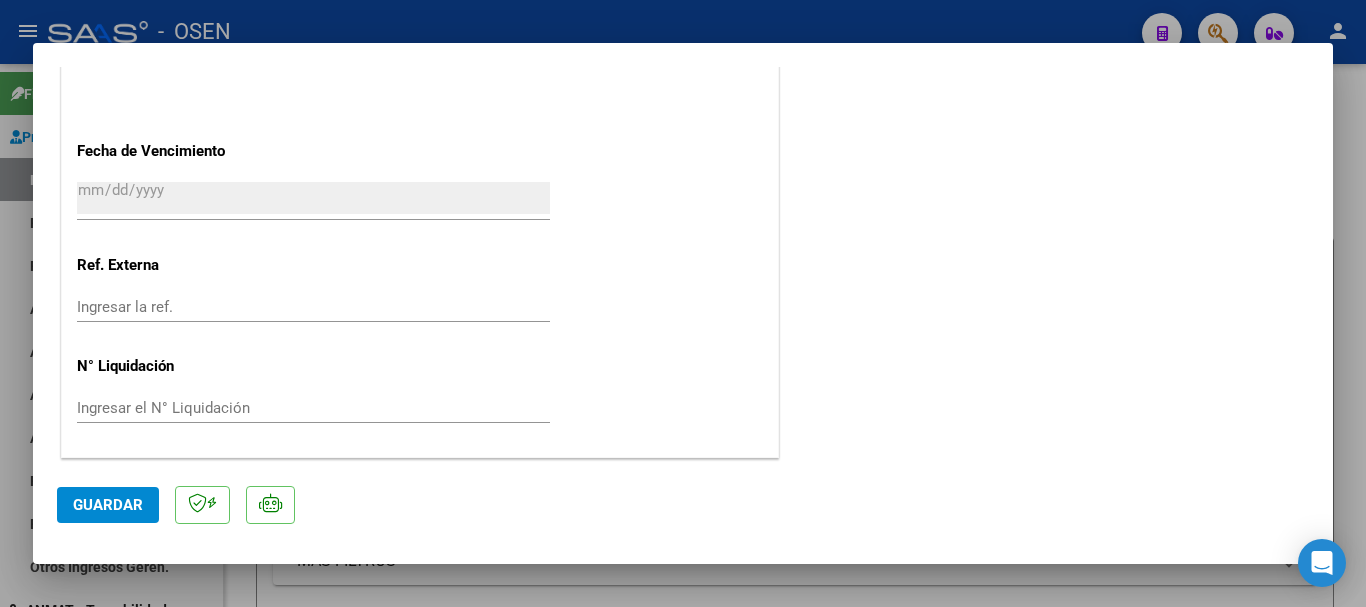 scroll, scrollTop: 1354, scrollLeft: 0, axis: vertical 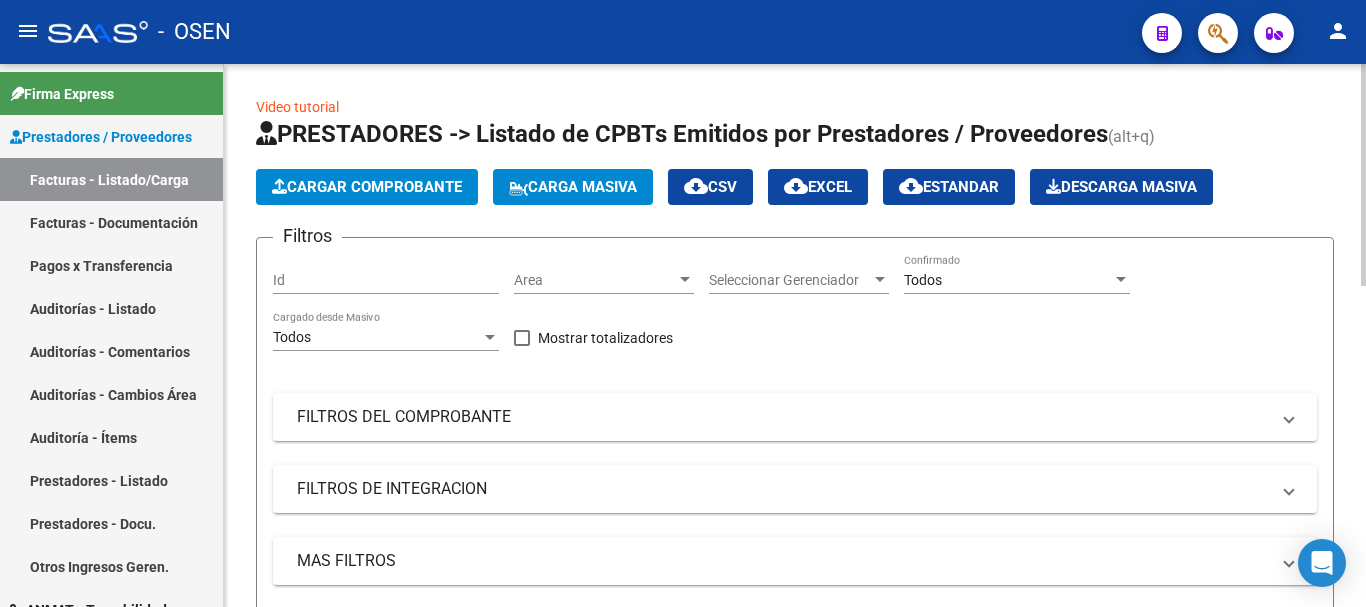 click on "Cargar Comprobante" 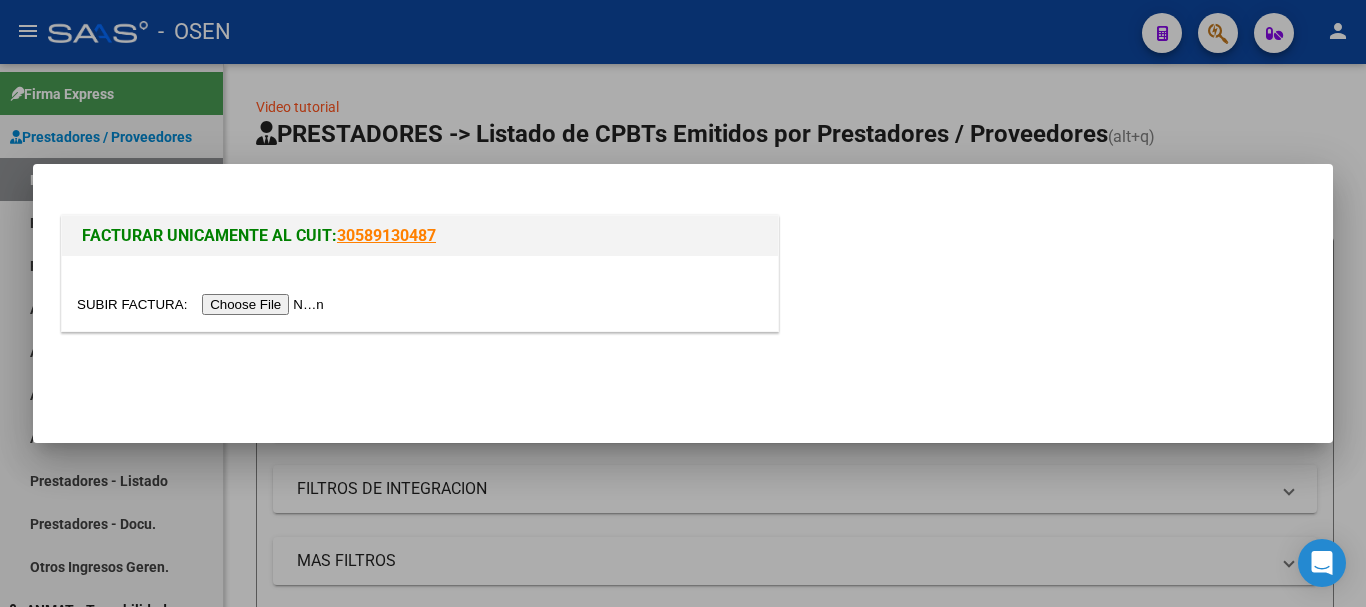 click at bounding box center [203, 304] 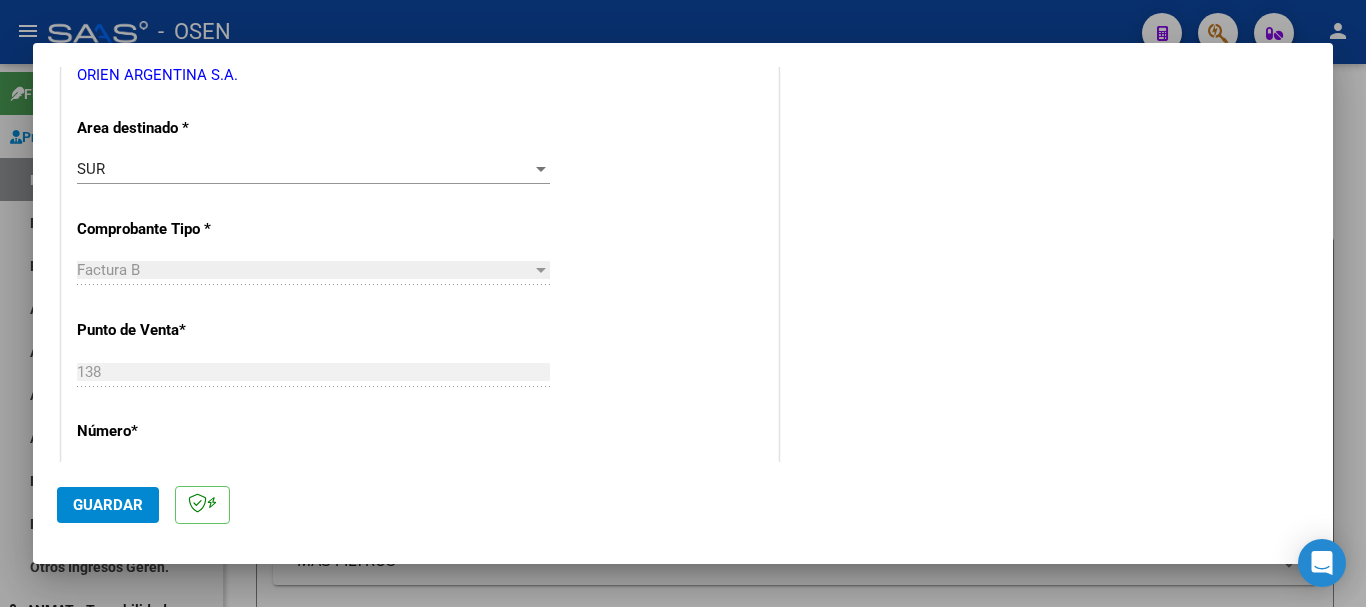 scroll, scrollTop: 500, scrollLeft: 0, axis: vertical 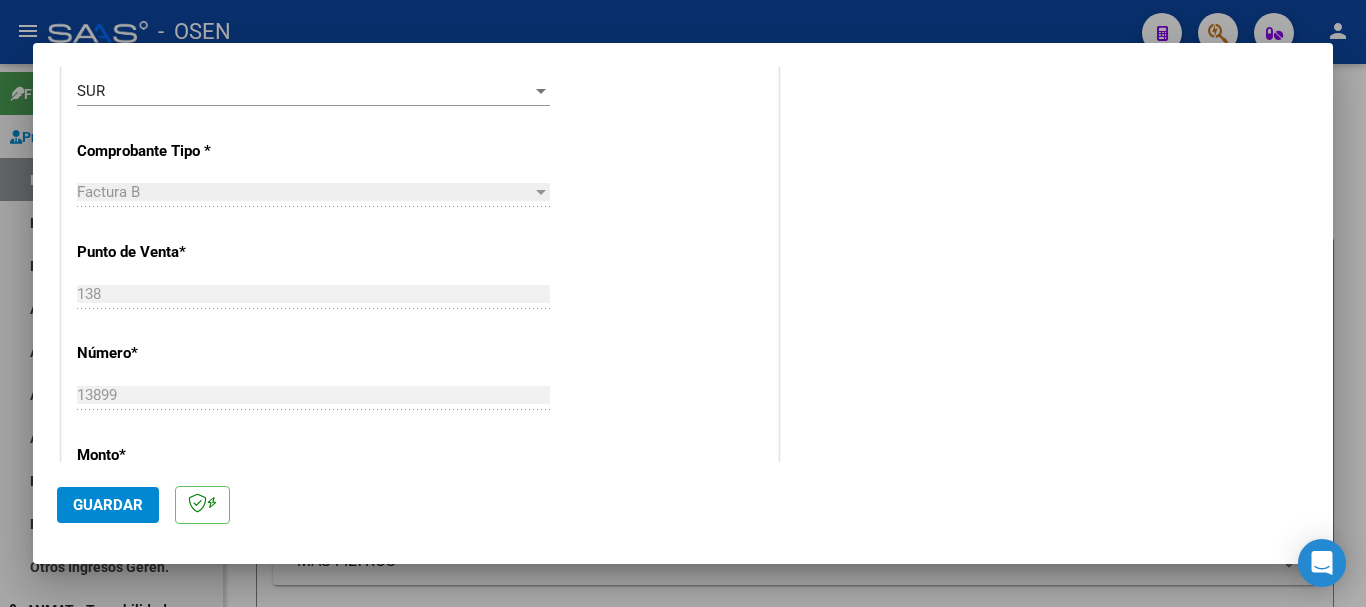click at bounding box center (541, 91) 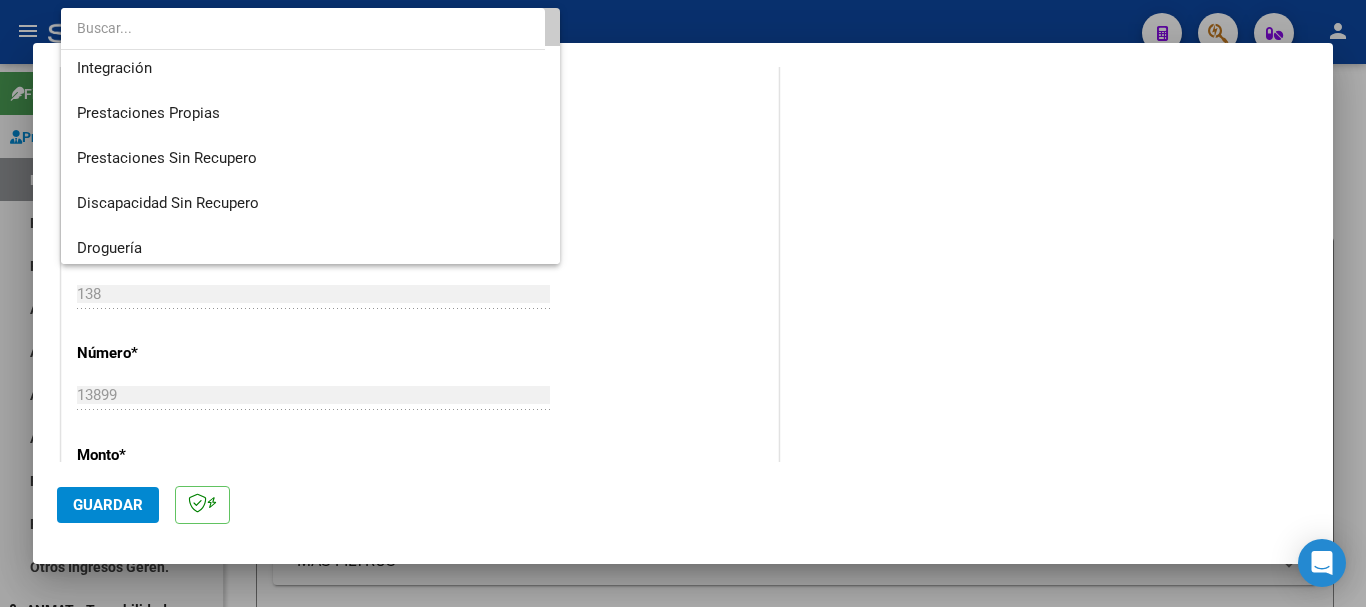 scroll, scrollTop: 200, scrollLeft: 0, axis: vertical 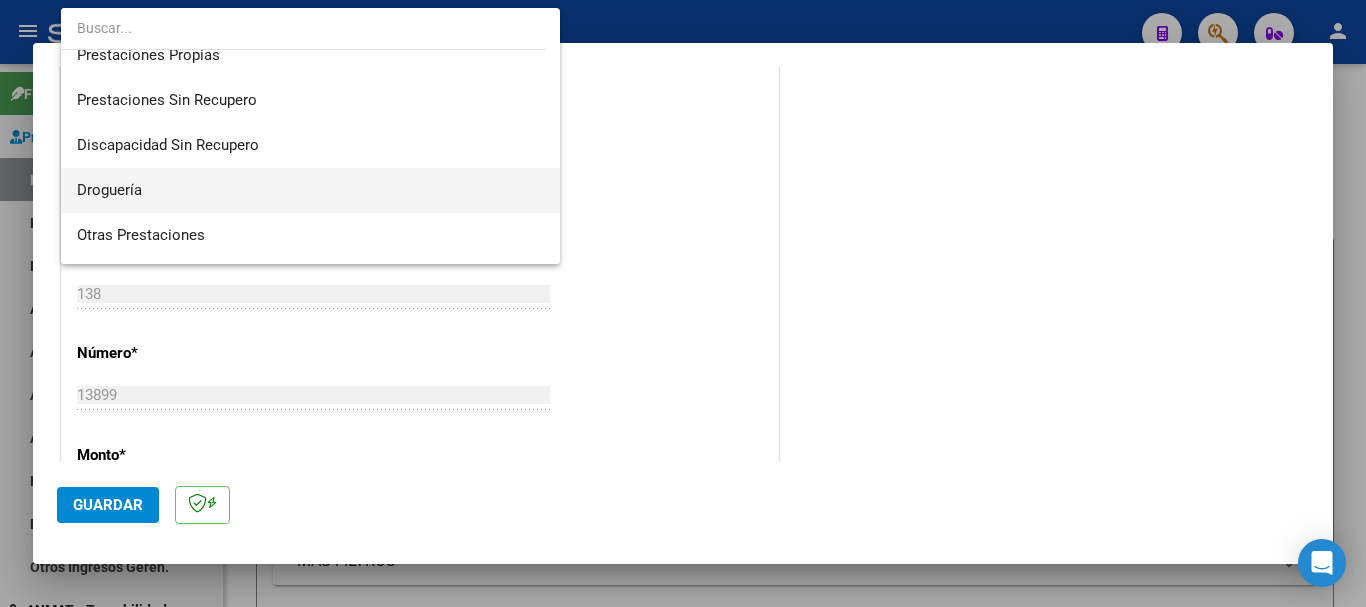 click on "Droguería" at bounding box center [310, 190] 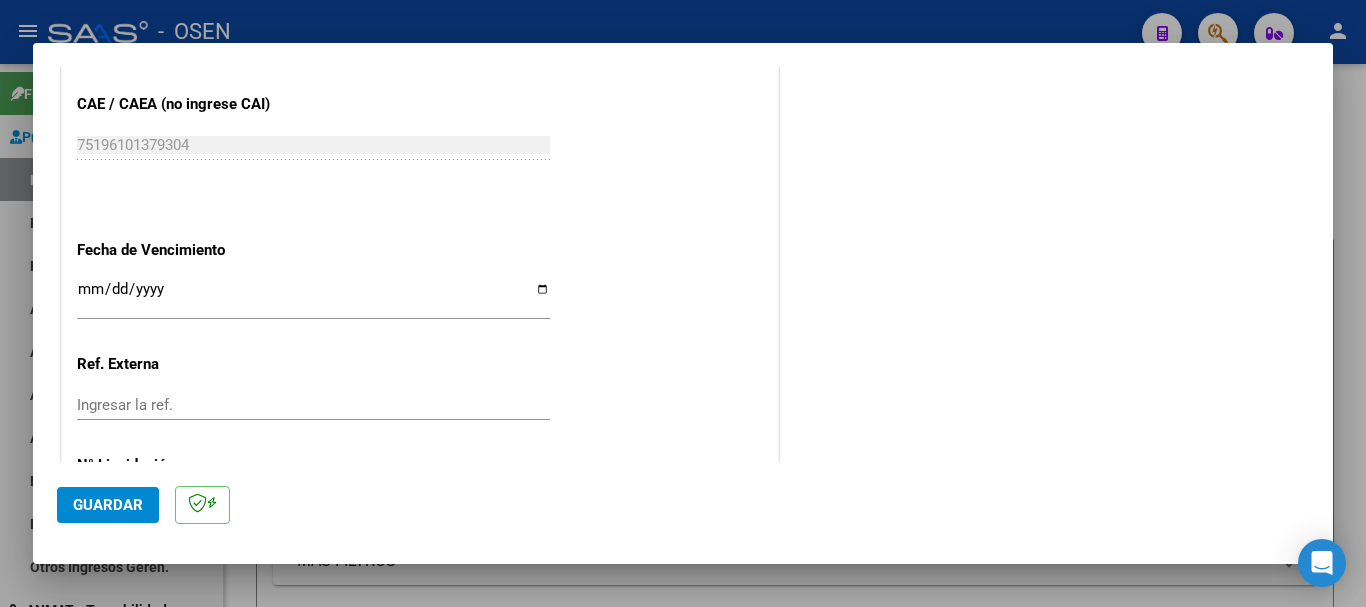 scroll, scrollTop: 1100, scrollLeft: 0, axis: vertical 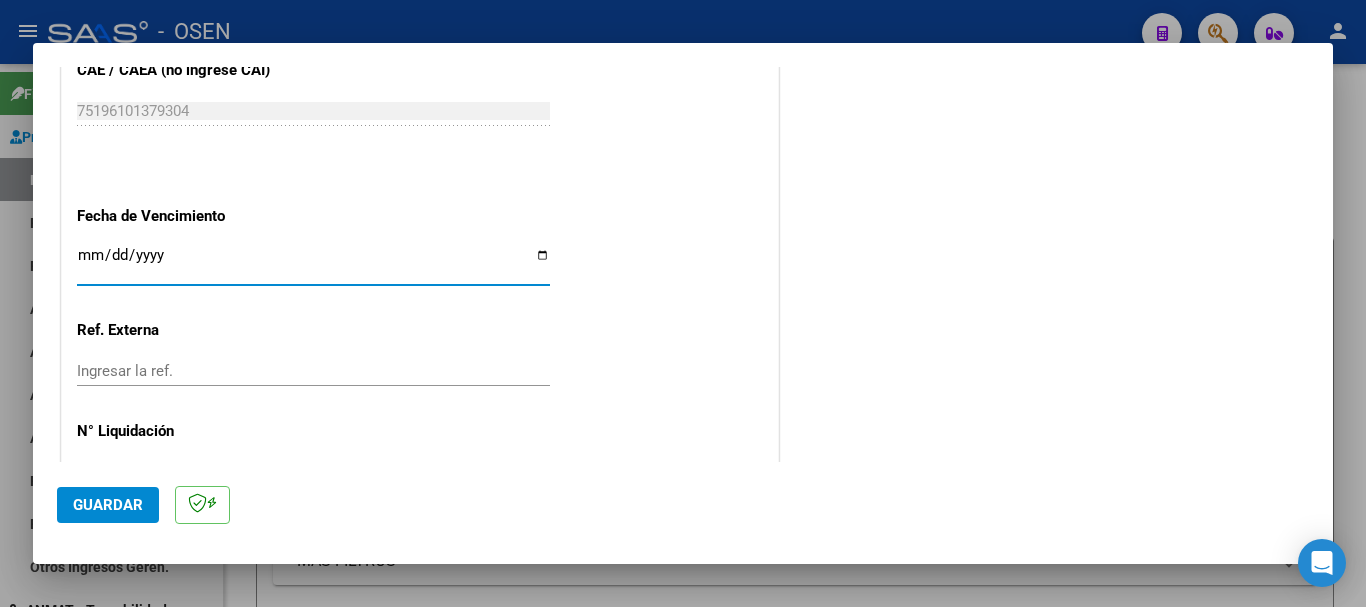 click on "Ingresar la fecha" at bounding box center (313, 263) 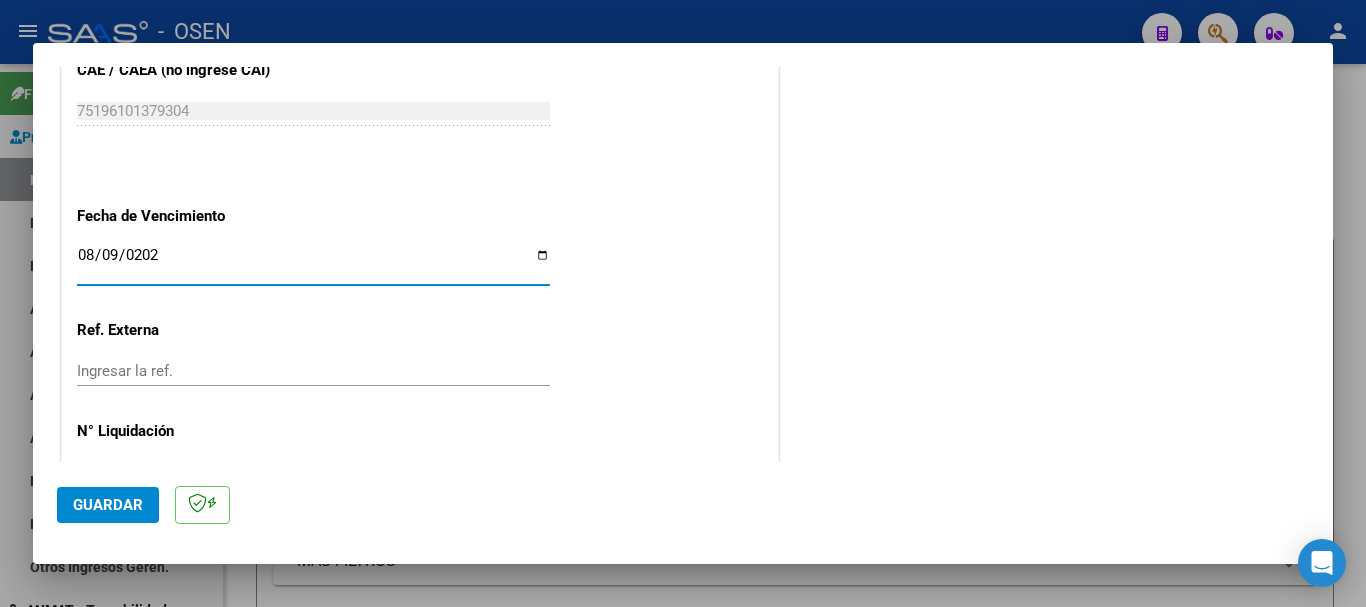 type on "2025-08-09" 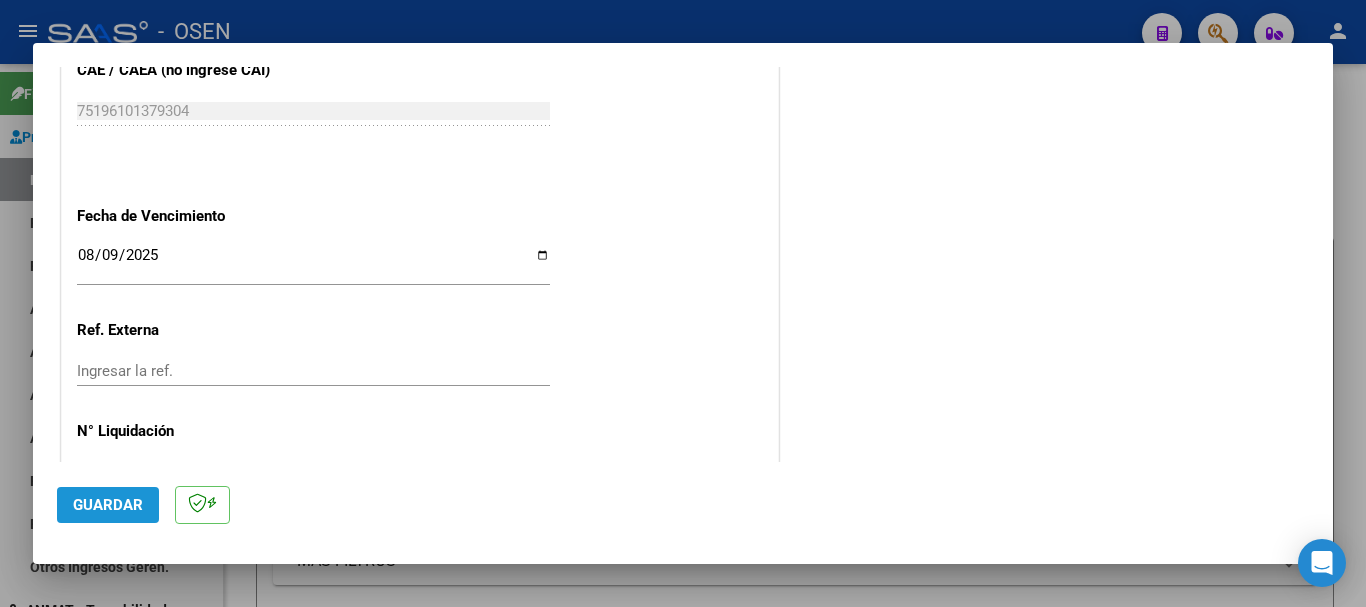click on "Guardar" 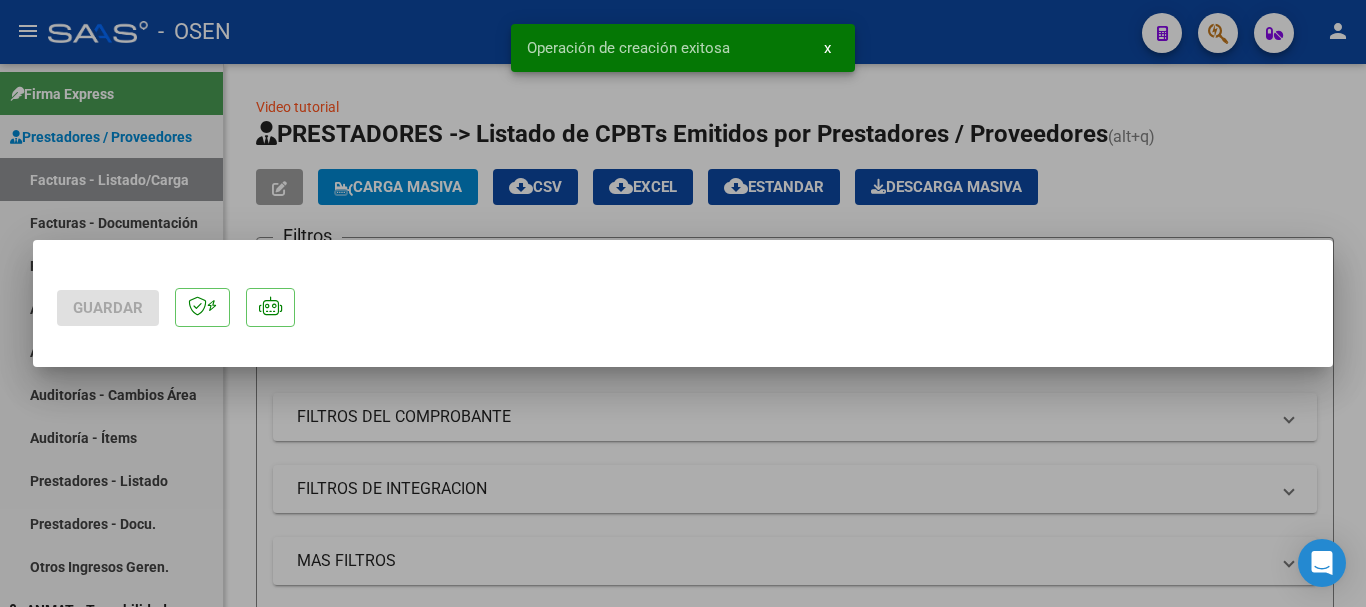 scroll, scrollTop: 0, scrollLeft: 0, axis: both 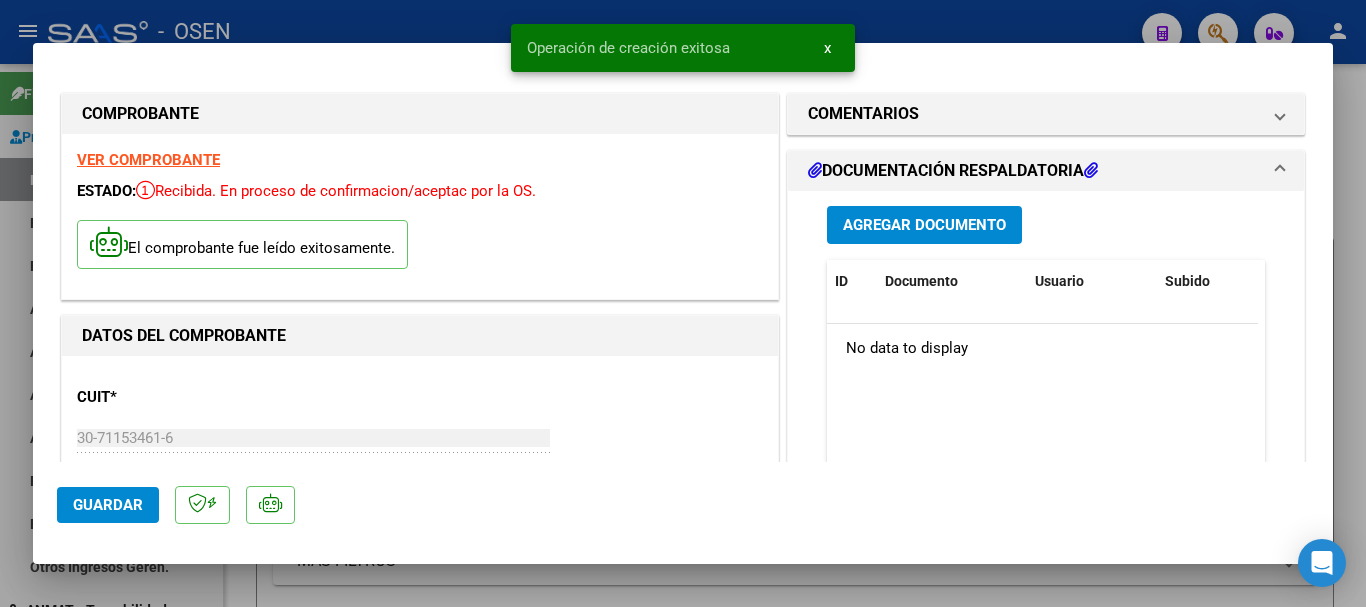 click on "Agregar Documento" at bounding box center (924, 224) 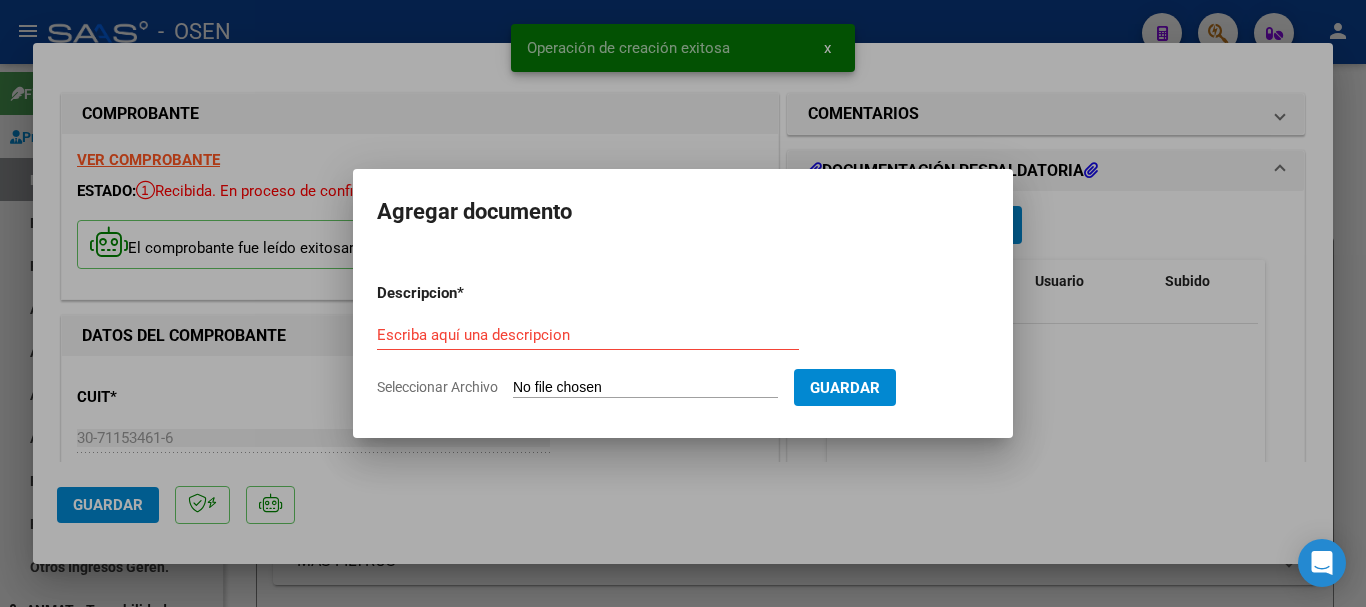 click on "Seleccionar Archivo" at bounding box center (645, 388) 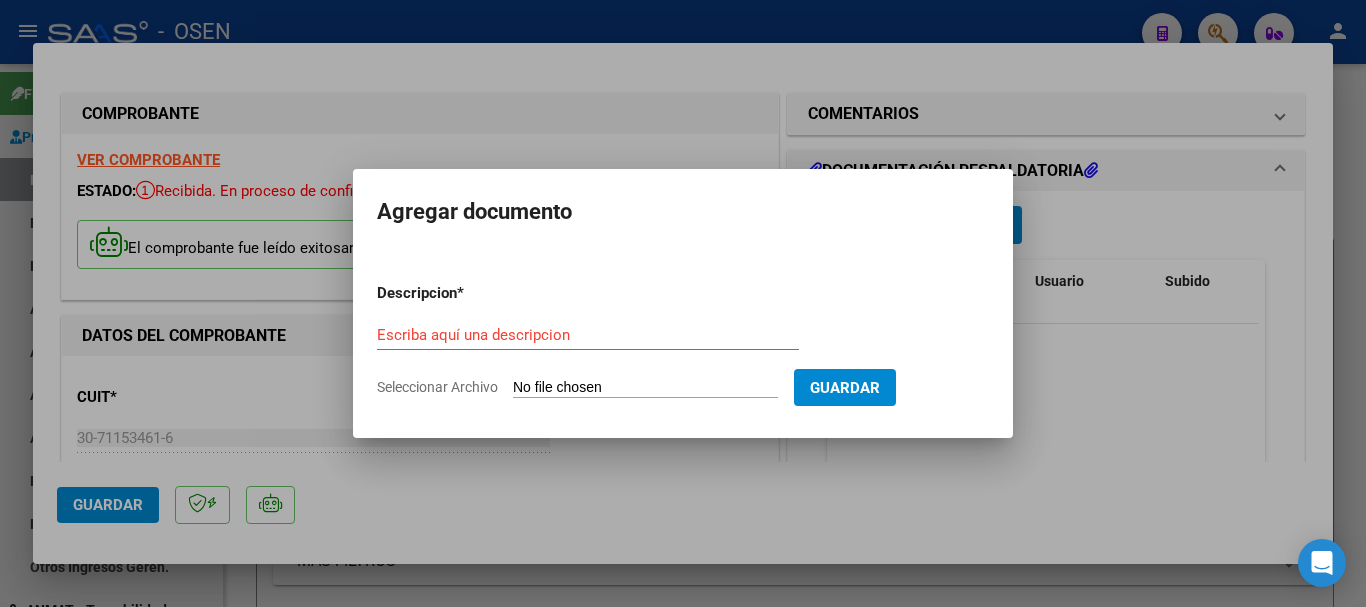 type on "C:\fakepath\ORIEN-DOC-B-00138-00013899.pdf" 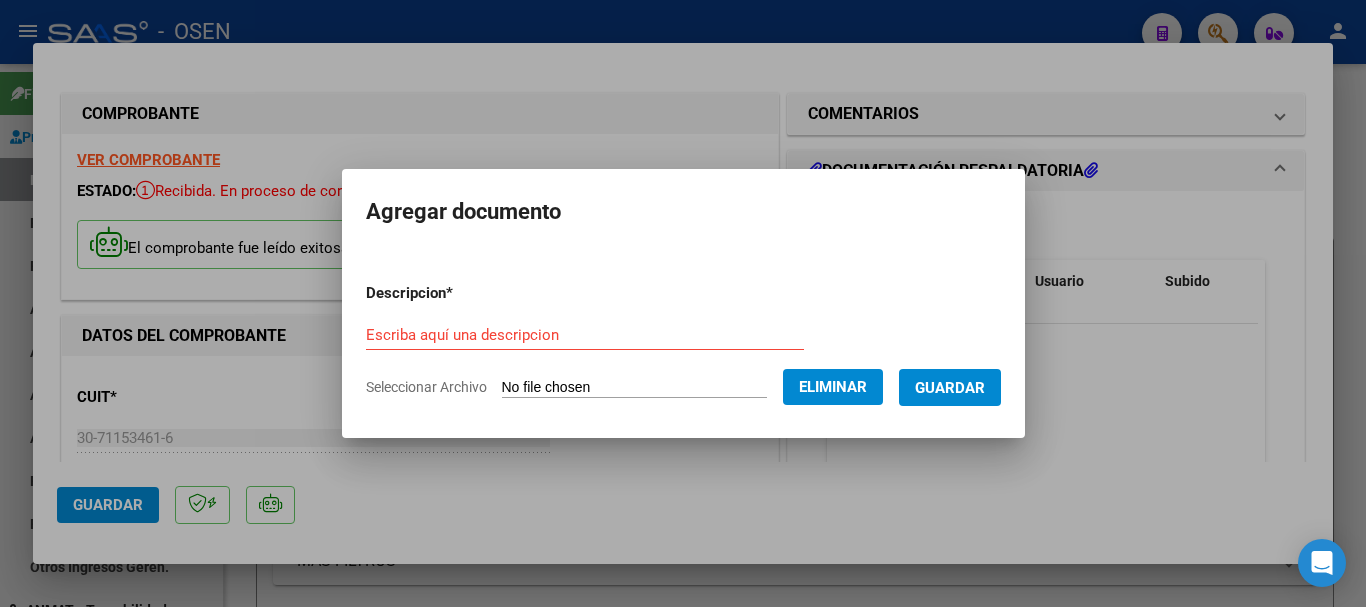 click on "Escriba aquí una descripcion" at bounding box center (585, 335) 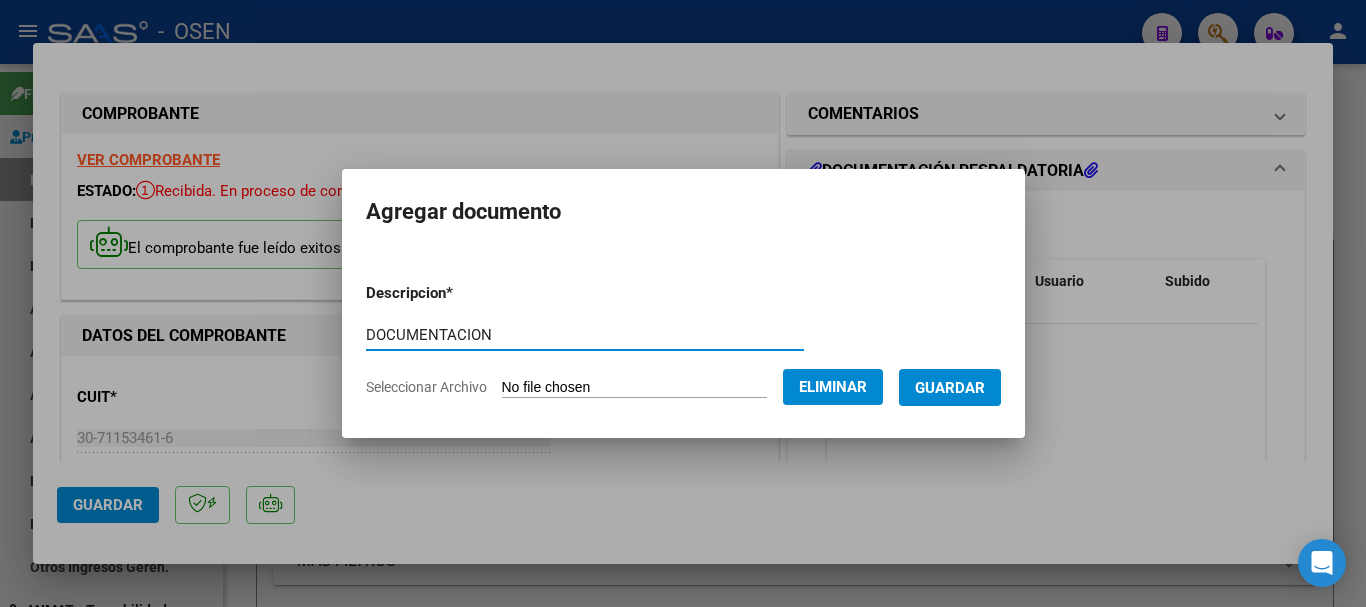 type on "DOCUMENTACION" 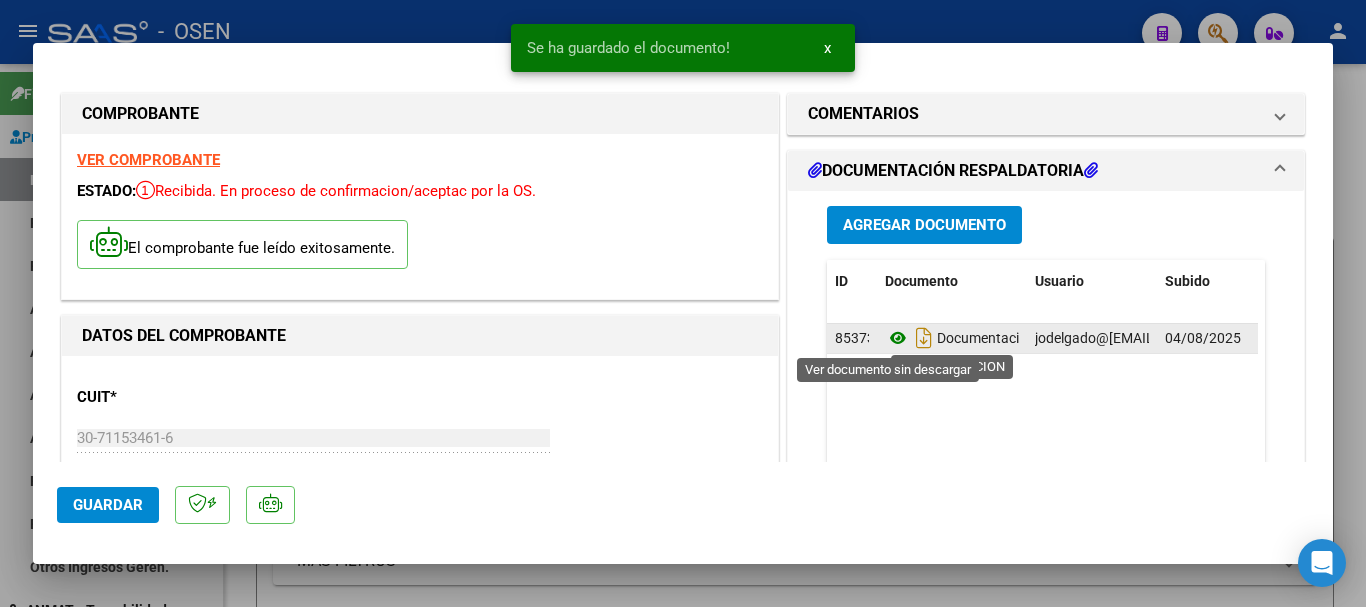 click 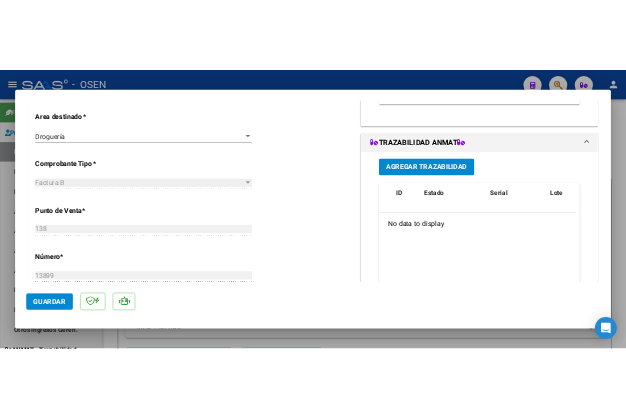 scroll, scrollTop: 500, scrollLeft: 0, axis: vertical 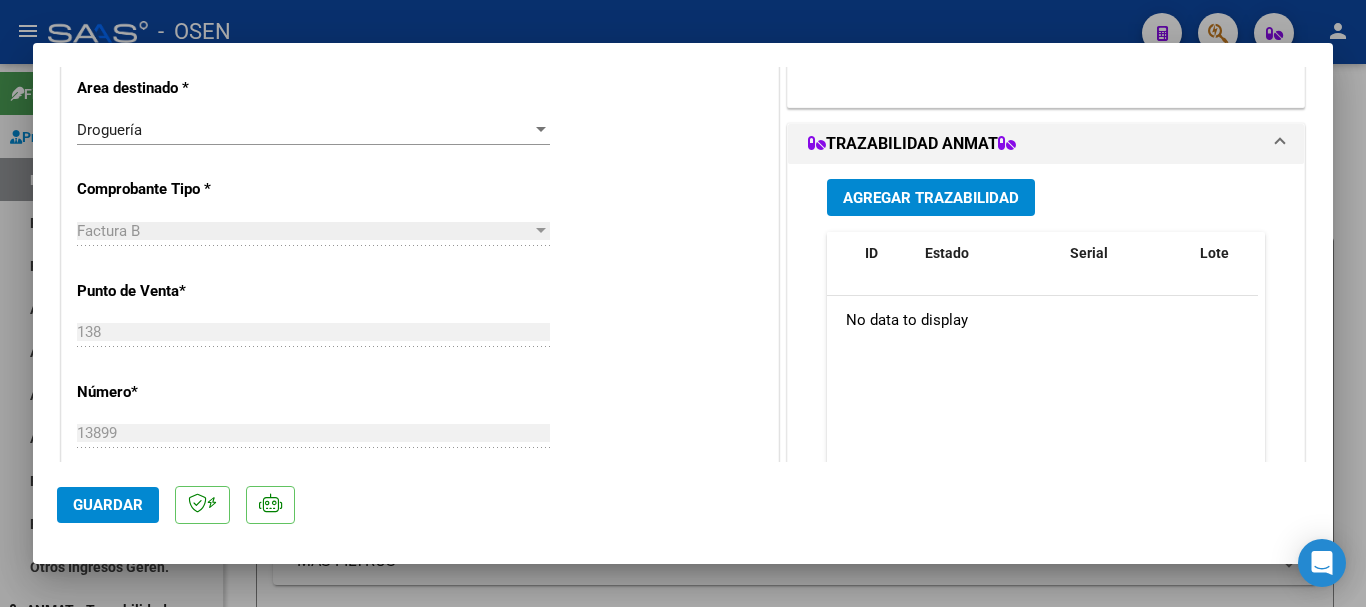 click on "Agregar Trazabilidad" at bounding box center (931, 198) 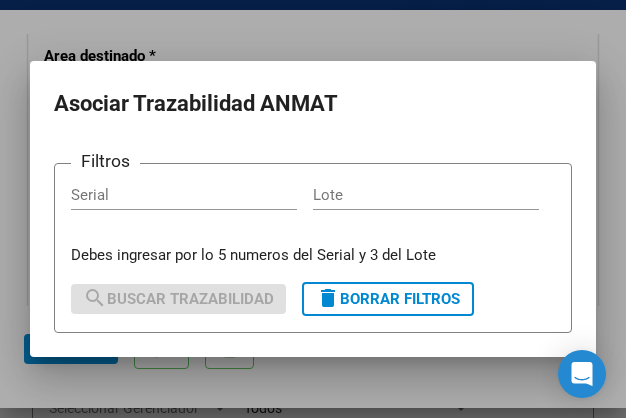 drag, startPoint x: 117, startPoint y: 202, endPoint x: 117, endPoint y: 191, distance: 11 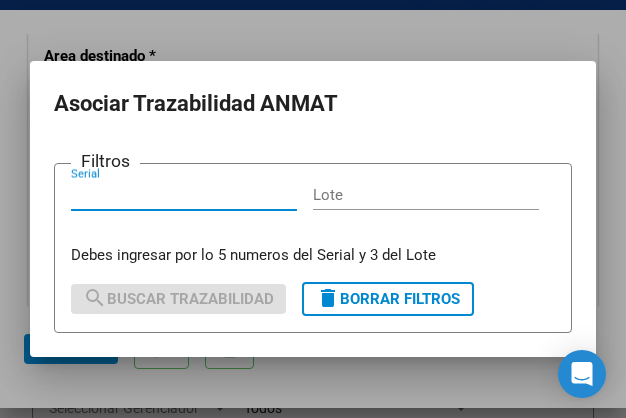 click on "Serial" at bounding box center [184, 195] 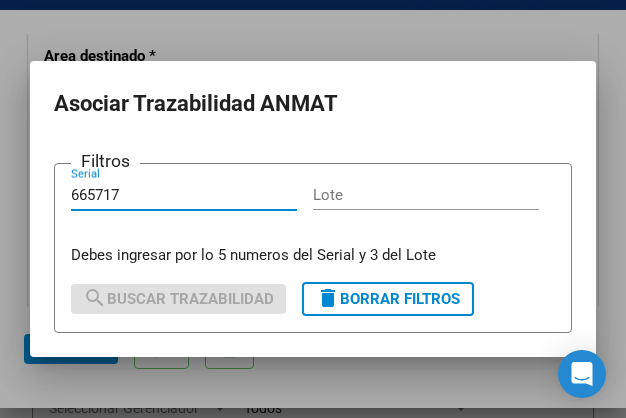 type on "665717" 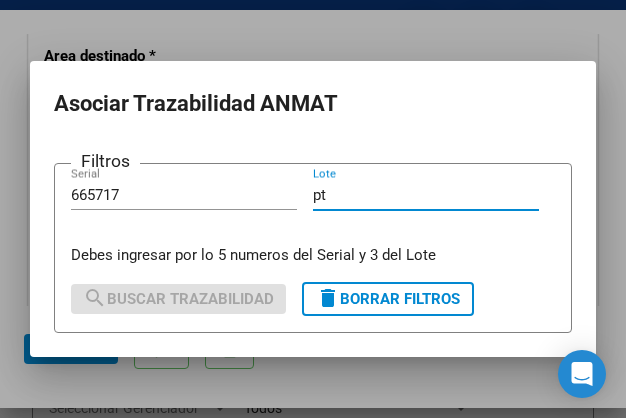 type on "p" 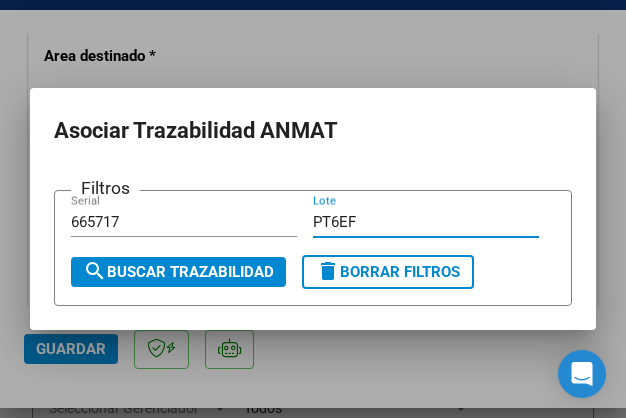 type on "PT6EF" 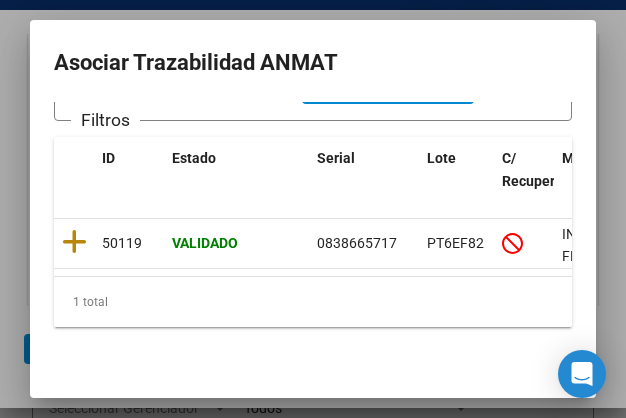 scroll, scrollTop: 133, scrollLeft: 0, axis: vertical 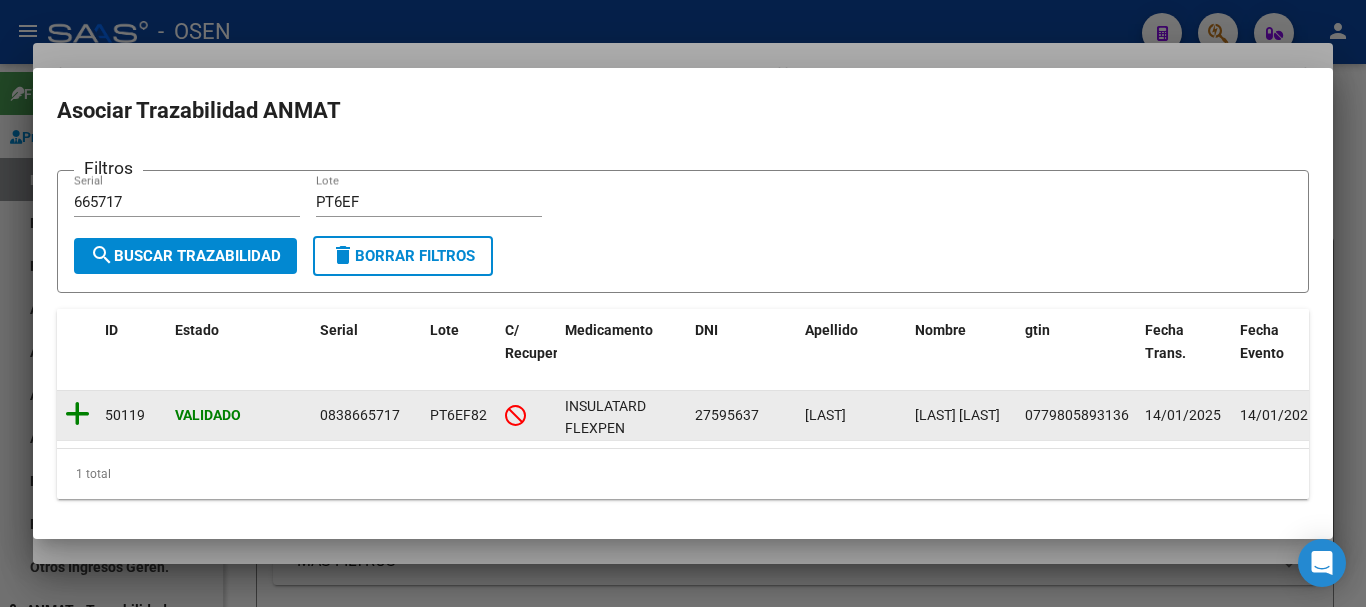 click 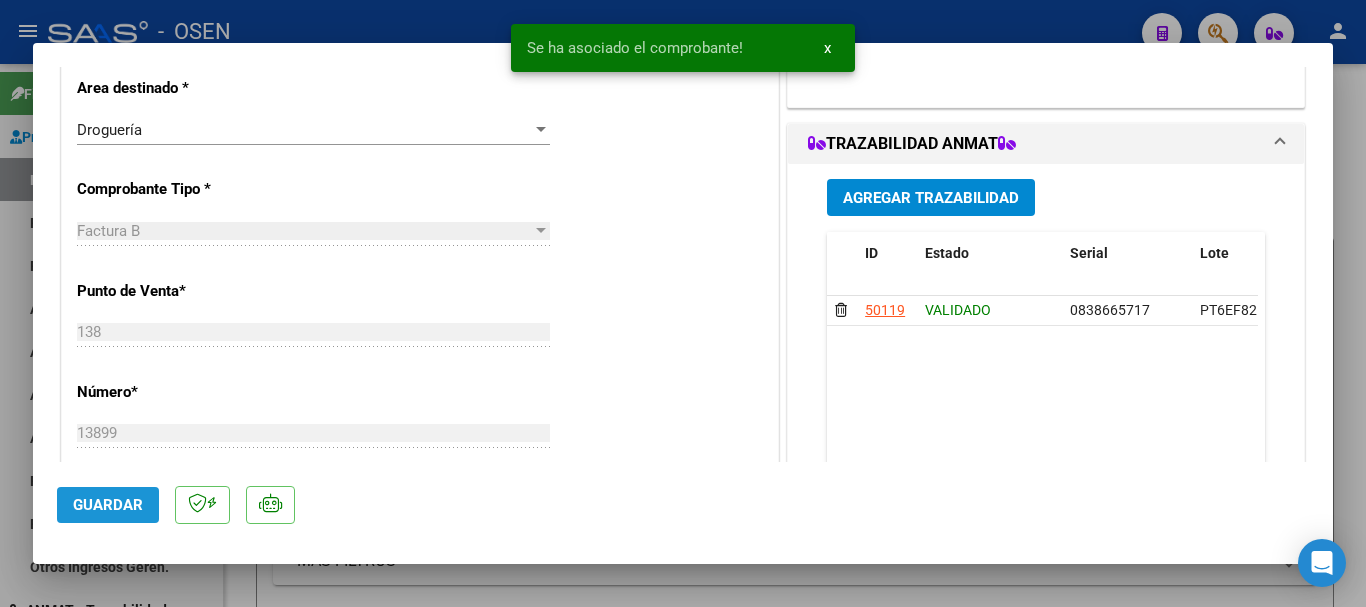 click on "Guardar" 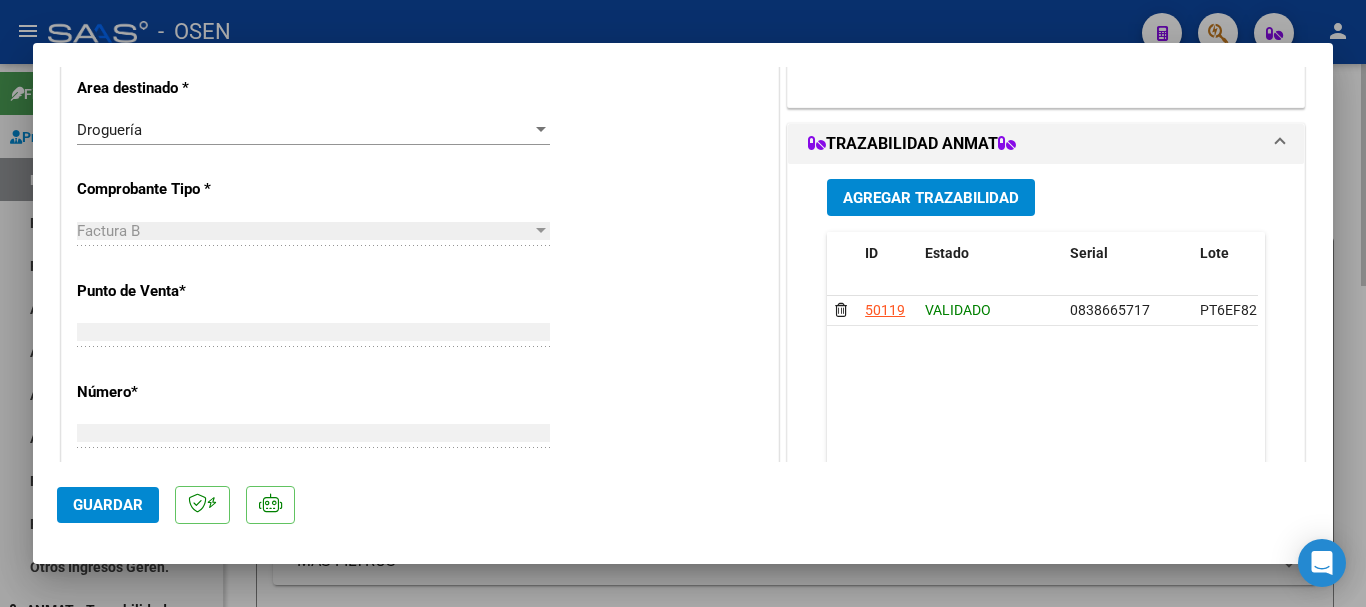 scroll, scrollTop: 0, scrollLeft: 0, axis: both 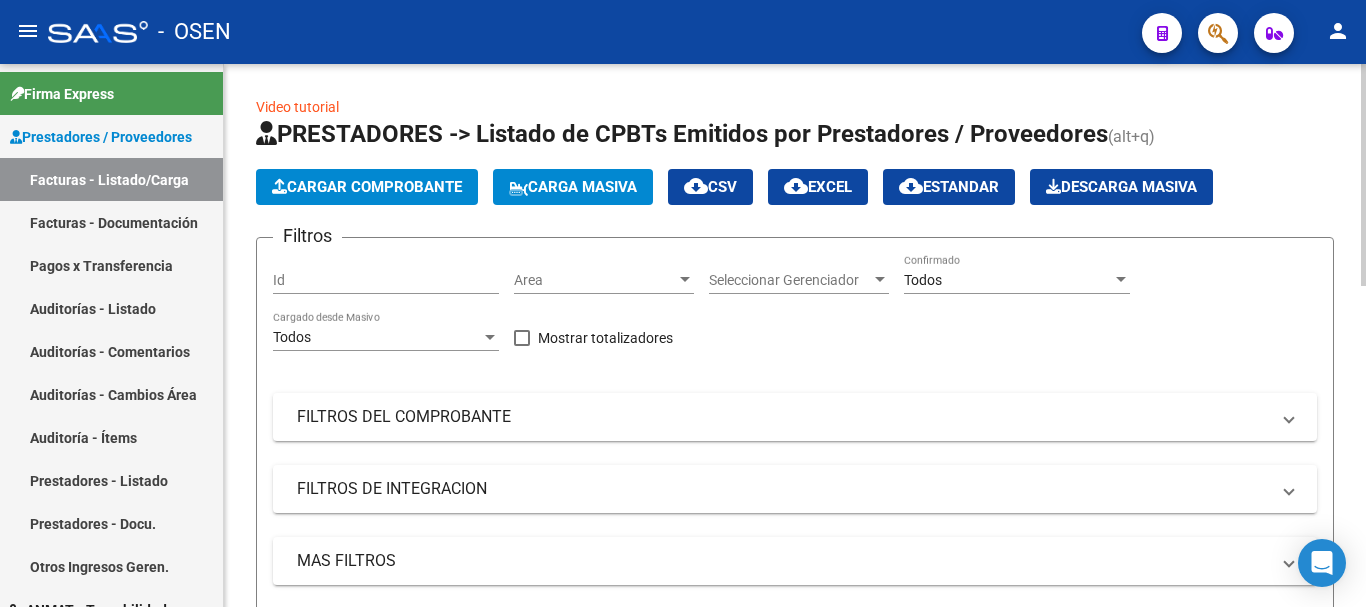 click on "Cargar Comprobante" 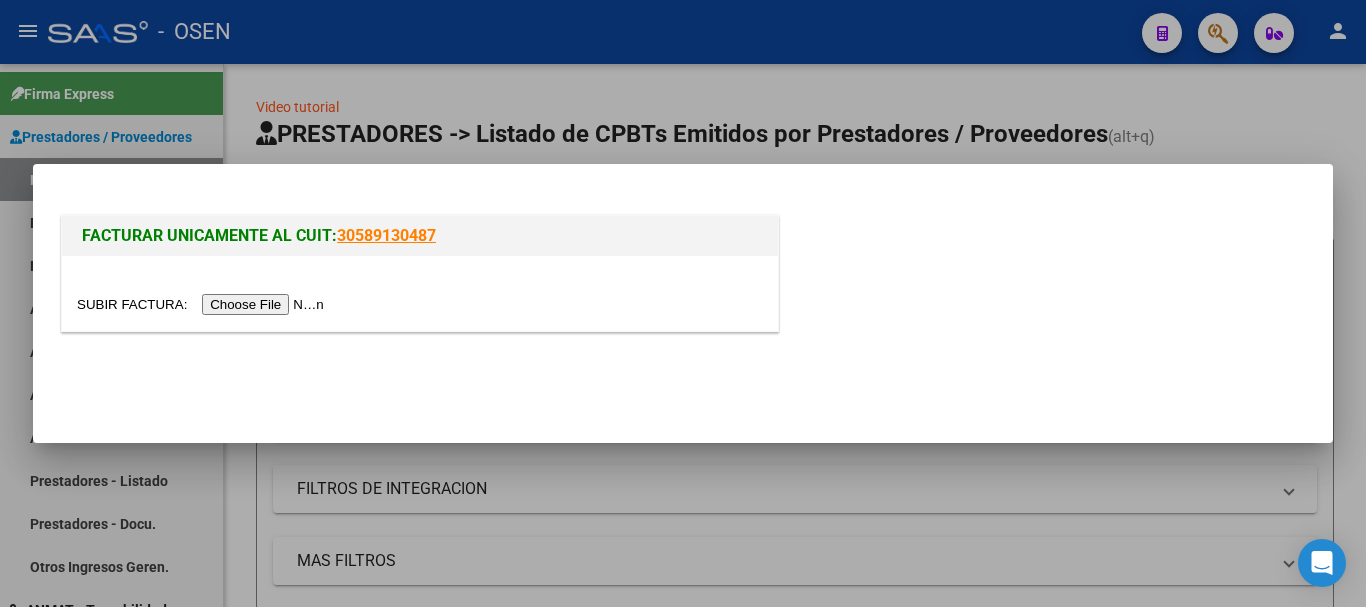 click at bounding box center [203, 304] 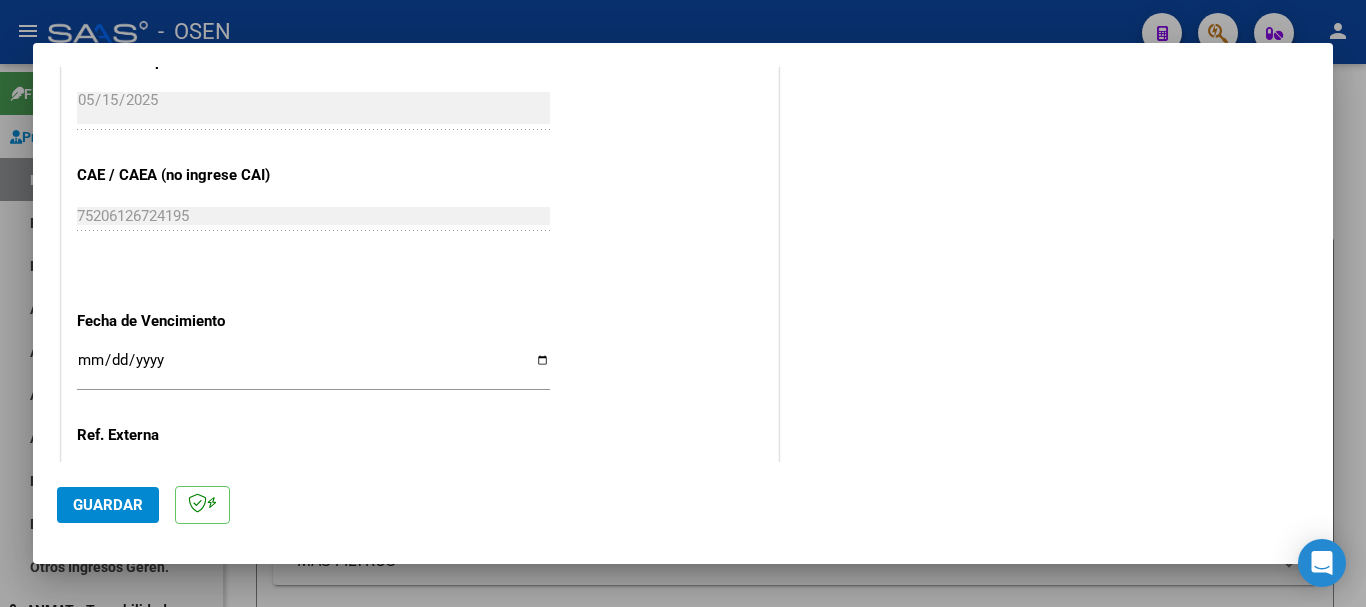 scroll, scrollTop: 1000, scrollLeft: 0, axis: vertical 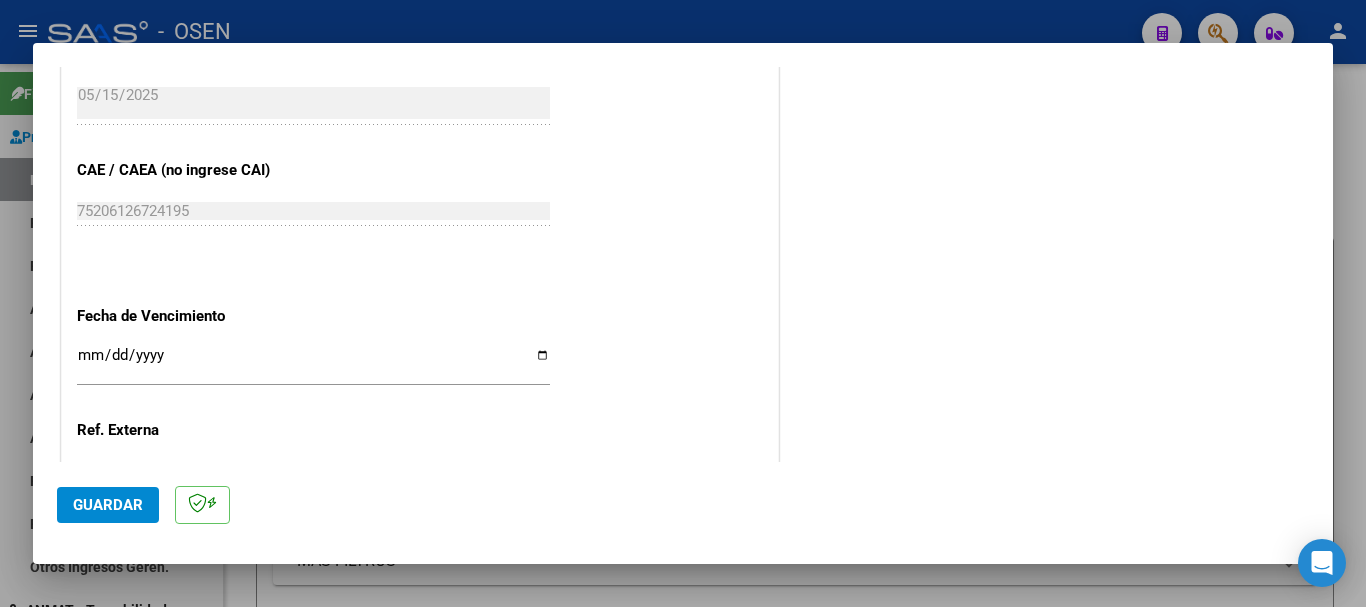 click on "Ingresar la fecha" at bounding box center (313, 363) 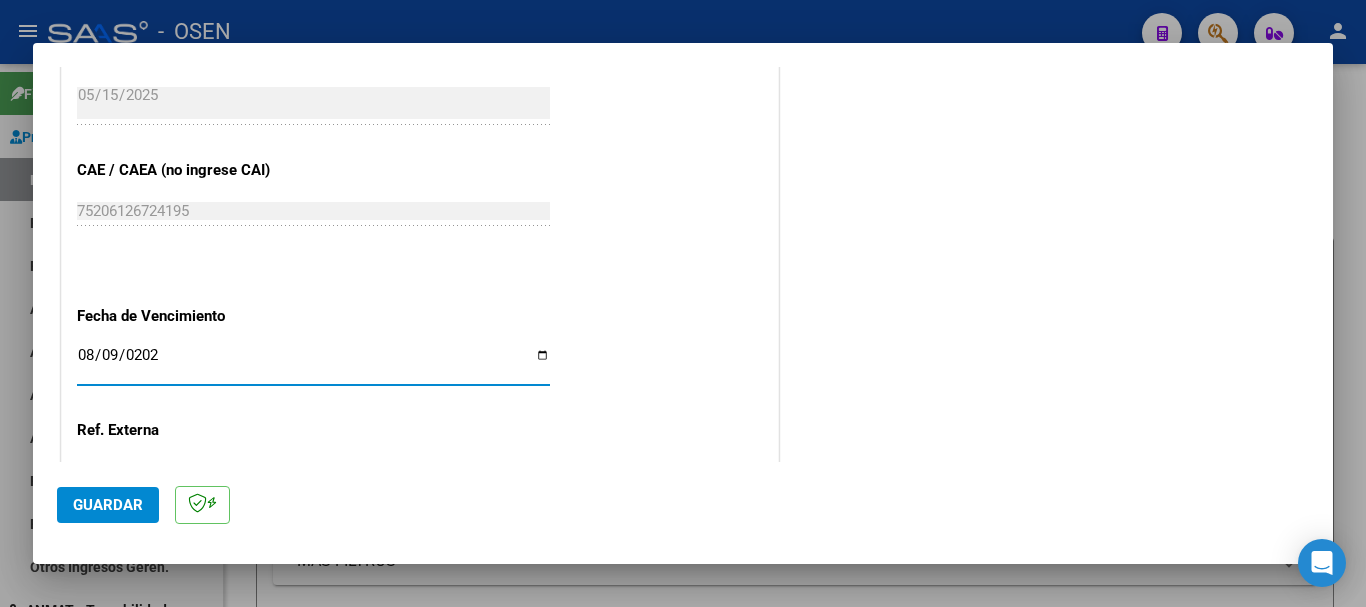 type on "2025-08-09" 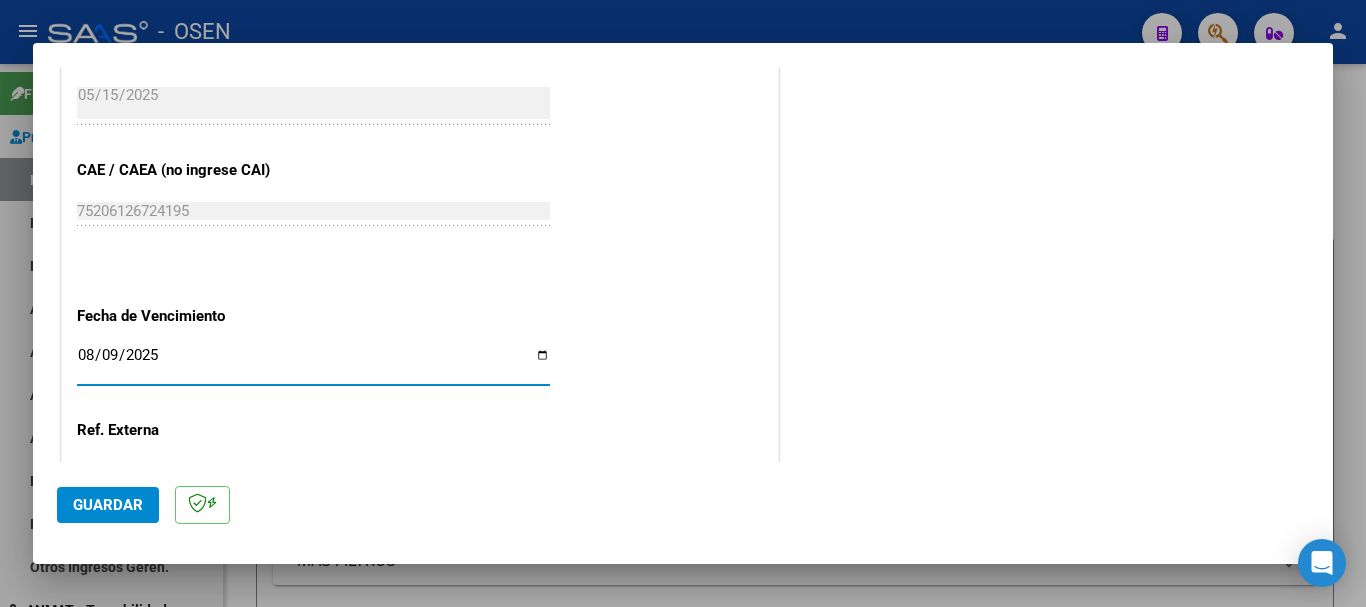 drag, startPoint x: 115, startPoint y: 509, endPoint x: 67, endPoint y: 486, distance: 53.225933 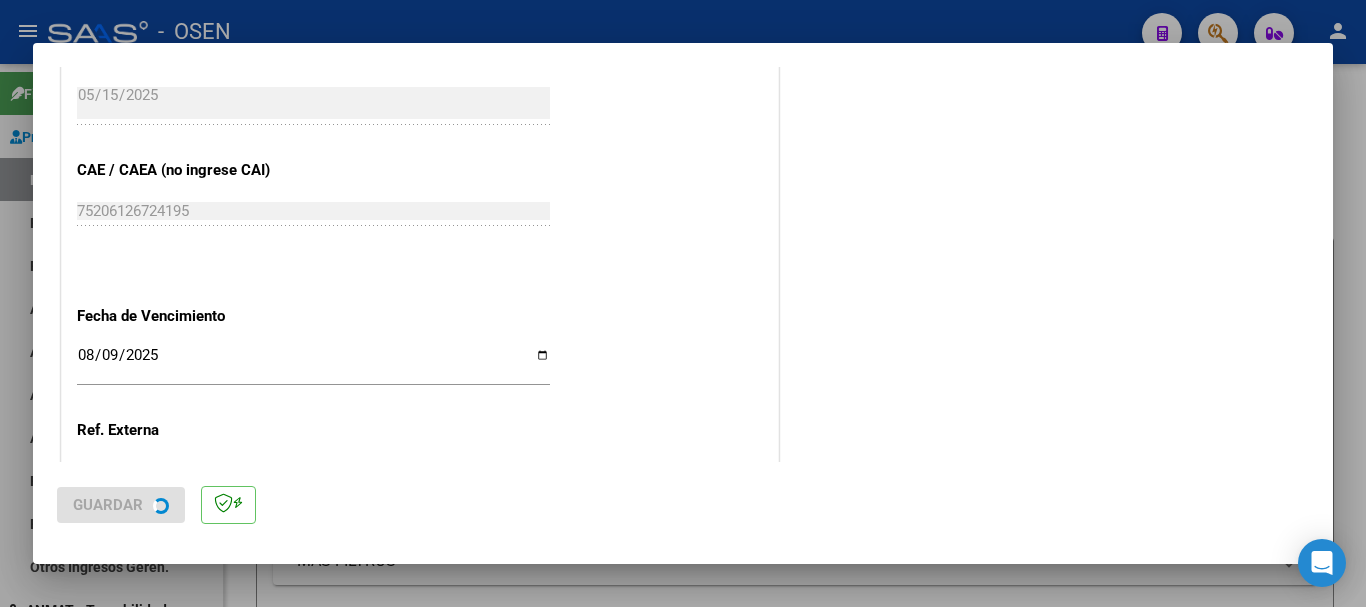 scroll, scrollTop: 0, scrollLeft: 0, axis: both 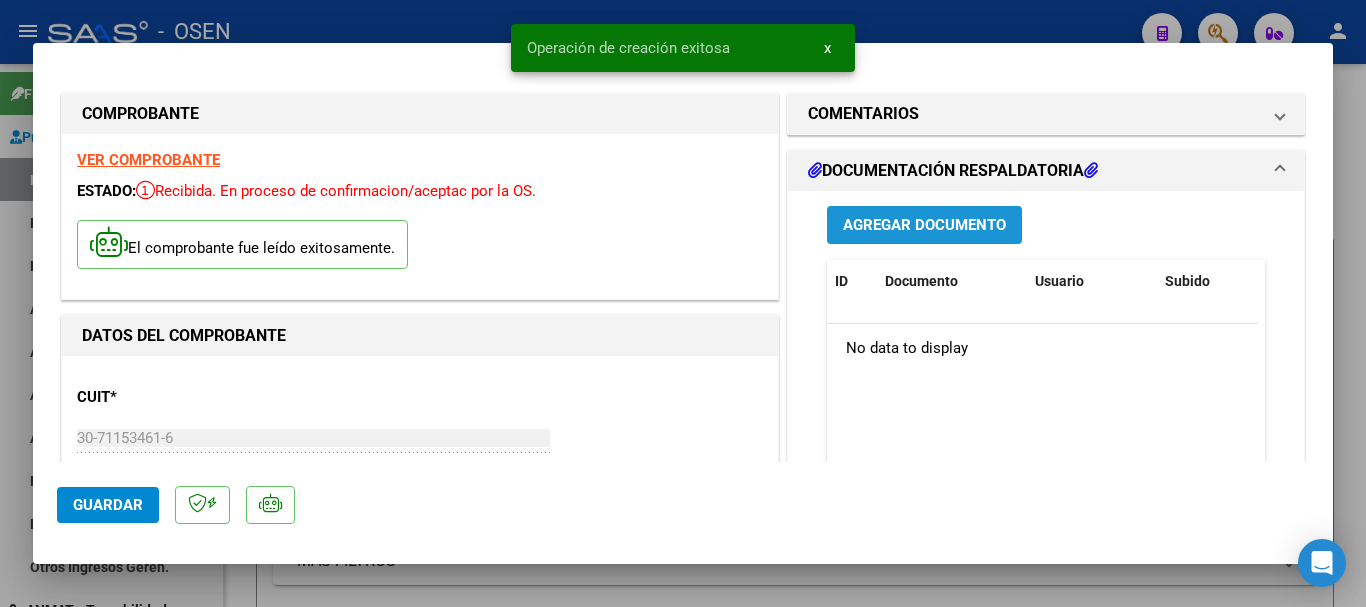 click on "Agregar Documento" at bounding box center (924, 226) 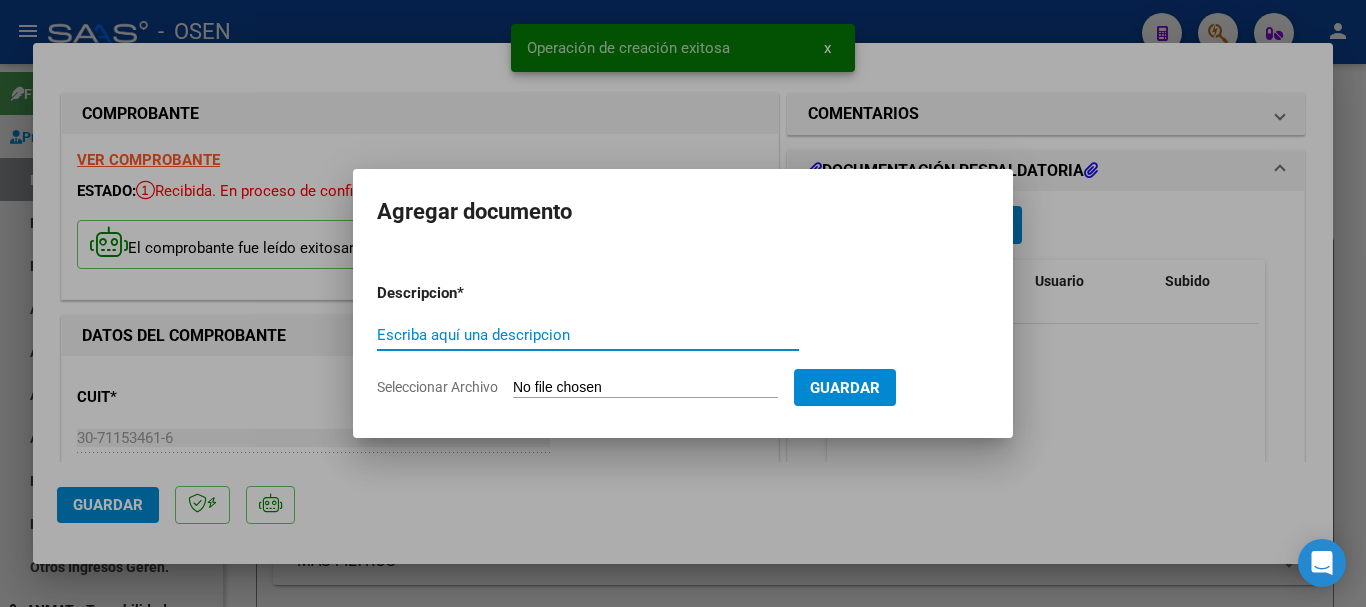click on "Seleccionar Archivo" at bounding box center [645, 388] 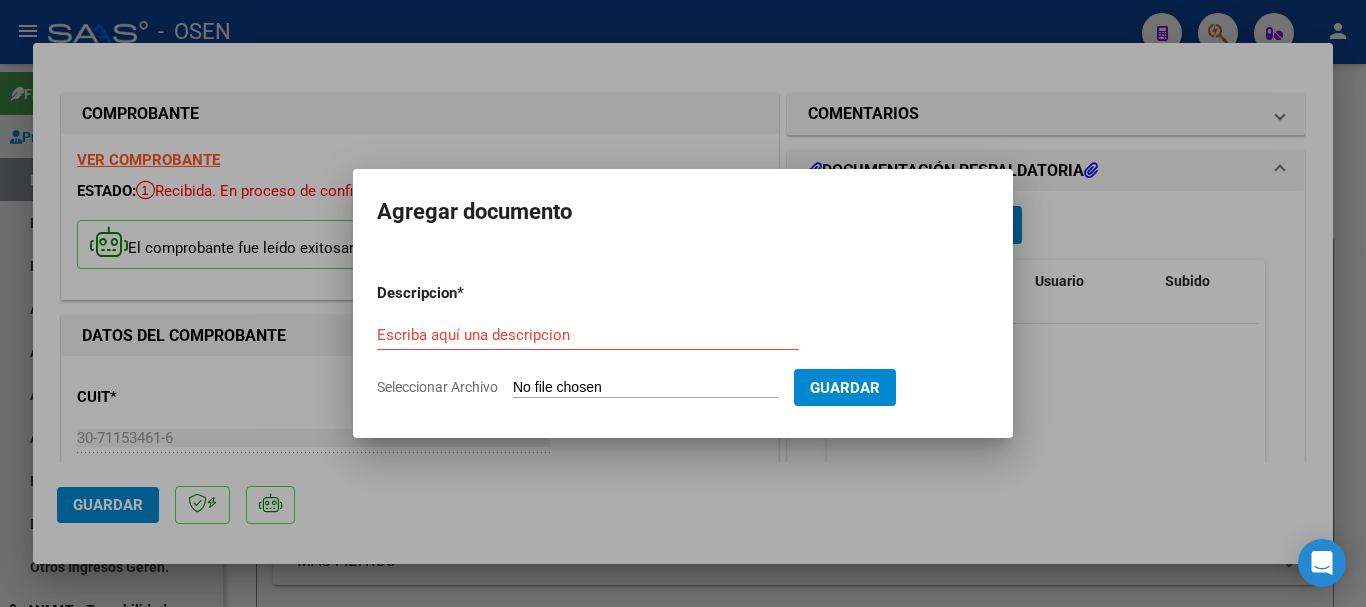 type on "C:\fakepath\ORIEN-DOC-B-00138-00014423.pdf" 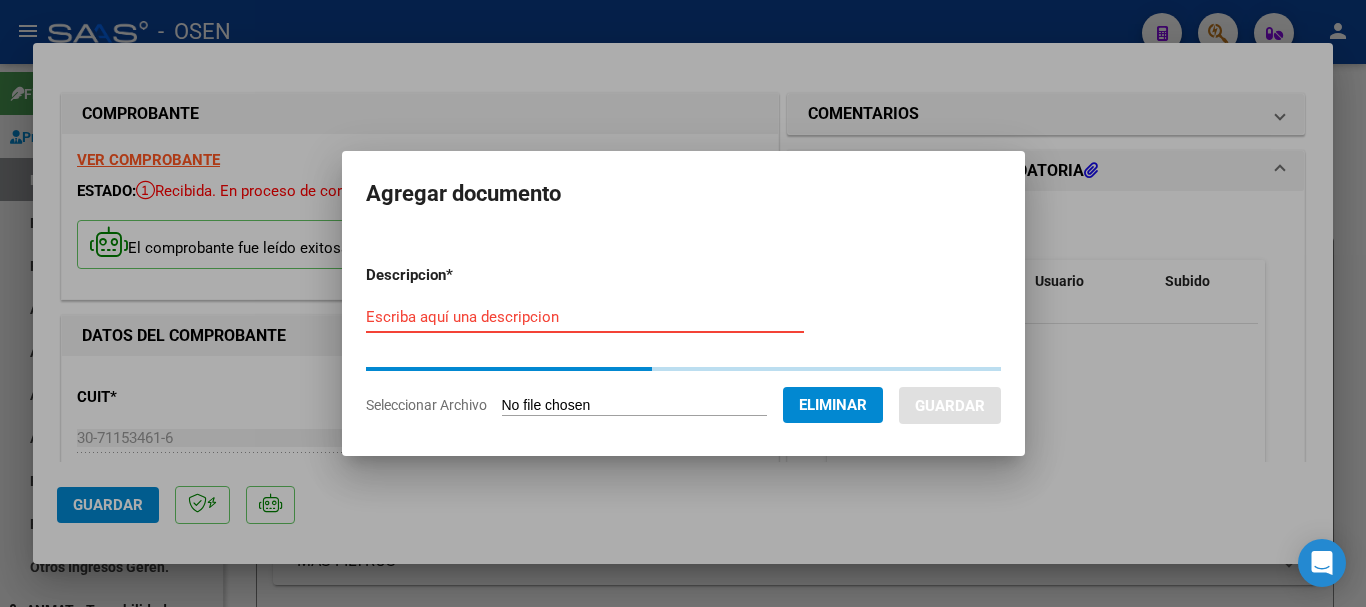 click on "Escriba aquí una descripcion" at bounding box center (585, 317) 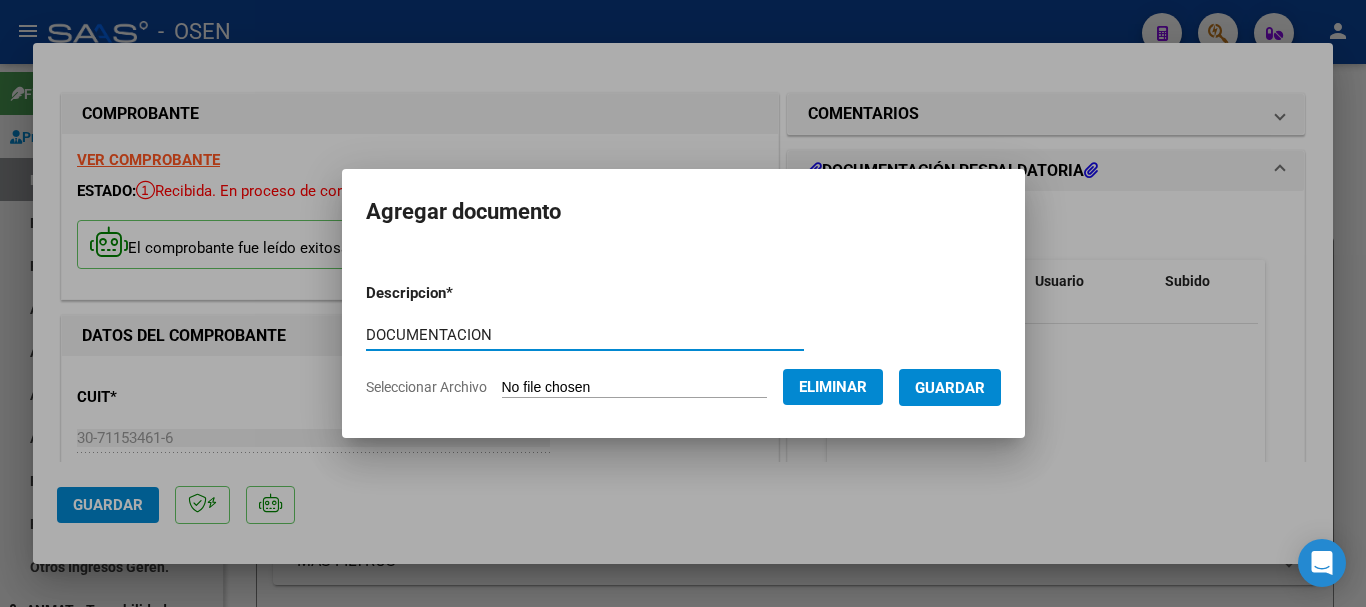 type on "DOCUMENTACION" 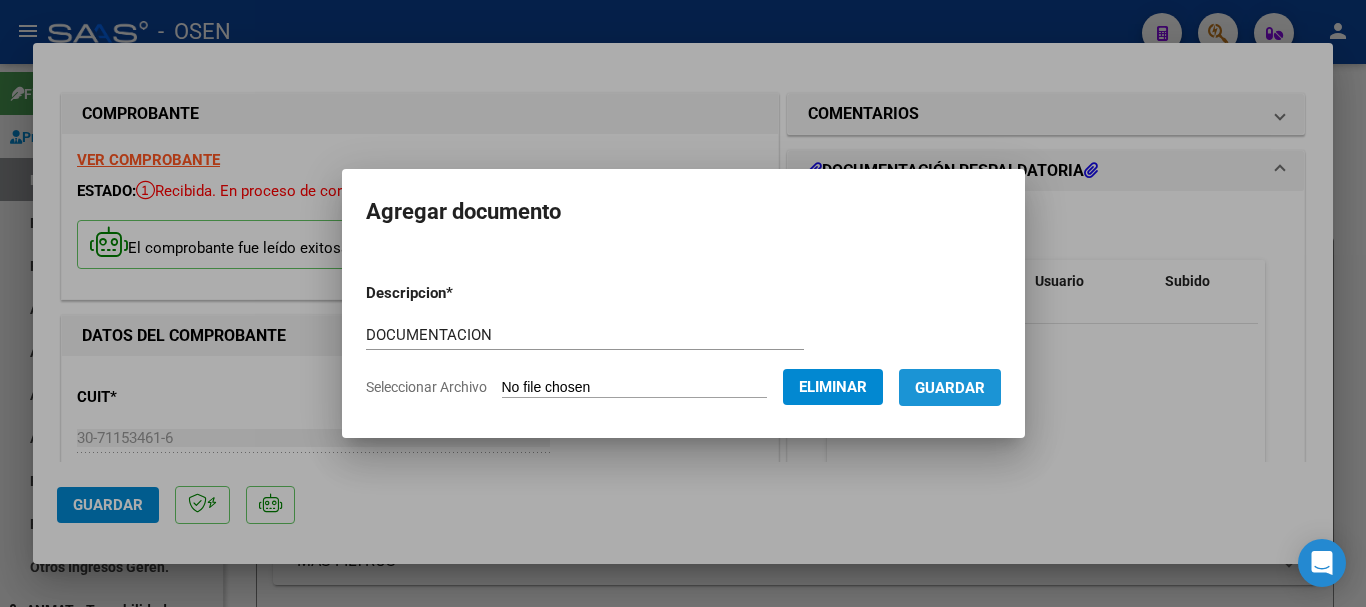 click on "Guardar" at bounding box center [950, 388] 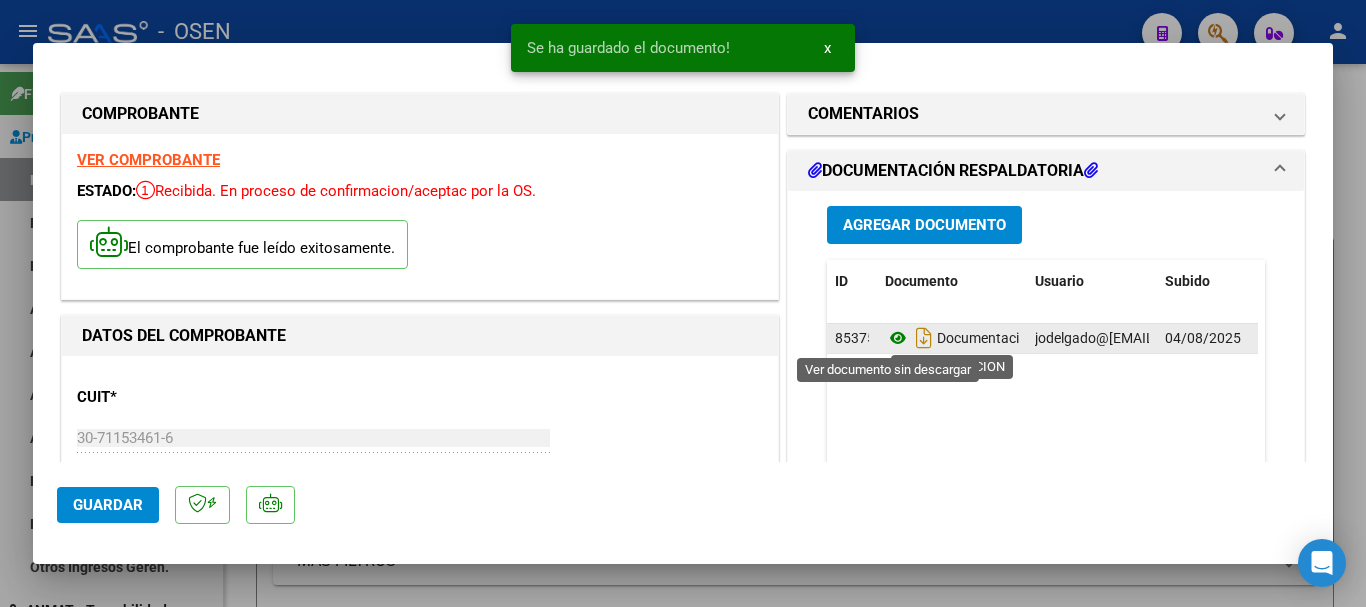 click 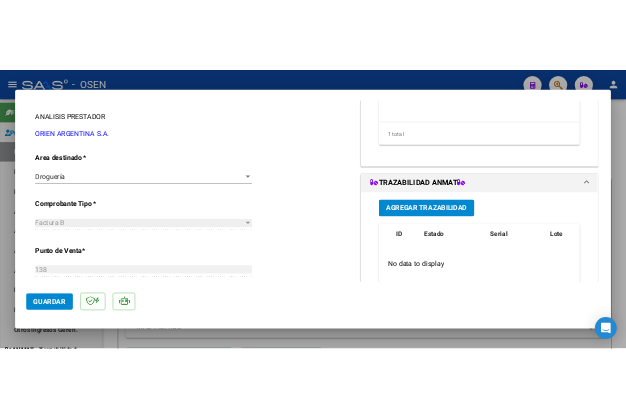 scroll, scrollTop: 400, scrollLeft: 0, axis: vertical 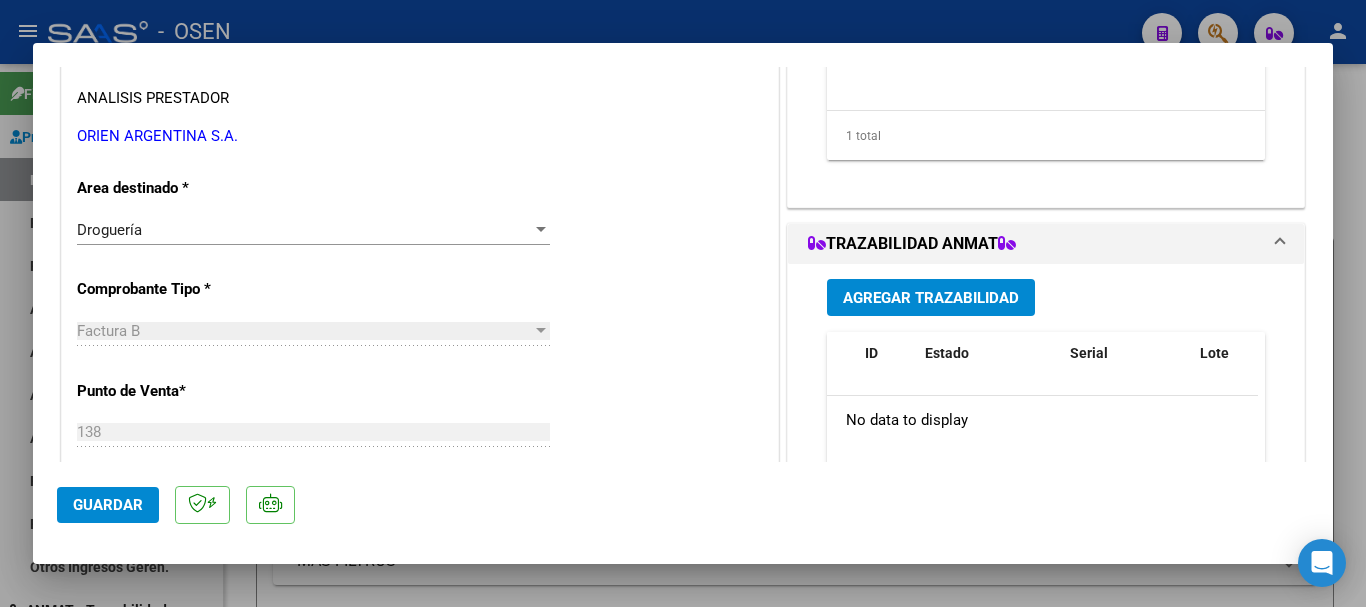 click on "Agregar Trazabilidad" at bounding box center (931, 298) 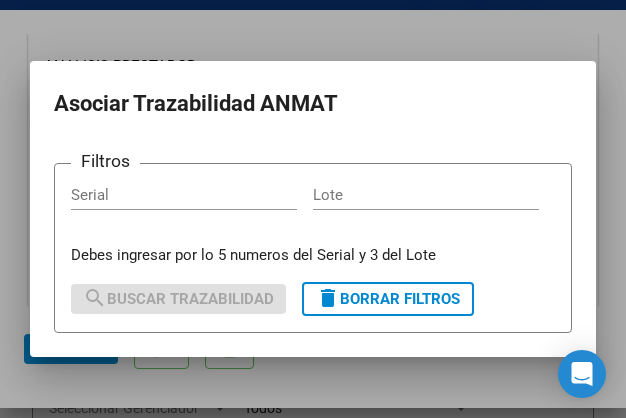 click on "Serial" at bounding box center [184, 195] 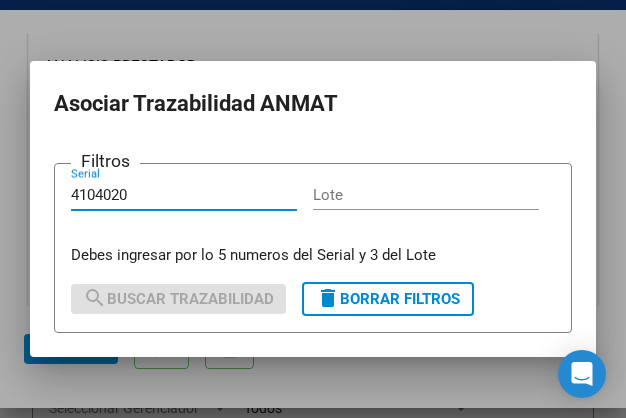 type on "4104020" 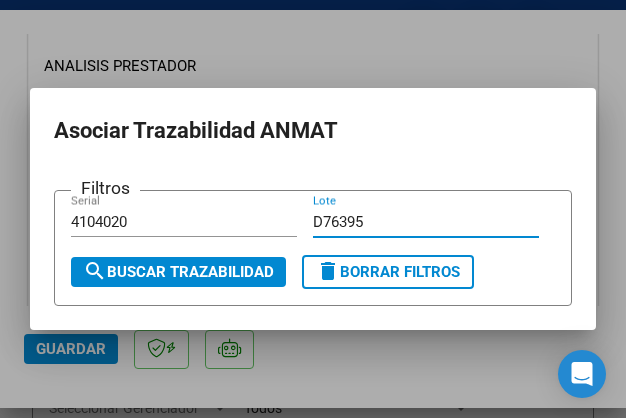 type on "D76395" 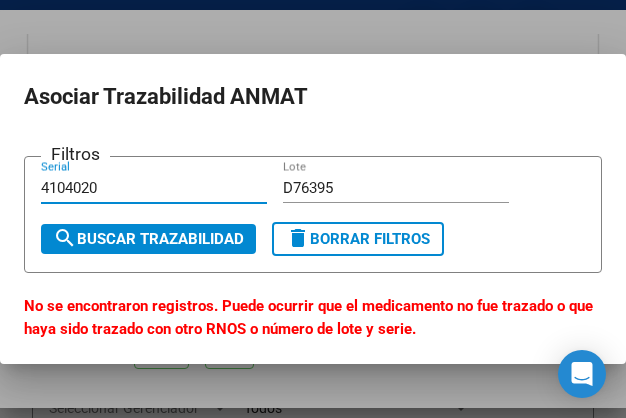 drag, startPoint x: 55, startPoint y: 188, endPoint x: 93, endPoint y: 115, distance: 82.29824 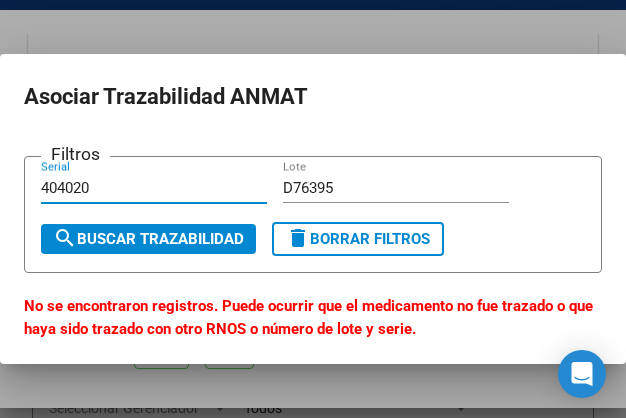 type on "404020" 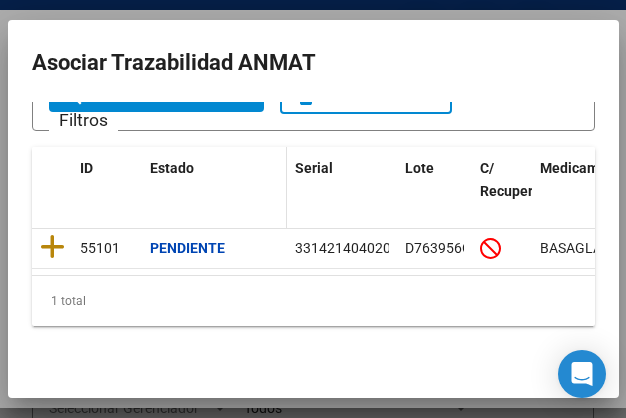 scroll, scrollTop: 133, scrollLeft: 0, axis: vertical 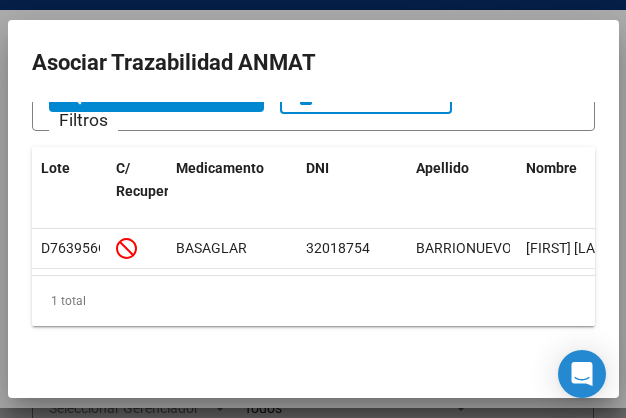 drag, startPoint x: 271, startPoint y: 276, endPoint x: 104, endPoint y: 276, distance: 167 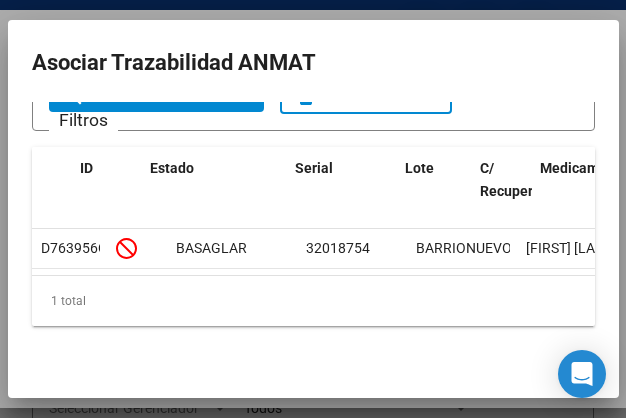 scroll, scrollTop: 0, scrollLeft: 0, axis: both 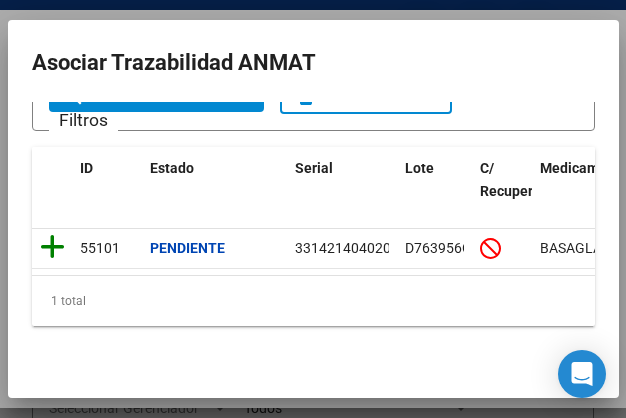 click 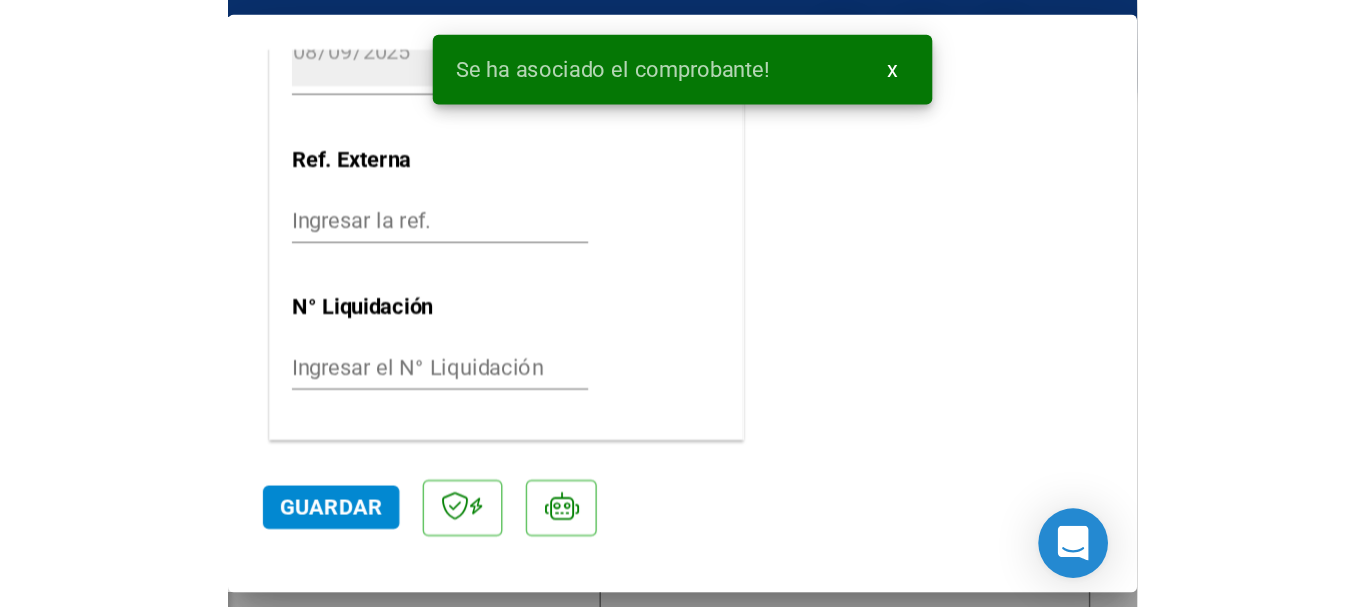 scroll, scrollTop: 1203, scrollLeft: 0, axis: vertical 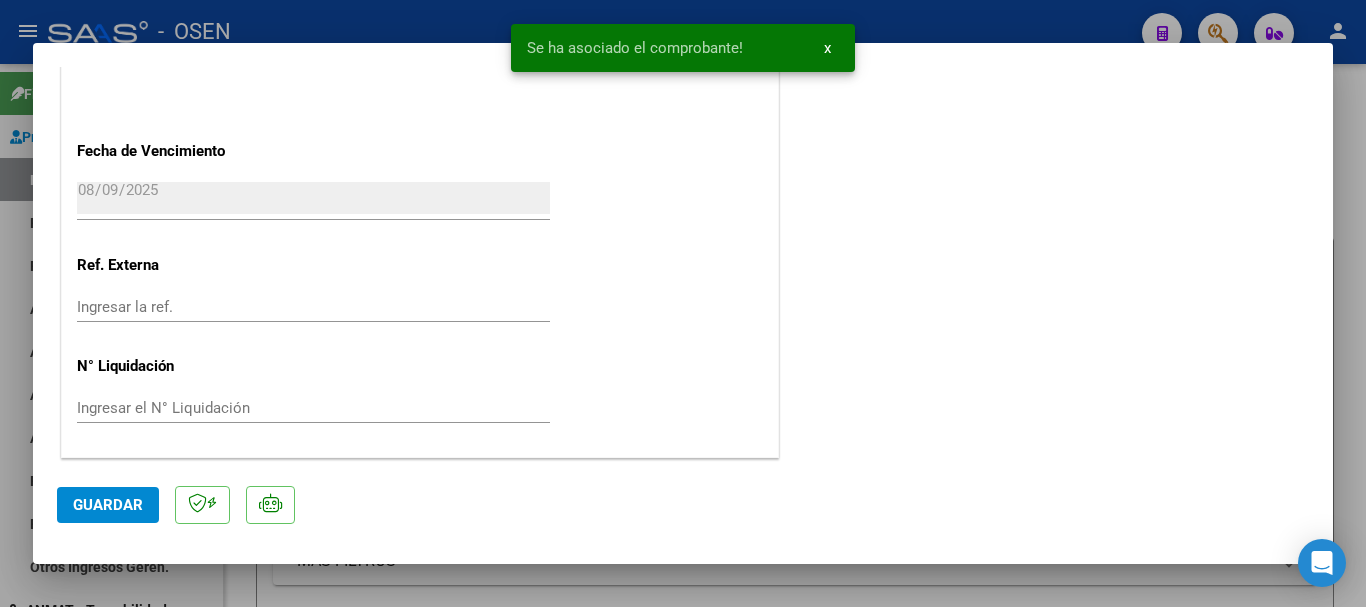 click on "Guardar" 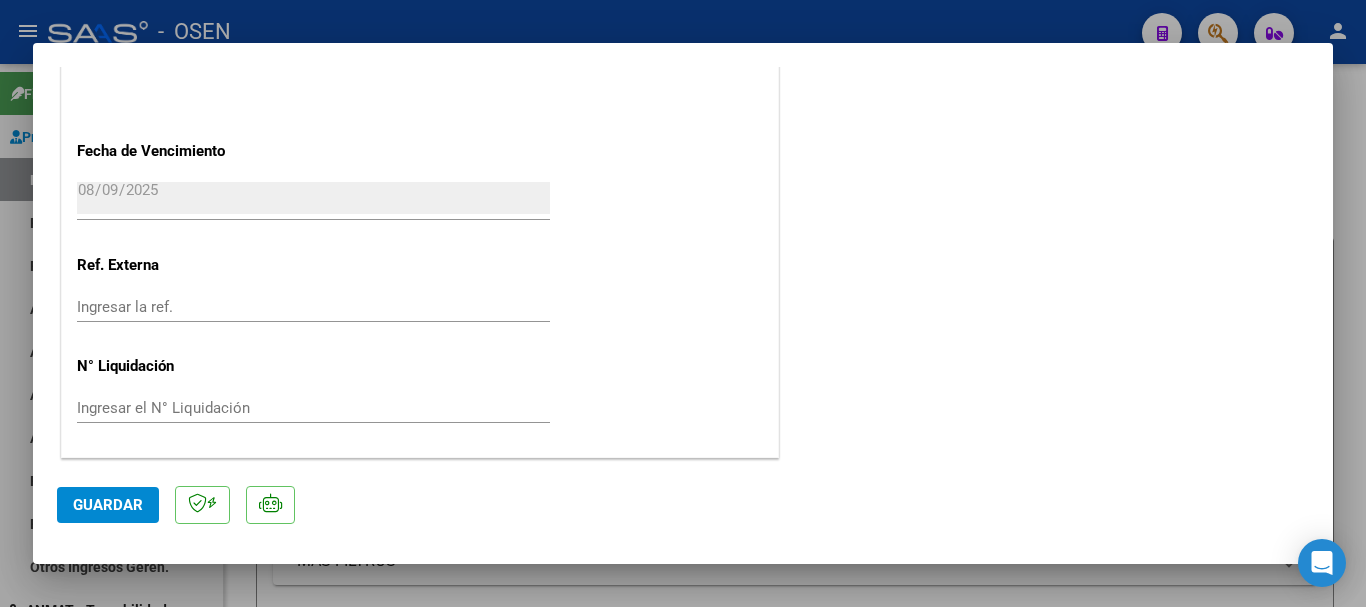 type 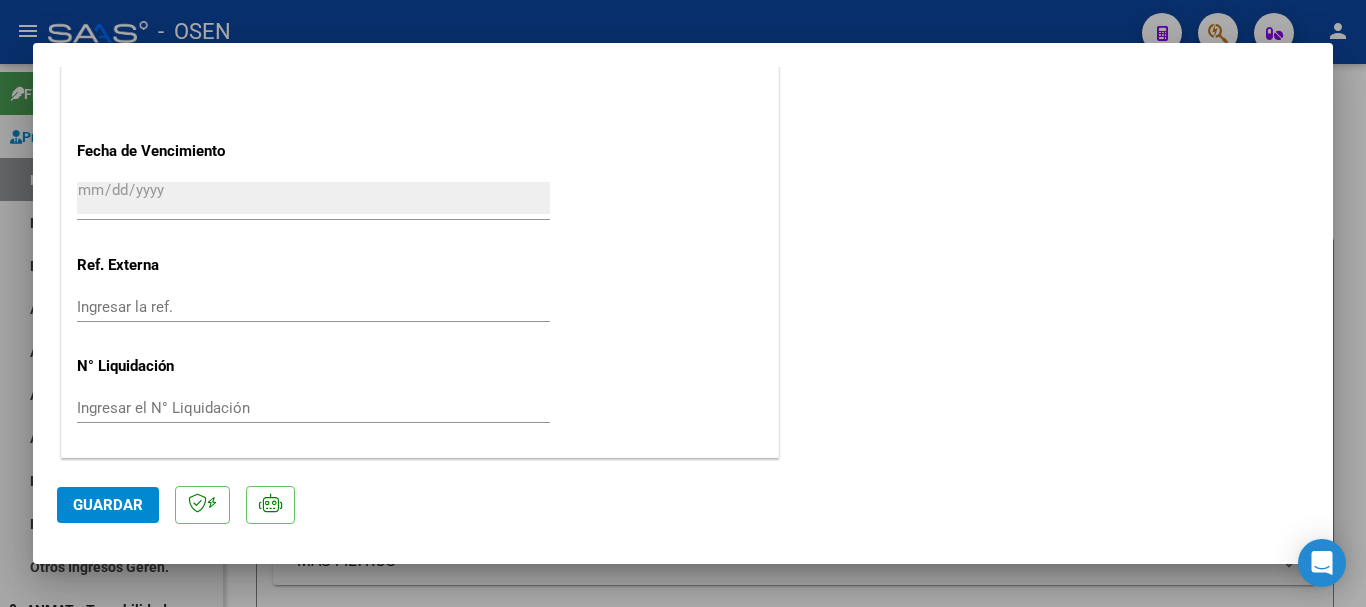 scroll, scrollTop: 0, scrollLeft: 0, axis: both 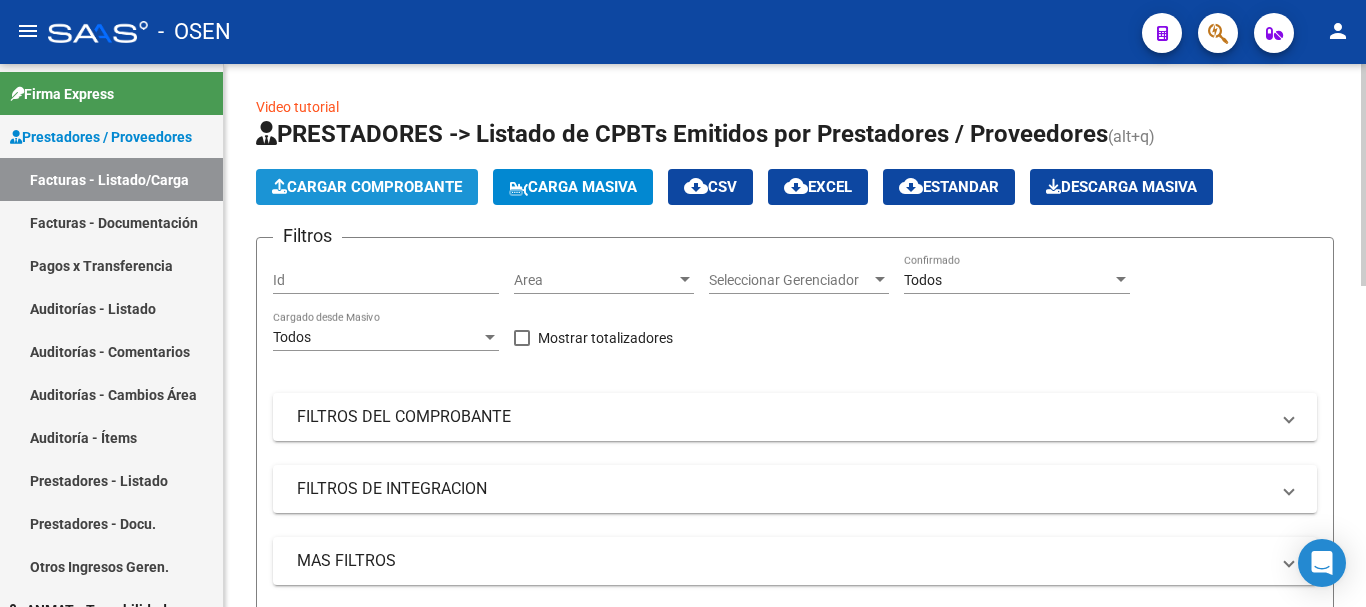click on "Cargar Comprobante" 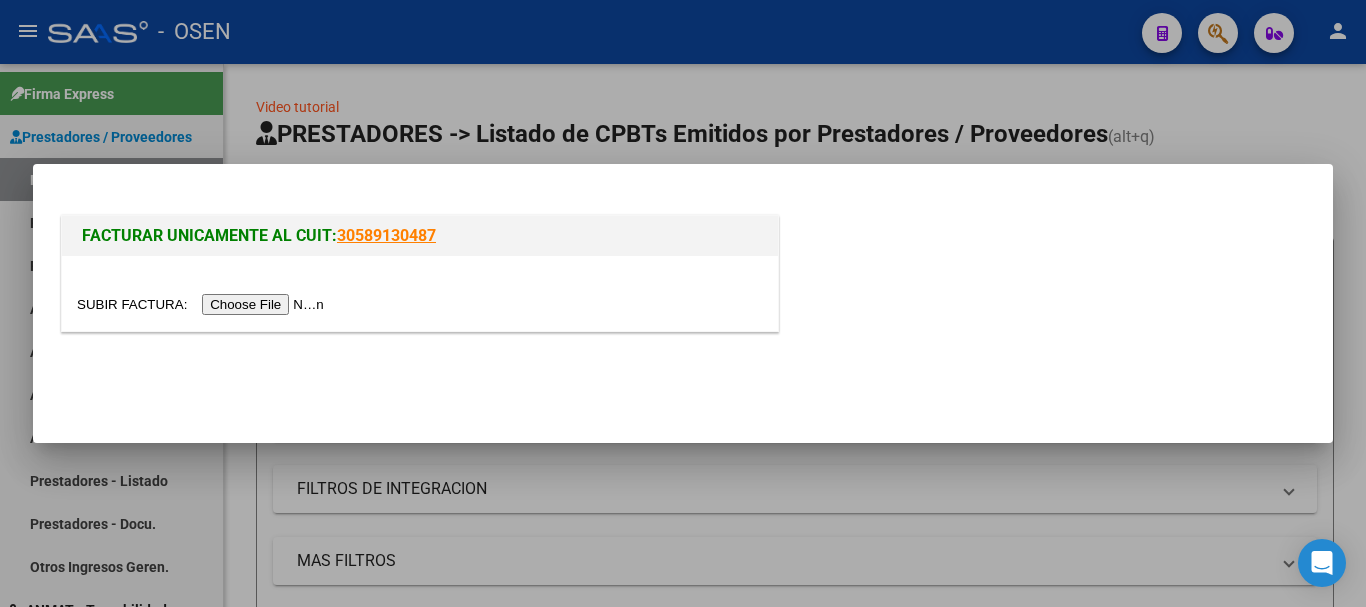 click at bounding box center (203, 304) 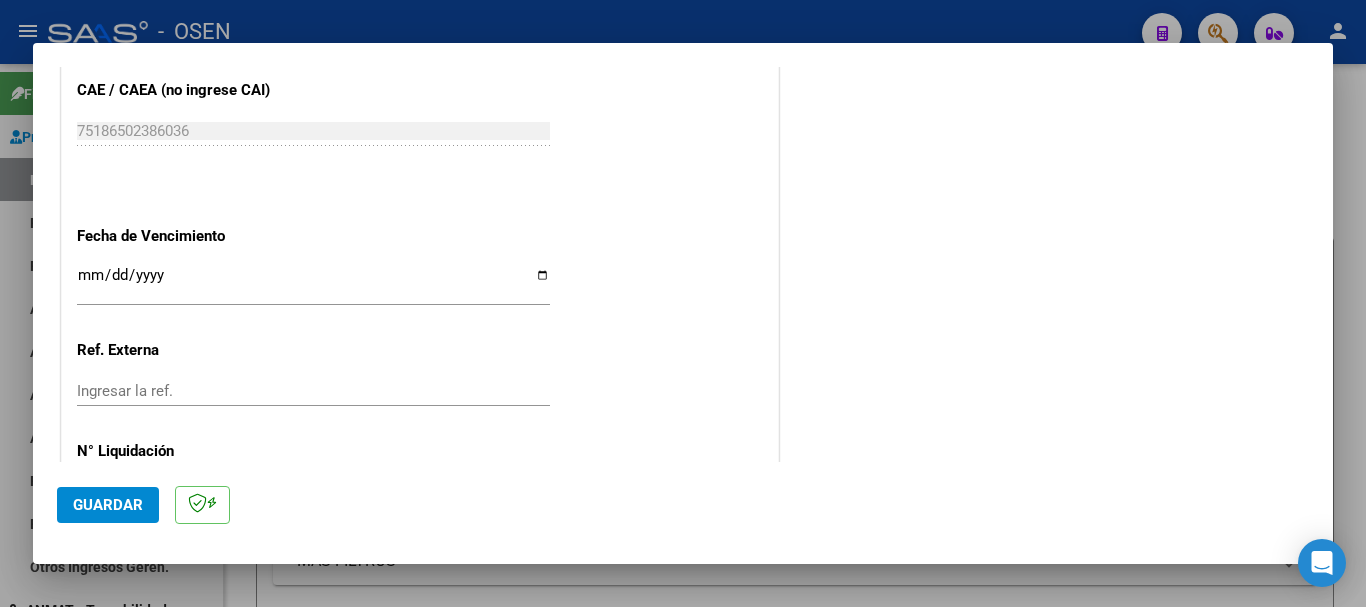 scroll, scrollTop: 1100, scrollLeft: 0, axis: vertical 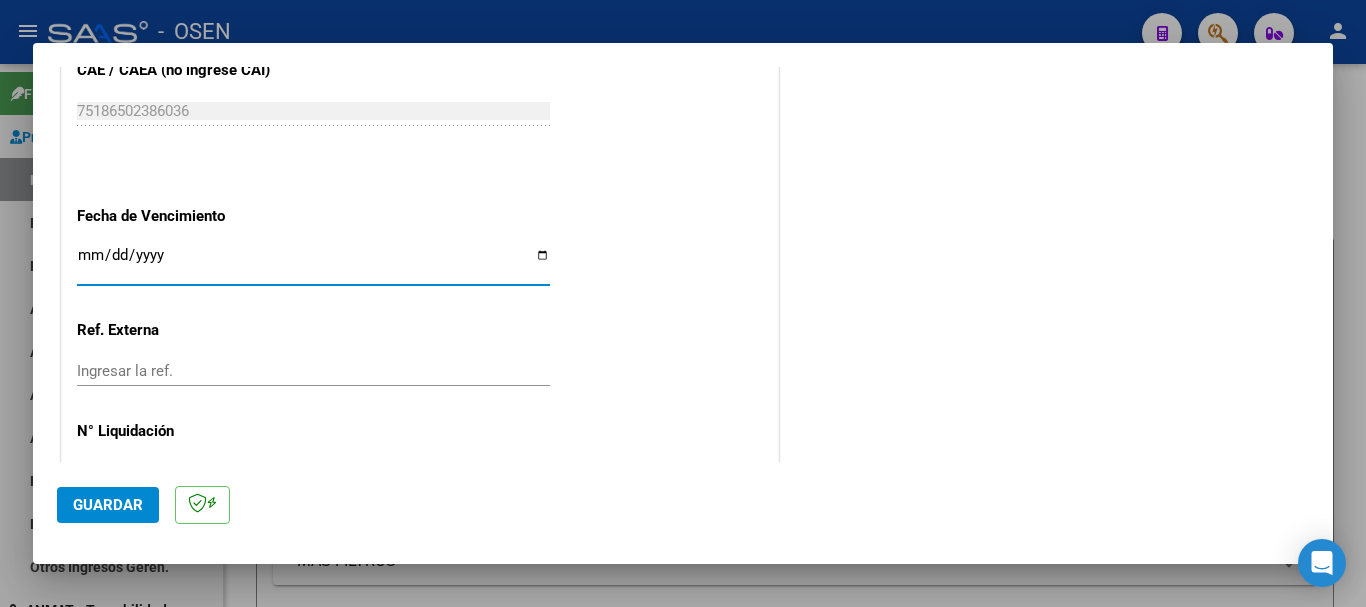 drag, startPoint x: 95, startPoint y: 249, endPoint x: 353, endPoint y: 207, distance: 261.39624 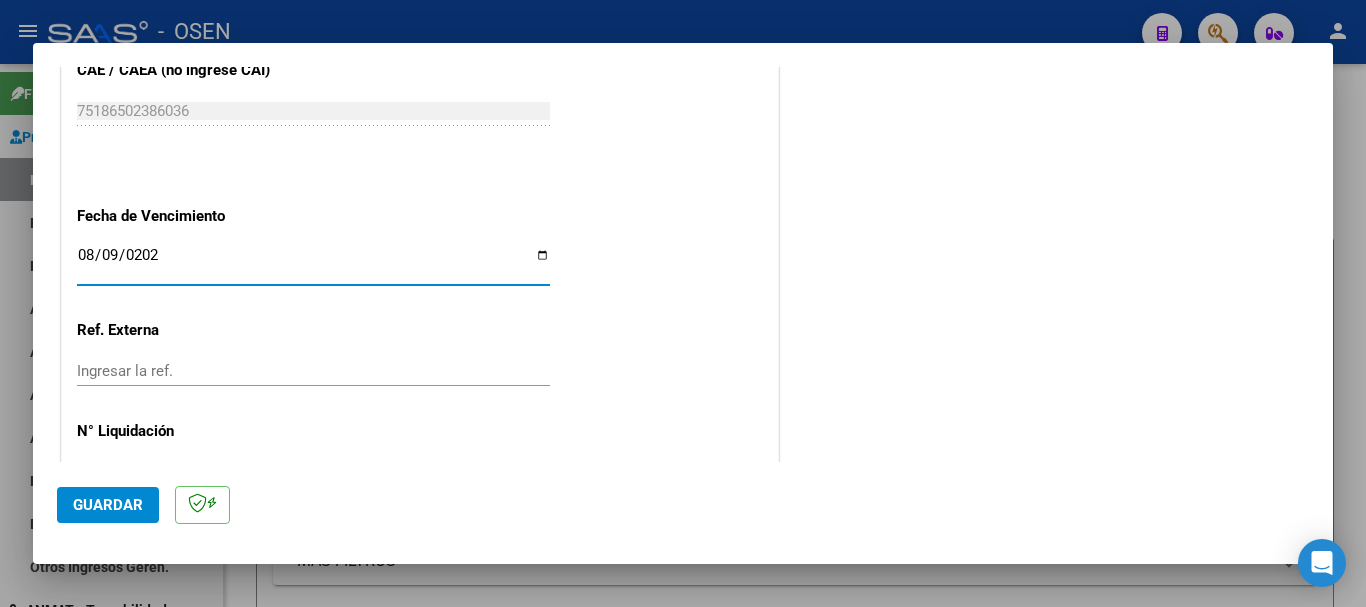 type on "2025-08-09" 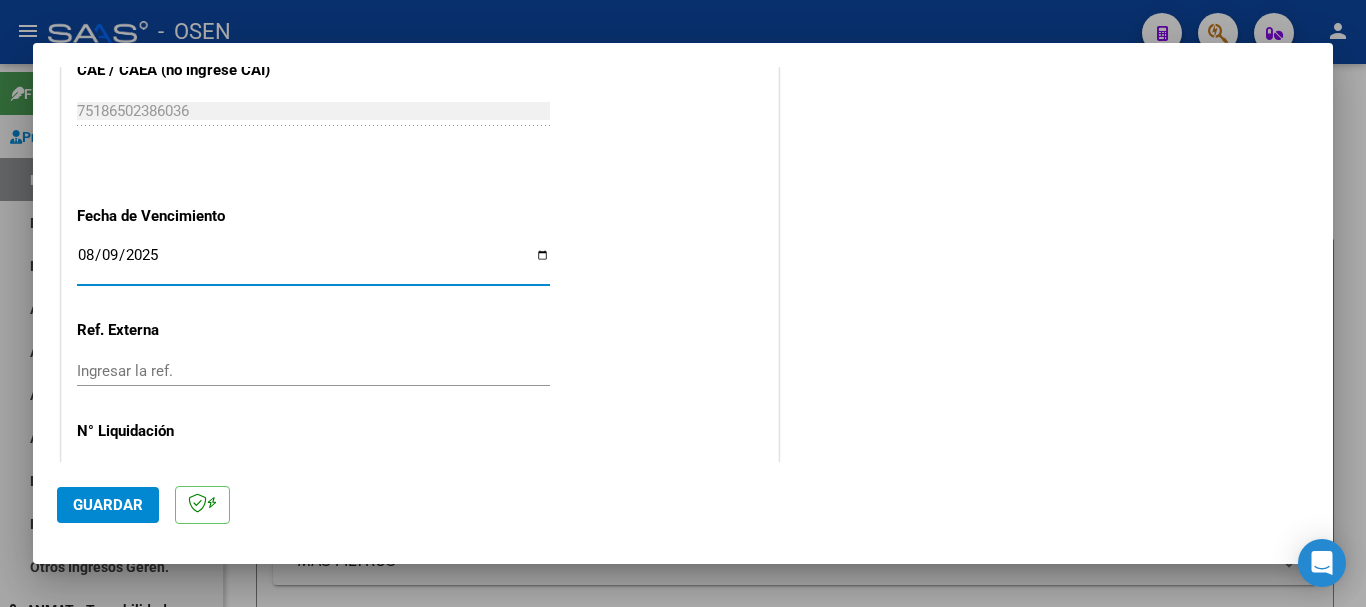 click on "Guardar" 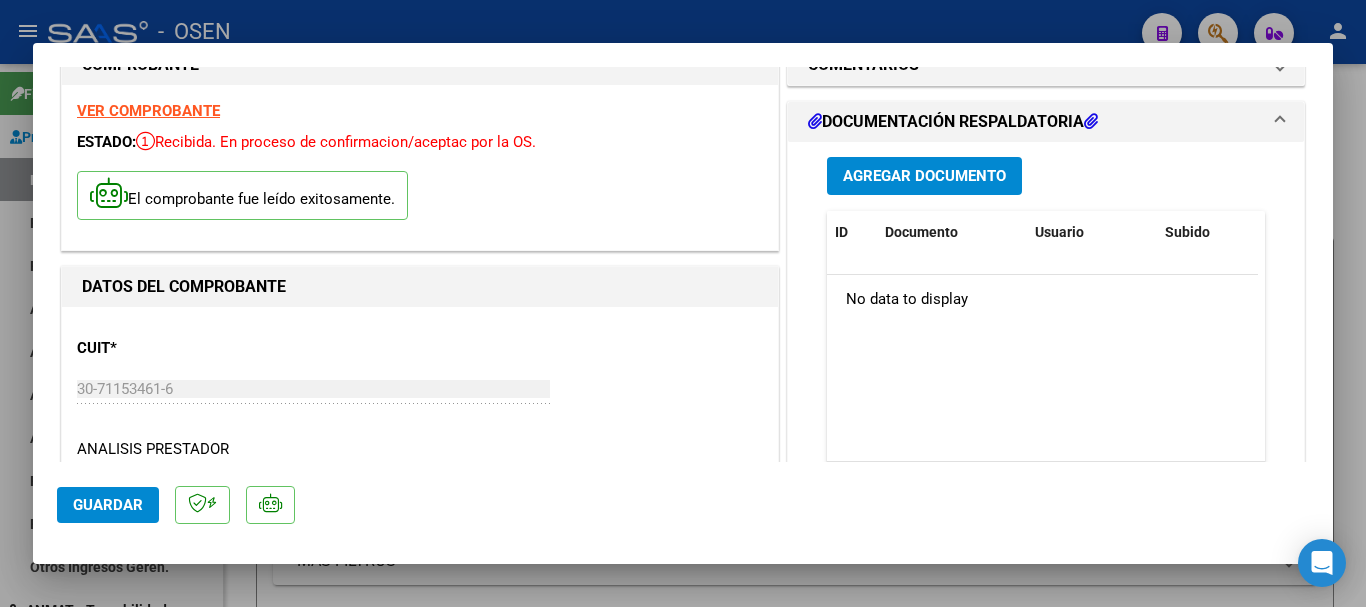 scroll, scrollTop: 0, scrollLeft: 0, axis: both 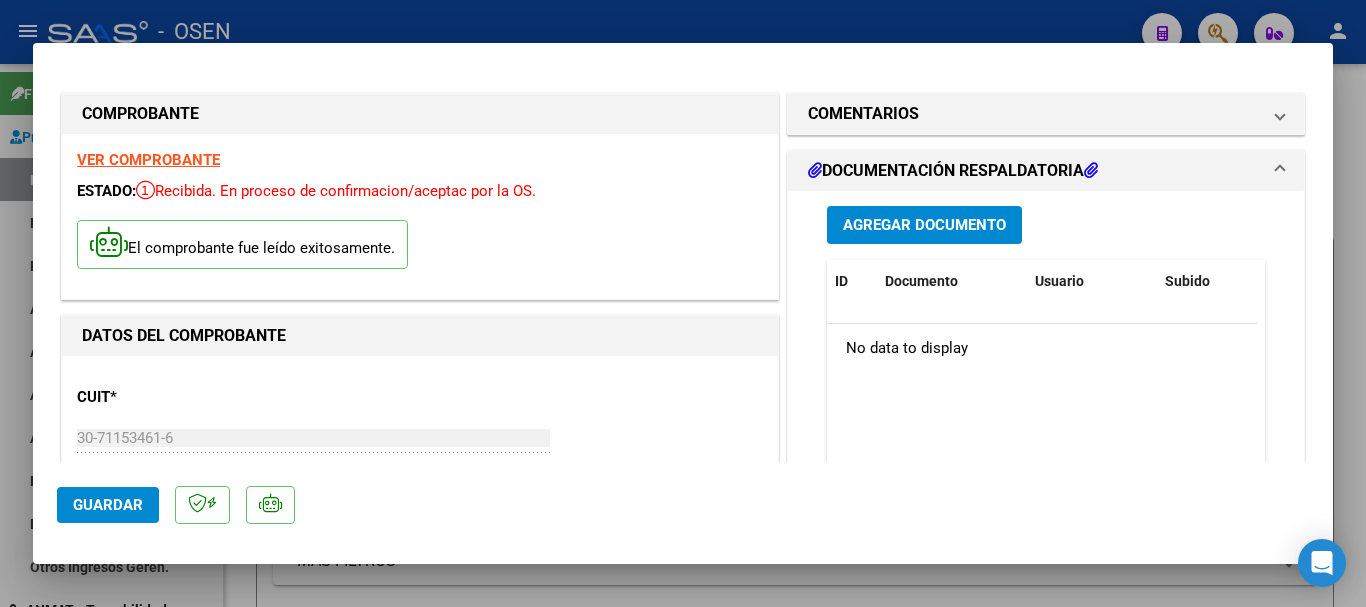 click on "Agregar Documento" at bounding box center (924, 226) 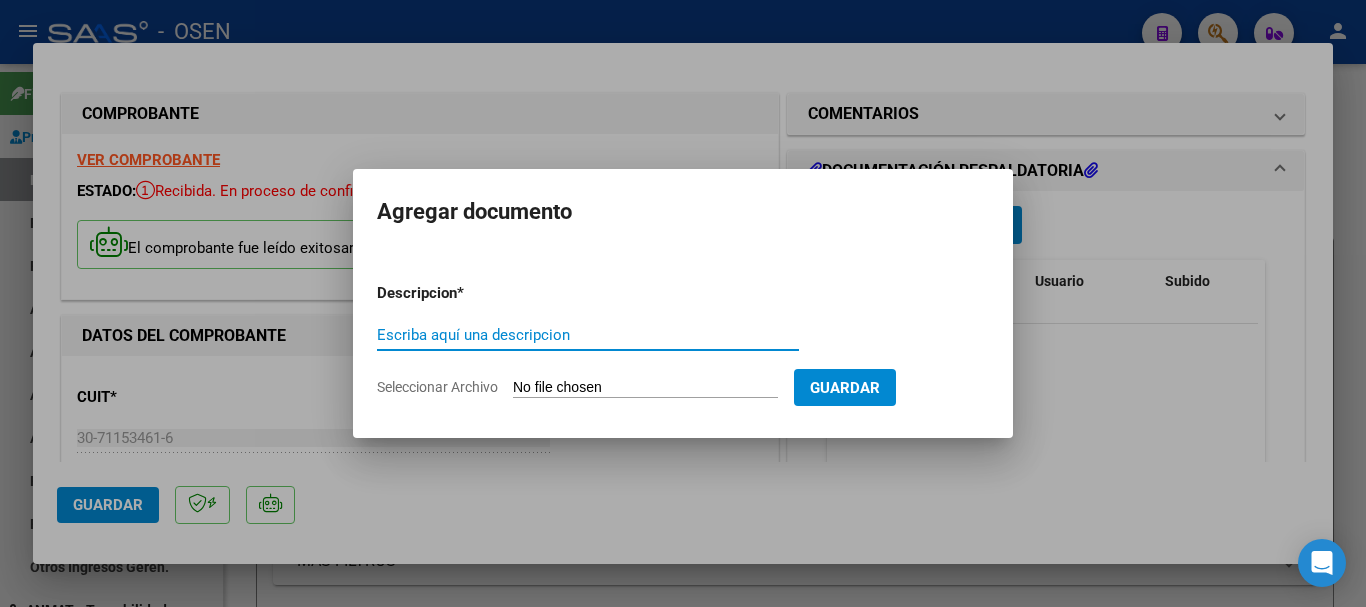 click on "Seleccionar Archivo" at bounding box center (645, 388) 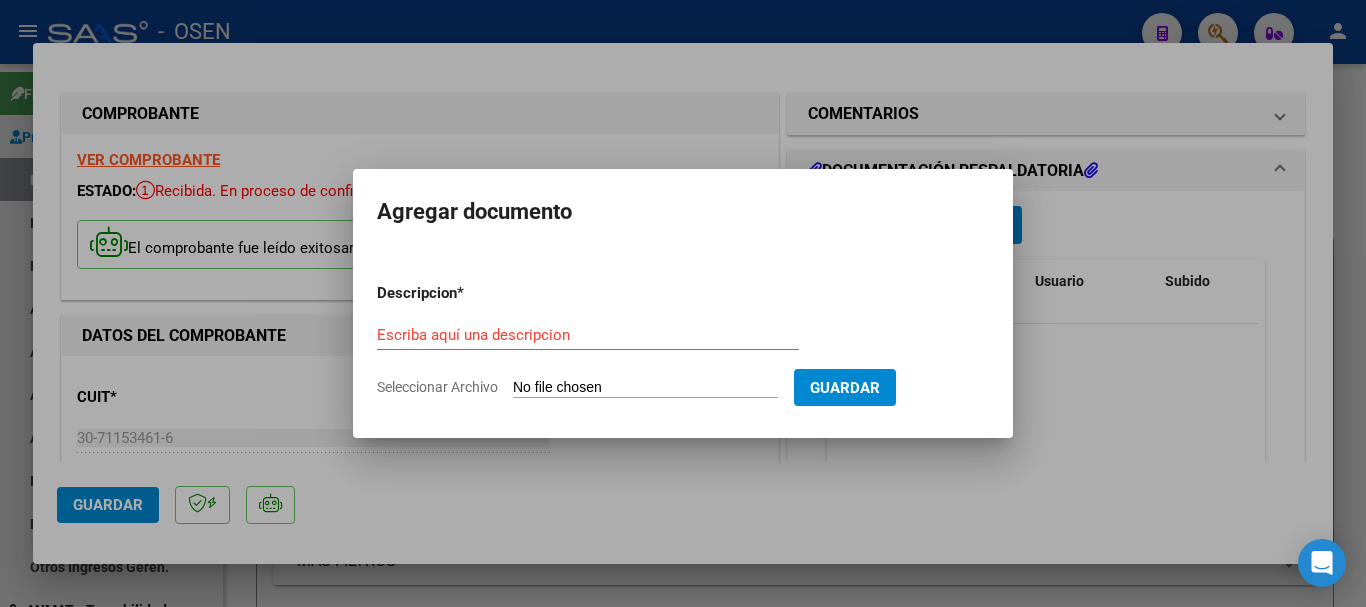 type on "C:\fakepath\ORIEN-DOC-B-00138-00013697.pdf" 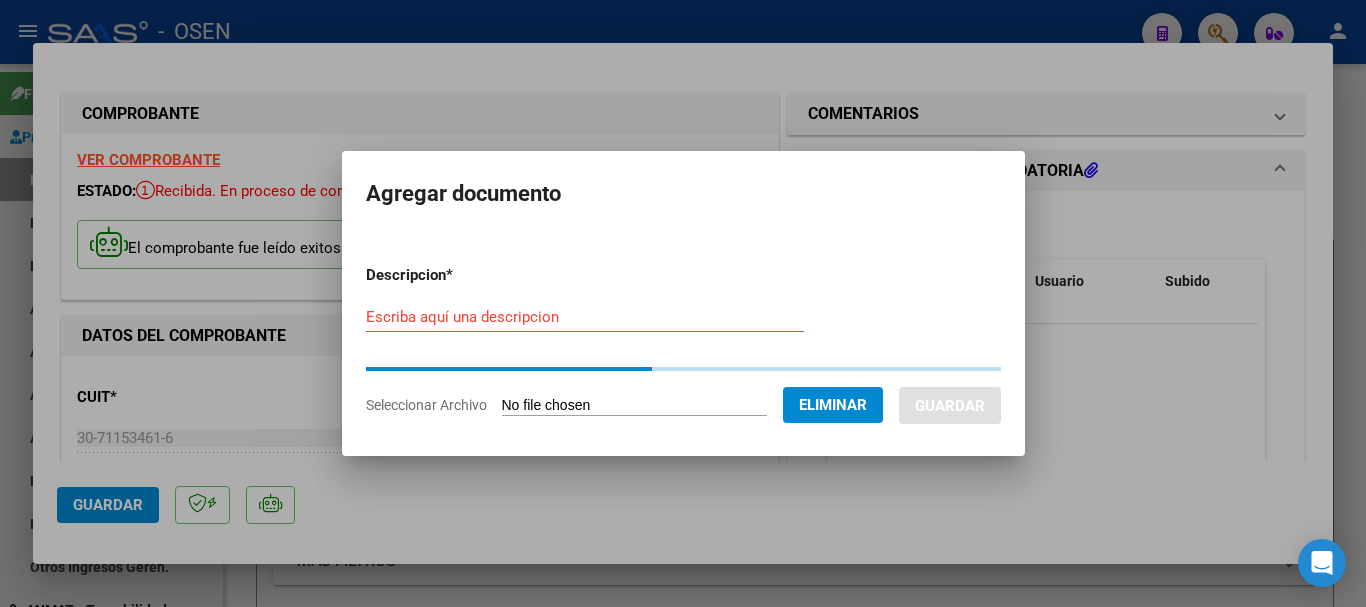 click on "Escriba aquí una descripcion" at bounding box center [585, 317] 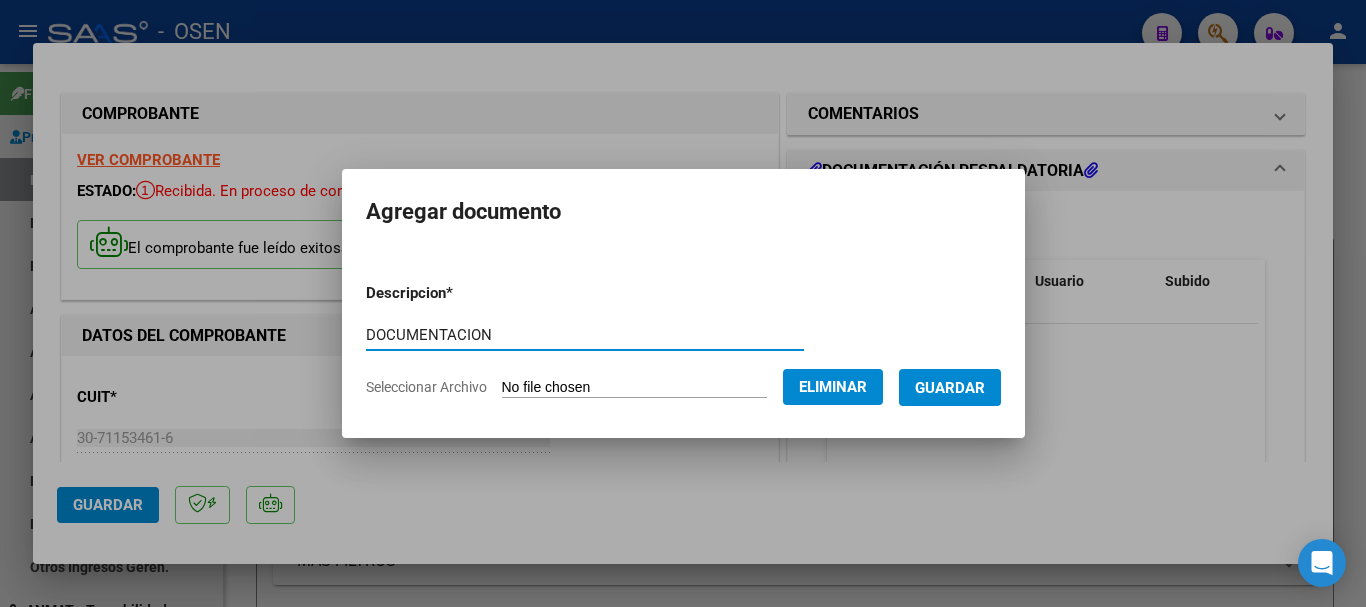 type on "DOCUMENTACION" 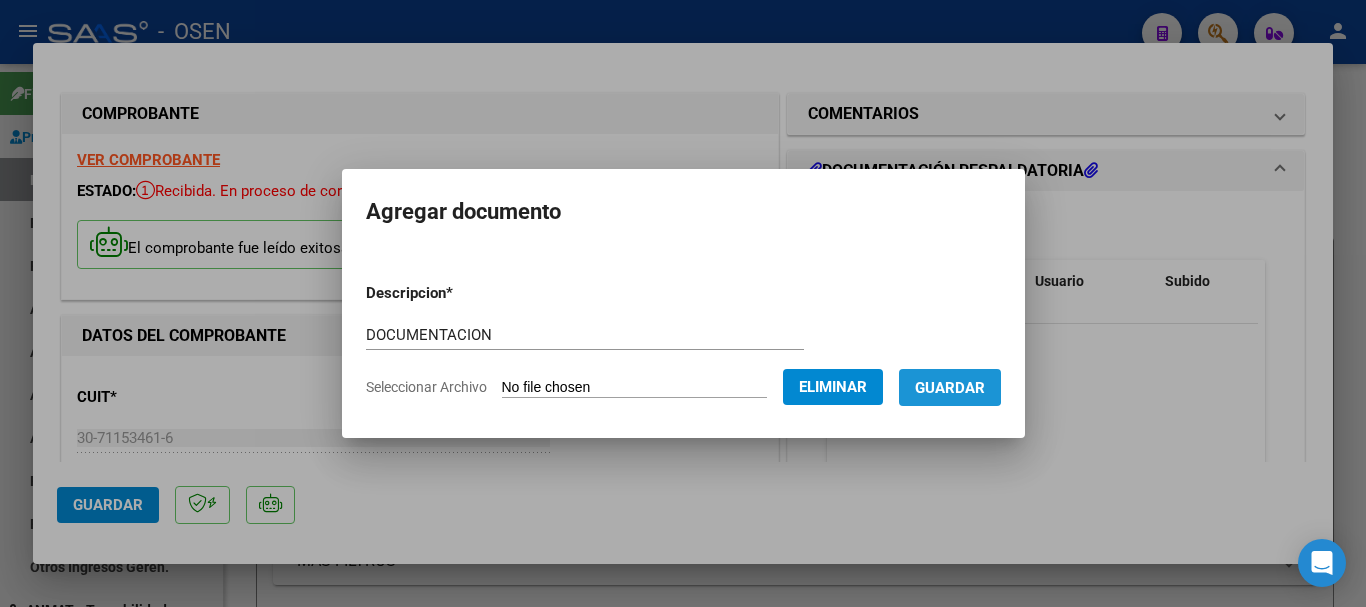 click on "Guardar" at bounding box center [950, 388] 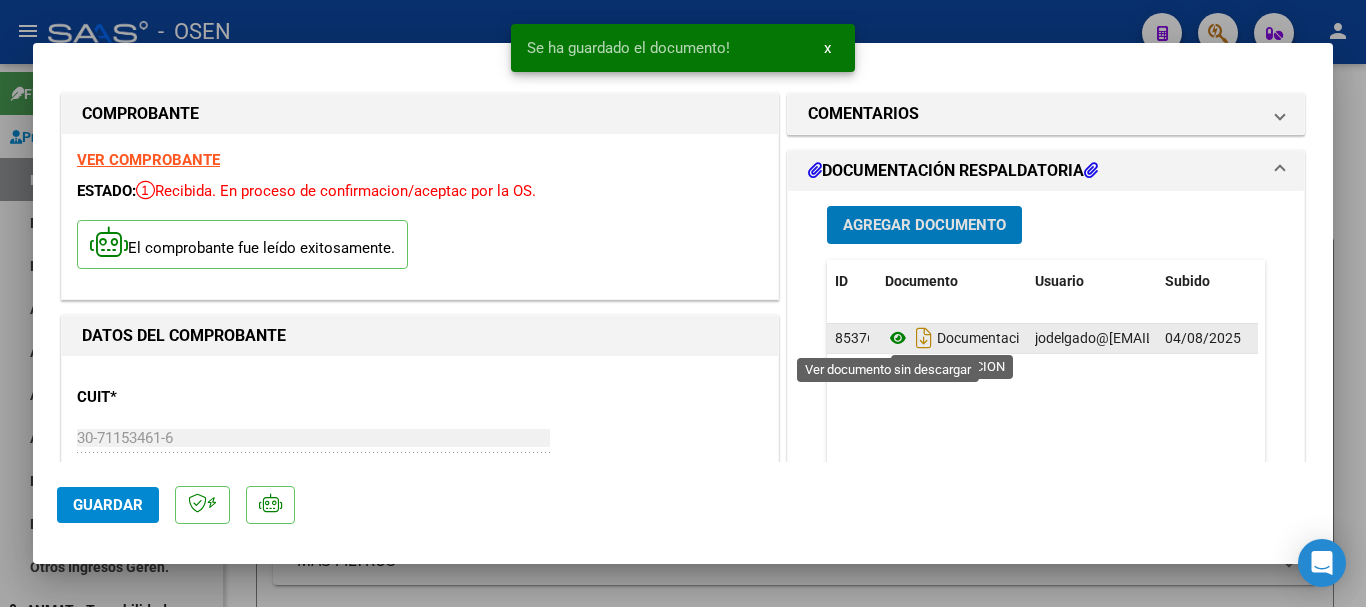 click 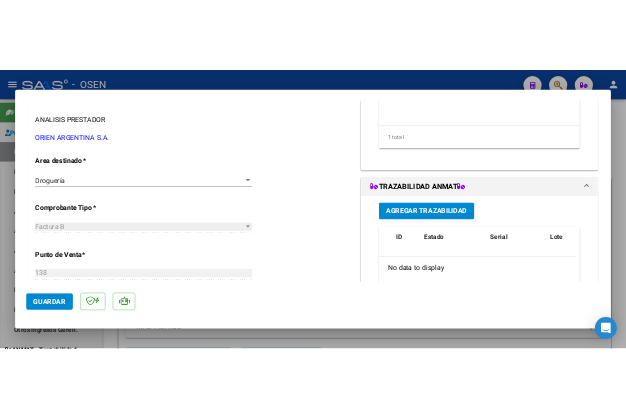 scroll, scrollTop: 400, scrollLeft: 0, axis: vertical 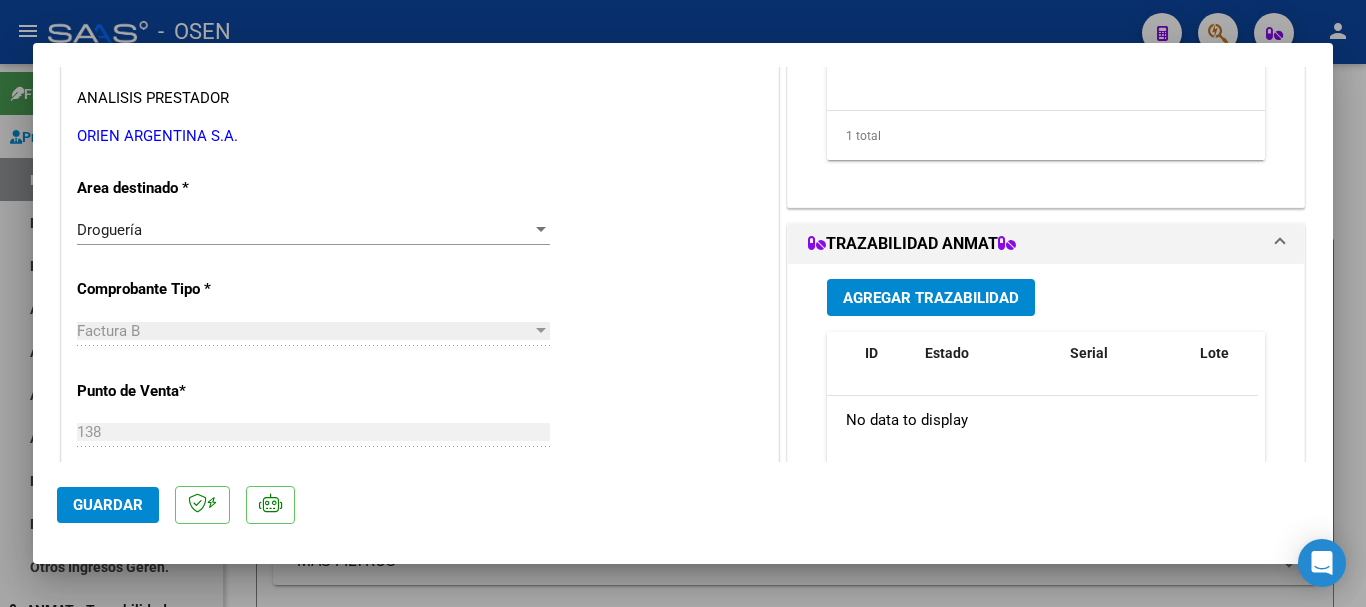 click on "Agregar Trazabilidad" at bounding box center (931, 298) 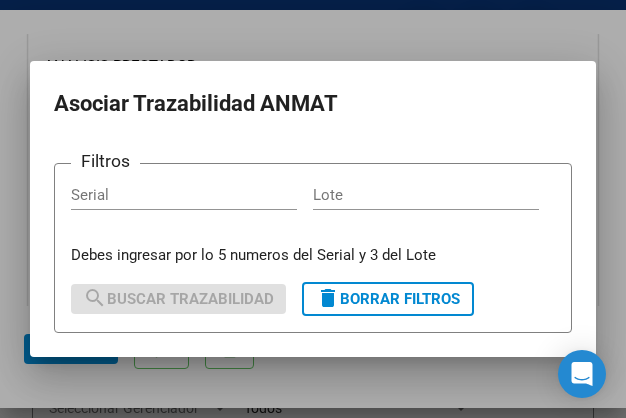 drag, startPoint x: 121, startPoint y: 199, endPoint x: 120, endPoint y: 189, distance: 10.049875 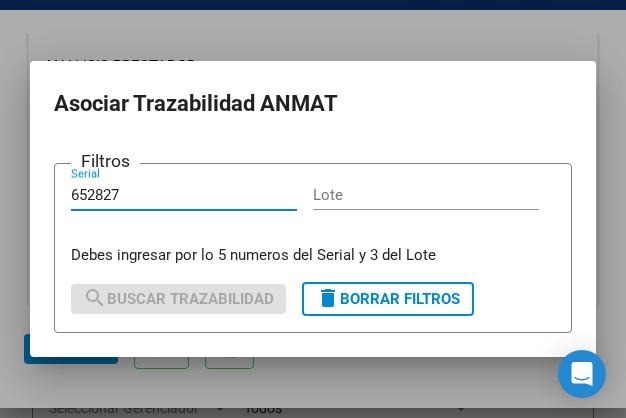type on "652827" 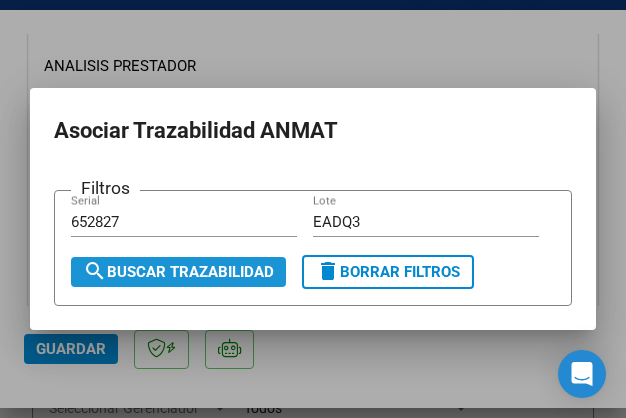 click on "search  Buscar Trazabilidad" at bounding box center [178, 272] 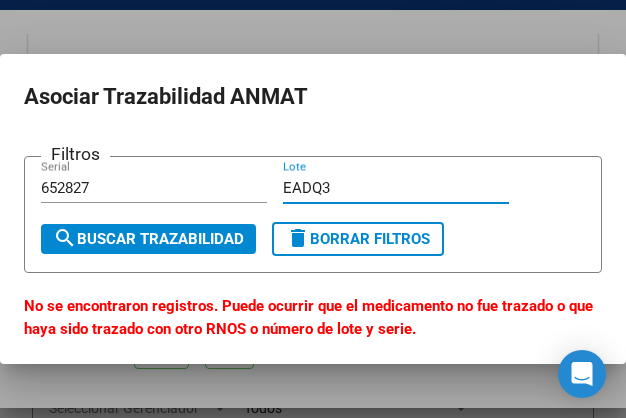 click on "EADQ3" at bounding box center [396, 188] 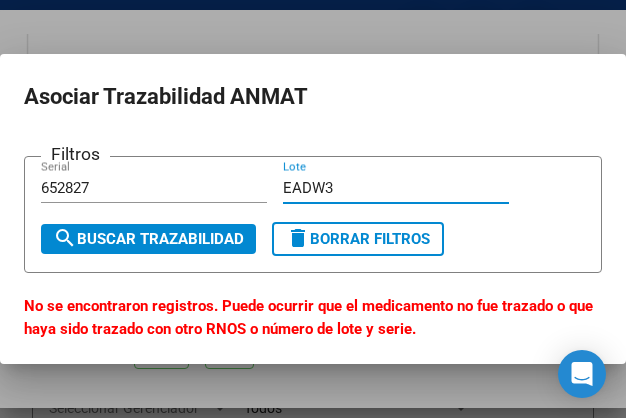 type on "EADW3" 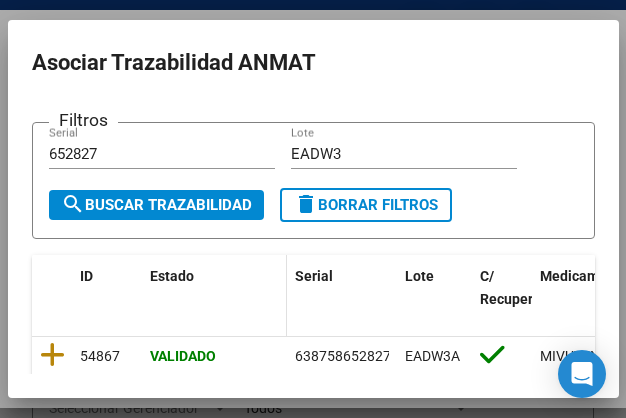 scroll, scrollTop: 124, scrollLeft: 0, axis: vertical 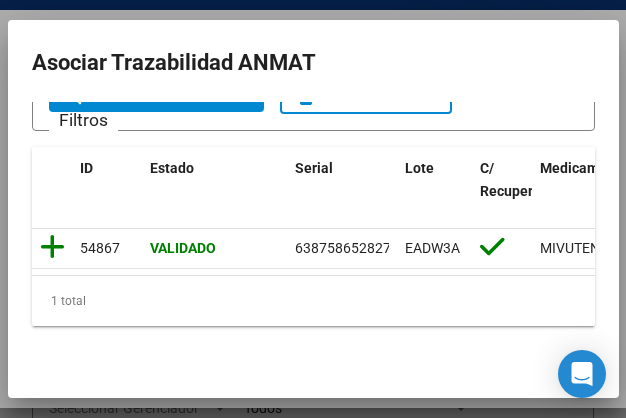 click 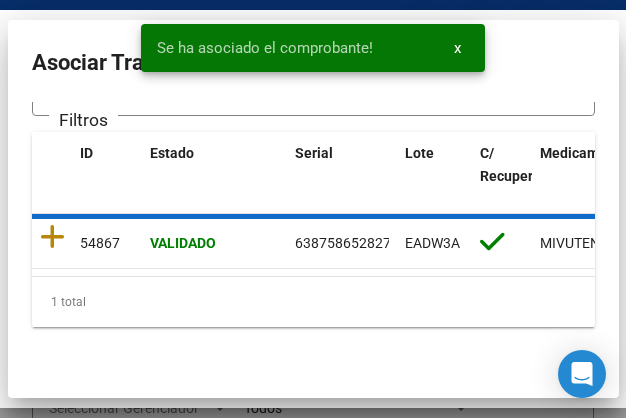 scroll, scrollTop: 2115, scrollLeft: 0, axis: vertical 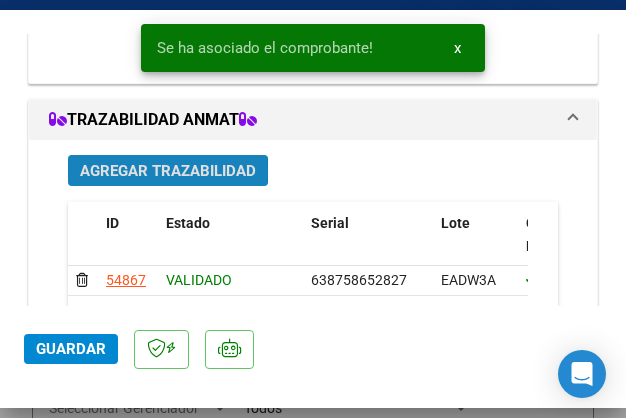 click on "Agregar Trazabilidad" at bounding box center (168, 171) 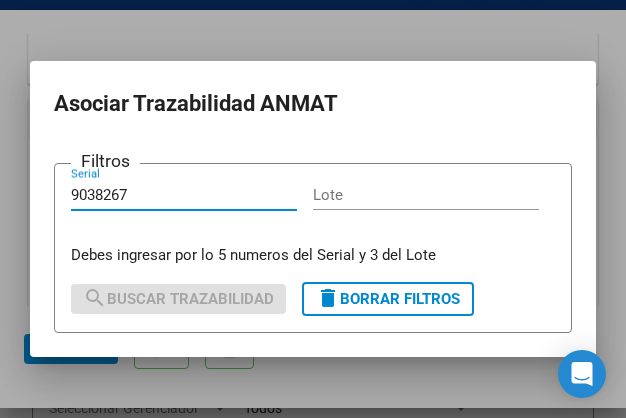 type on "9038267" 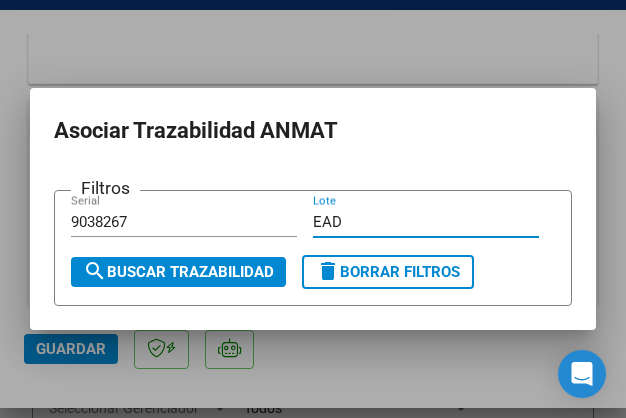 type on "EAD" 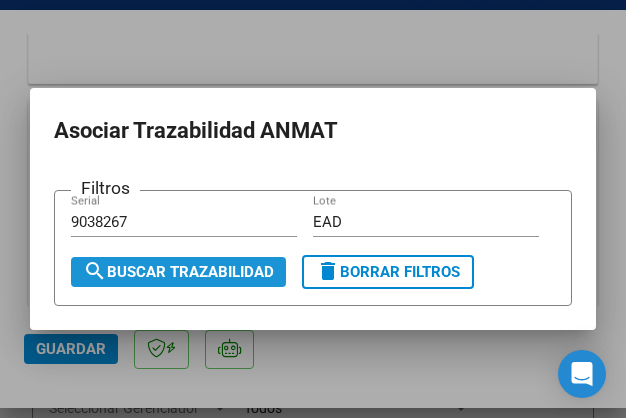 click on "search  Buscar Trazabilidad" at bounding box center (178, 272) 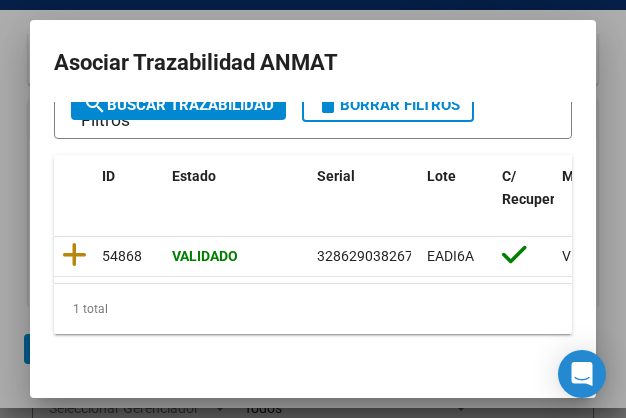 scroll, scrollTop: 124, scrollLeft: 0, axis: vertical 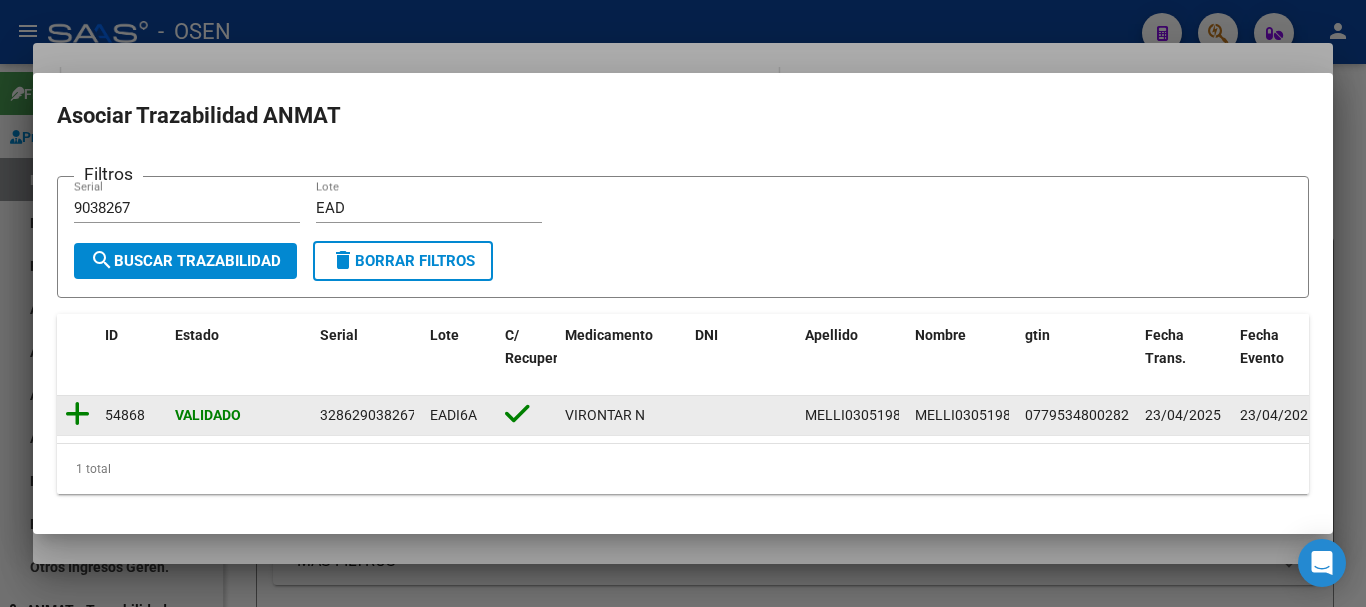click 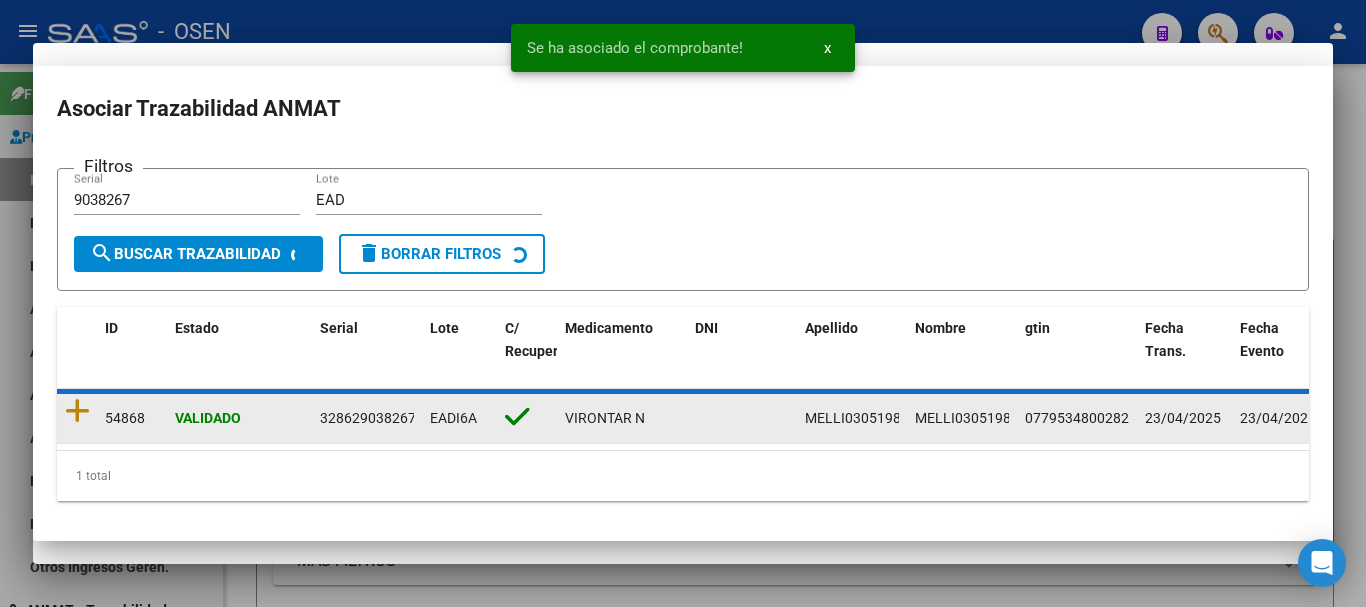 scroll, scrollTop: 433, scrollLeft: 0, axis: vertical 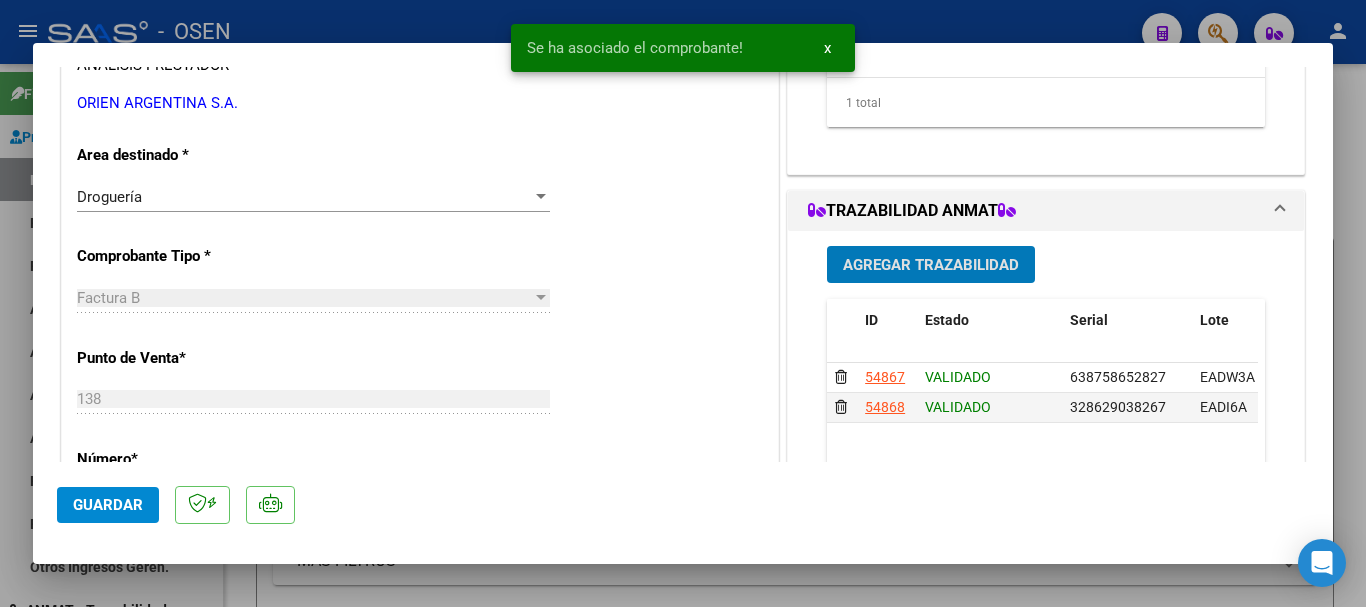 click on "Guardar" 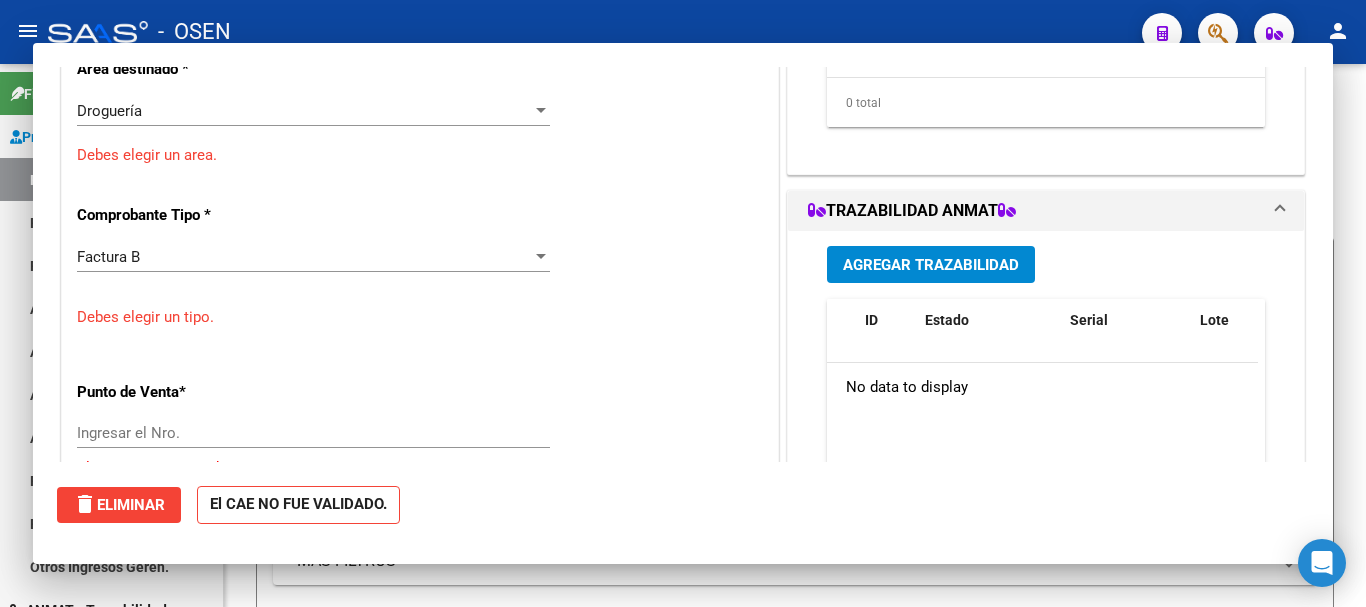 scroll, scrollTop: 0, scrollLeft: 0, axis: both 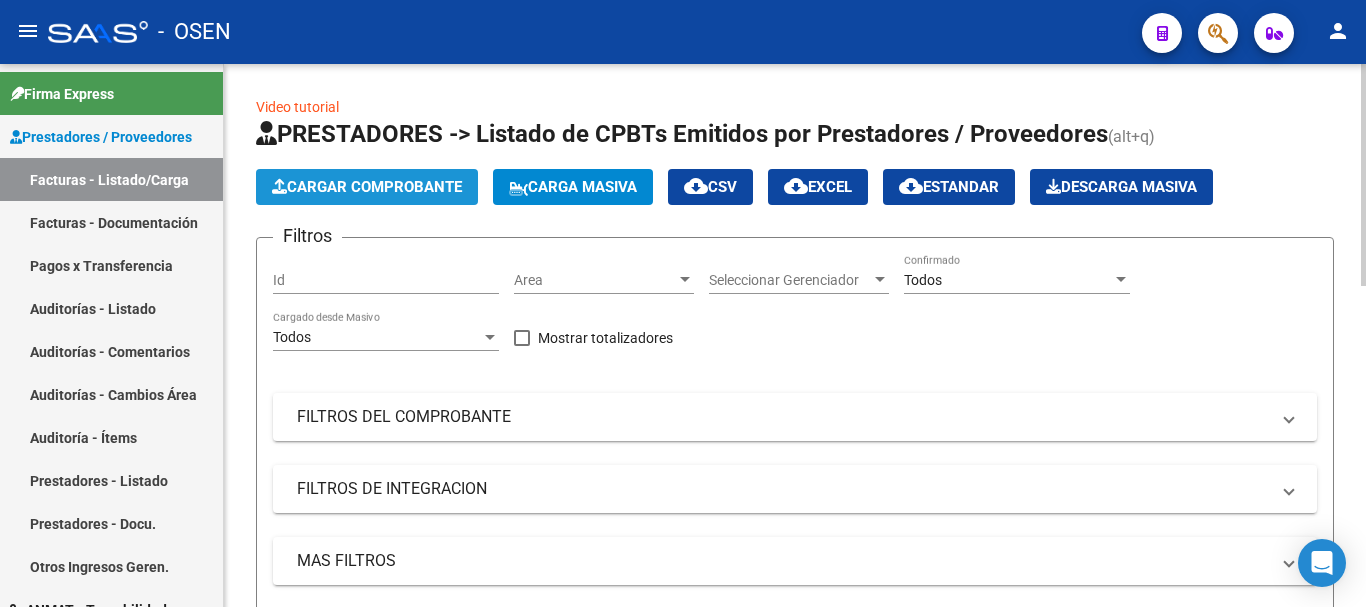 click on "Cargar Comprobante" 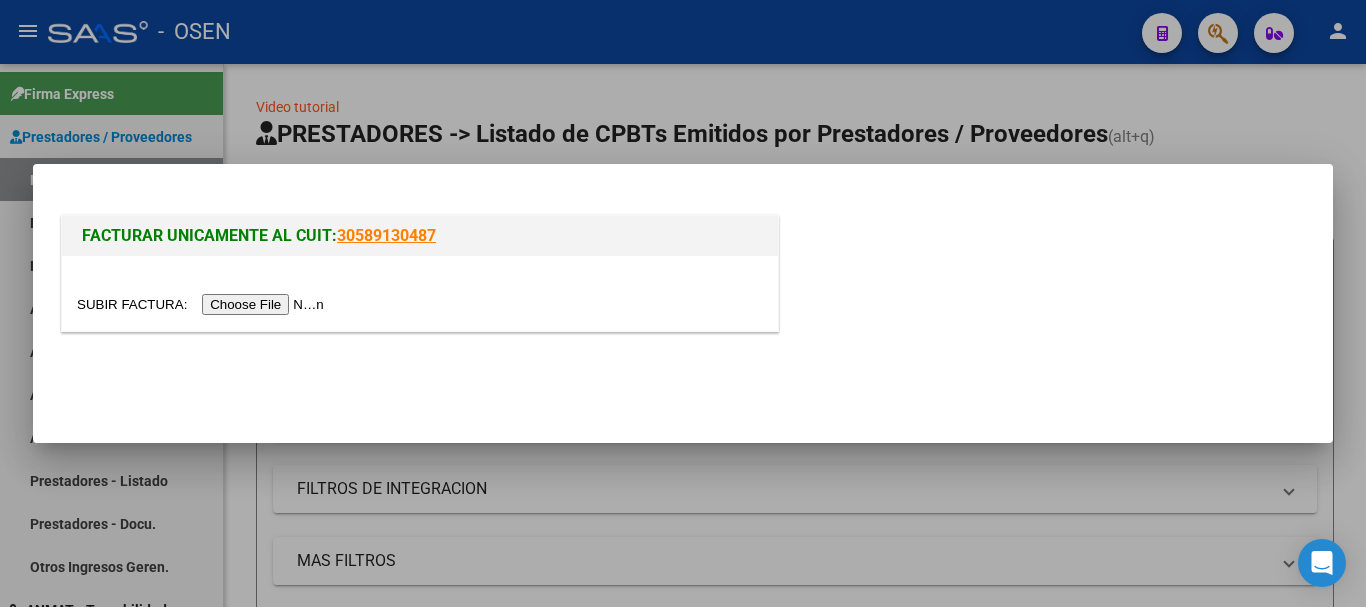 click at bounding box center [203, 304] 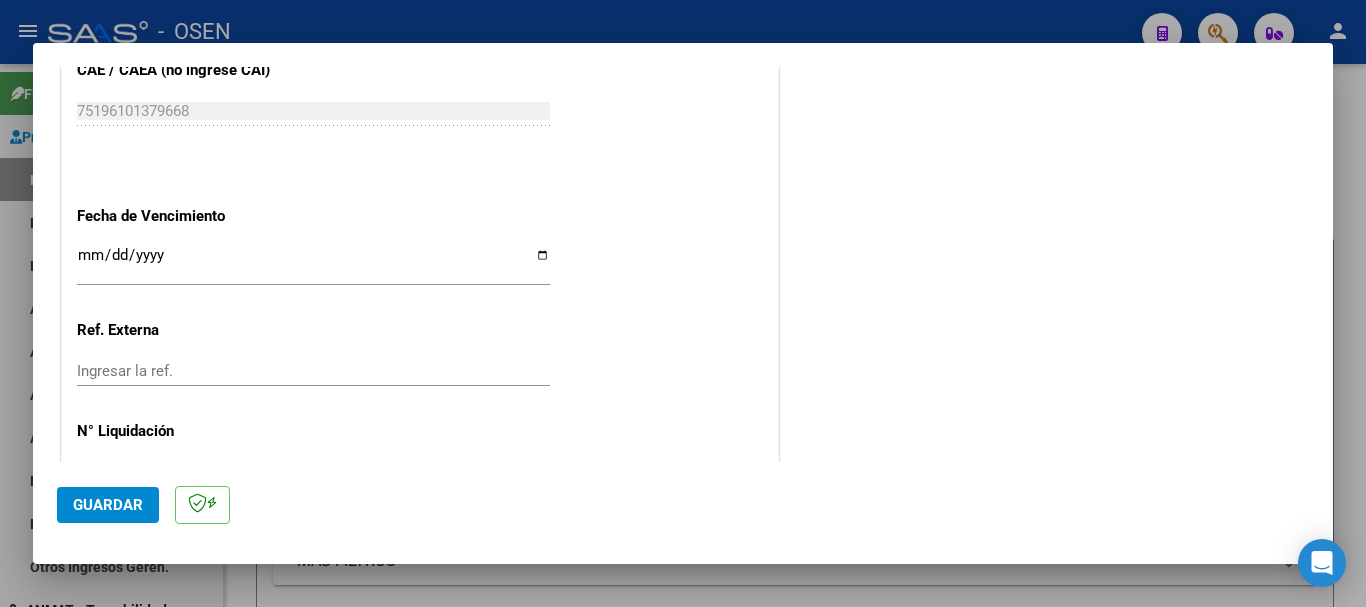 scroll, scrollTop: 1164, scrollLeft: 0, axis: vertical 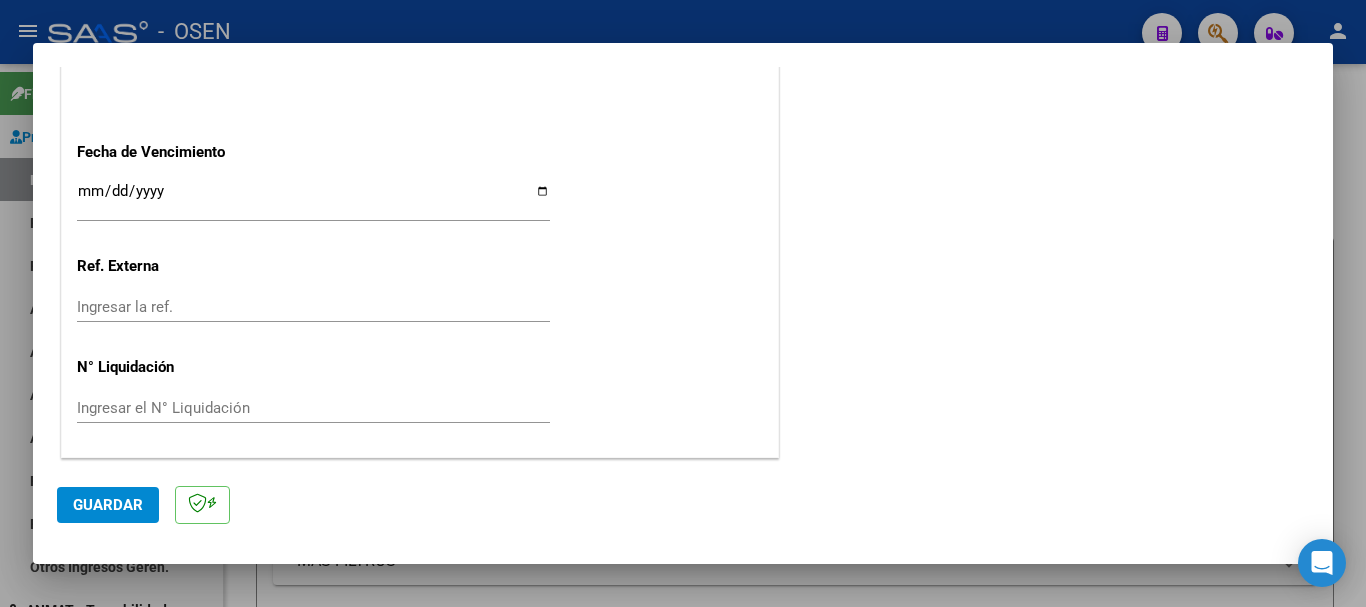 click on "Ingresar la fecha" at bounding box center [313, 199] 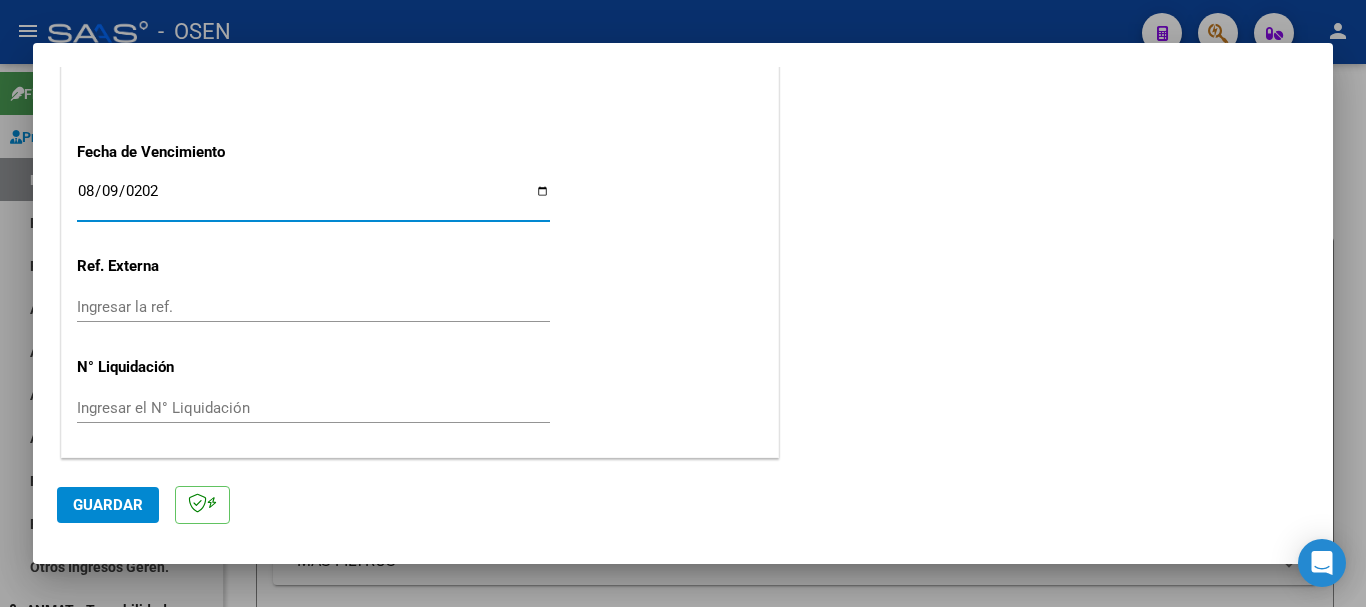 type on "2025-08-09" 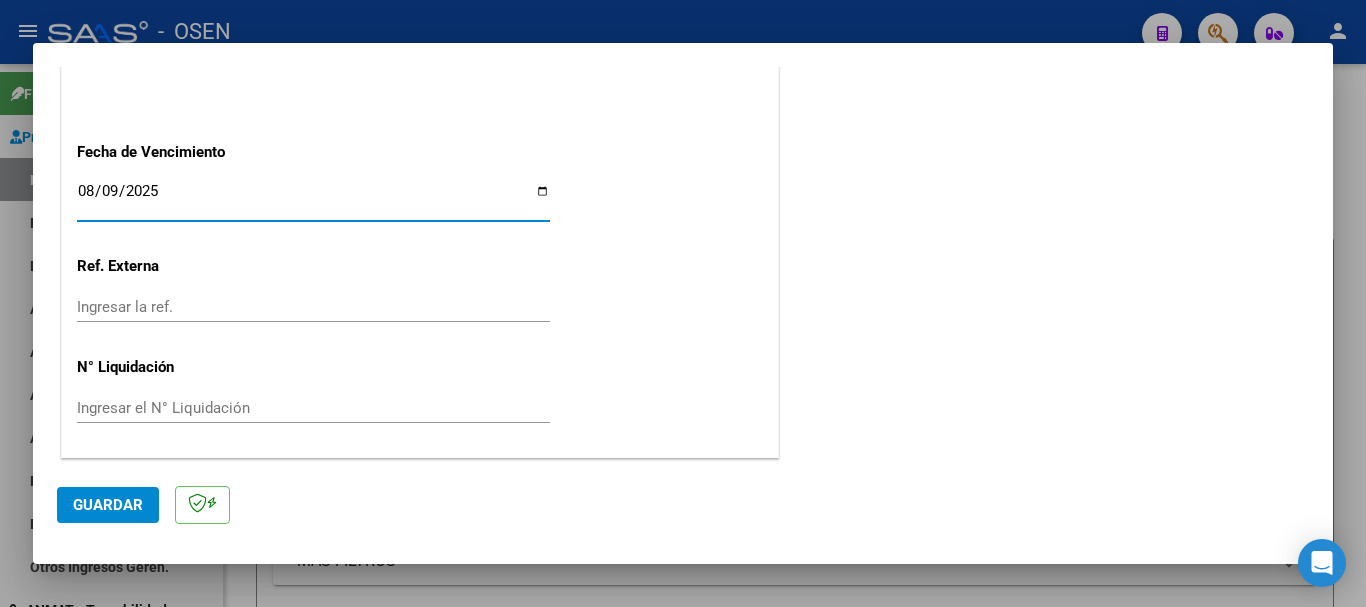 click on "Guardar" 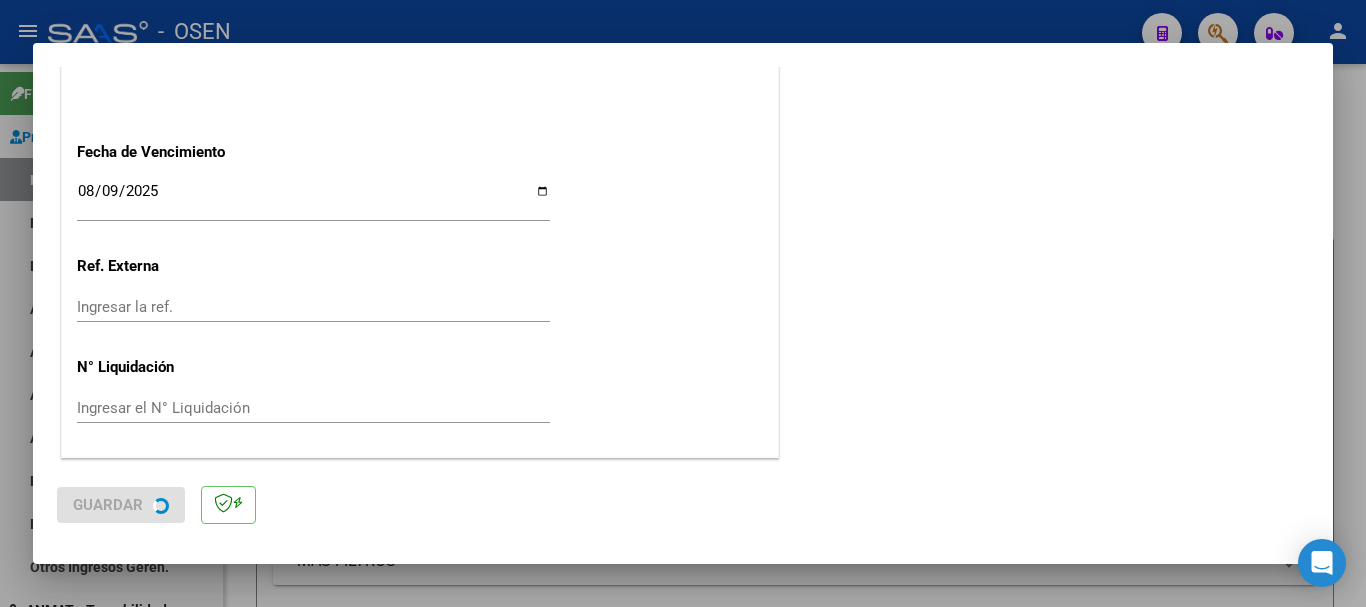 scroll, scrollTop: 0, scrollLeft: 0, axis: both 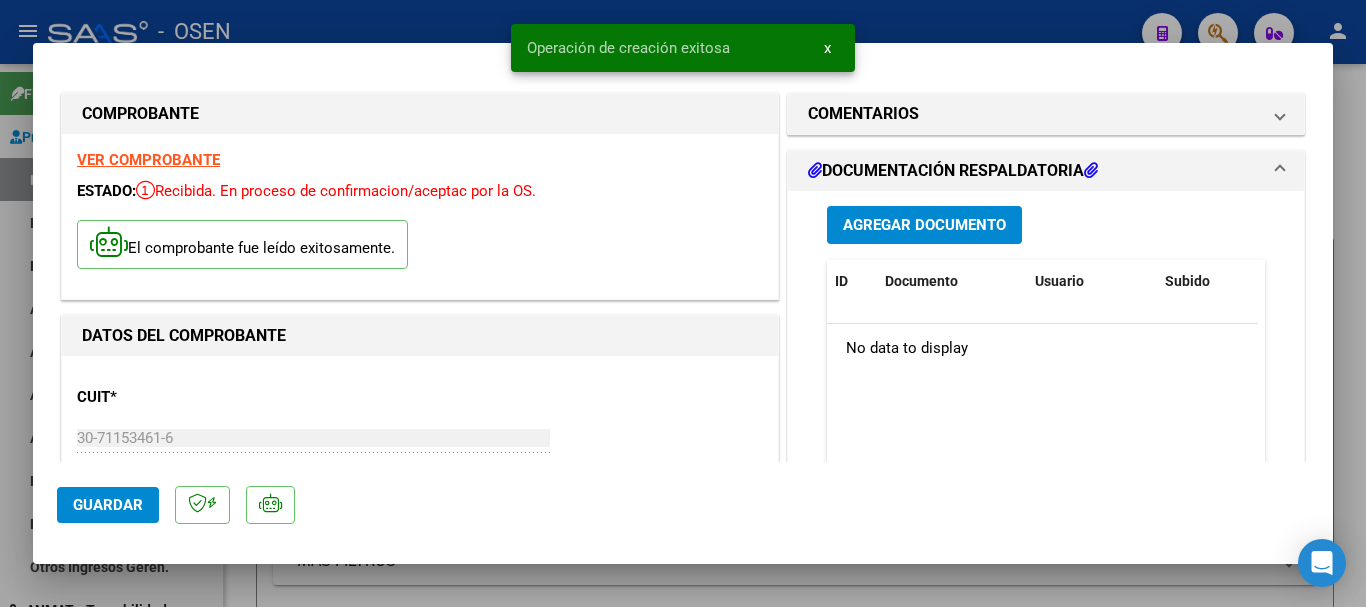 click on "Agregar Documento" at bounding box center [924, 226] 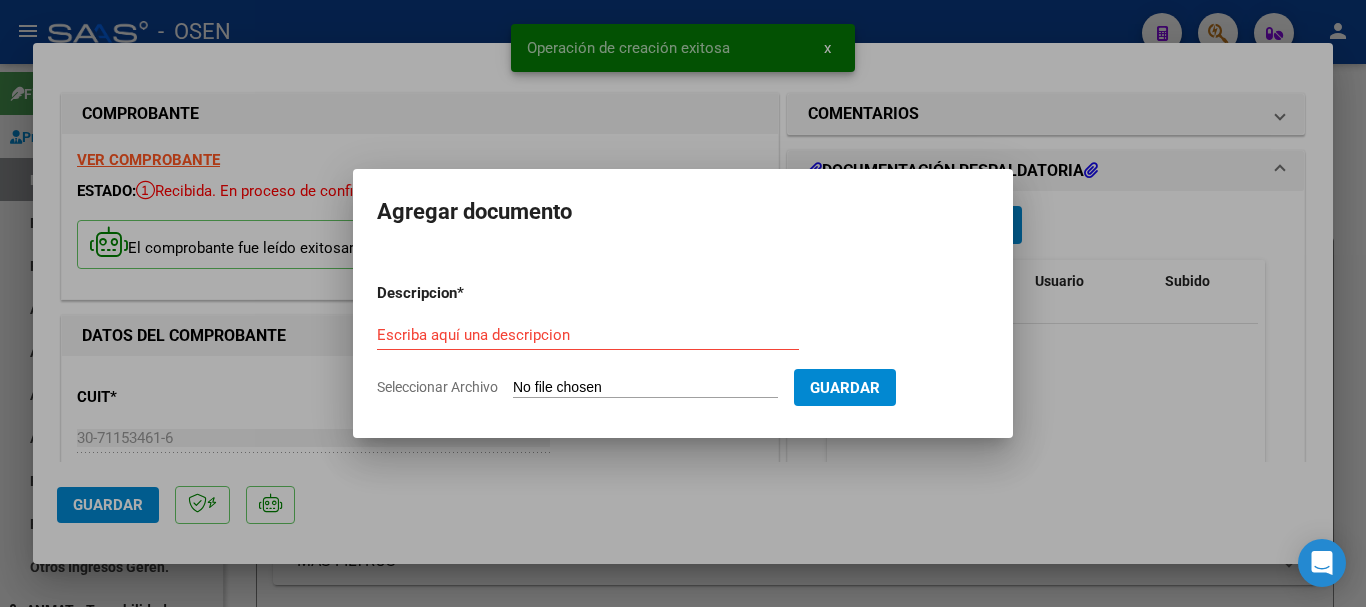 click on "Seleccionar Archivo" at bounding box center (645, 388) 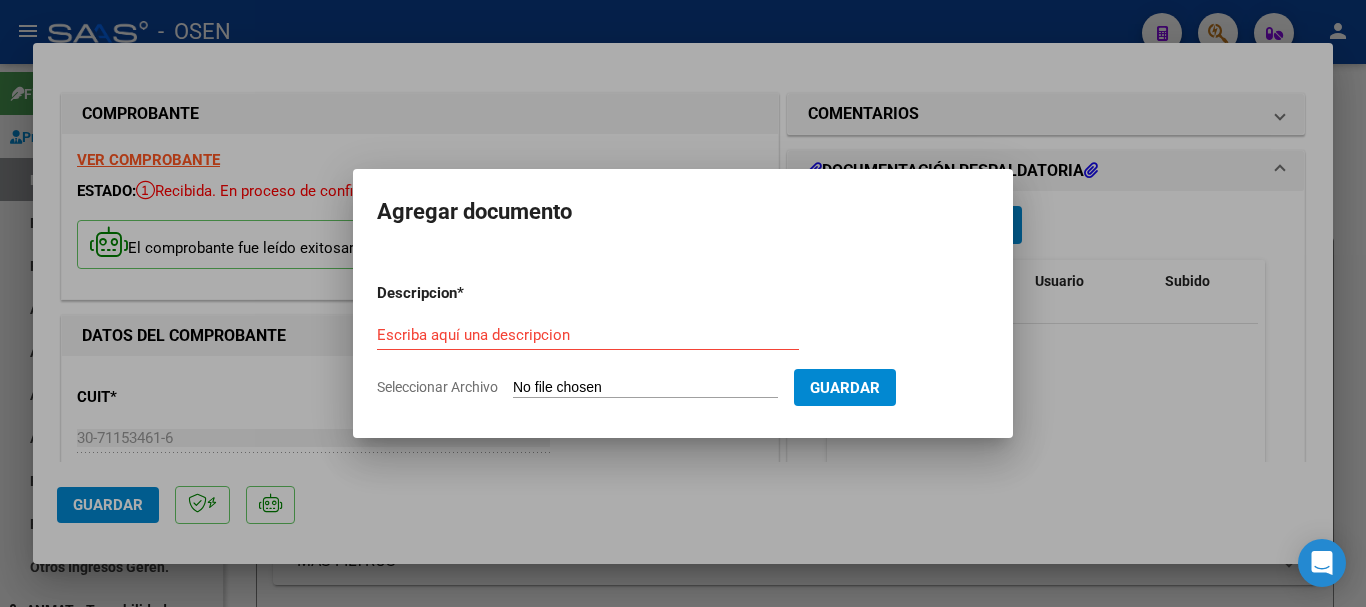 type on "C:\fakepath\137240-DOC-B-00138-00013900.pdf" 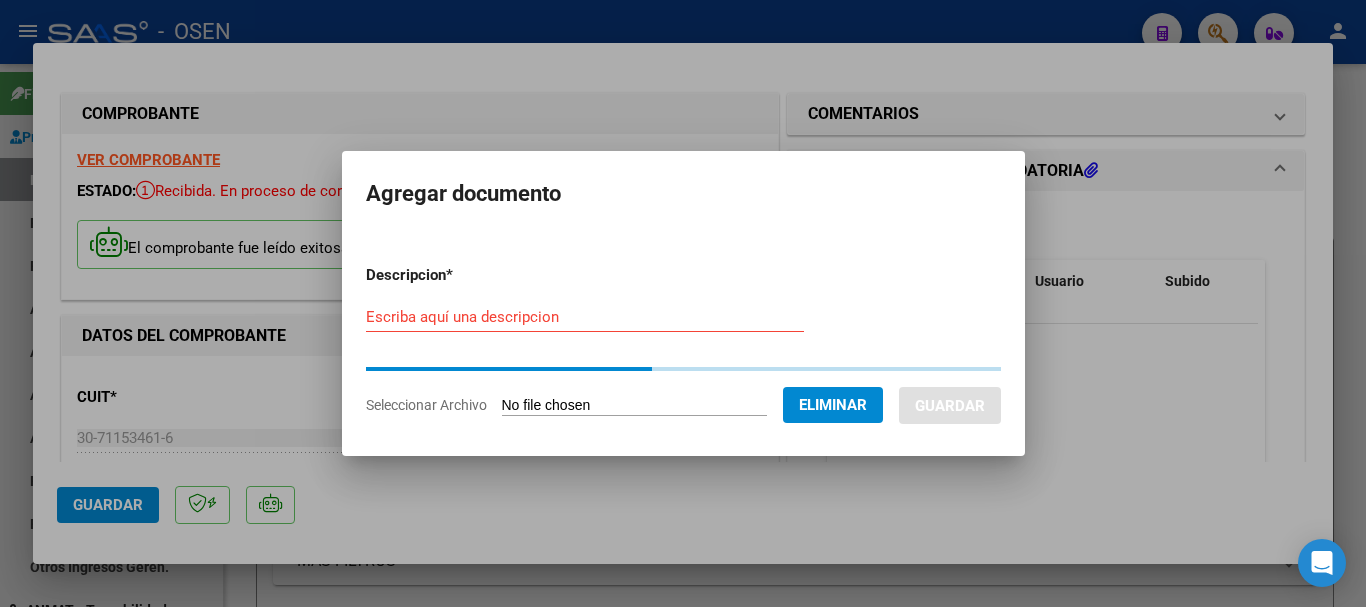 click on "Descripcion  *   Escriba aquí una descripcion  Seleccionar Archivo Eliminar Guardar" at bounding box center (683, 340) 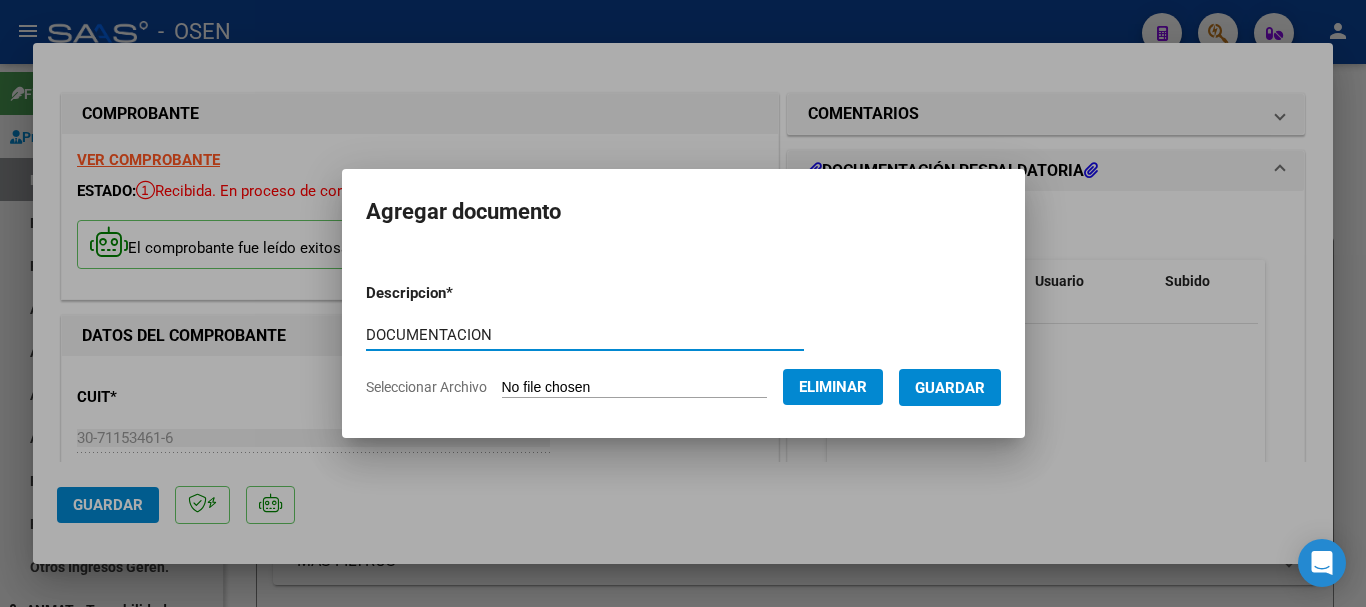 type on "DOCUMENTACION" 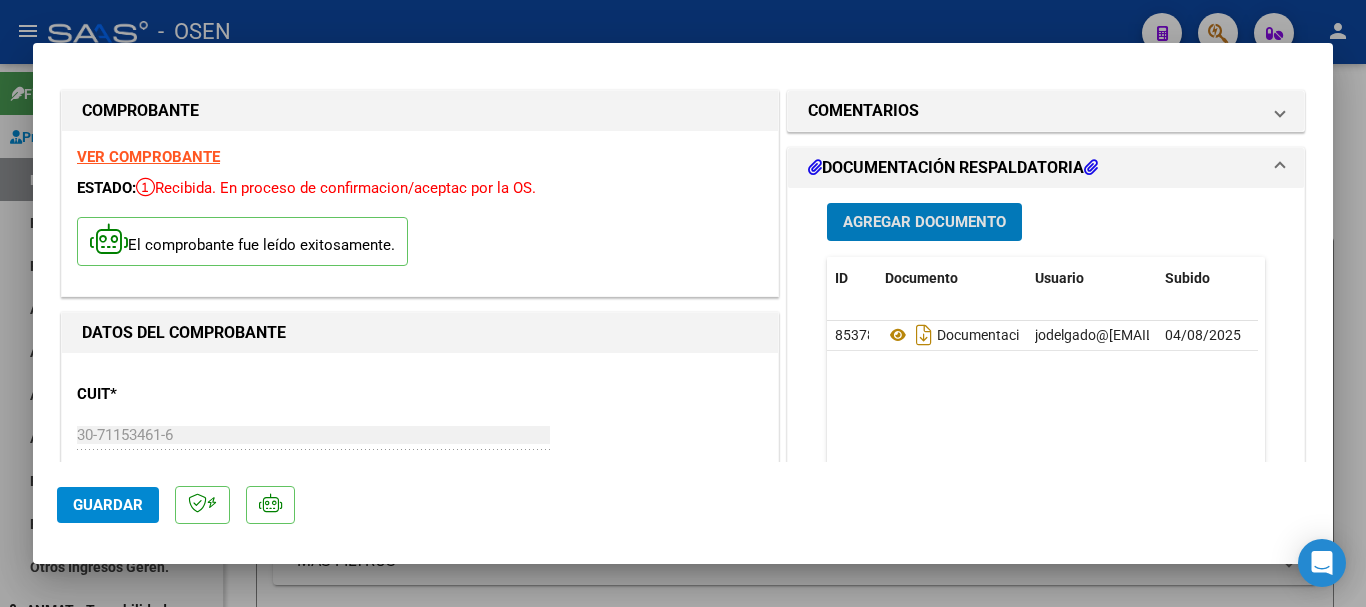 scroll, scrollTop: 0, scrollLeft: 0, axis: both 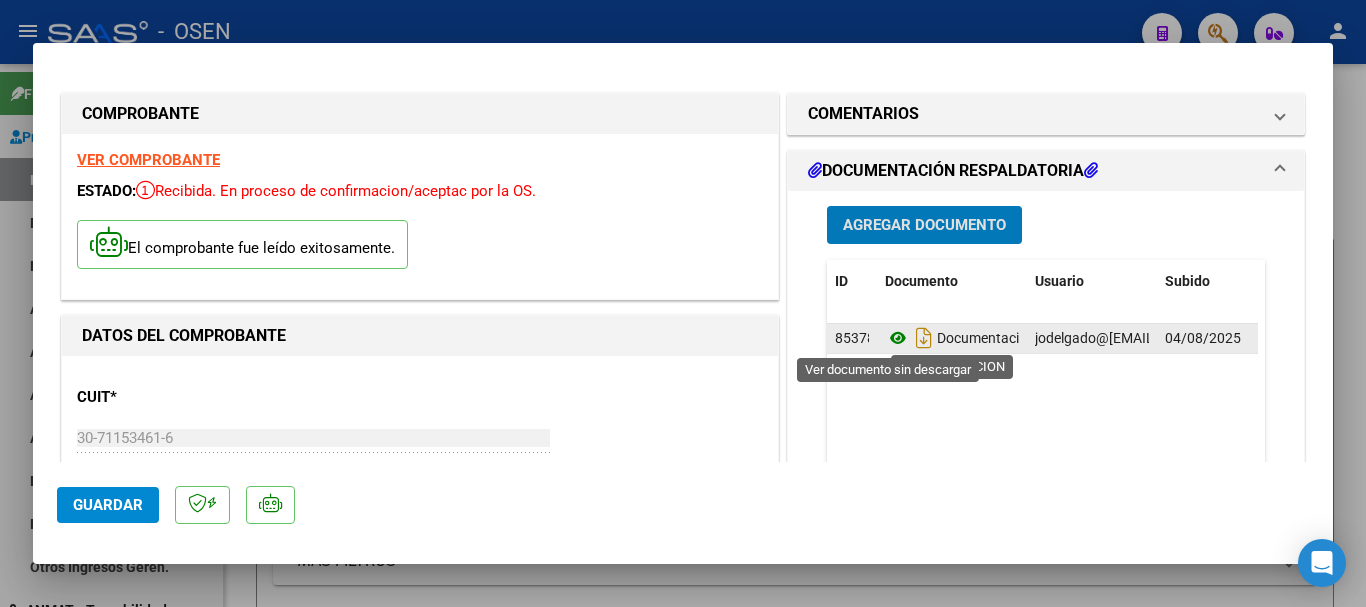 click 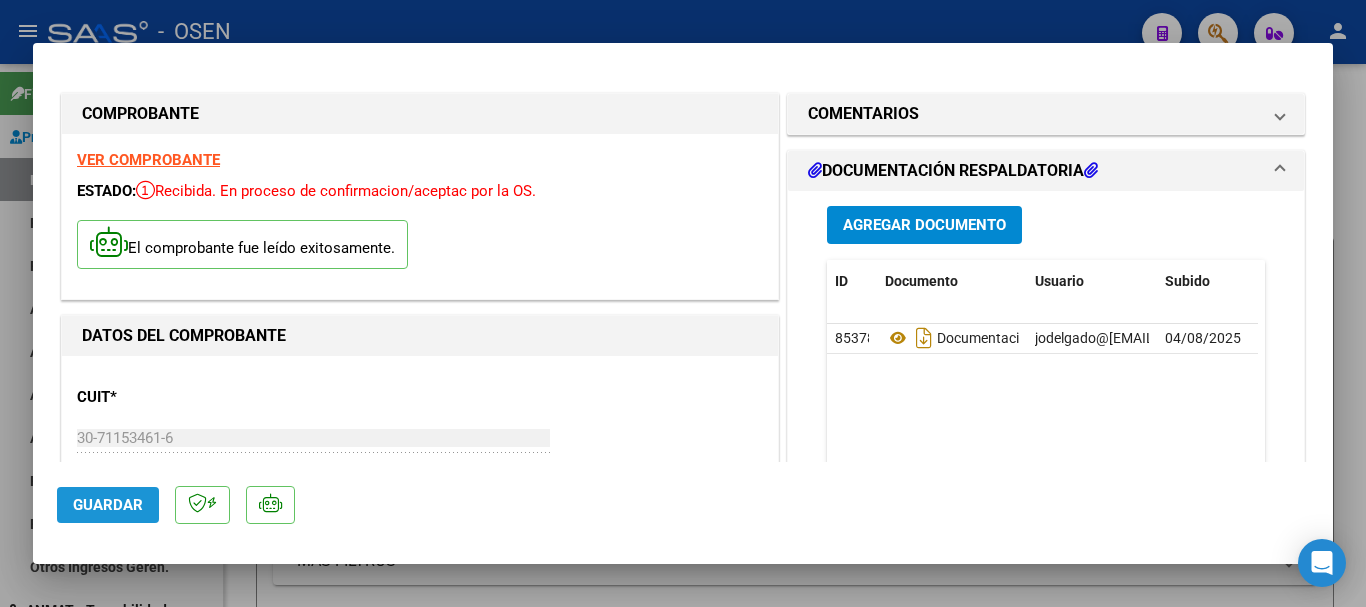click on "Guardar" 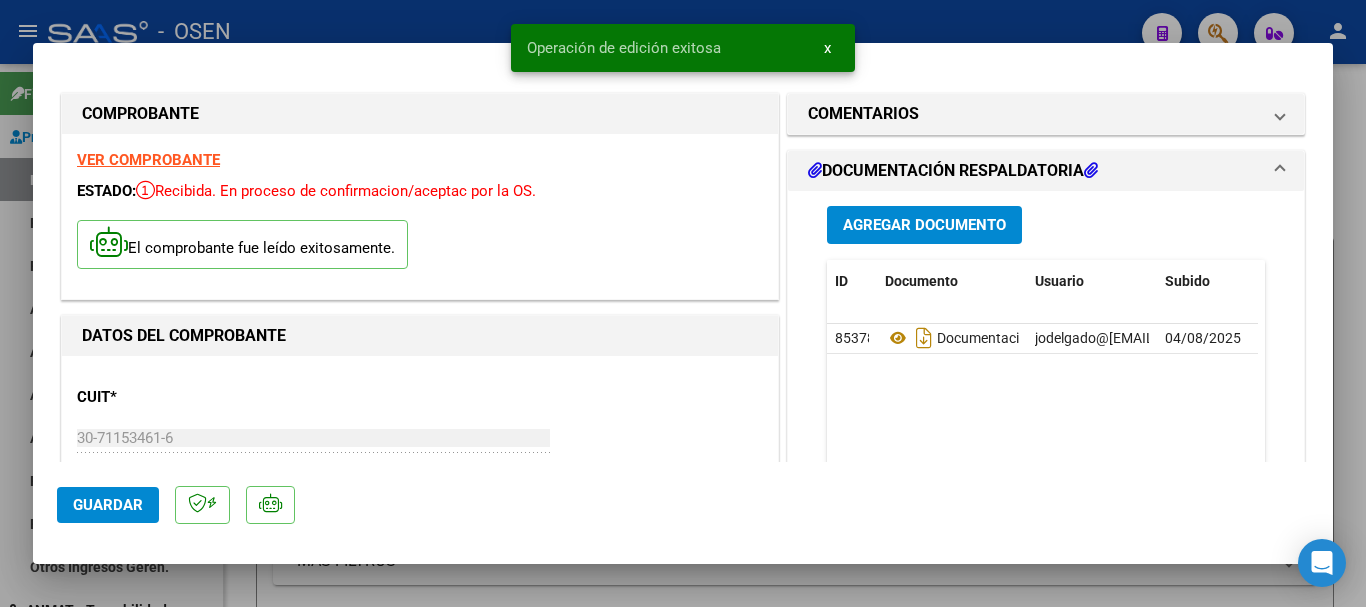 type 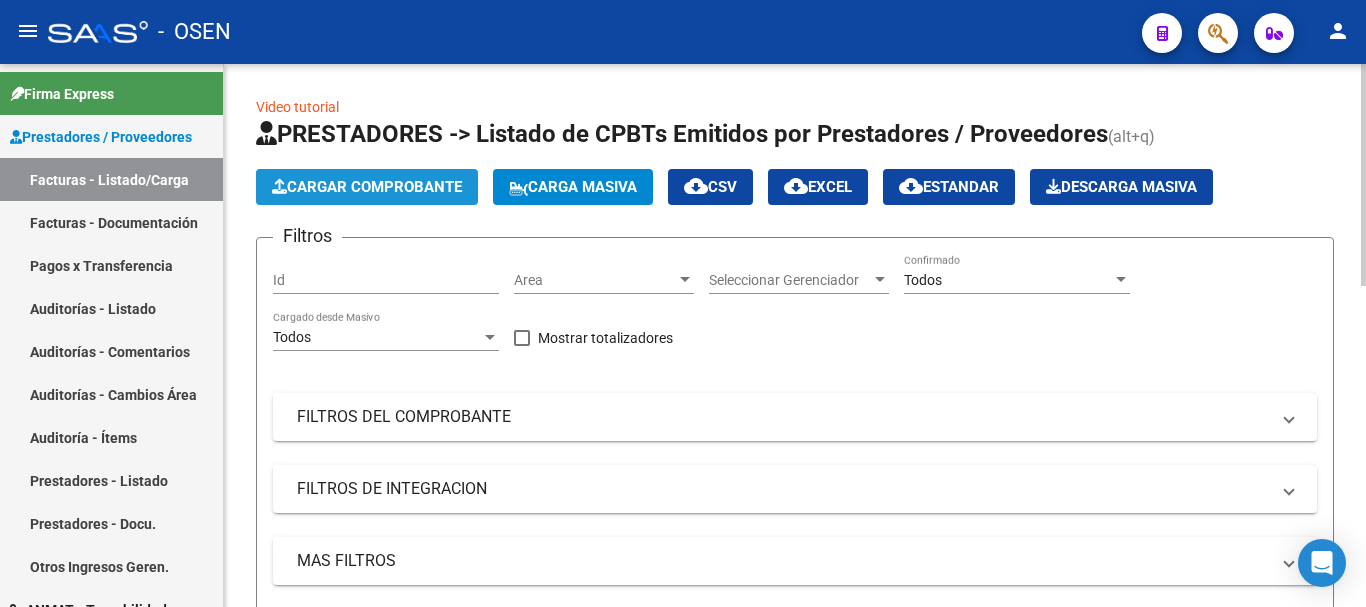 click on "Cargar Comprobante" 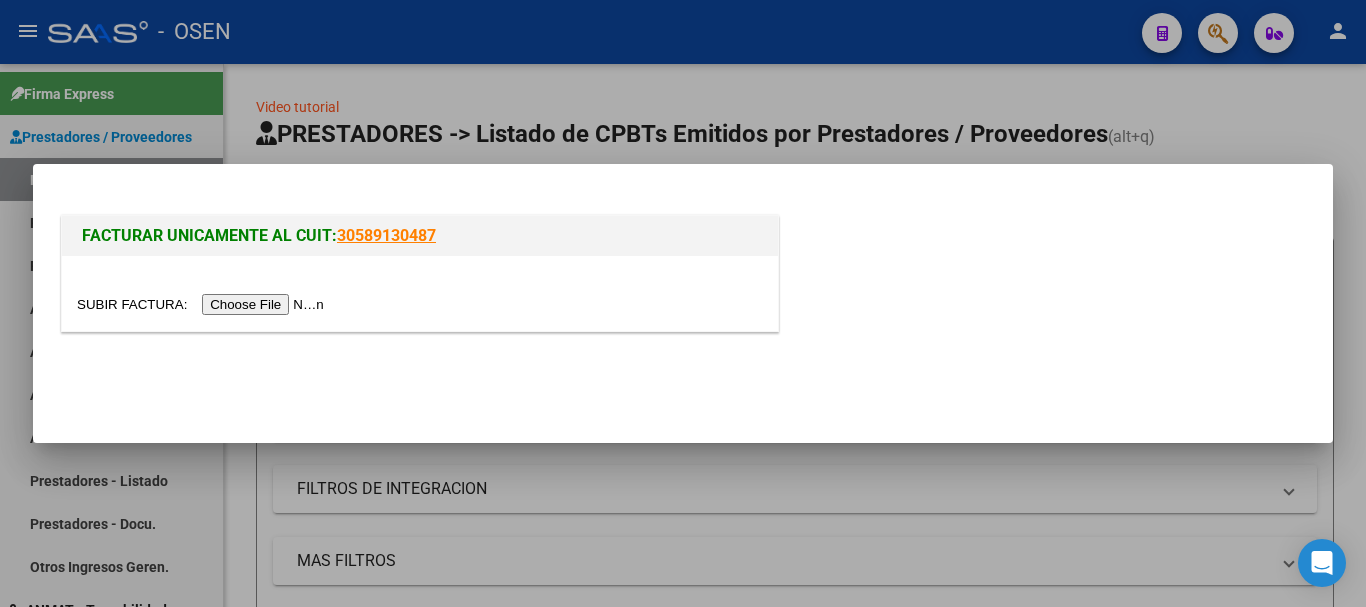 click at bounding box center [203, 304] 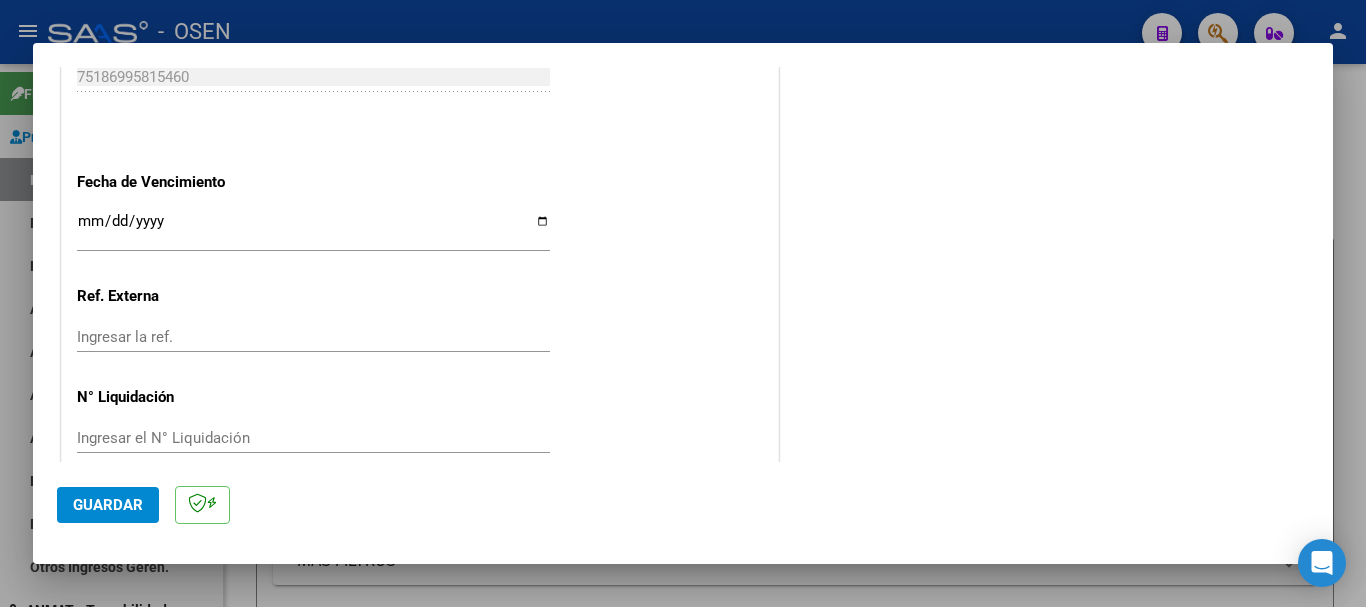 scroll, scrollTop: 1164, scrollLeft: 0, axis: vertical 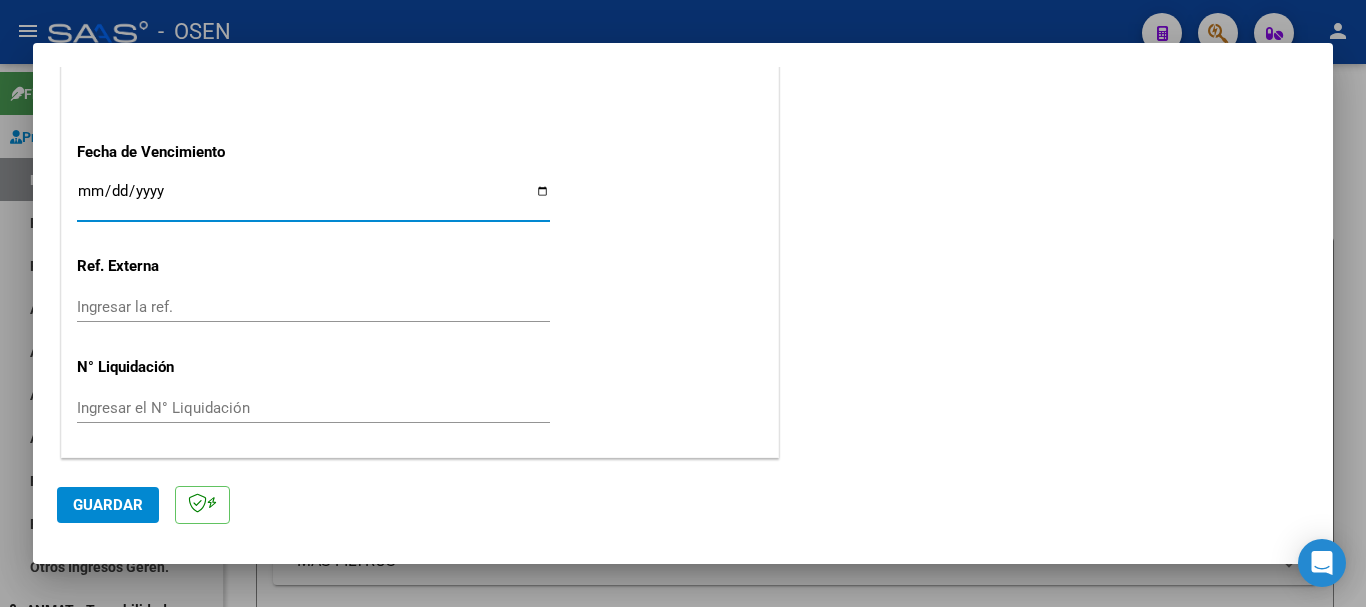 click on "Ingresar la fecha" at bounding box center [313, 199] 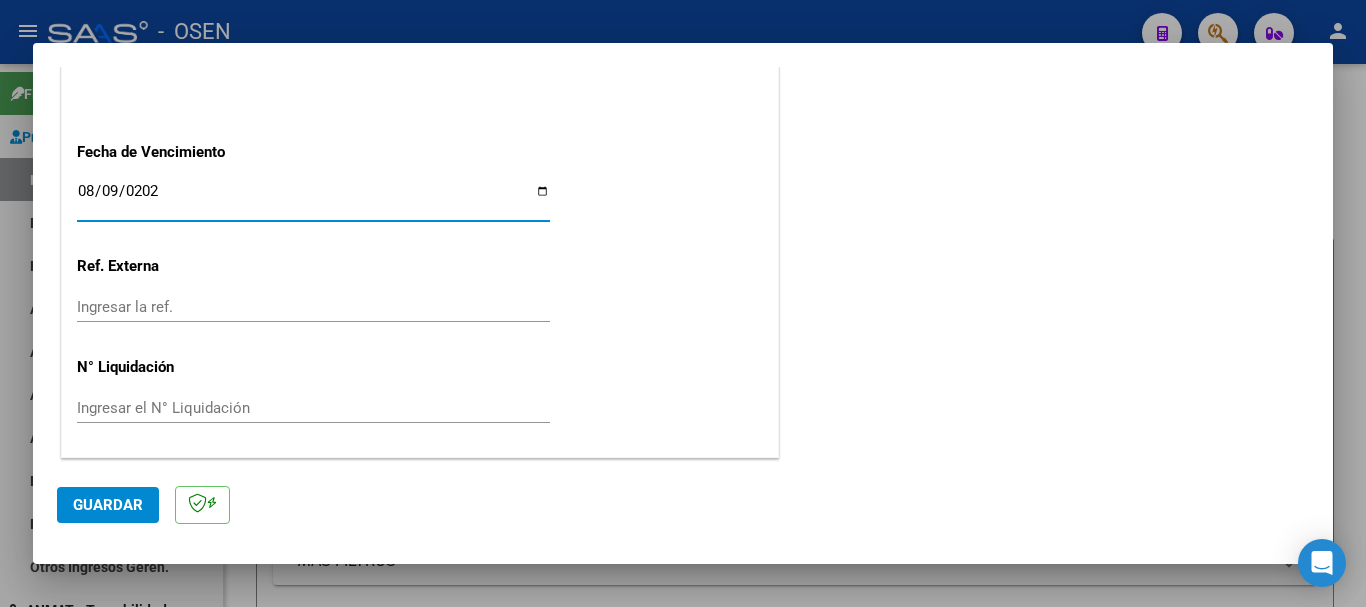 type on "2025-08-09" 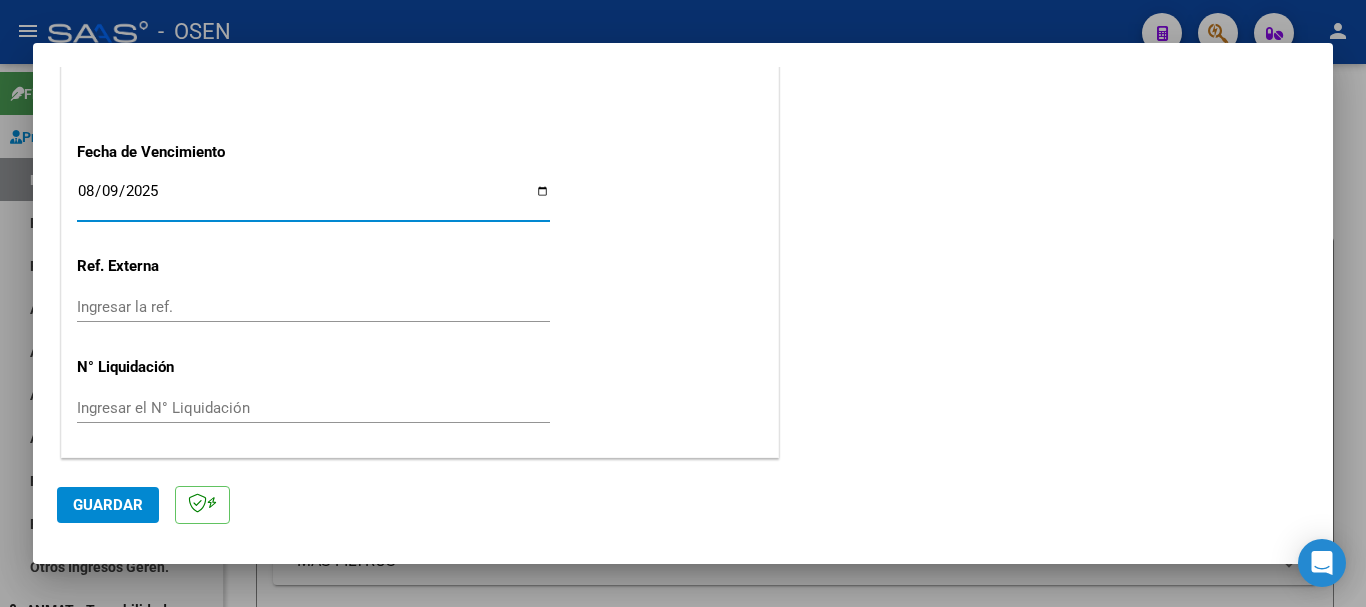 click on "Guardar" 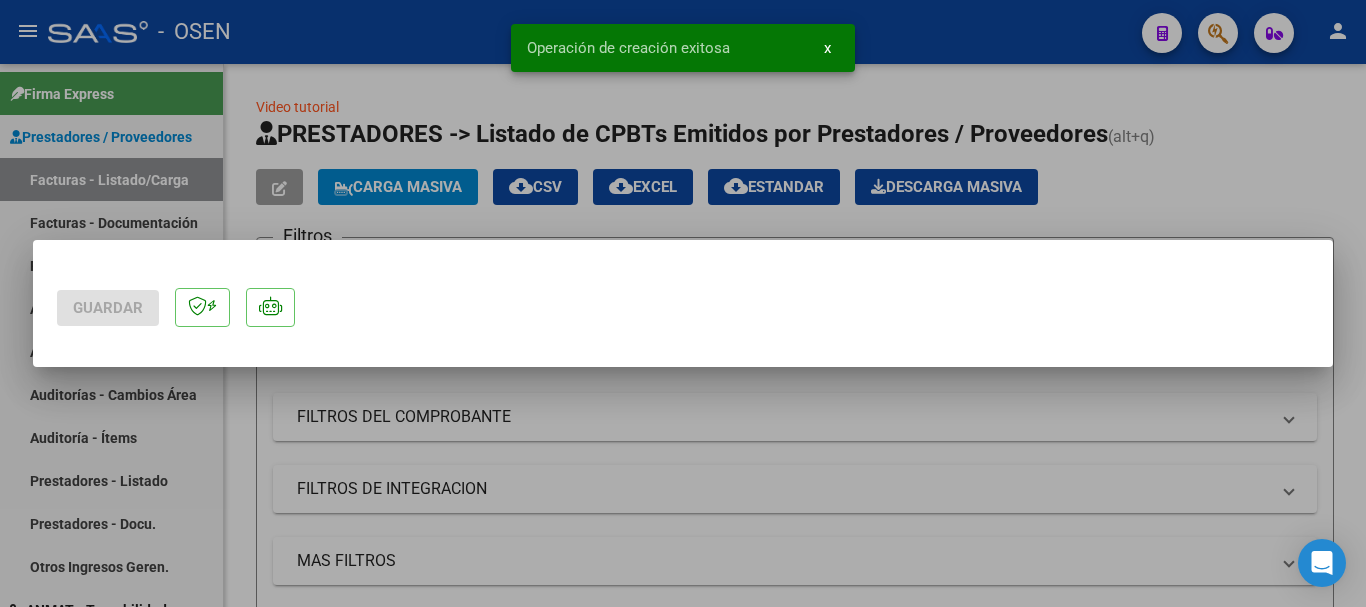 scroll, scrollTop: 0, scrollLeft: 0, axis: both 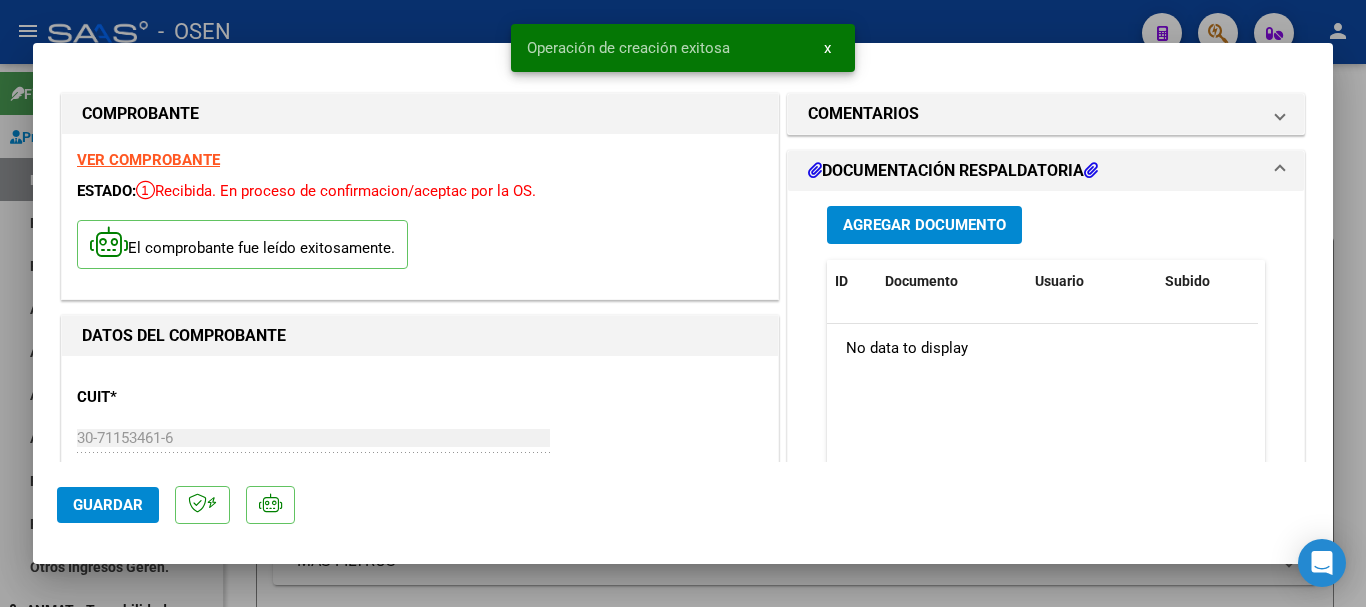 click on "Agregar Documento" at bounding box center (924, 226) 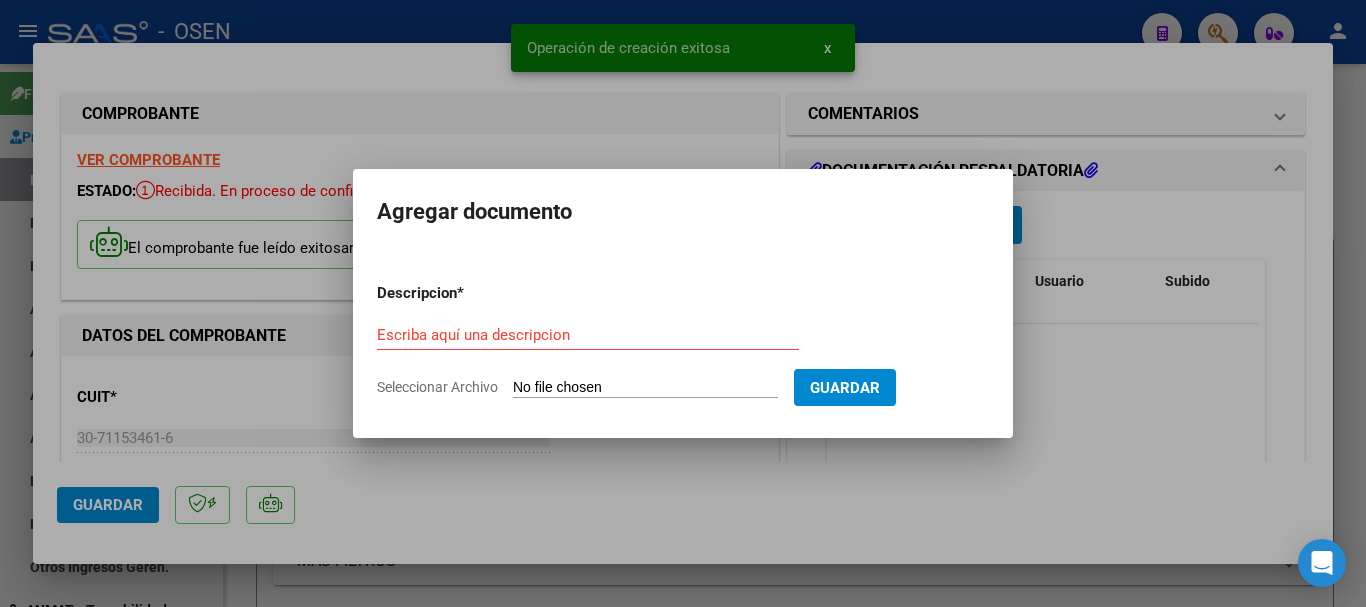 click on "Seleccionar Archivo" at bounding box center [645, 388] 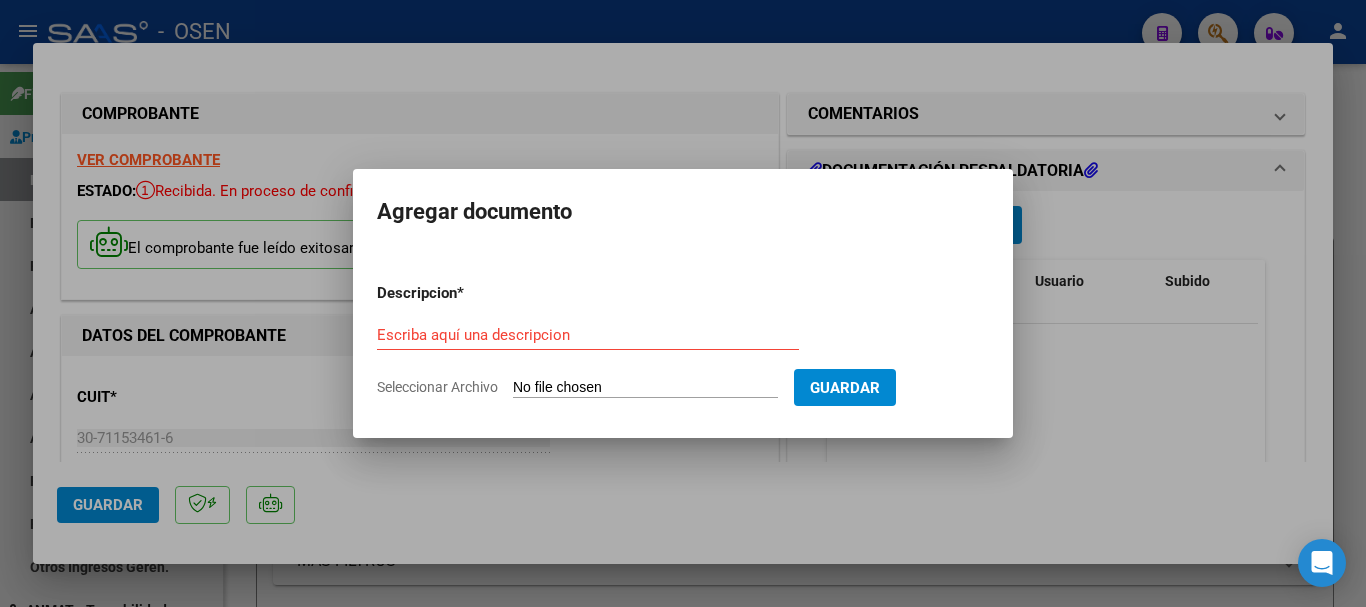 type on "C:\fakepath\137241-DOC-B-00138-00013855.pdf" 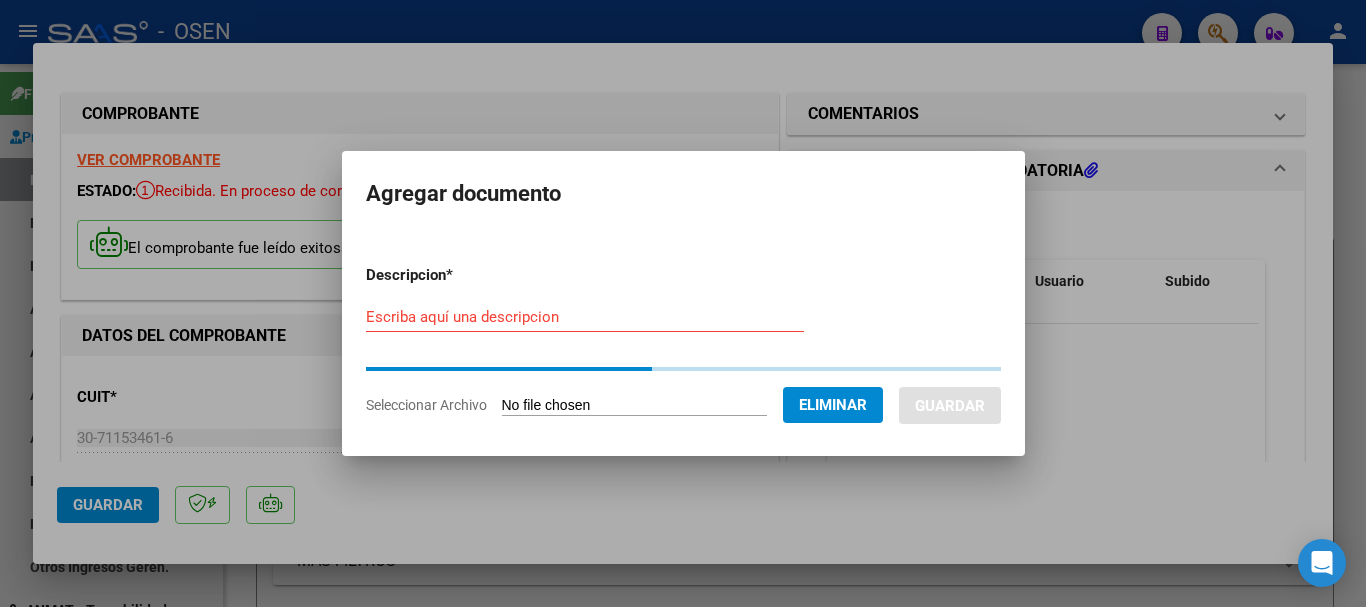 click on "Descripcion  *   Escriba aquí una descripcion  Seleccionar Archivo Eliminar Guardar" at bounding box center [683, 340] 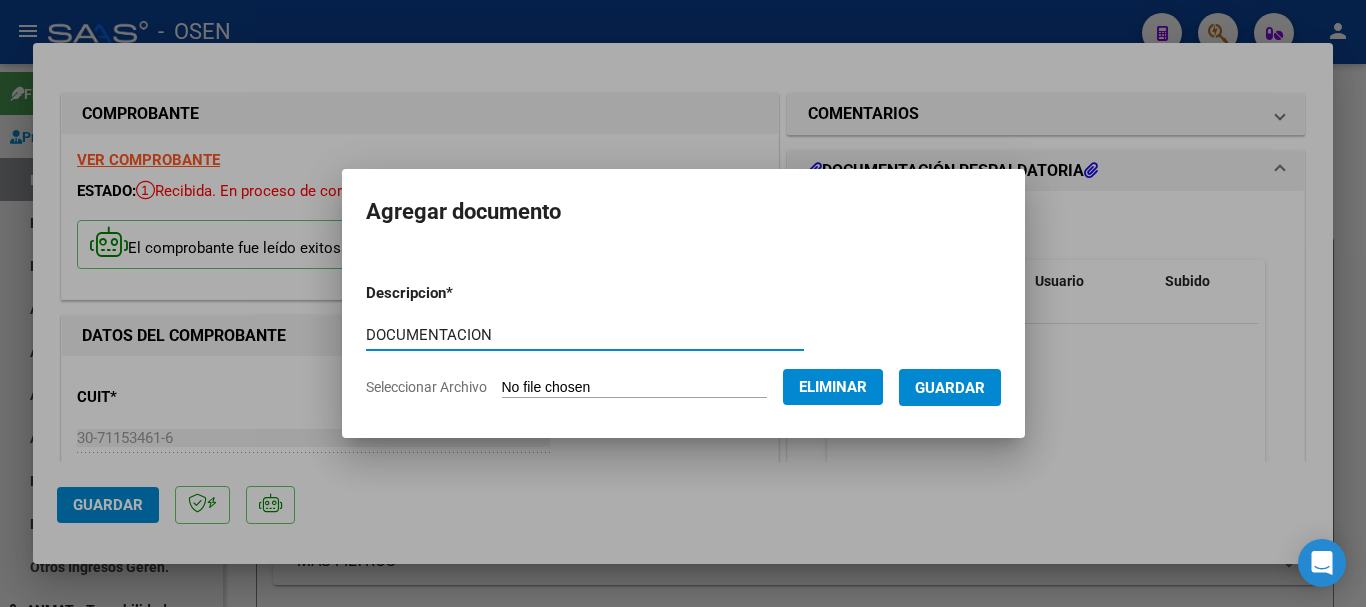 type on "DOCUMENTACION" 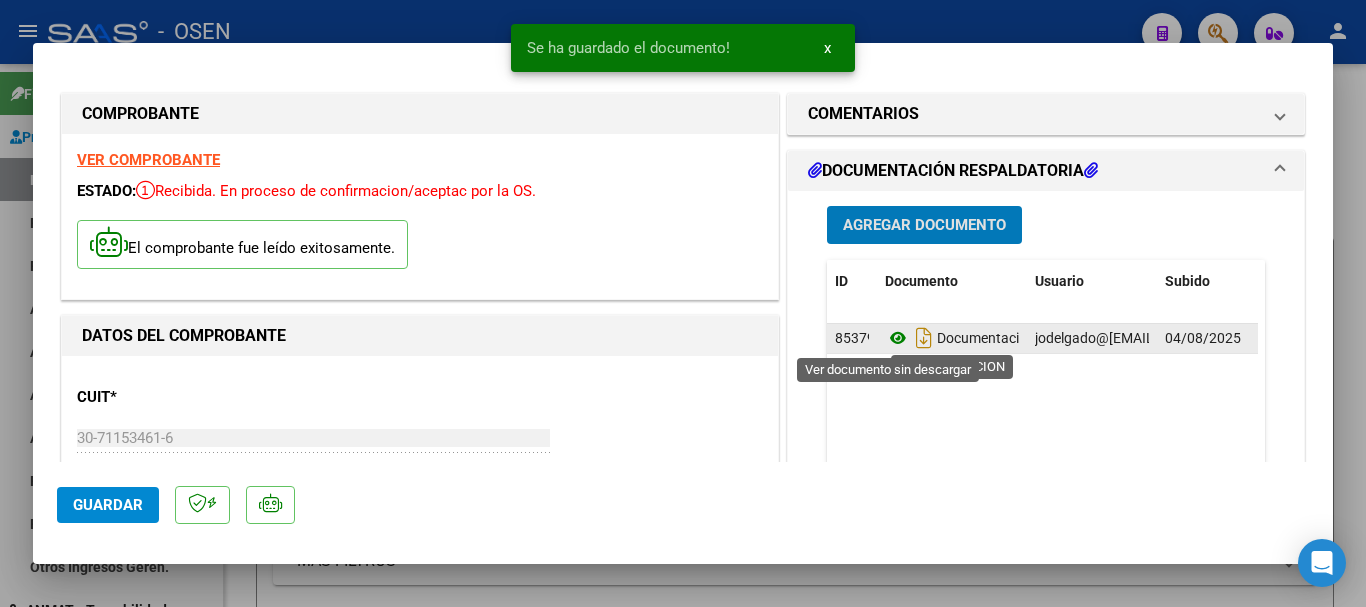 click 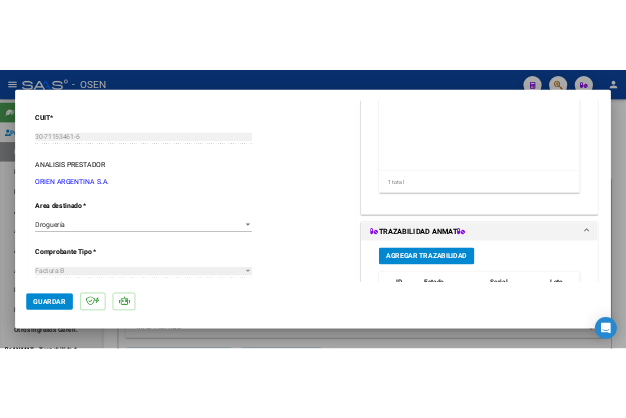 scroll, scrollTop: 300, scrollLeft: 0, axis: vertical 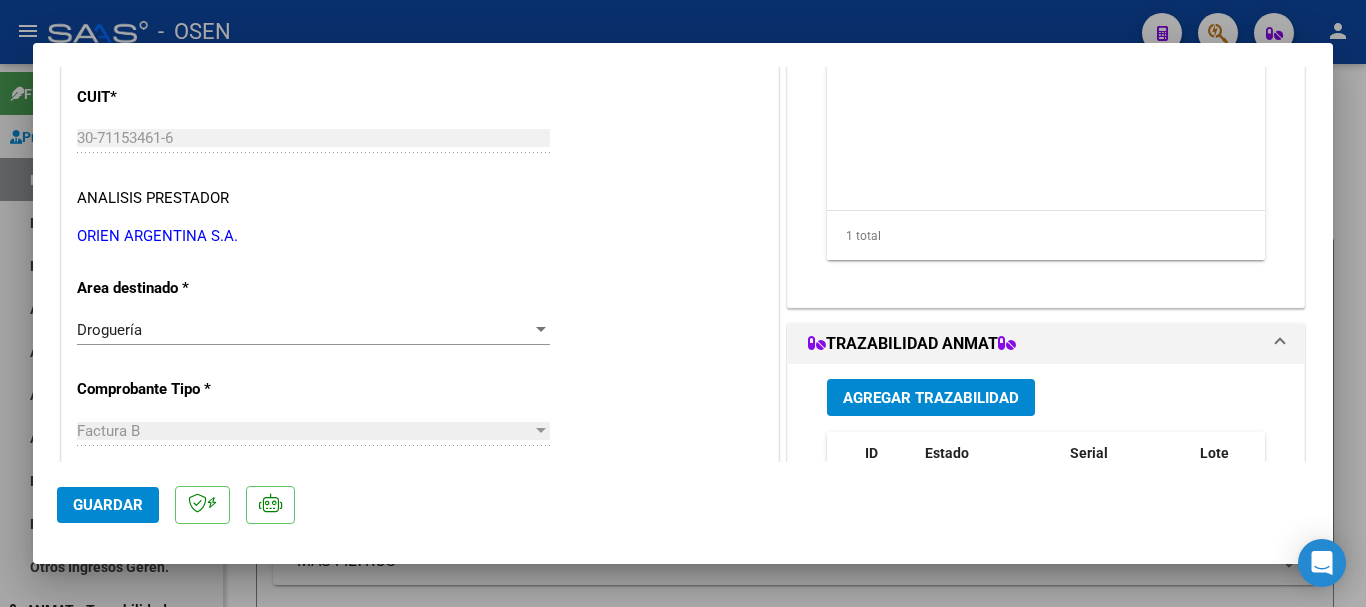 click on "Agregar Trazabilidad" at bounding box center (931, 398) 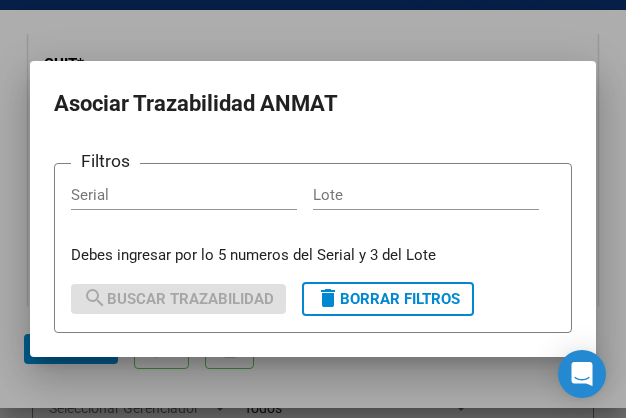 click on "Serial" at bounding box center [184, 195] 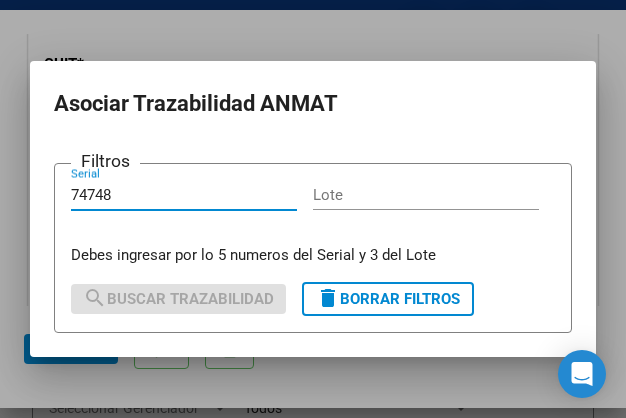 type on "74748" 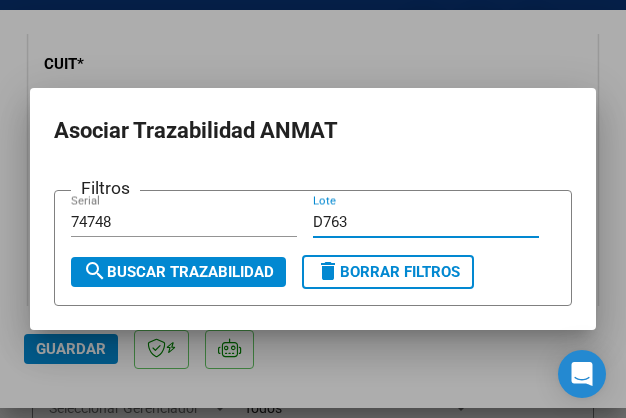 type on "D763" 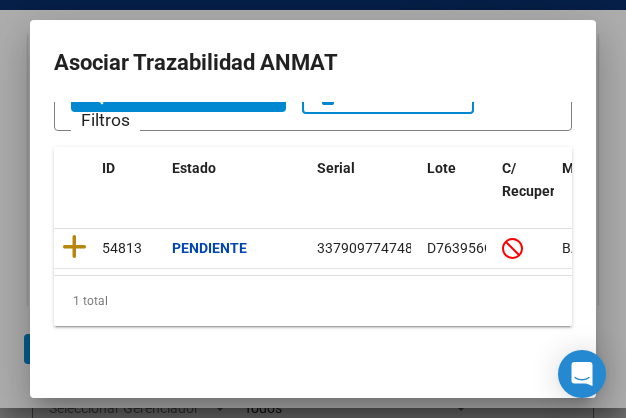 scroll, scrollTop: 133, scrollLeft: 0, axis: vertical 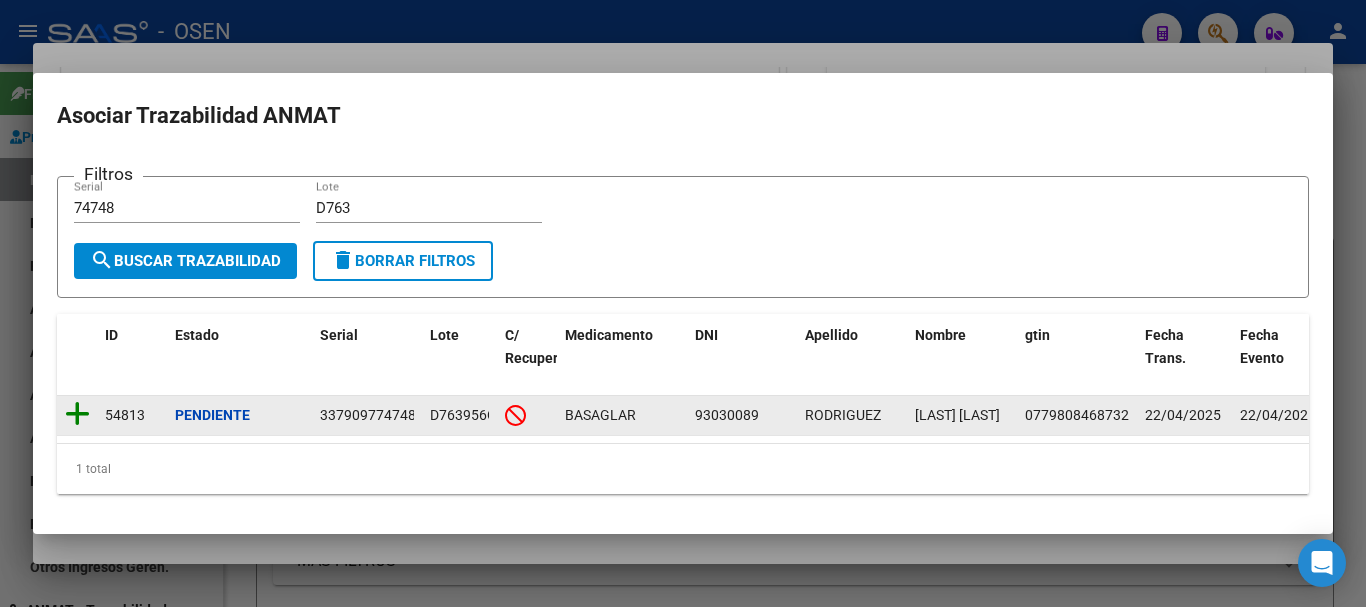 click 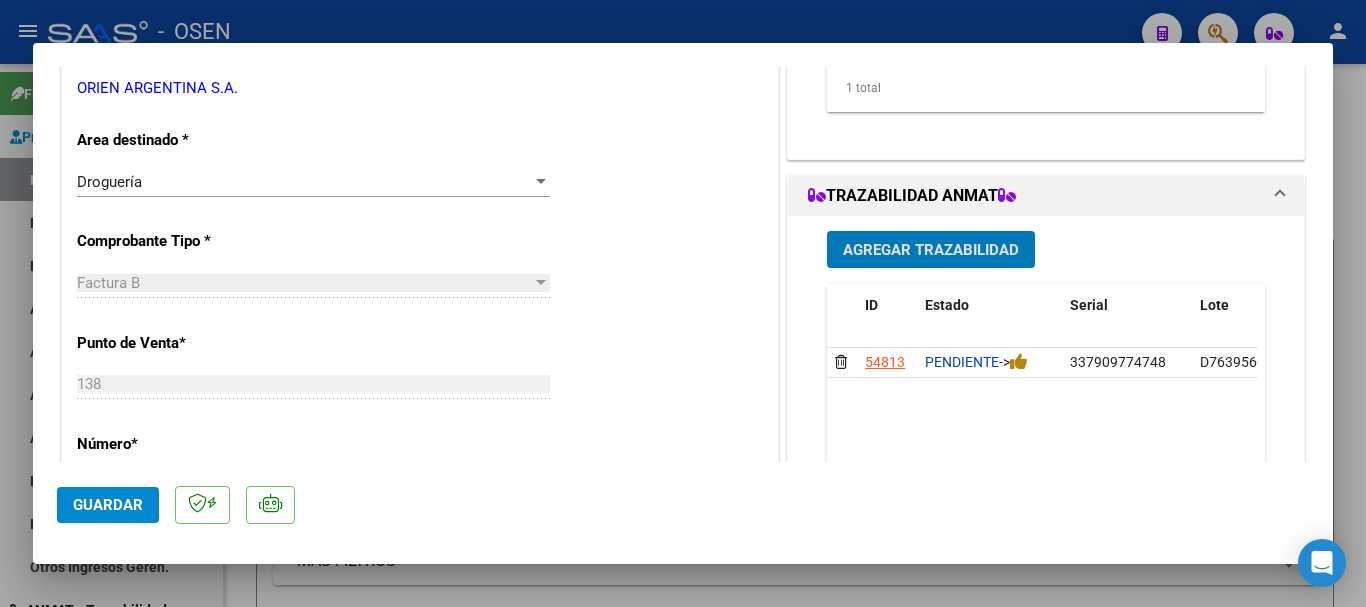 scroll, scrollTop: 400, scrollLeft: 0, axis: vertical 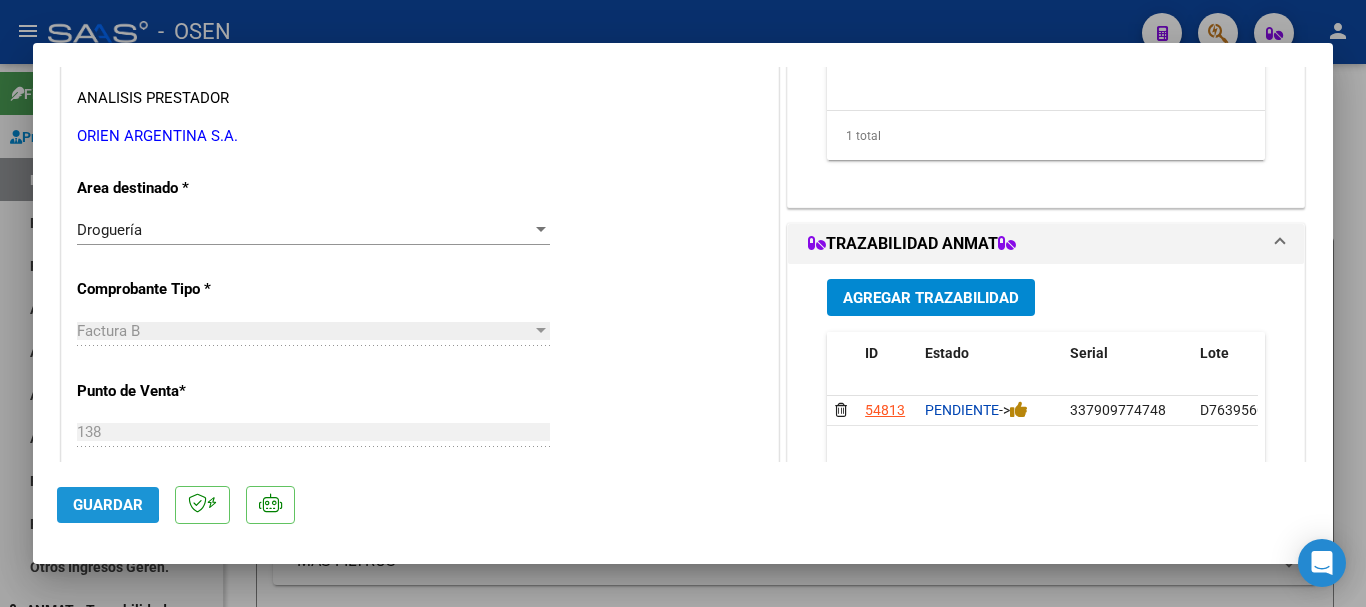 drag, startPoint x: 87, startPoint y: 504, endPoint x: 243, endPoint y: 408, distance: 183.17204 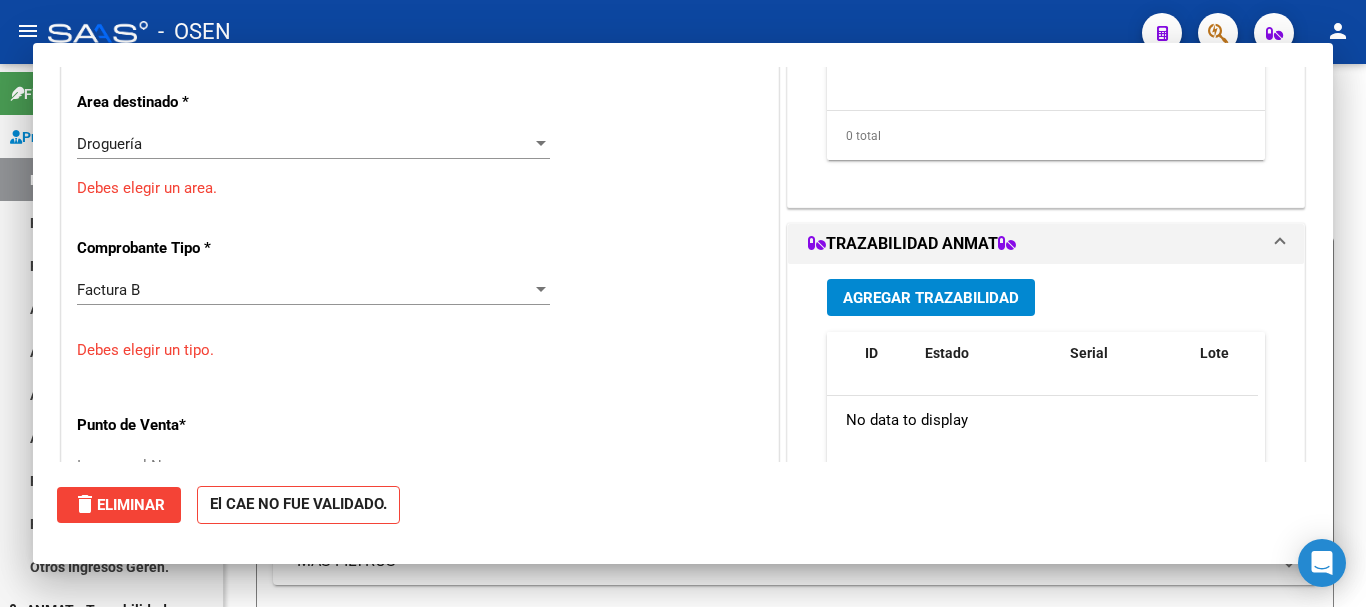 scroll, scrollTop: 0, scrollLeft: 0, axis: both 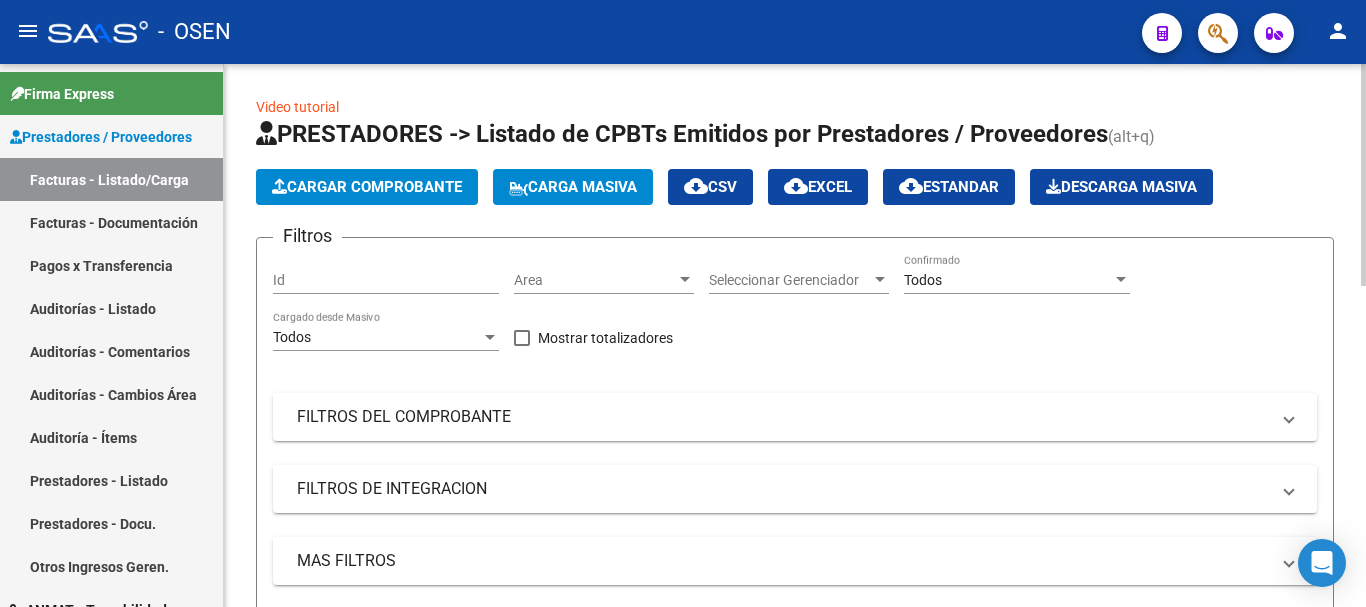 click on "Cargar Comprobante" 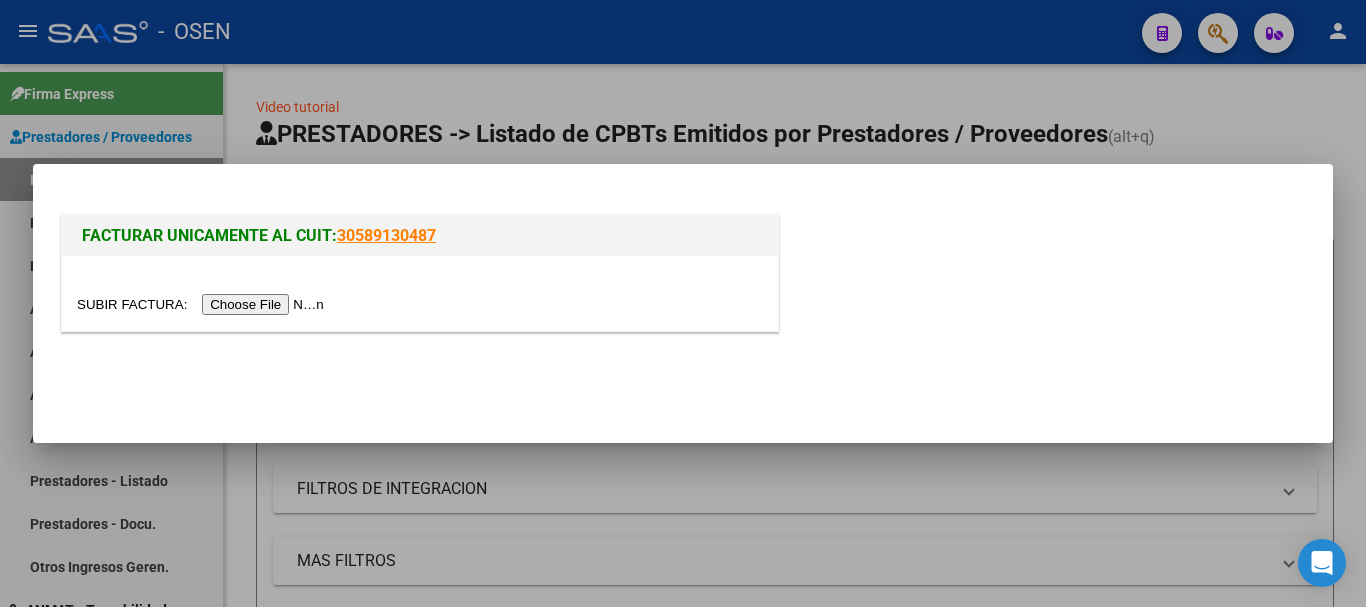 click at bounding box center (203, 304) 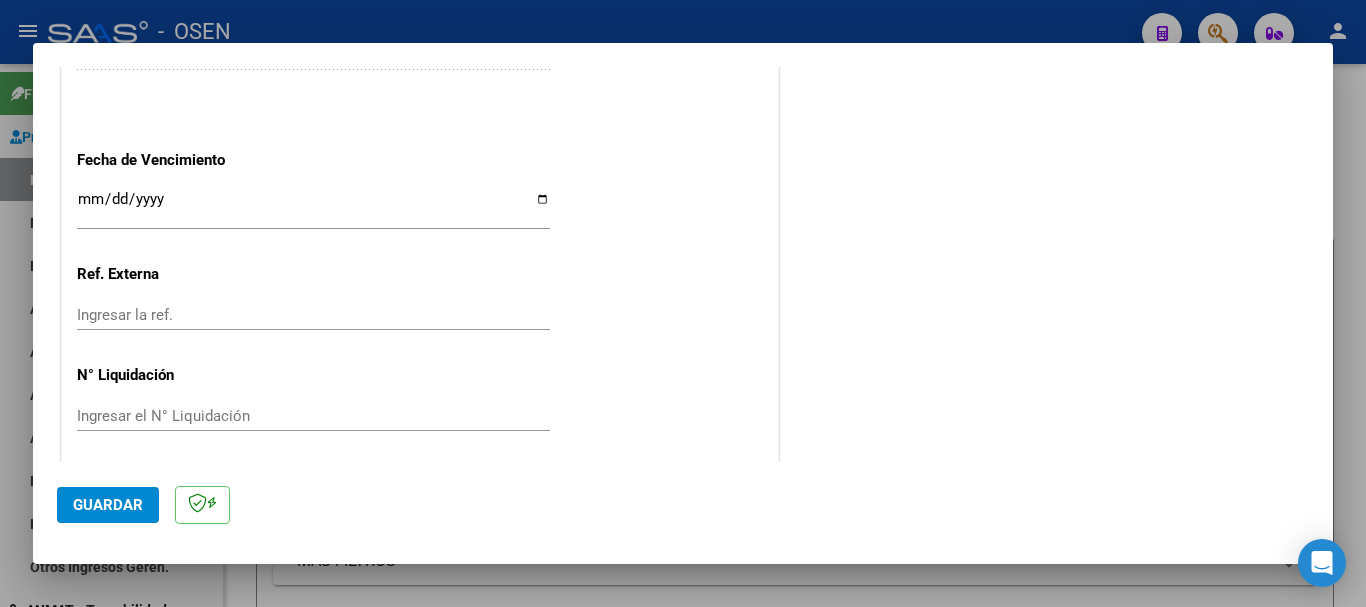 scroll, scrollTop: 1164, scrollLeft: 0, axis: vertical 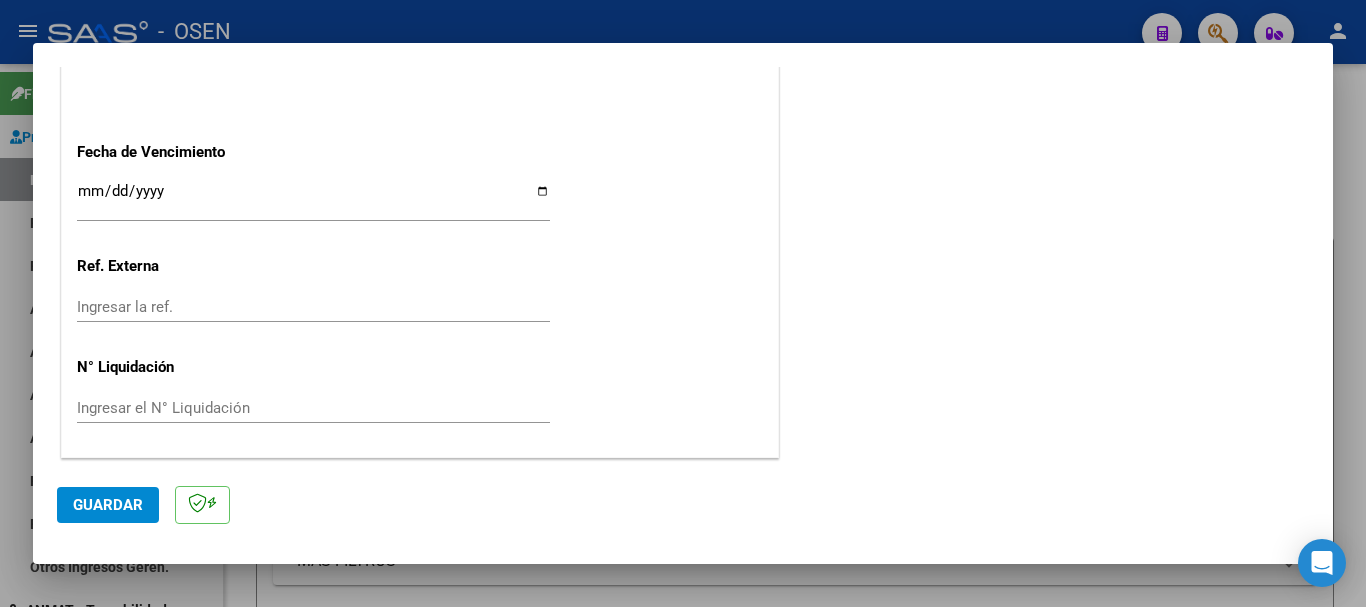 click on "Ingresar la fecha" at bounding box center (313, 199) 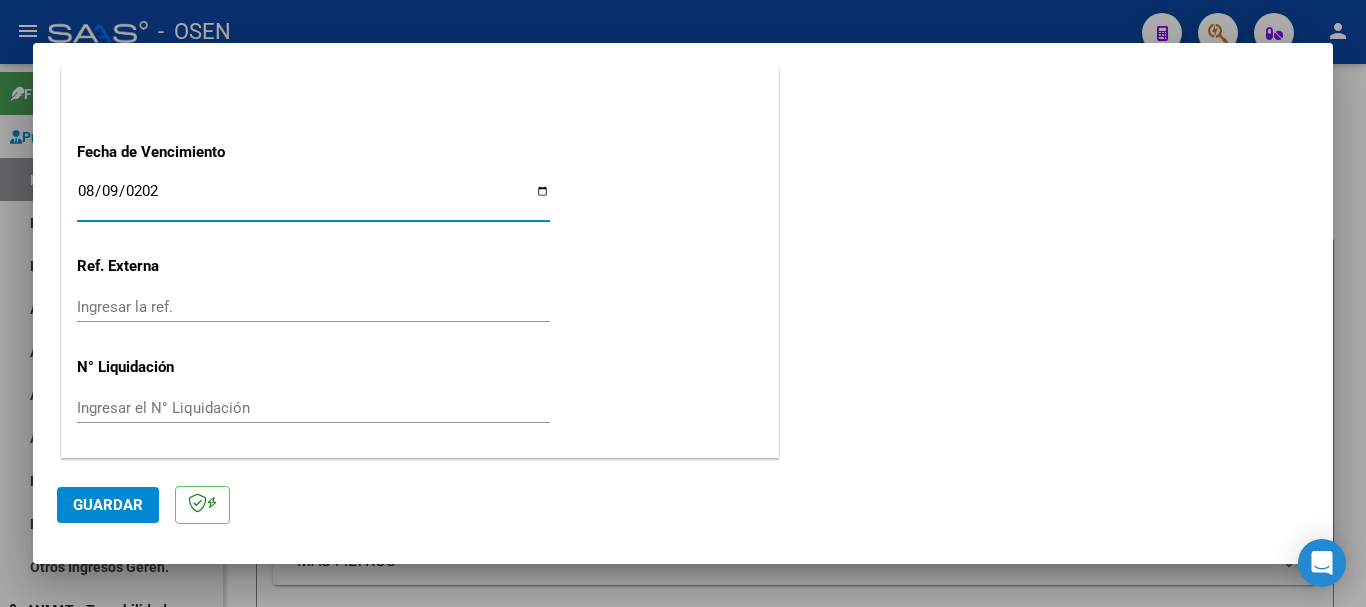 type on "2025-08-09" 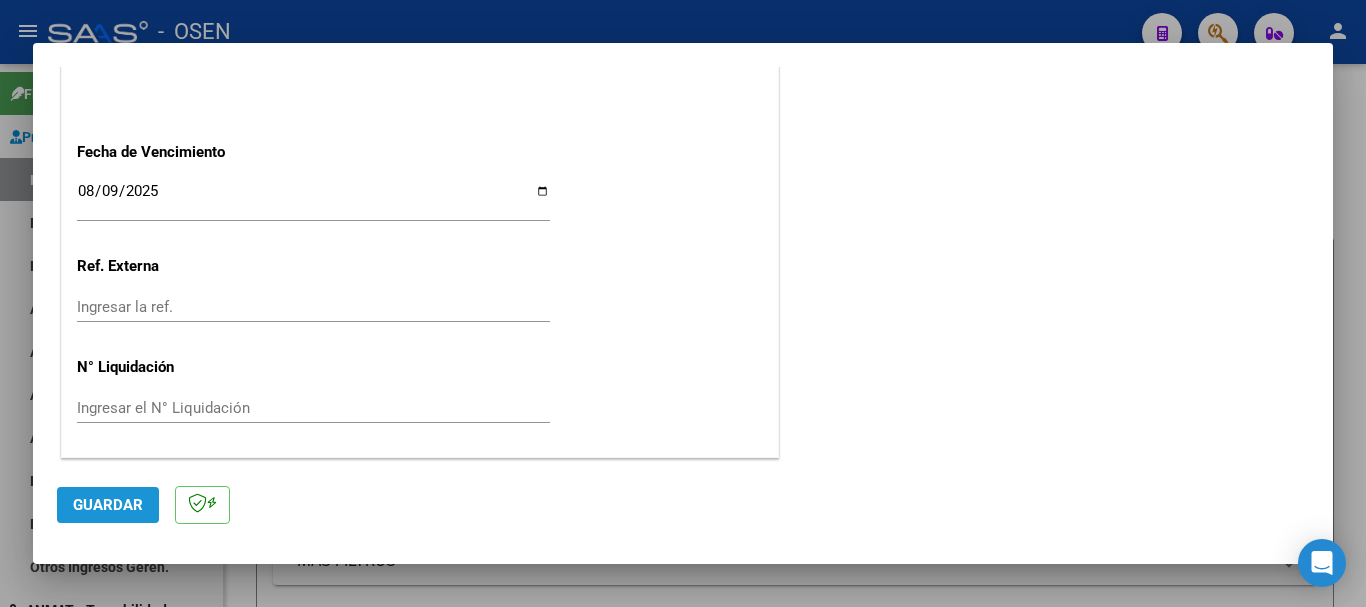 drag, startPoint x: 108, startPoint y: 506, endPoint x: 462, endPoint y: 351, distance: 386.44662 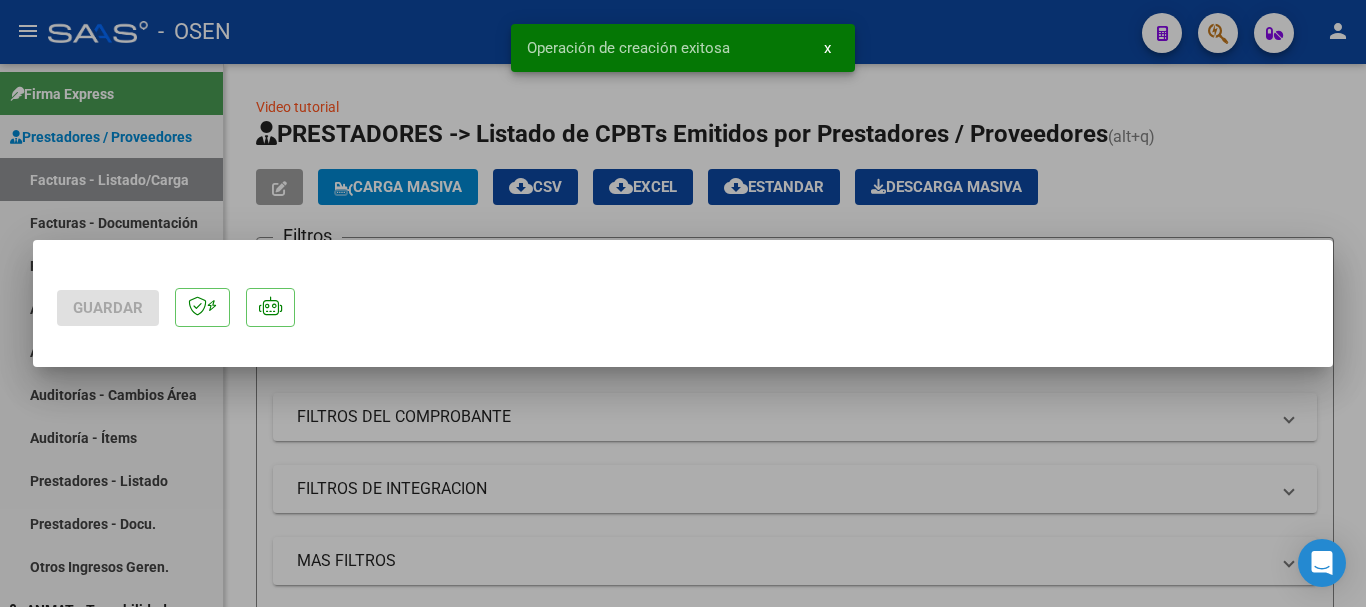 scroll, scrollTop: 0, scrollLeft: 0, axis: both 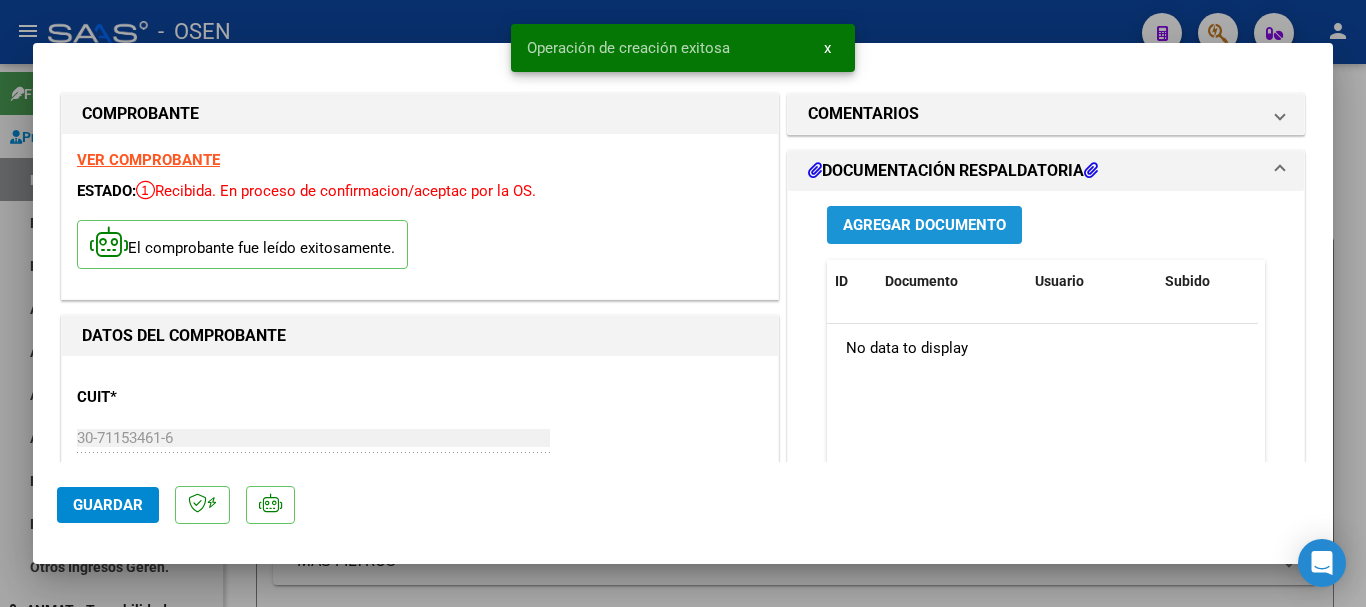 click on "Agregar Documento" at bounding box center (924, 226) 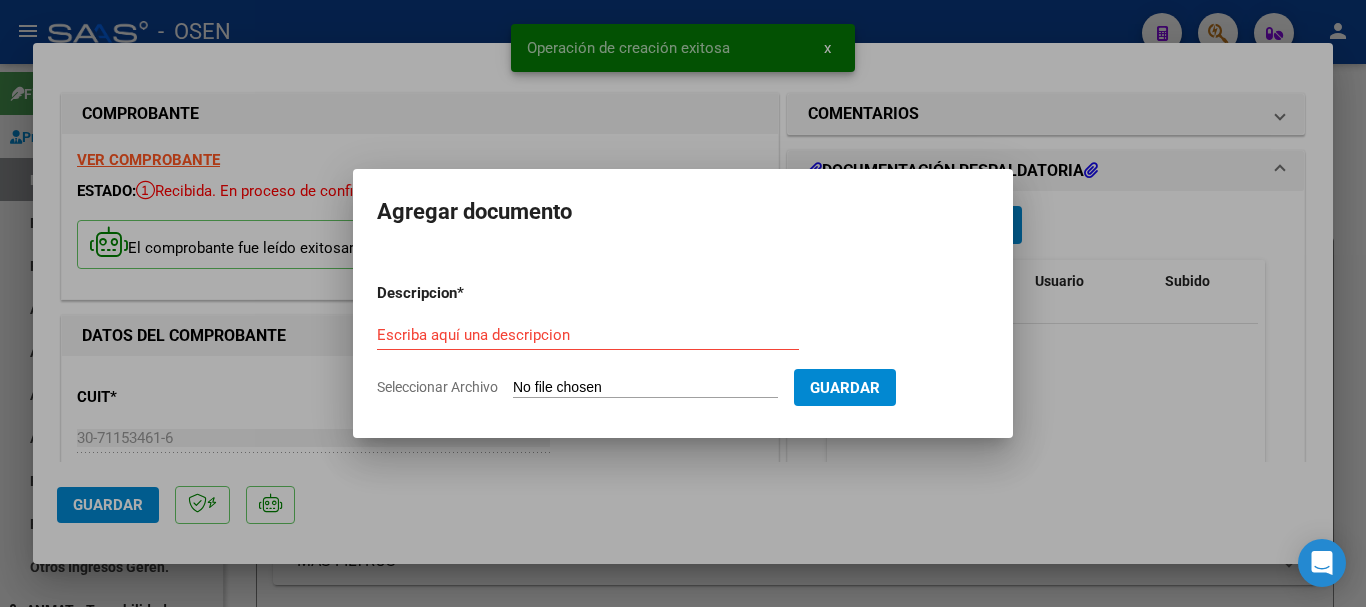 click on "Seleccionar Archivo" at bounding box center [645, 388] 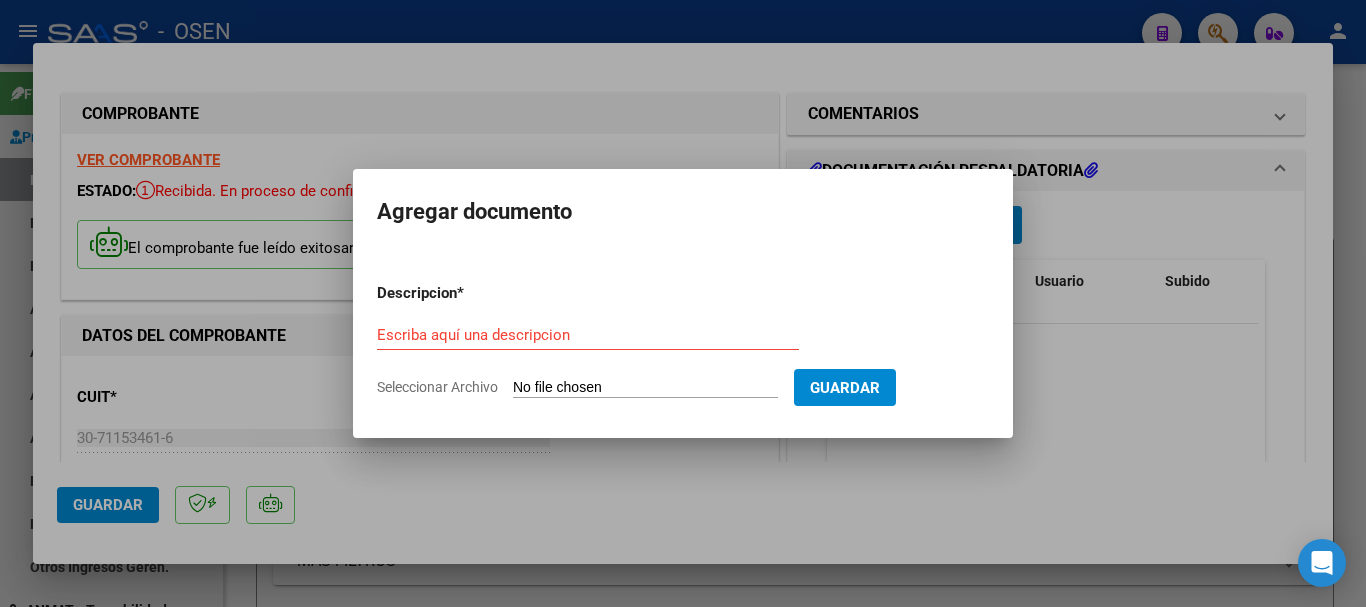 type on "C:\fakepath\137241-DOC-B-00138-00013628.pdf" 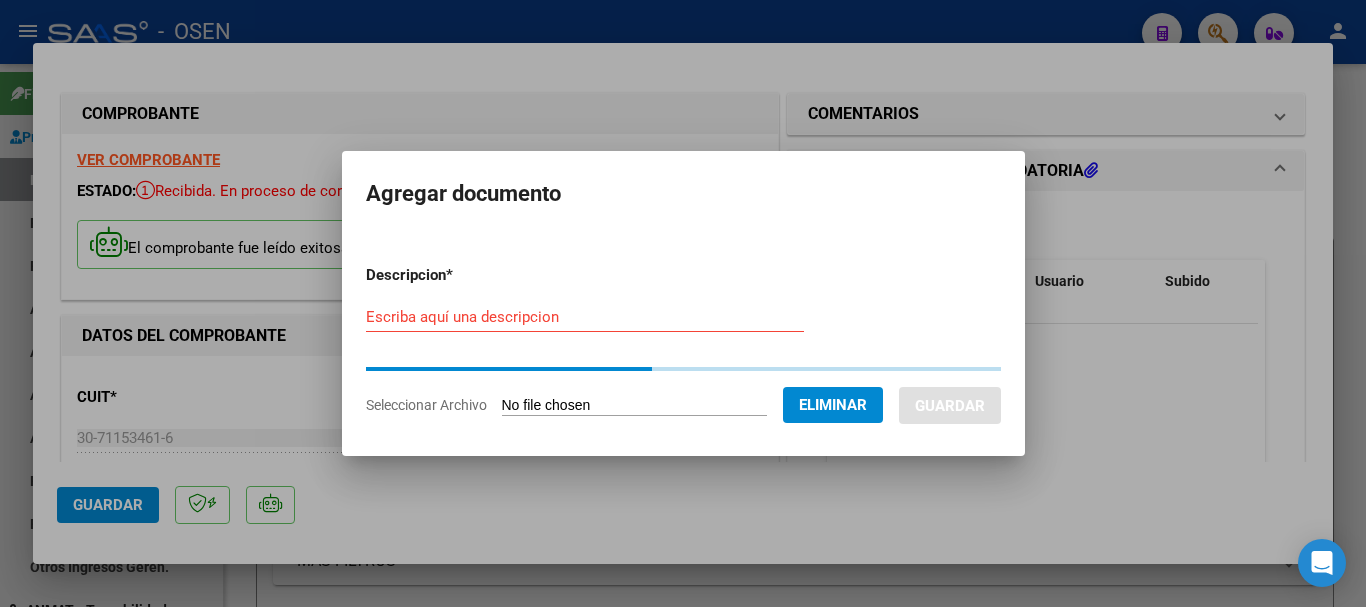 click on "Escriba aquí una descripcion" at bounding box center [585, 317] 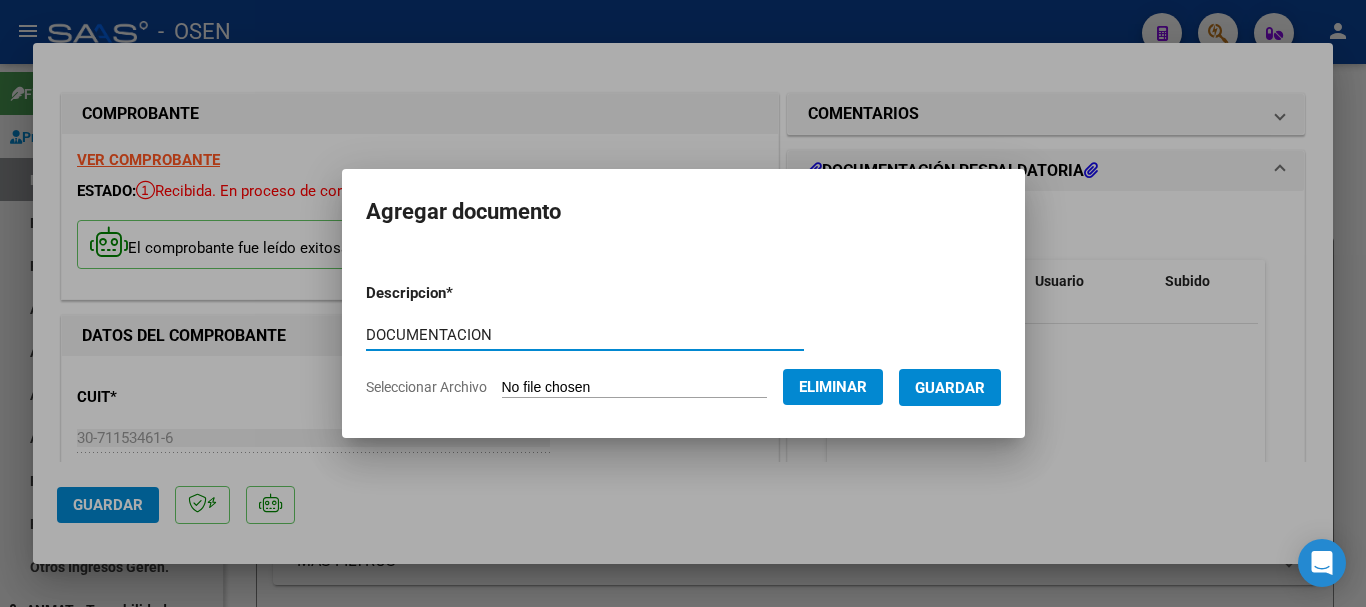 type on "DOCUMENTACION" 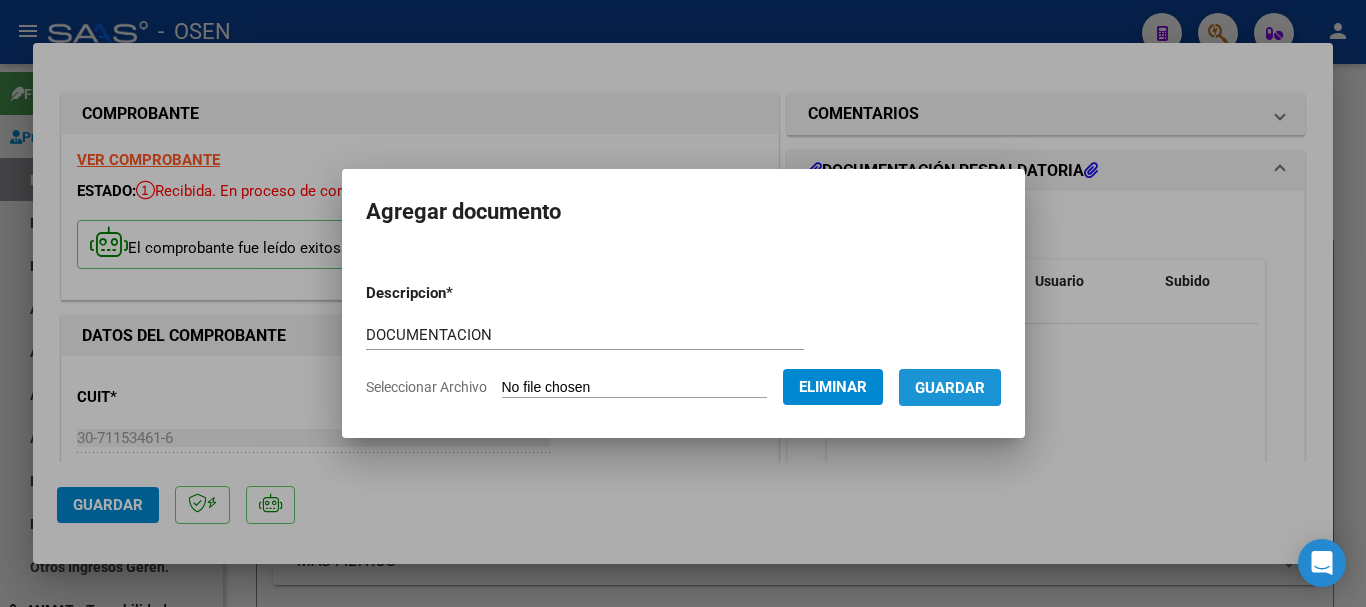 click on "Guardar" at bounding box center [950, 388] 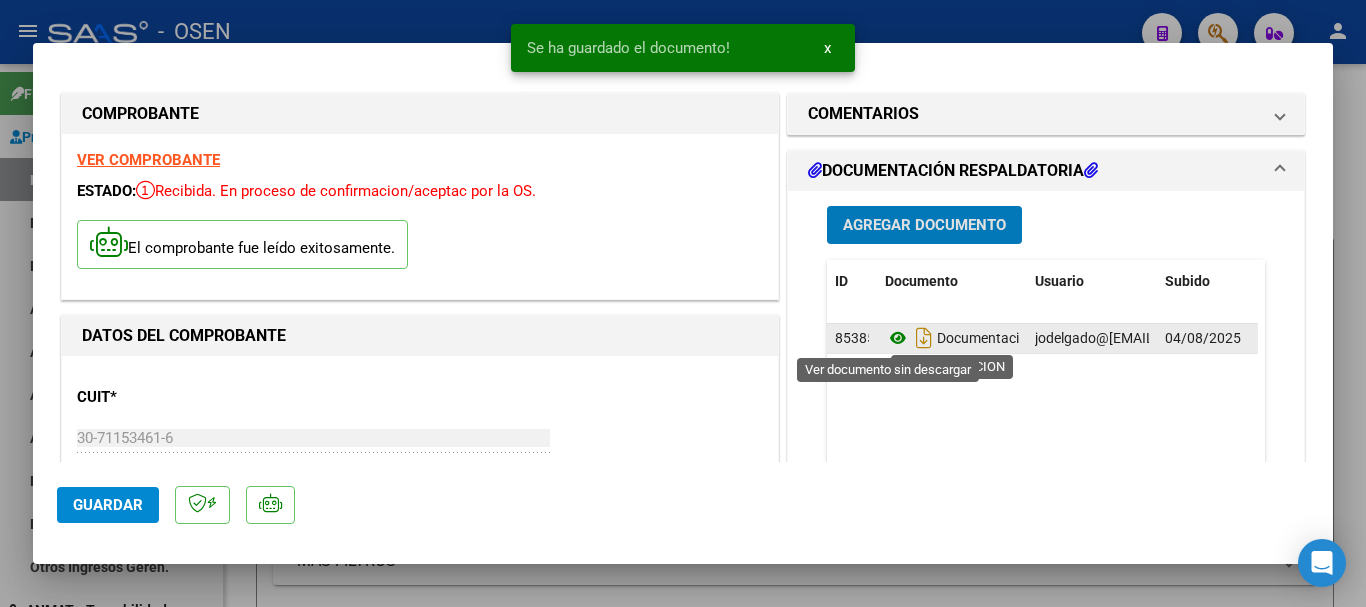 click 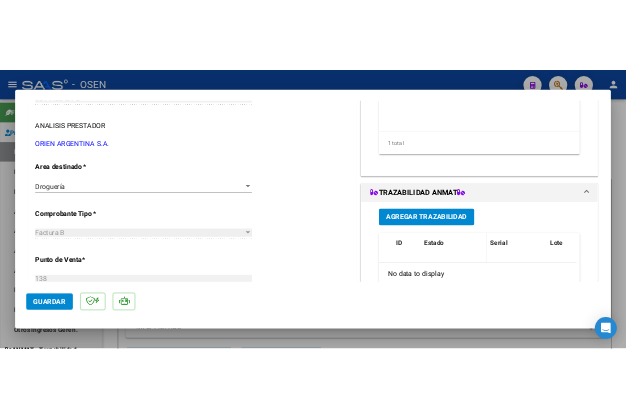 scroll, scrollTop: 400, scrollLeft: 0, axis: vertical 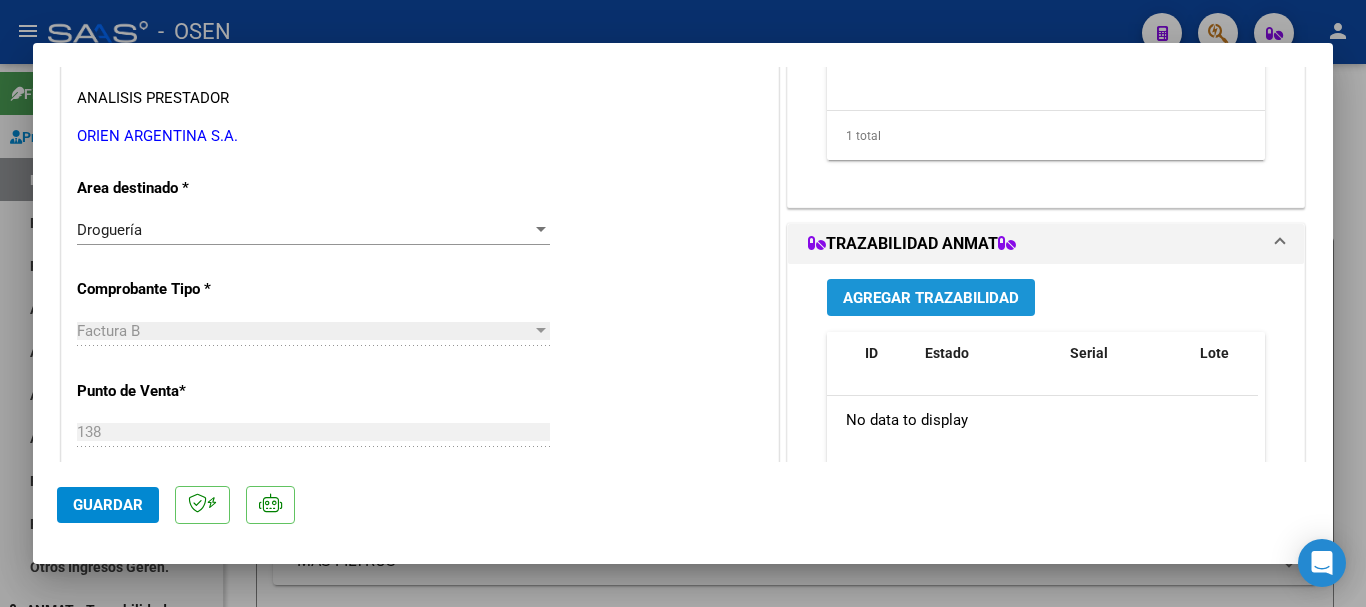 click on "Agregar Trazabilidad" at bounding box center [931, 298] 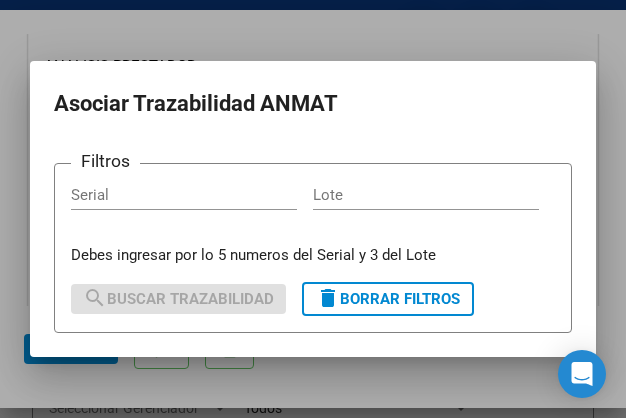 click on "Serial" at bounding box center [184, 195] 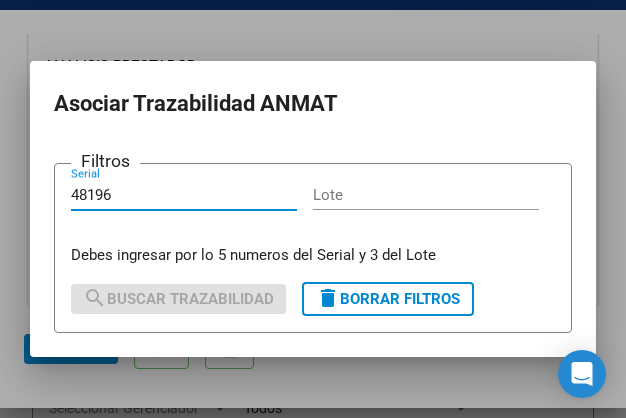 type on "48196" 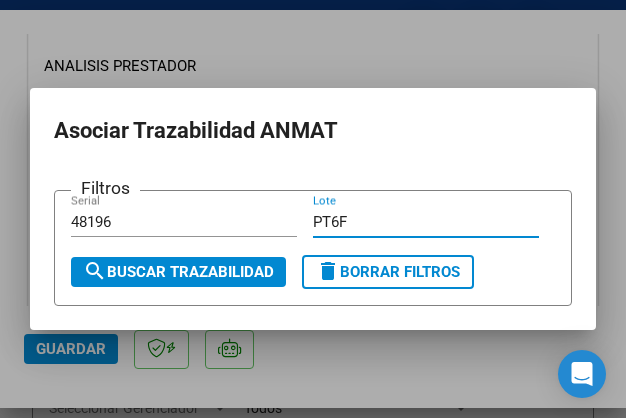 type on "PT6F" 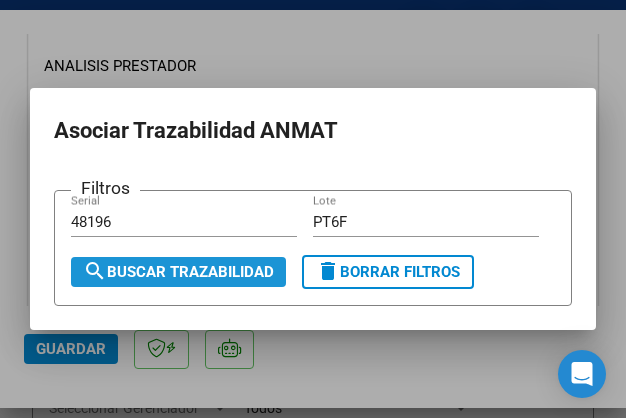 click on "search  Buscar Trazabilidad" at bounding box center (178, 272) 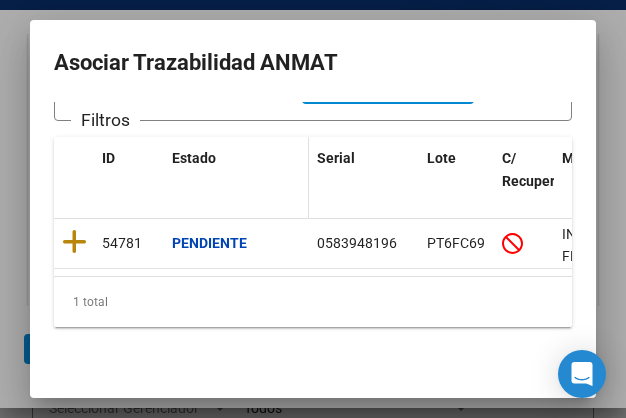 scroll, scrollTop: 133, scrollLeft: 0, axis: vertical 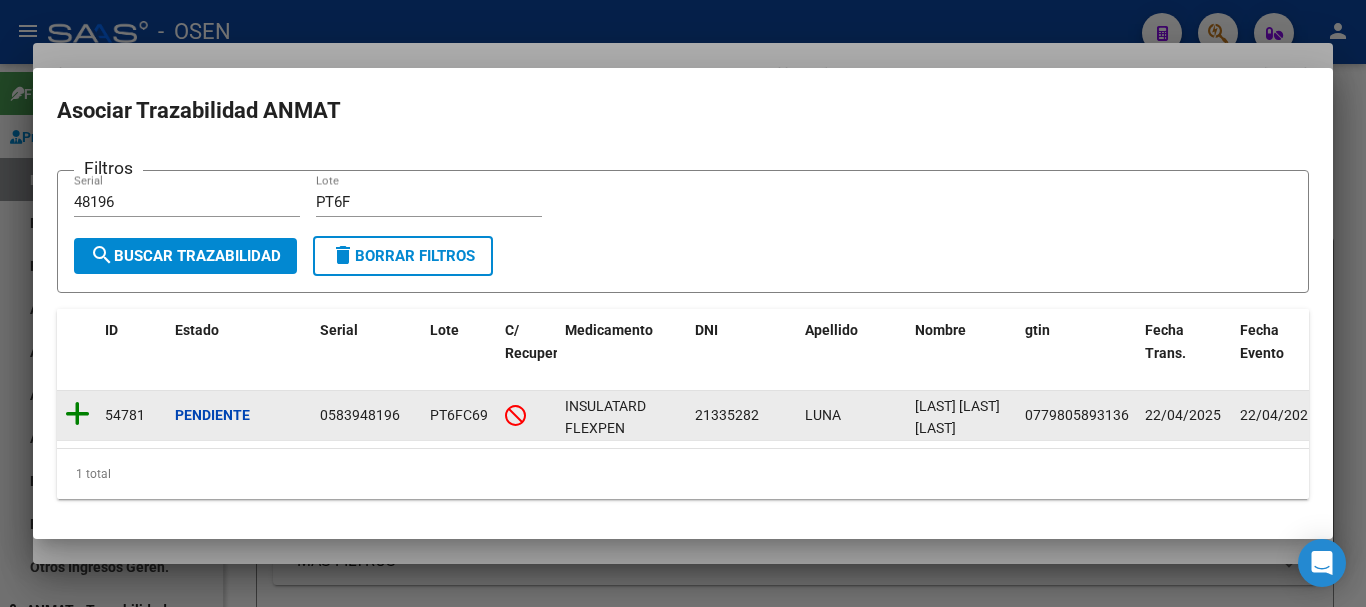 click 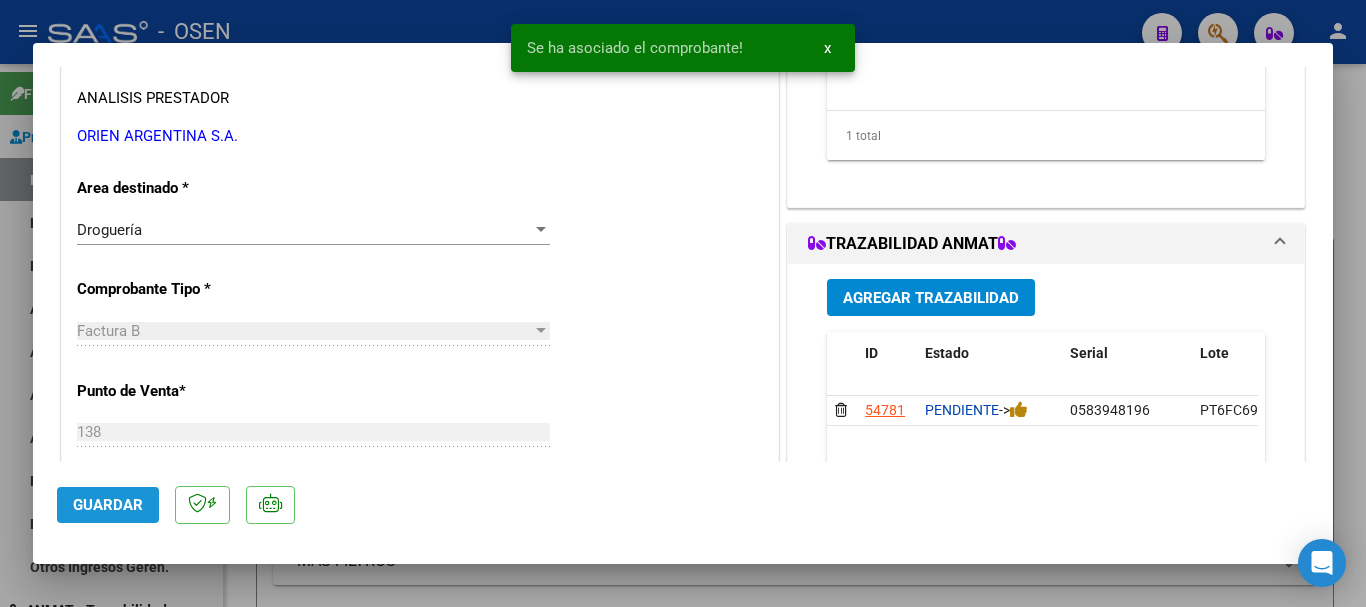 click on "Guardar" 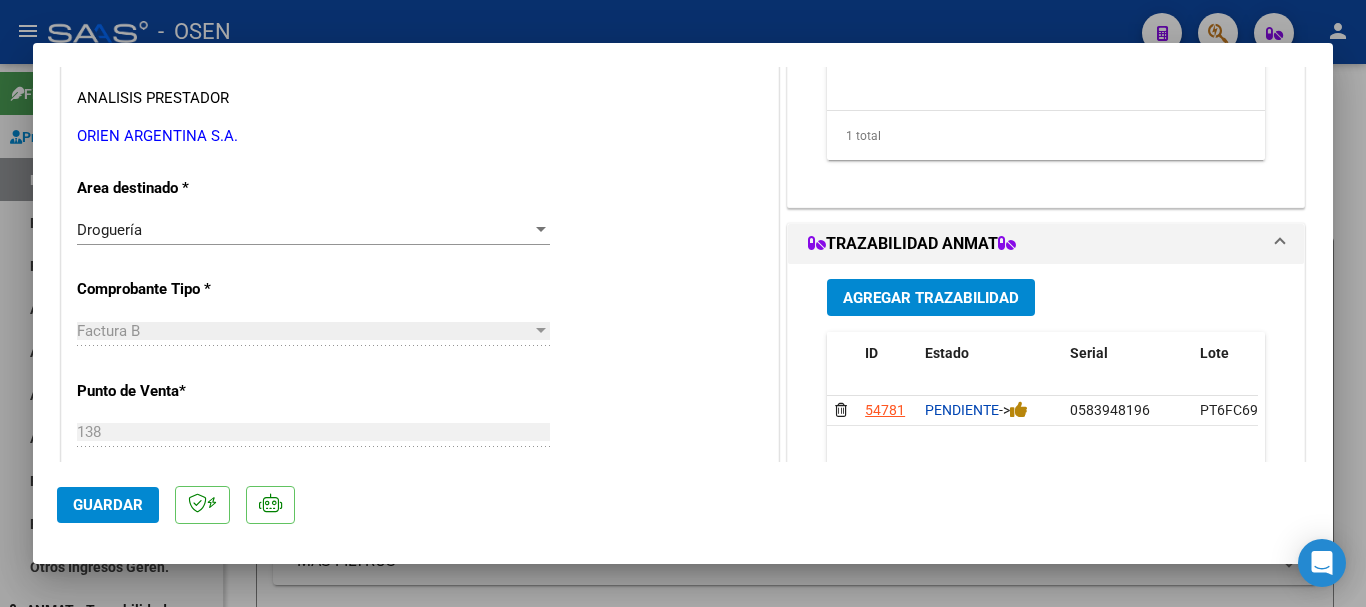 type 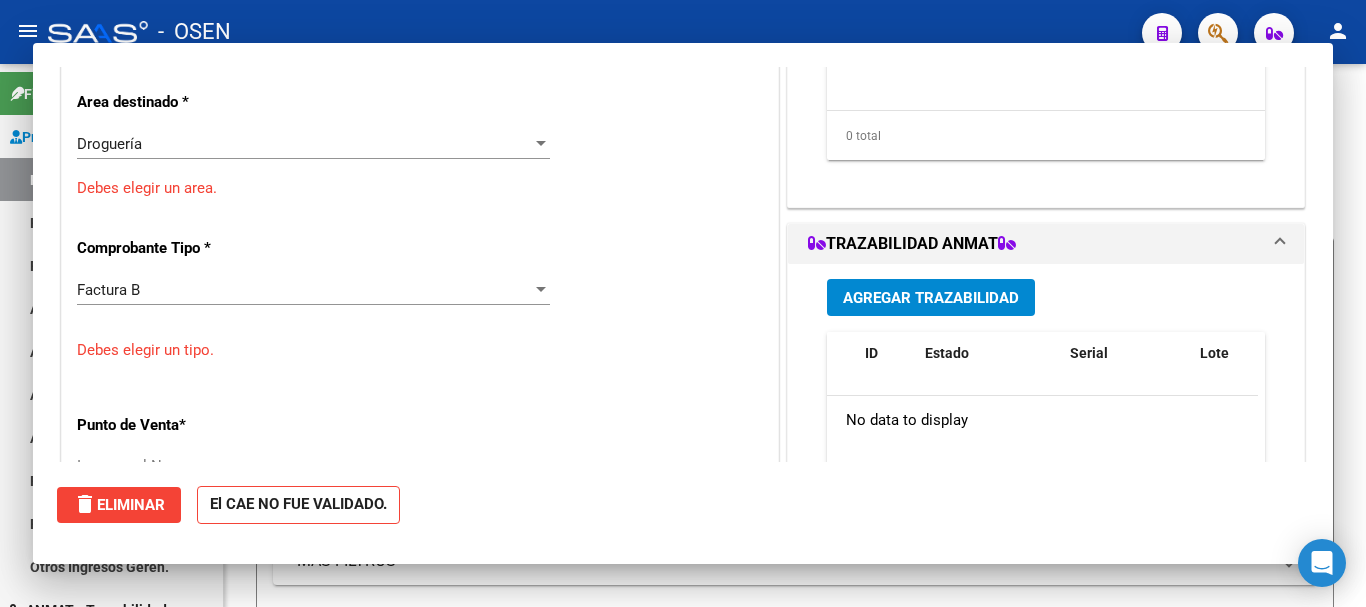 scroll, scrollTop: 339, scrollLeft: 0, axis: vertical 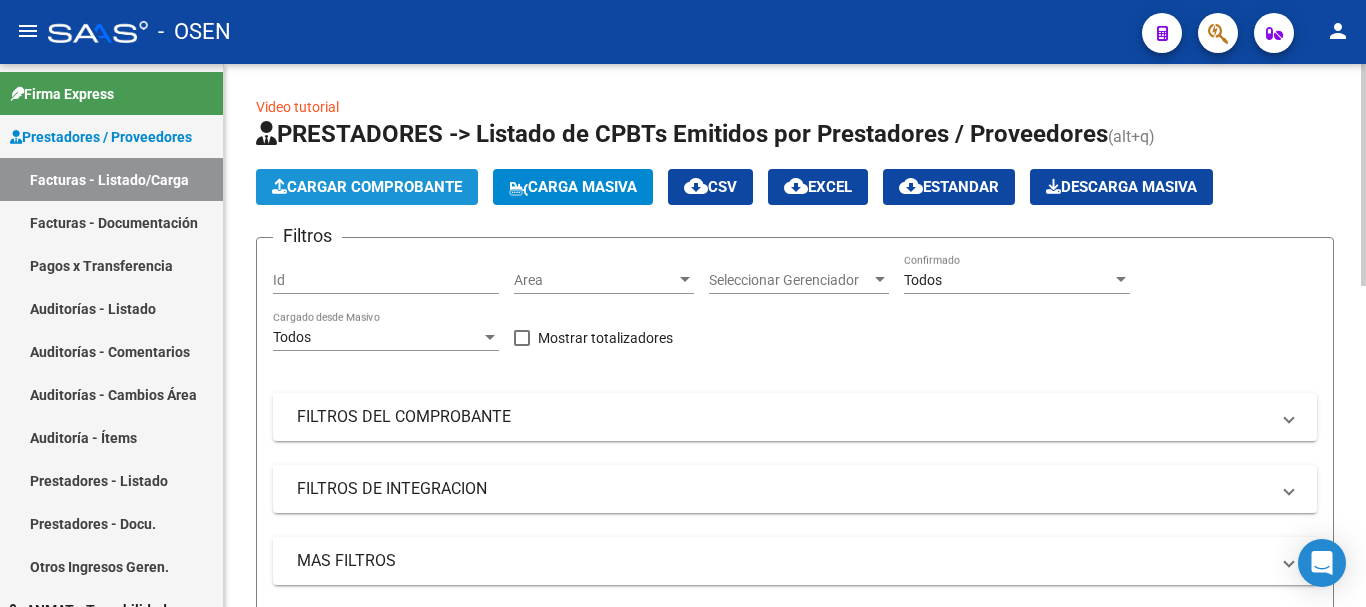 click on "Cargar Comprobante" 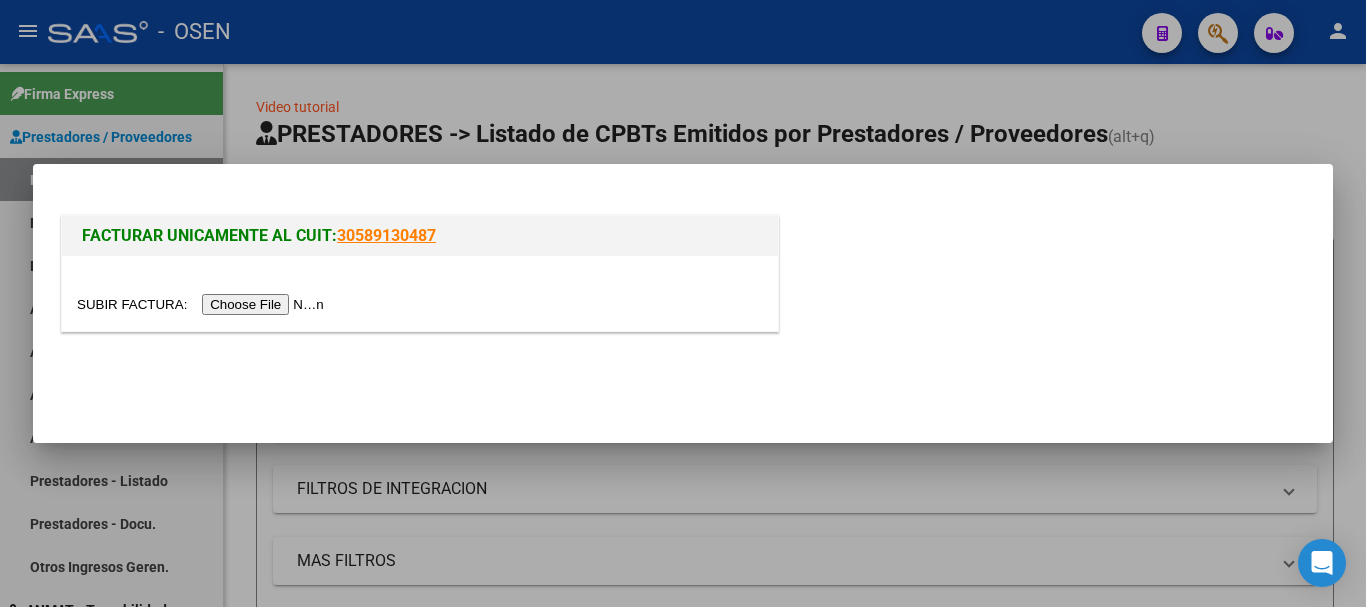 click at bounding box center [203, 304] 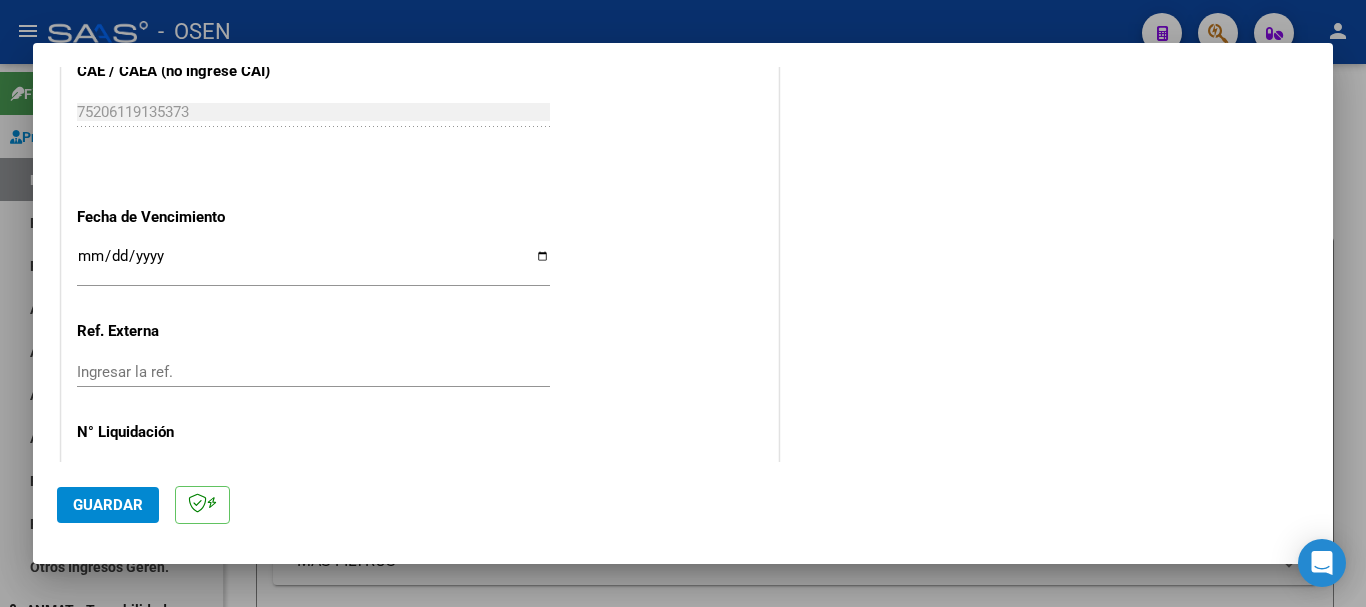 scroll, scrollTop: 1100, scrollLeft: 0, axis: vertical 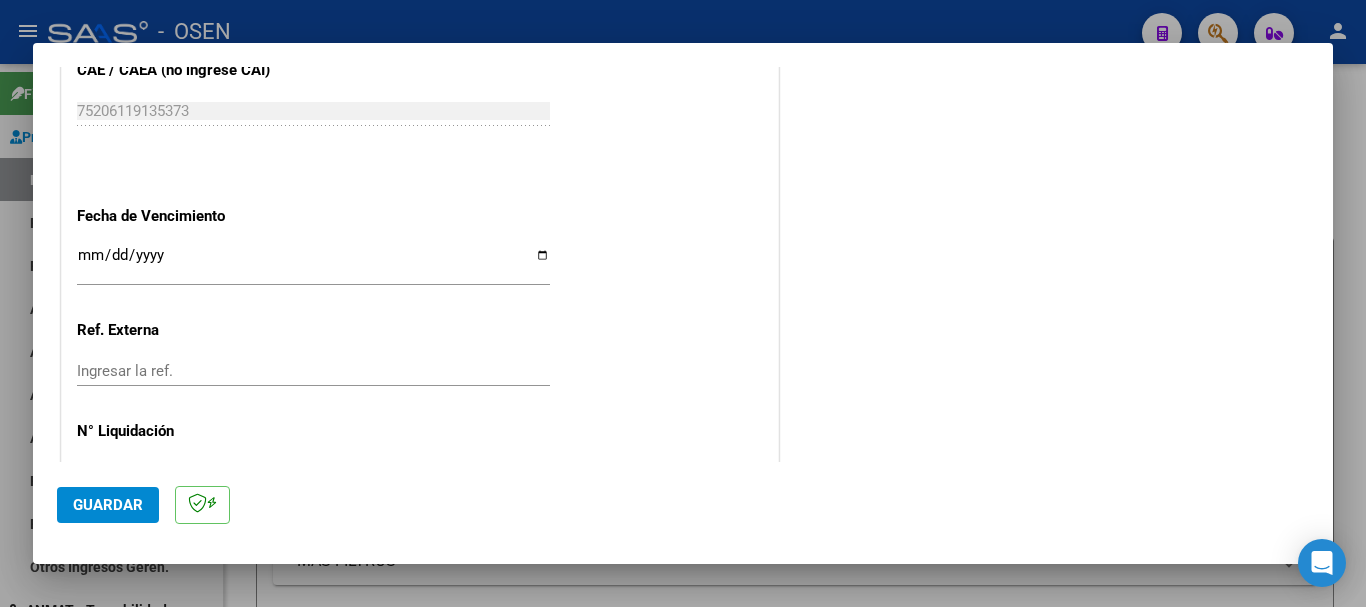 click on "Ingresar la fecha" at bounding box center (313, 263) 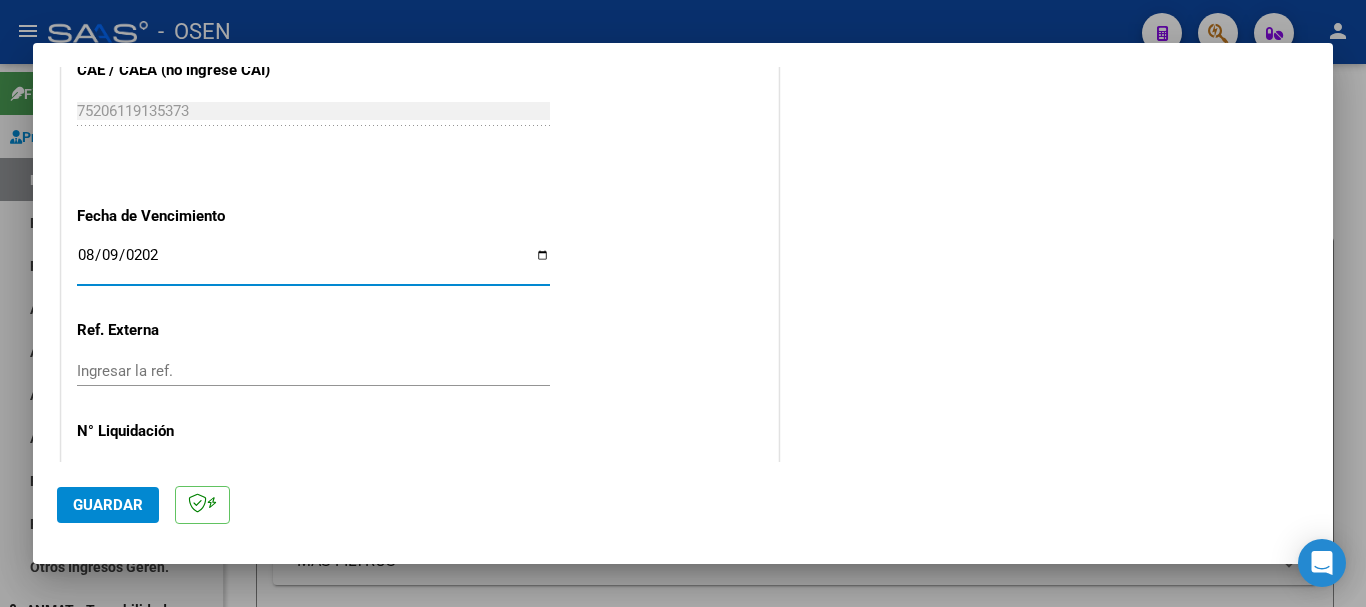 type on "2025-08-09" 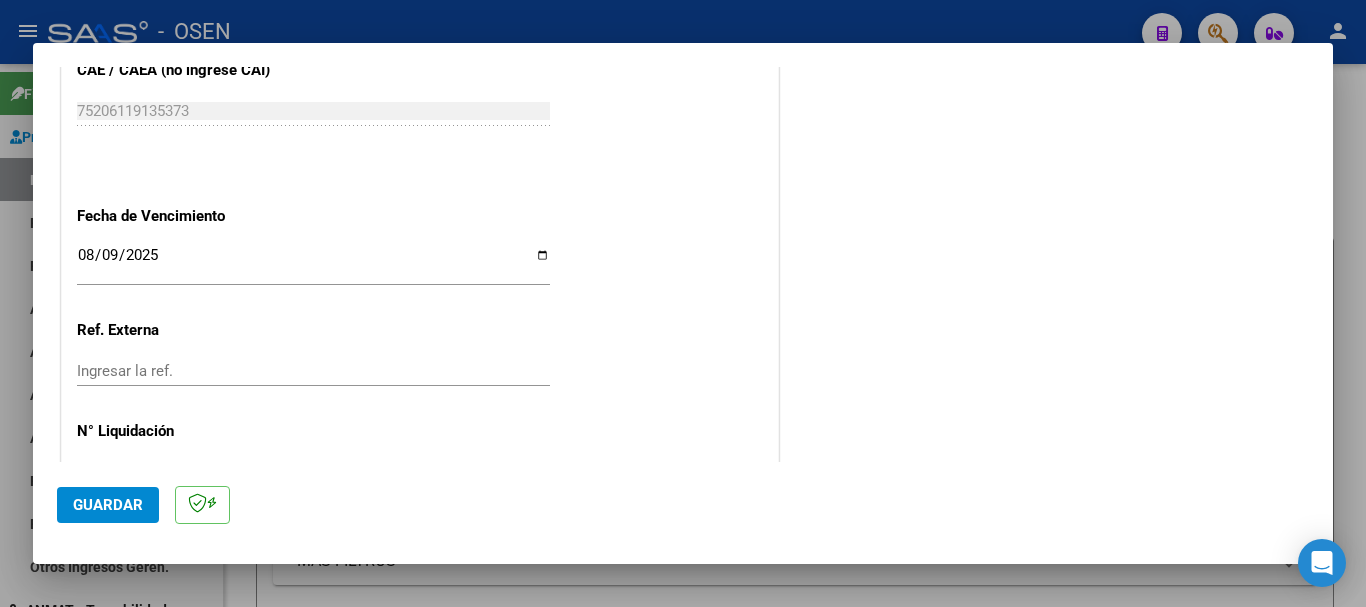 scroll, scrollTop: 1000, scrollLeft: 0, axis: vertical 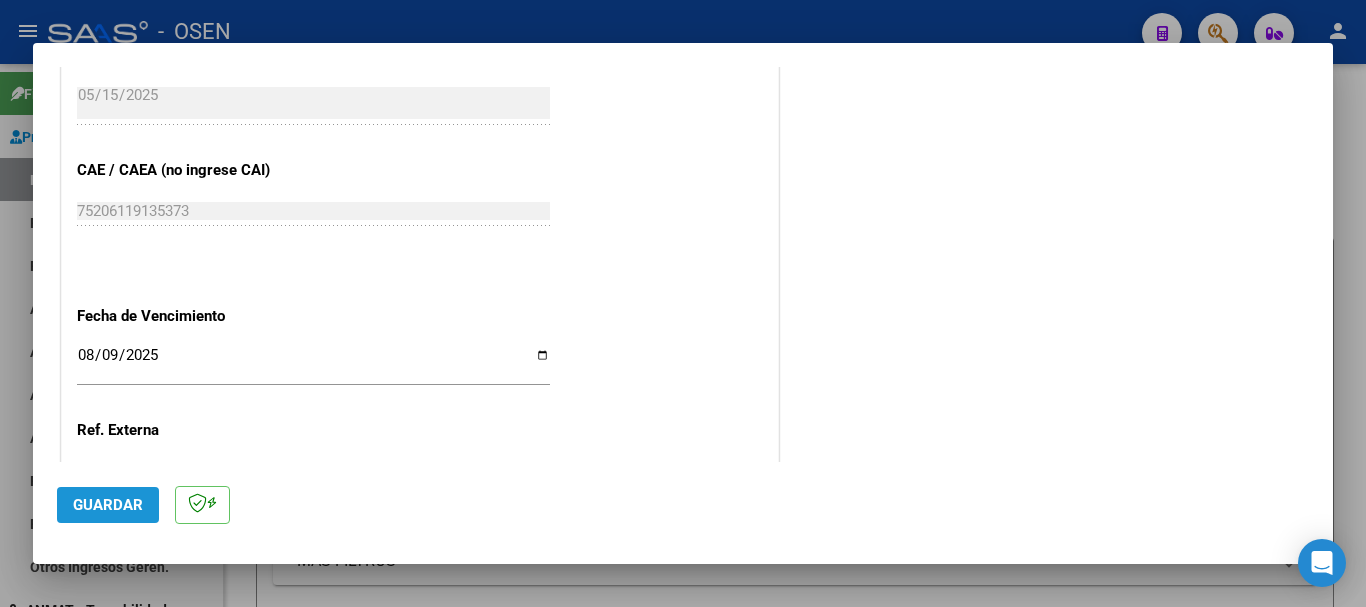 click on "Guardar" 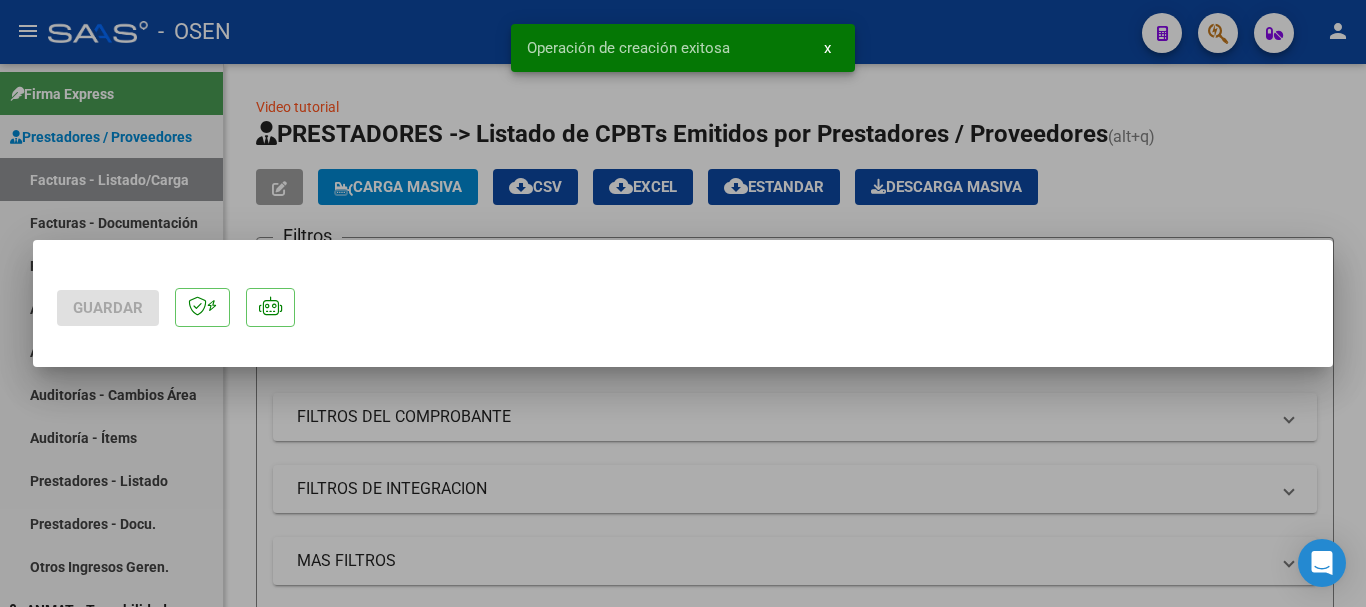 scroll, scrollTop: 0, scrollLeft: 0, axis: both 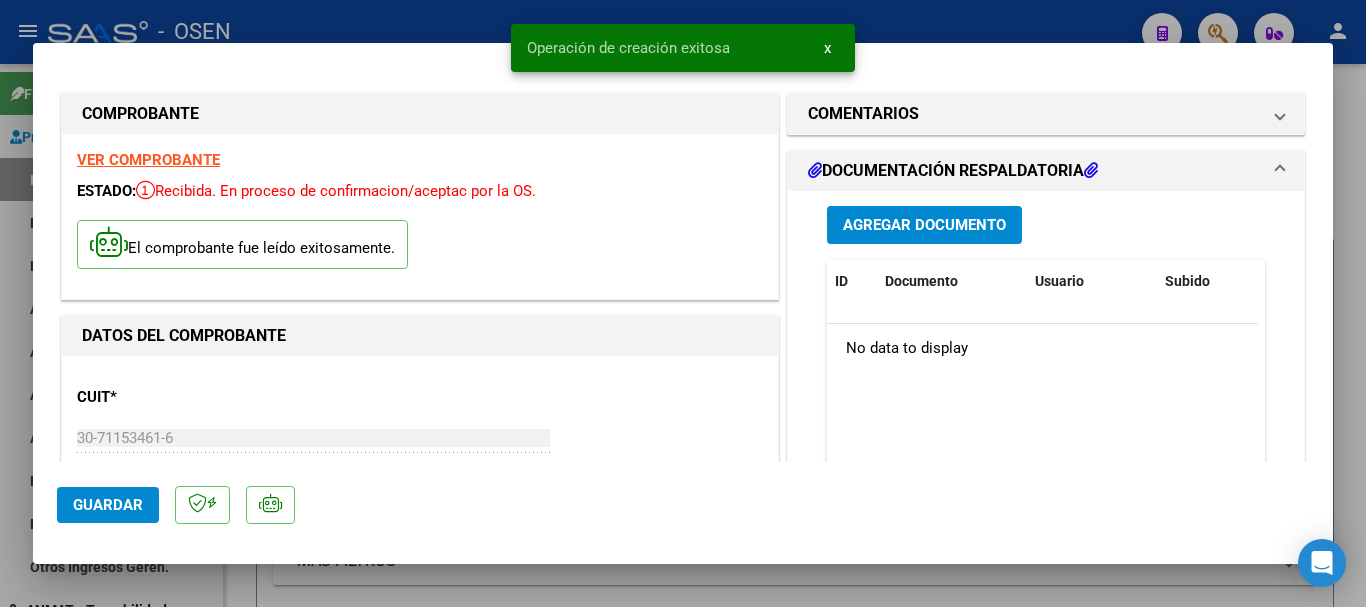 click on "Agregar Documento" at bounding box center [924, 226] 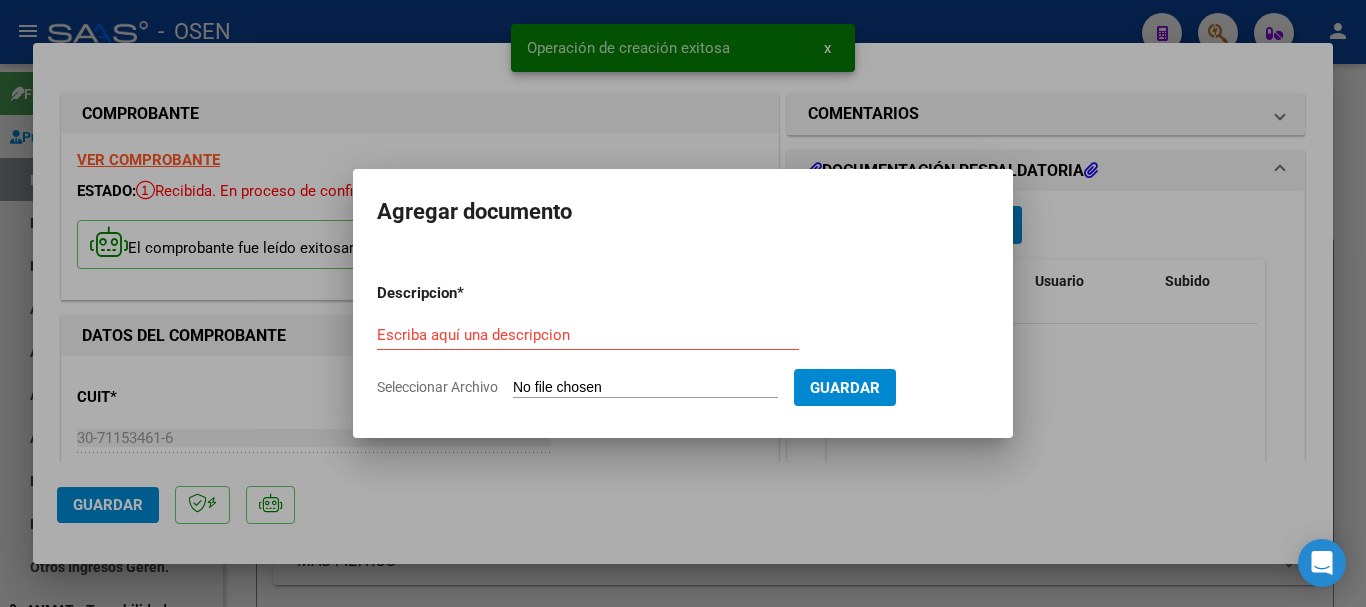 click on "Seleccionar Archivo" at bounding box center (645, 388) 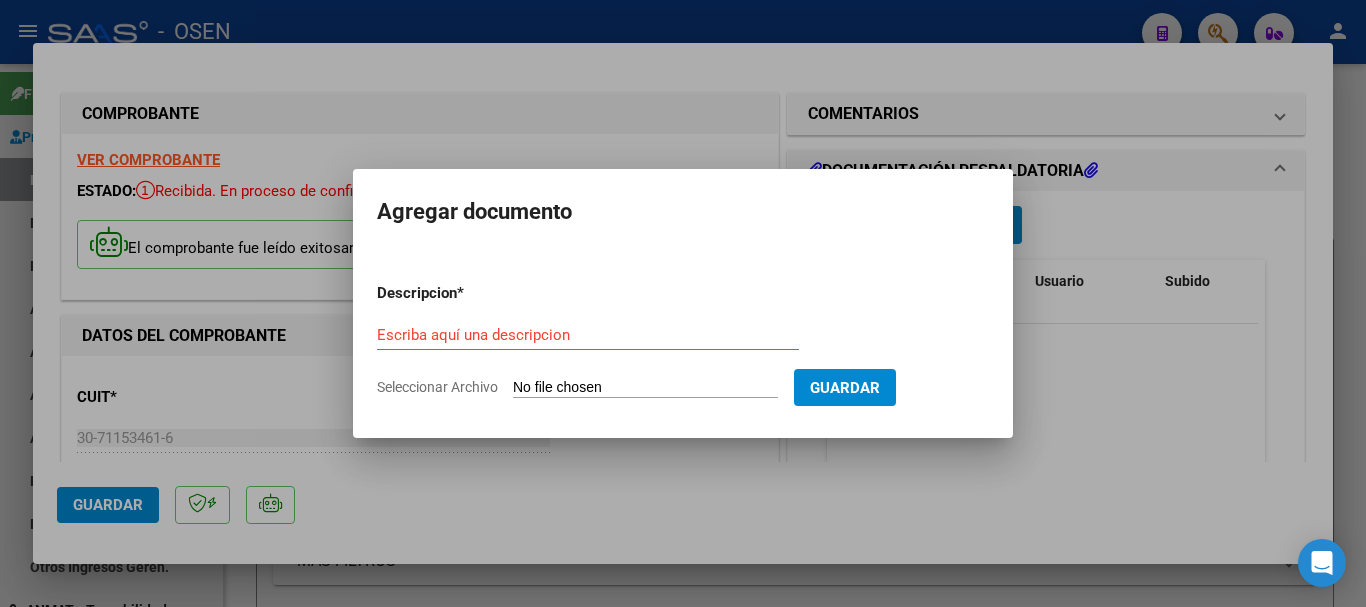type on "C:\fakepath\137241-DOC-B-00138-00014366.pdf" 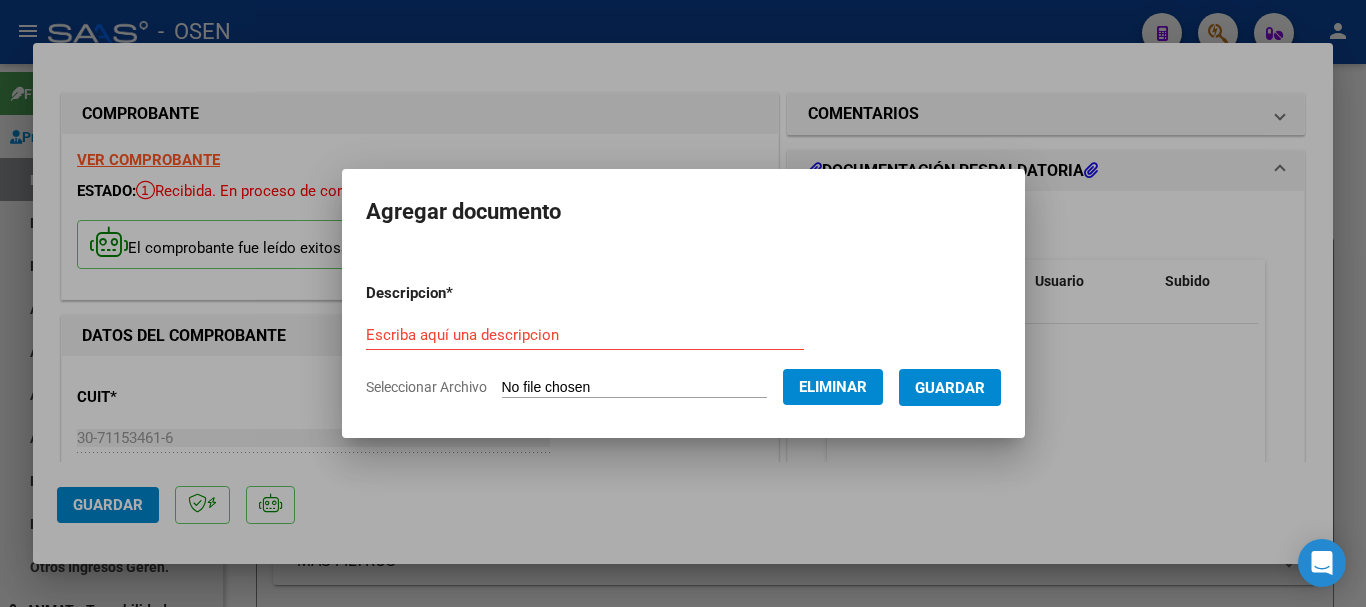 click on "Escriba aquí una descripcion" at bounding box center (585, 335) 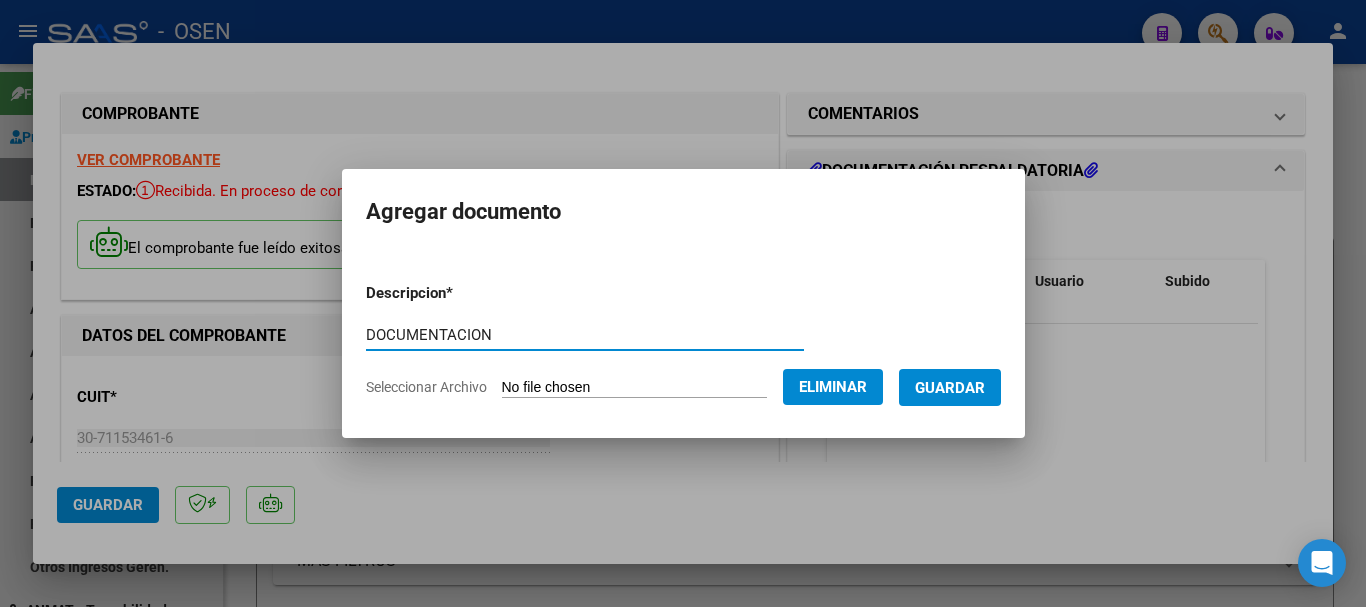 type on "DOCUMENTACION" 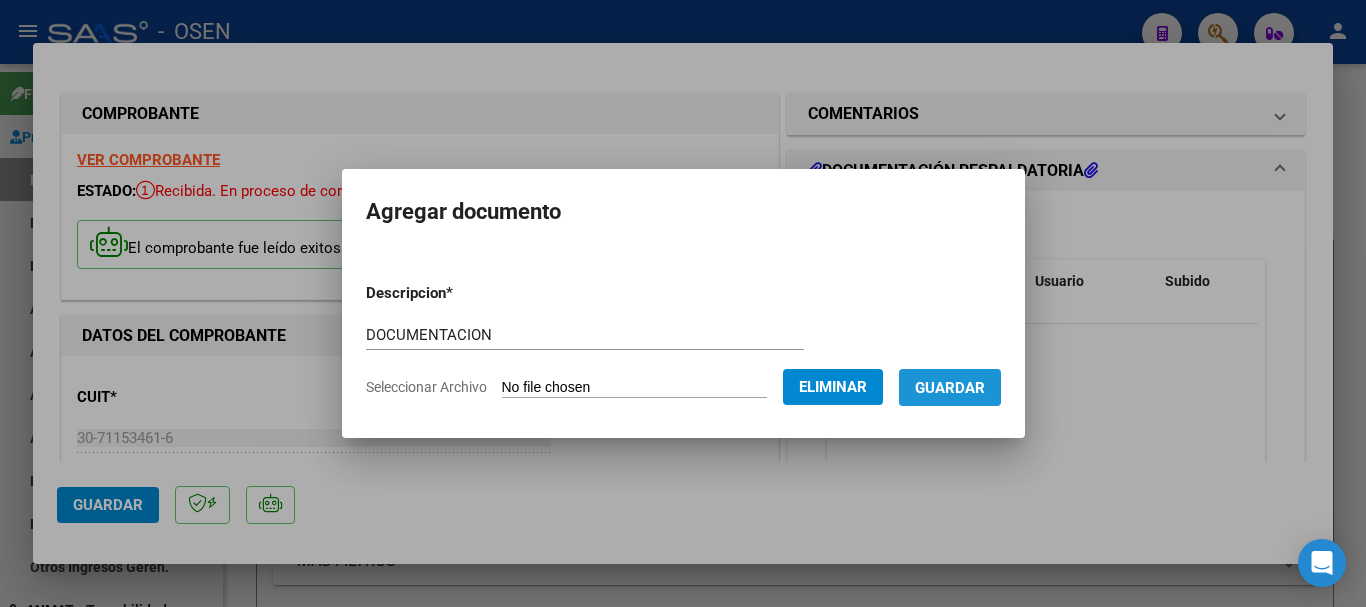 click on "Guardar" at bounding box center [950, 388] 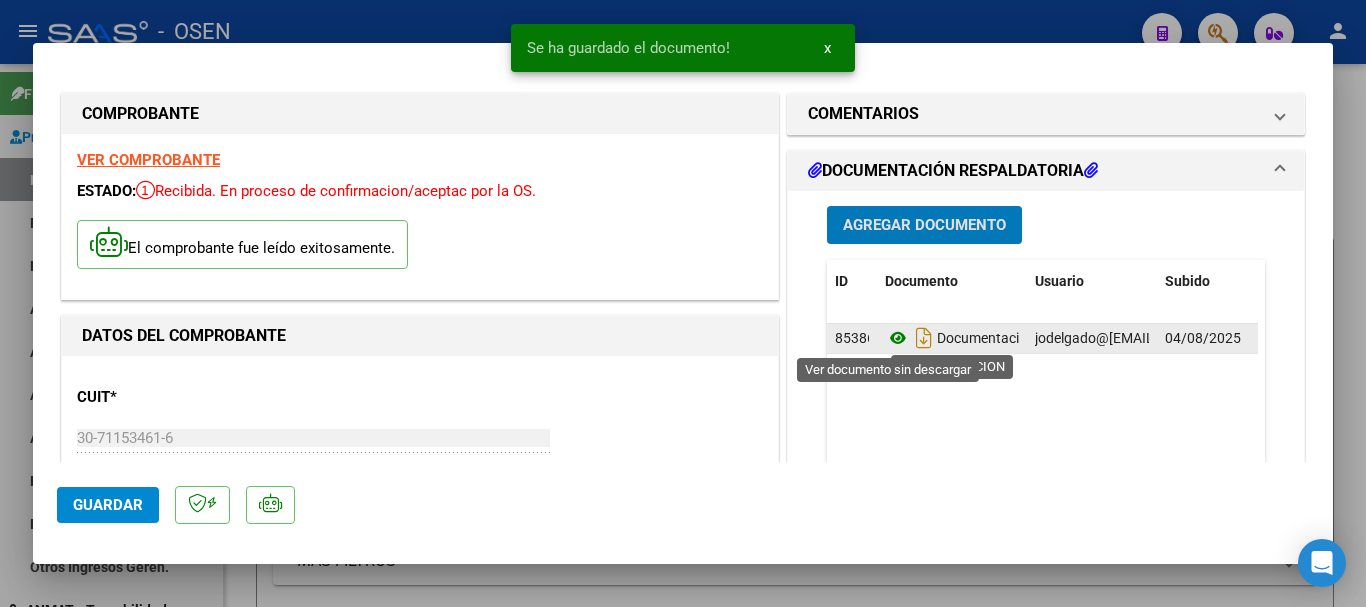click 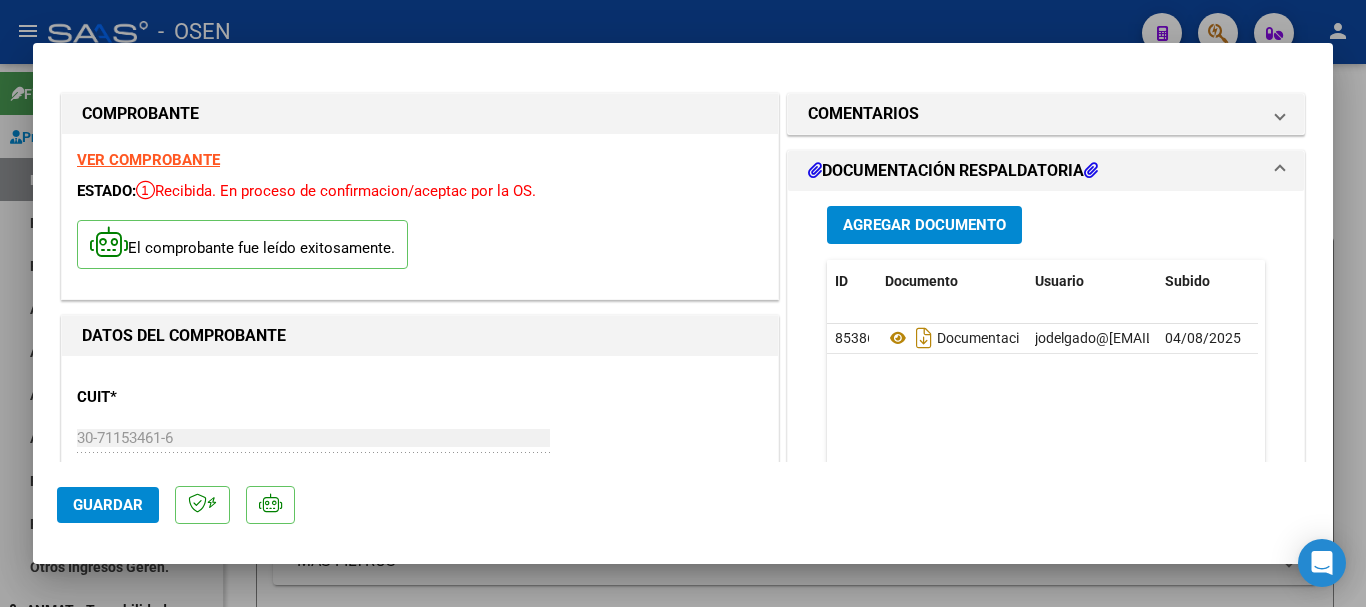 click on "Guardar" 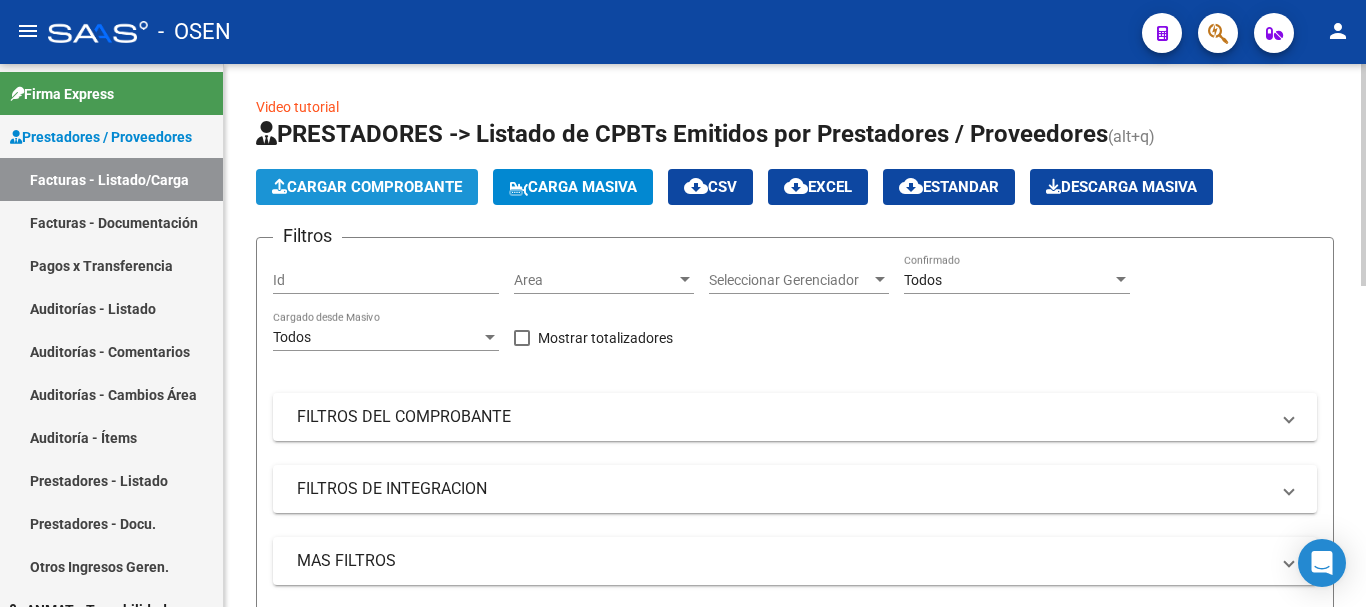 click on "Cargar Comprobante" 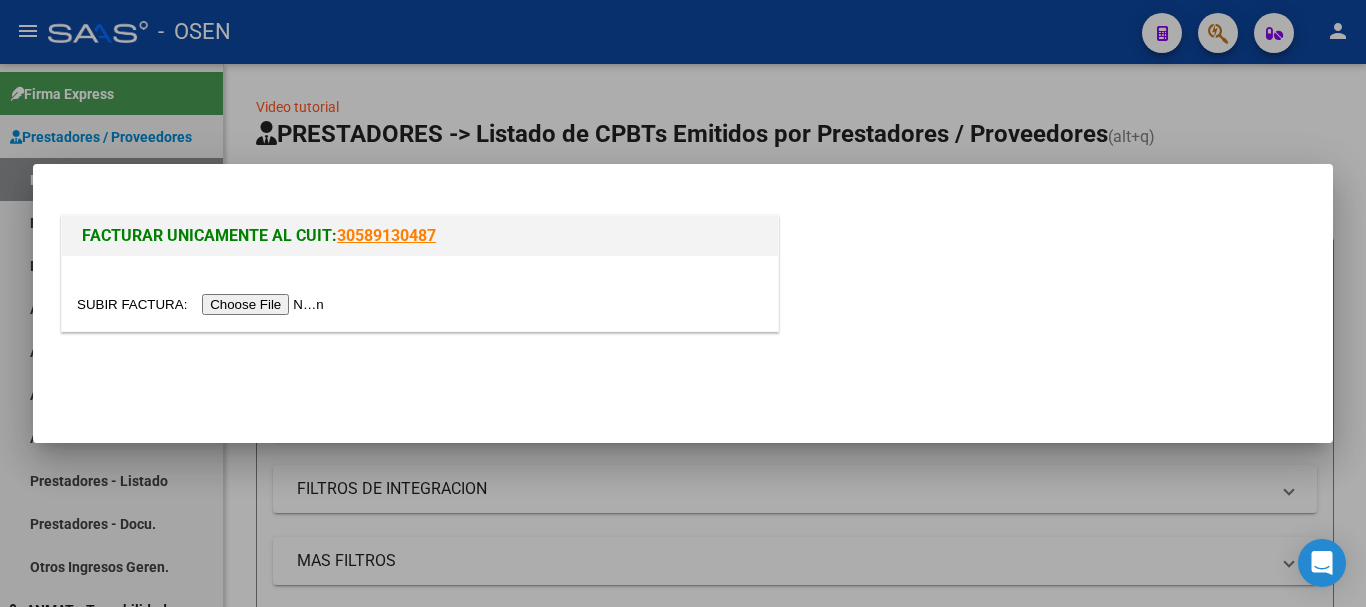 click at bounding box center (203, 304) 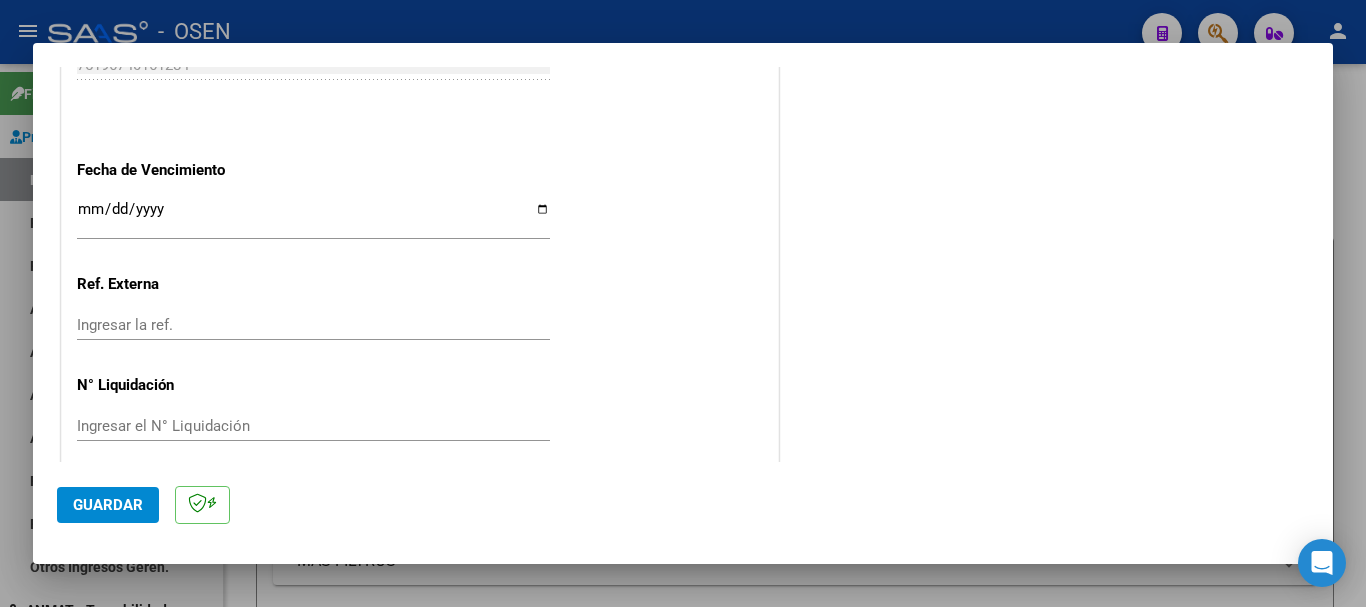 scroll, scrollTop: 1164, scrollLeft: 0, axis: vertical 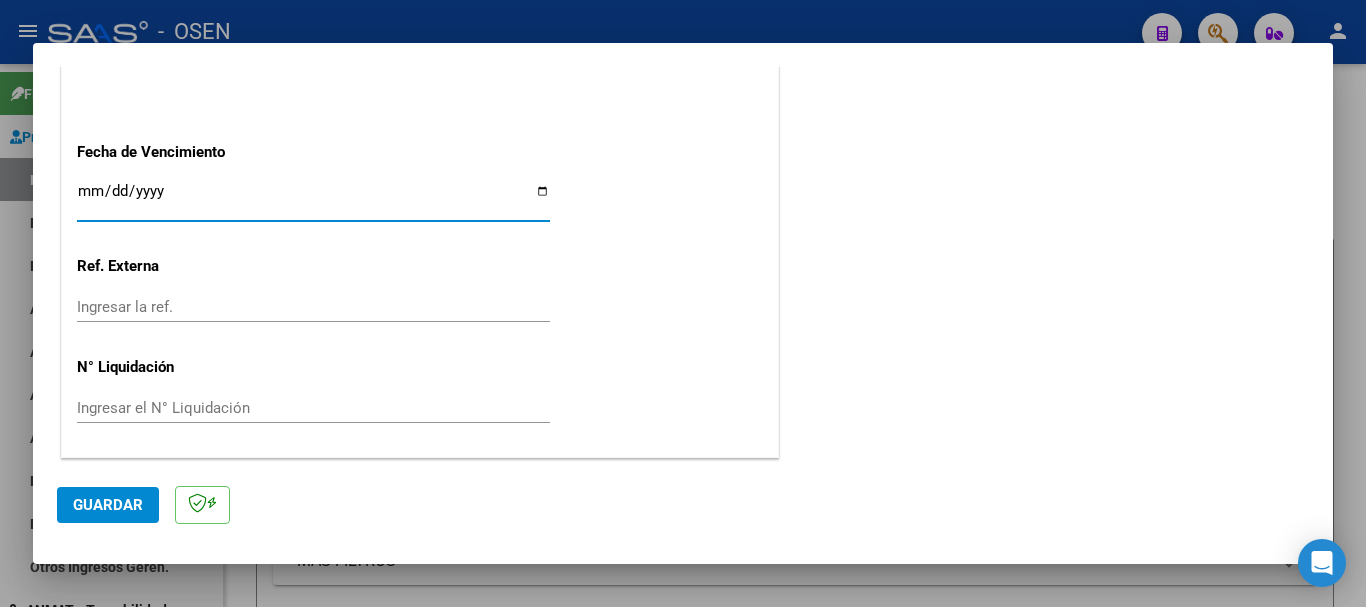 drag, startPoint x: 86, startPoint y: 188, endPoint x: 420, endPoint y: 298, distance: 351.64755 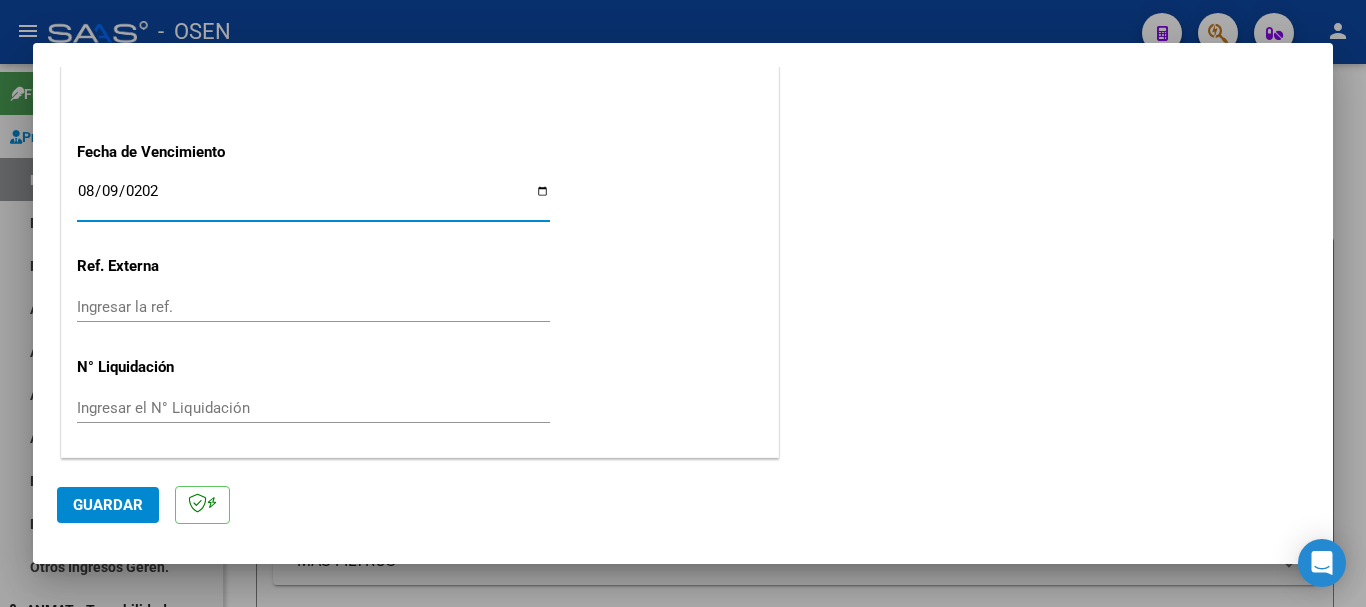 type on "2025-08-09" 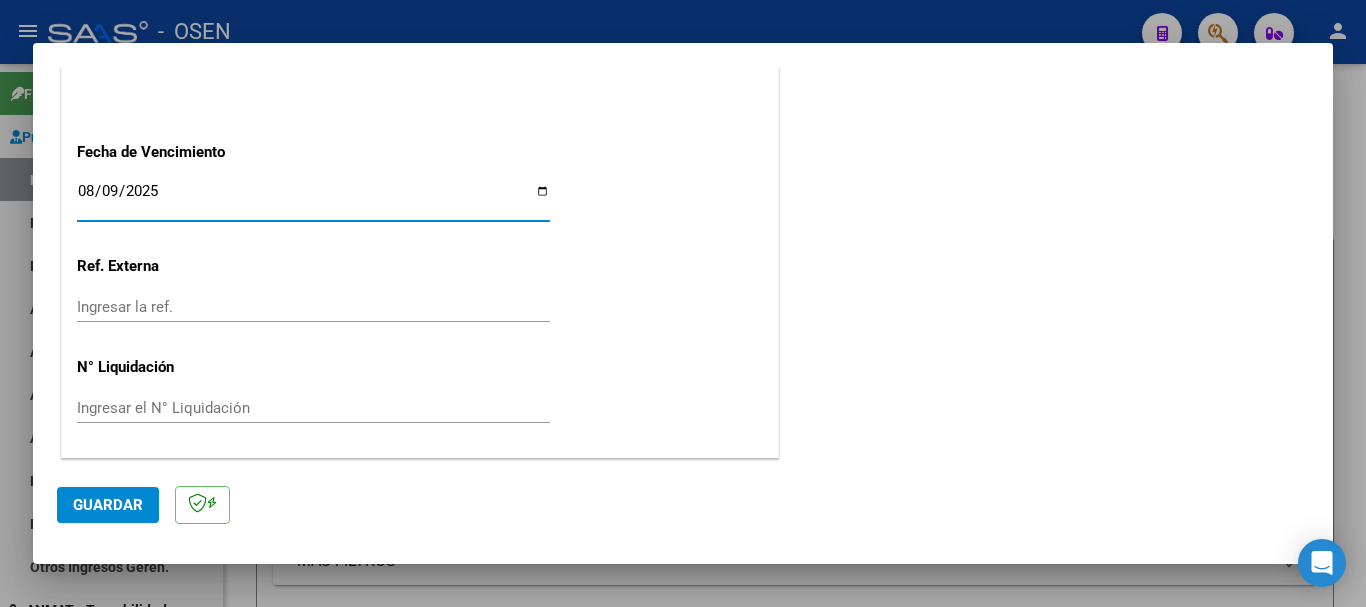 click on "Guardar" 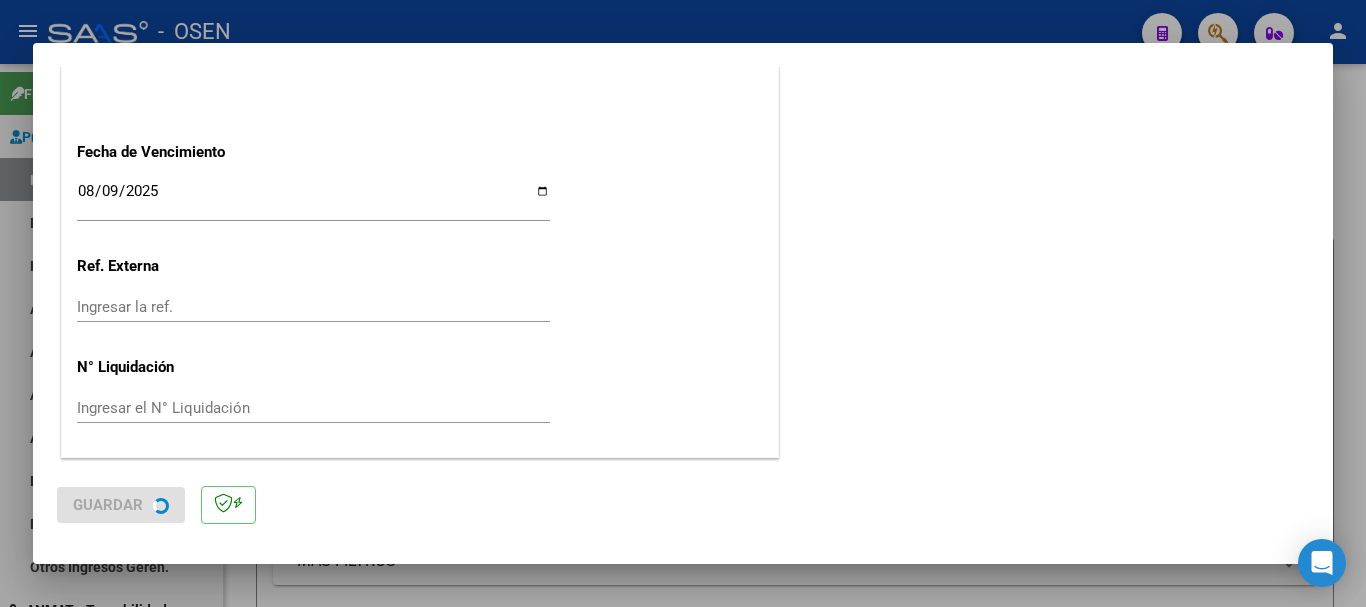 scroll, scrollTop: 0, scrollLeft: 0, axis: both 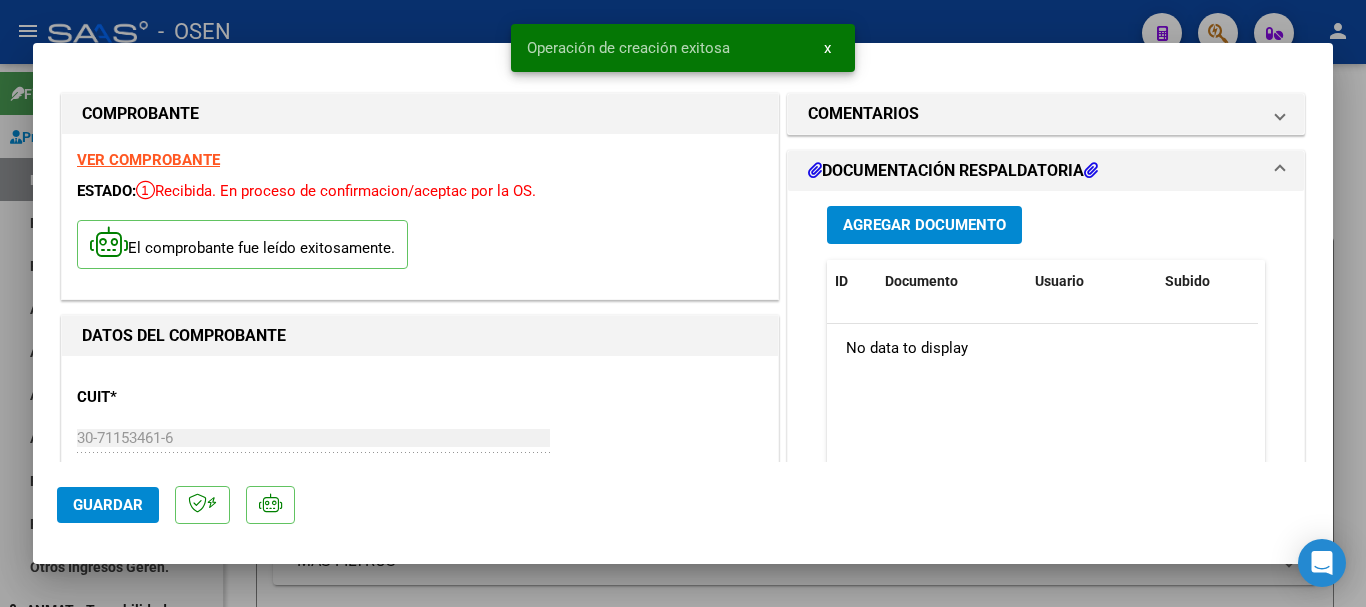click on "Agregar Documento" at bounding box center [924, 226] 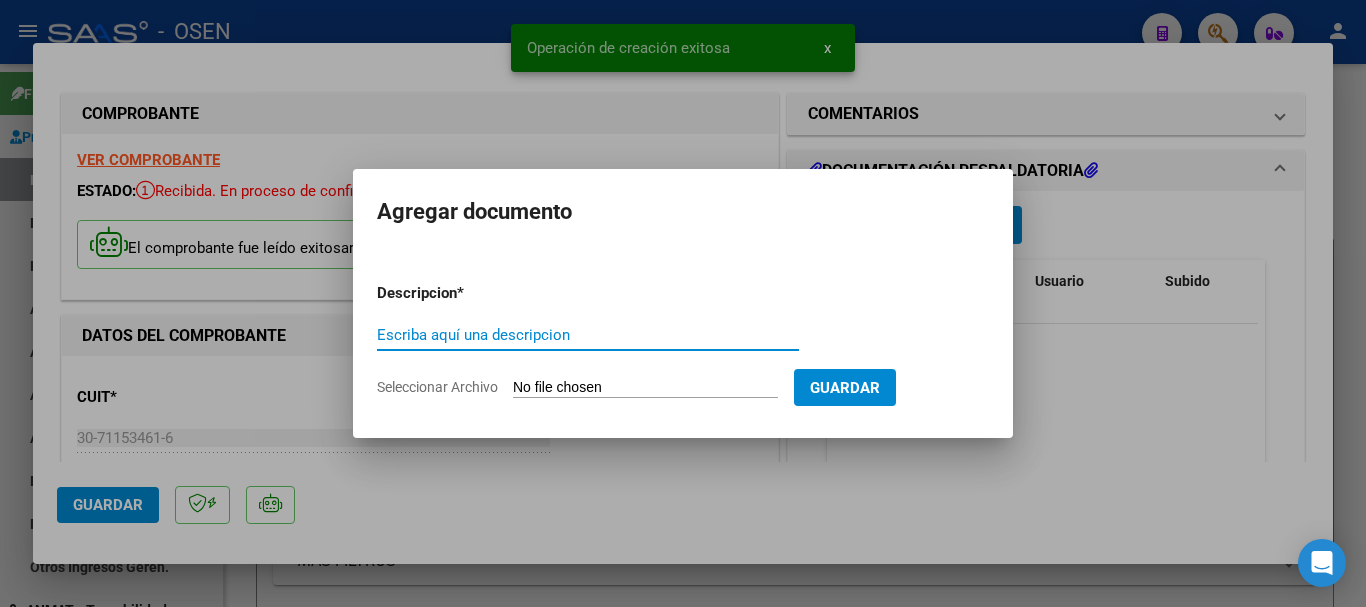 click on "Seleccionar Archivo" at bounding box center (645, 388) 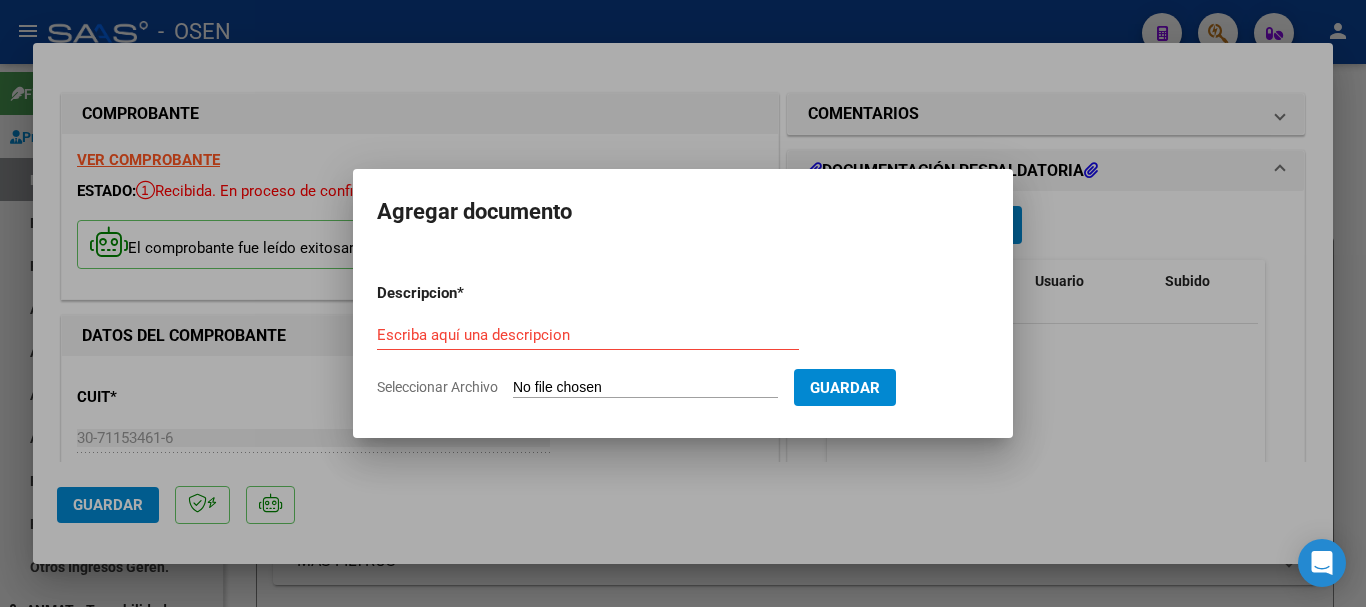 type on "C:\fakepath\137246-DOC-B-00138-00014156.pdf" 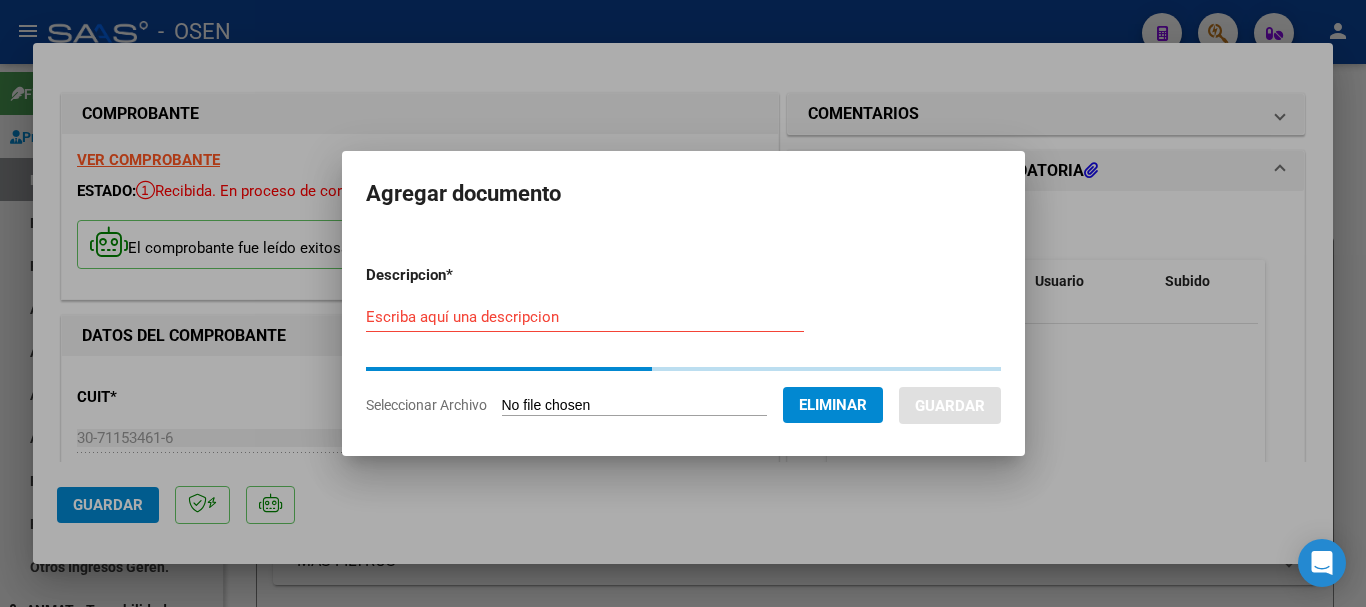 drag, startPoint x: 559, startPoint y: 320, endPoint x: 555, endPoint y: 296, distance: 24.33105 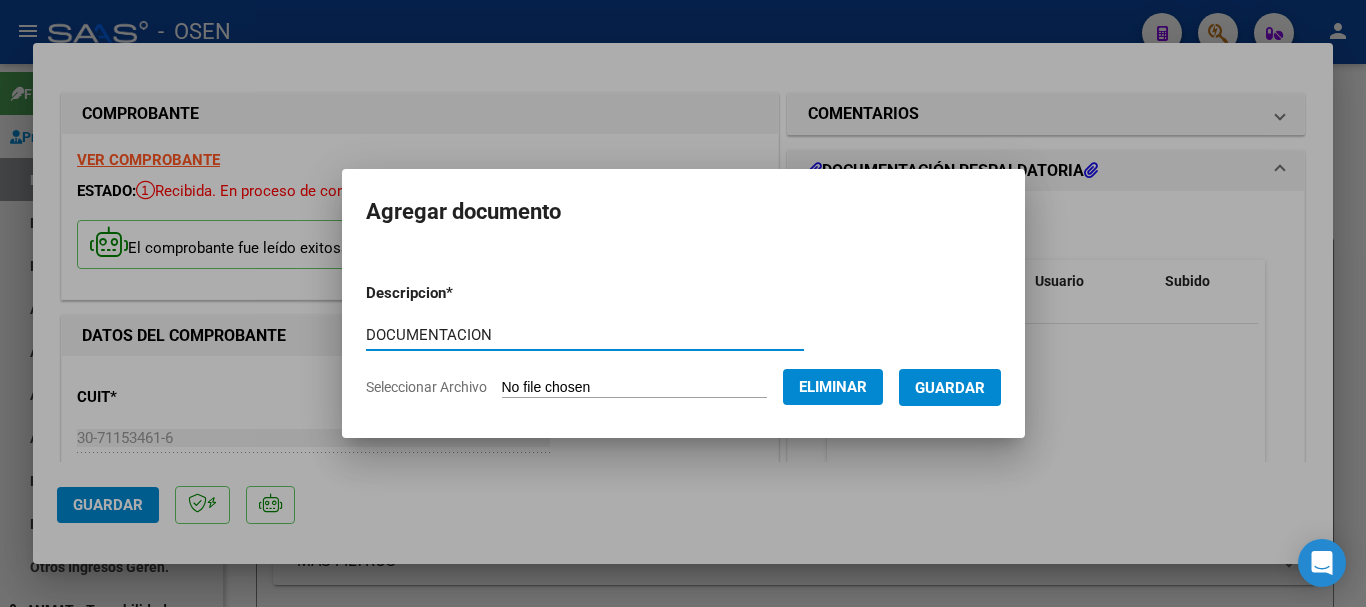 type on "DOCUMENTACION" 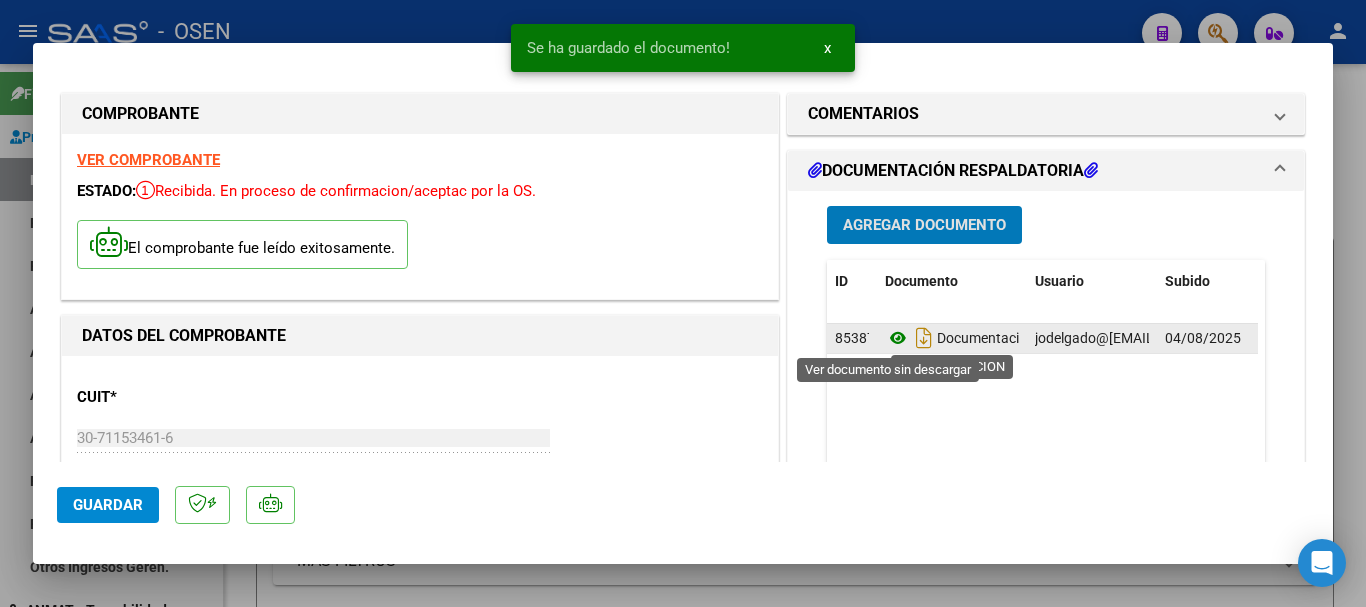 click 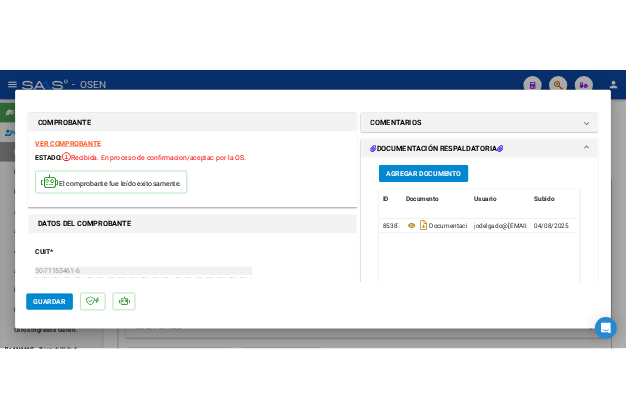 scroll, scrollTop: 300, scrollLeft: 0, axis: vertical 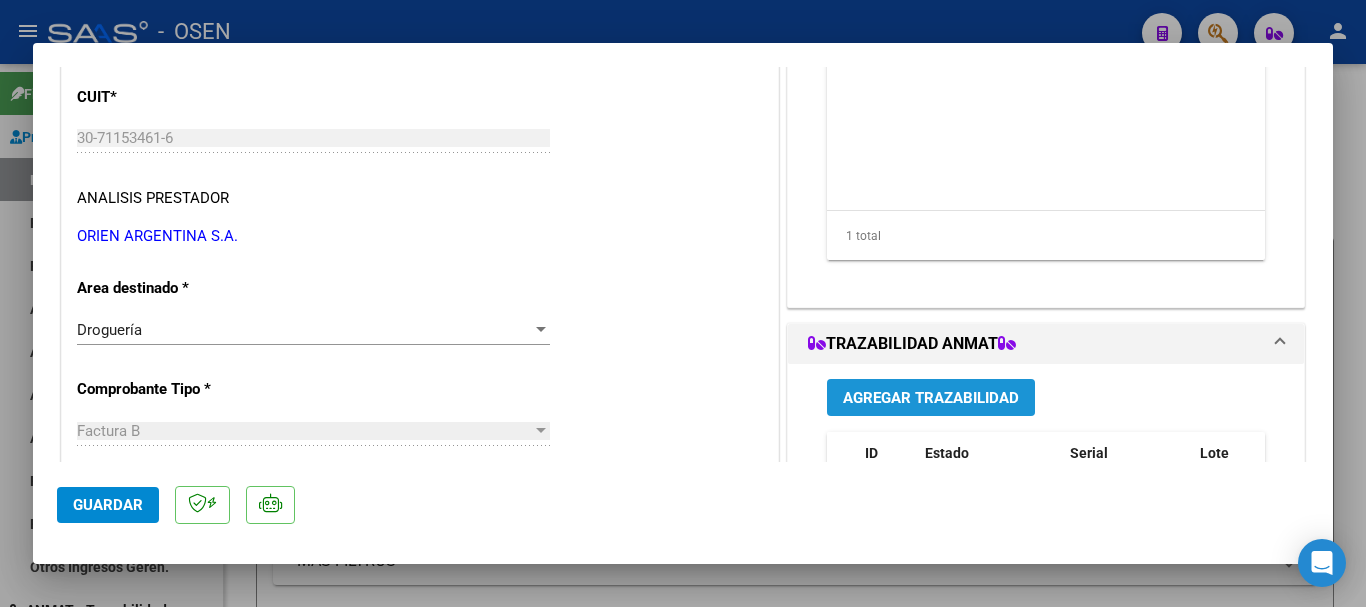 click on "Agregar Trazabilidad" at bounding box center [931, 398] 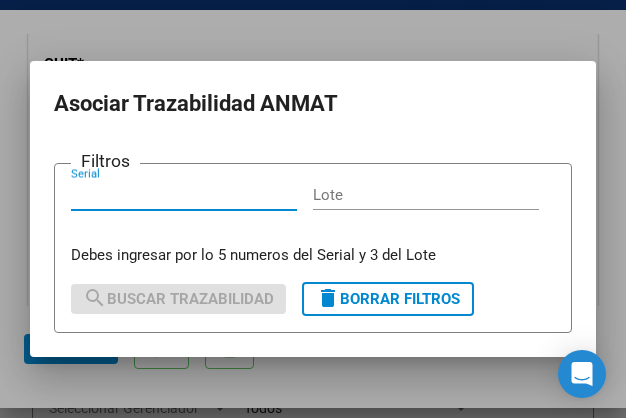 drag, startPoint x: 224, startPoint y: 192, endPoint x: 178, endPoint y: 110, distance: 94.02127 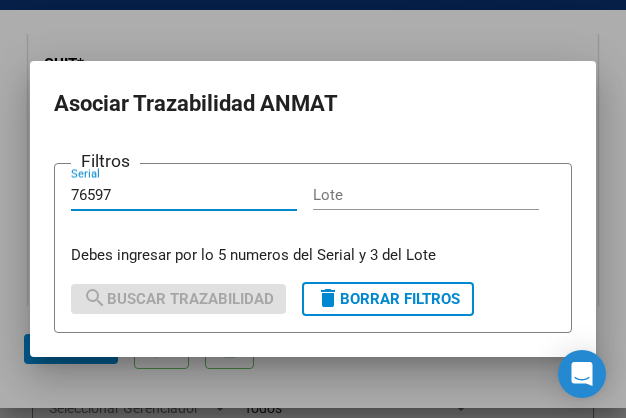 type on "76597" 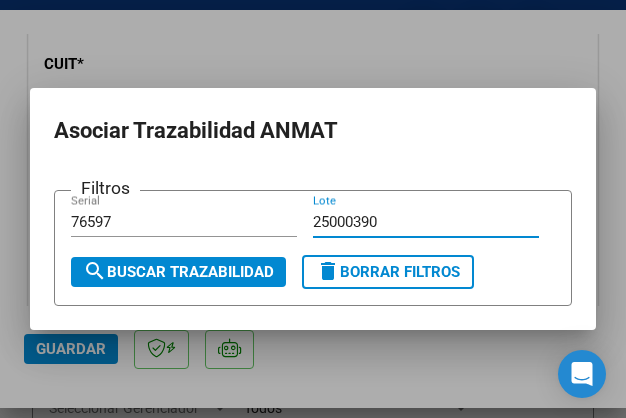 type on "25000390" 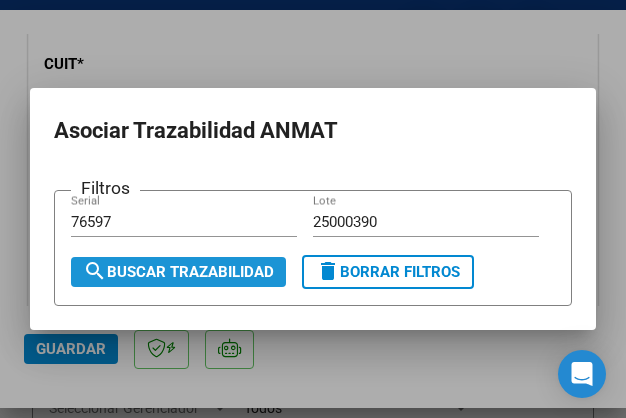 click on "search  Buscar Trazabilidad" at bounding box center [178, 272] 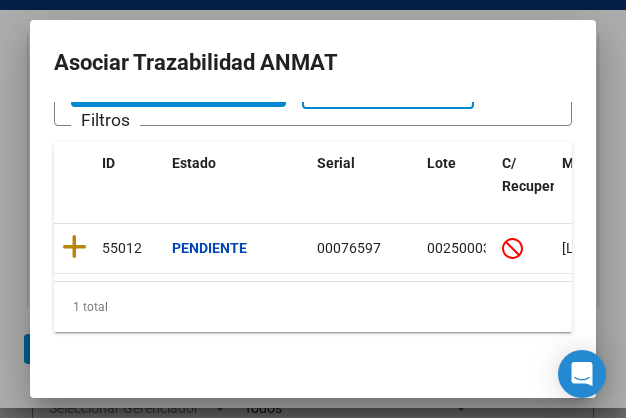 scroll, scrollTop: 133, scrollLeft: 0, axis: vertical 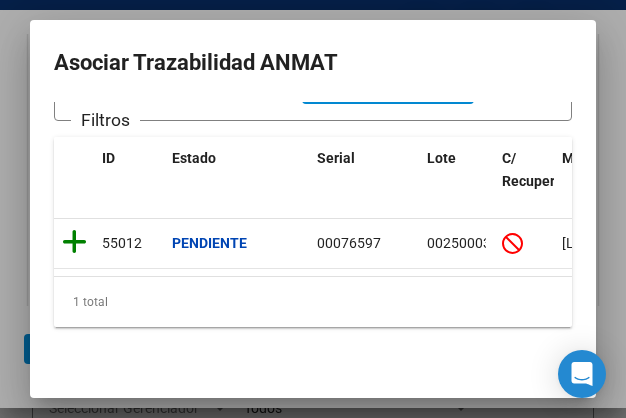 click 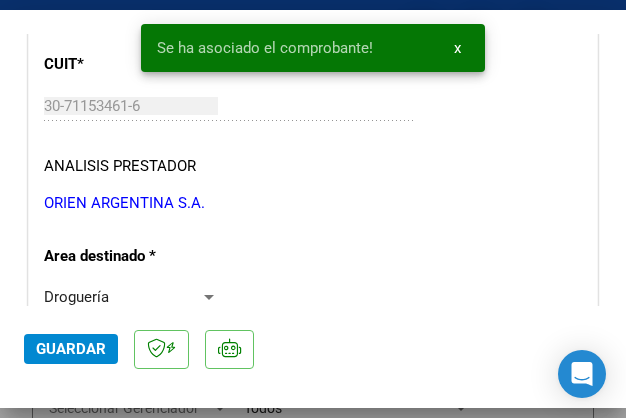 scroll, scrollTop: 2115, scrollLeft: 0, axis: vertical 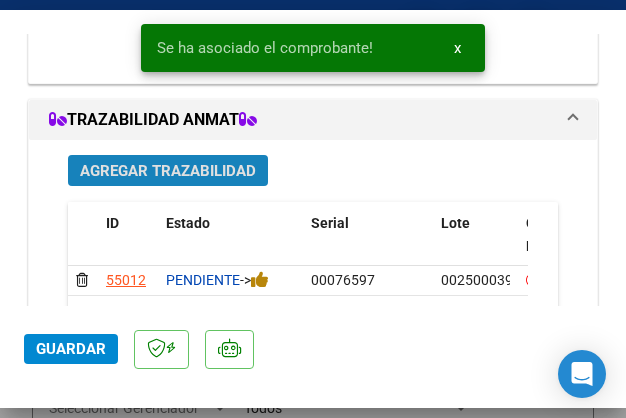 click on "Agregar Trazabilidad" at bounding box center (168, 171) 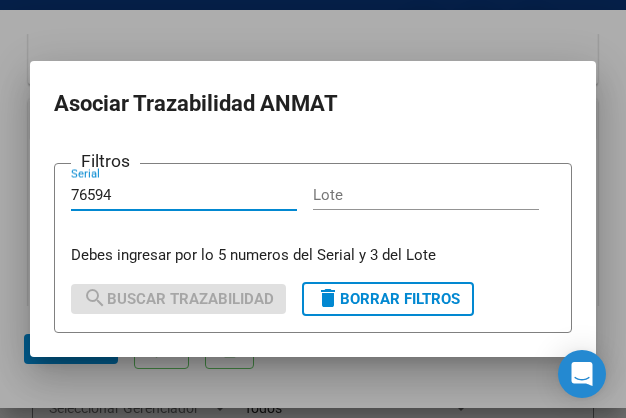 type on "76594" 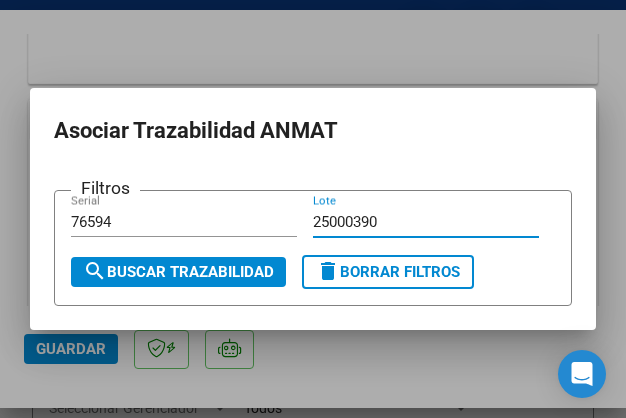 type on "25000390" 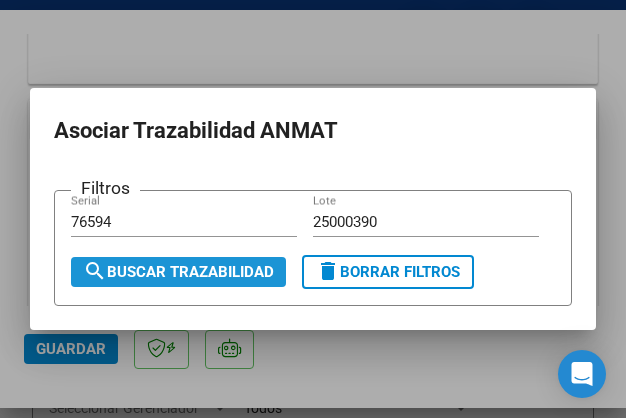 drag, startPoint x: 176, startPoint y: 277, endPoint x: 186, endPoint y: 167, distance: 110.45361 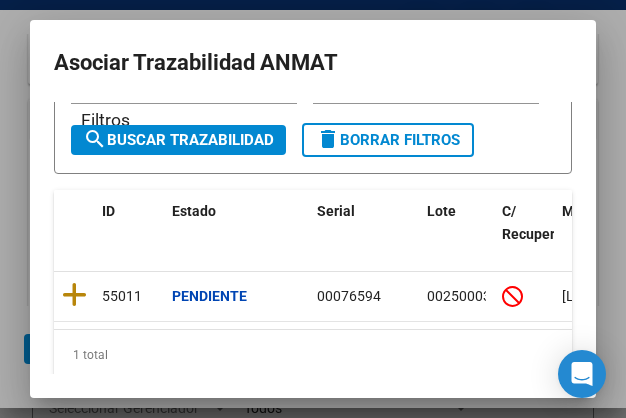 scroll, scrollTop: 100, scrollLeft: 0, axis: vertical 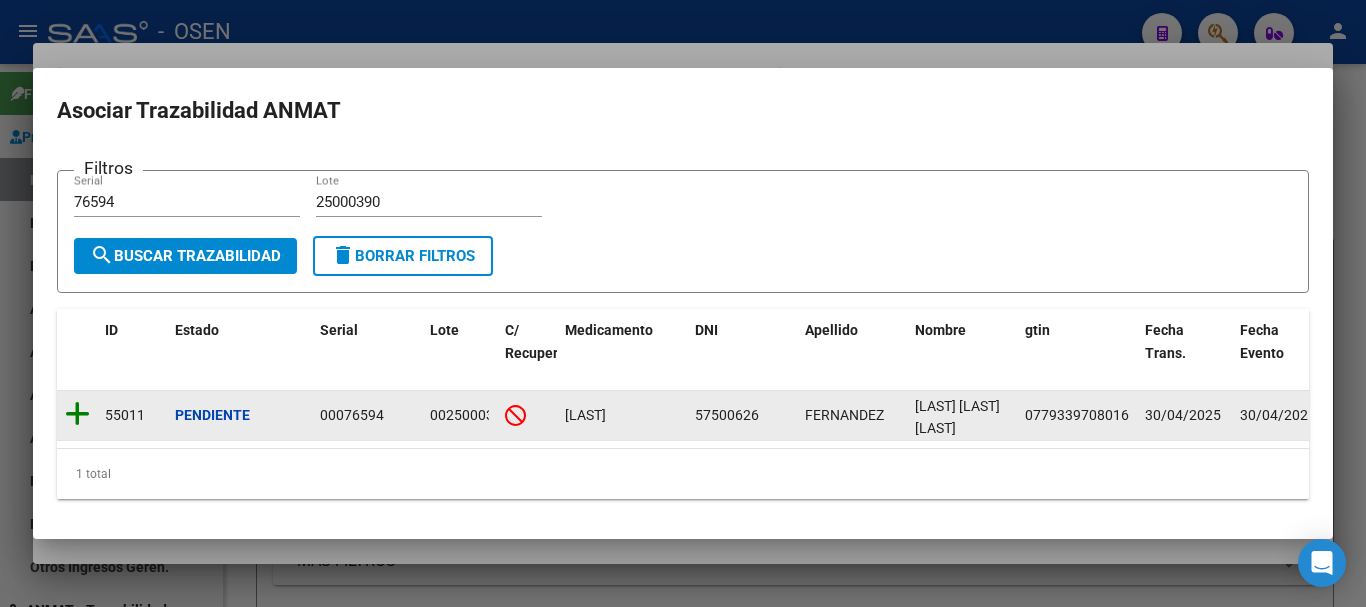 click 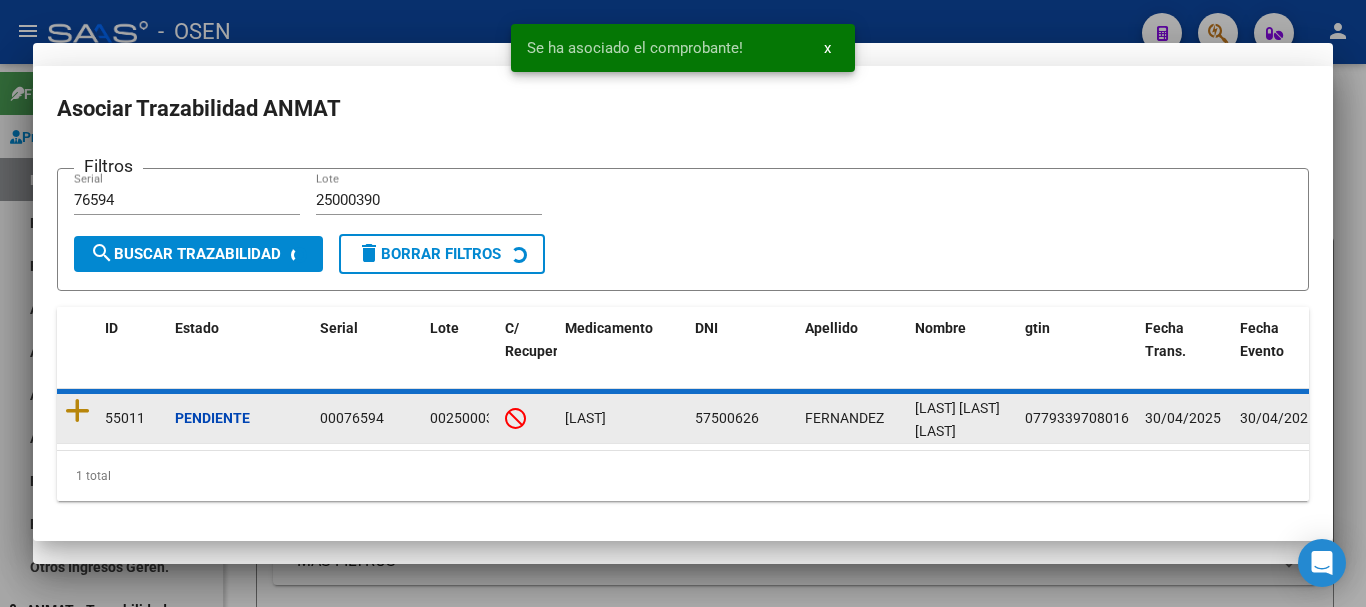 scroll, scrollTop: 433, scrollLeft: 0, axis: vertical 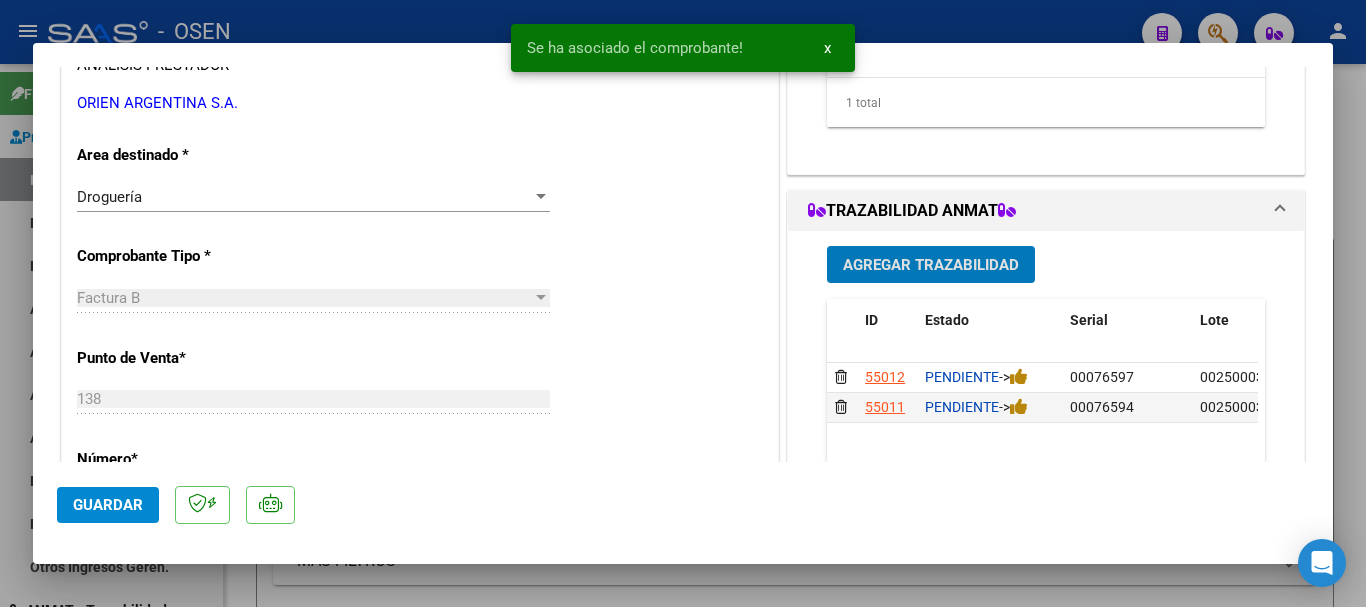 click on "Guardar" 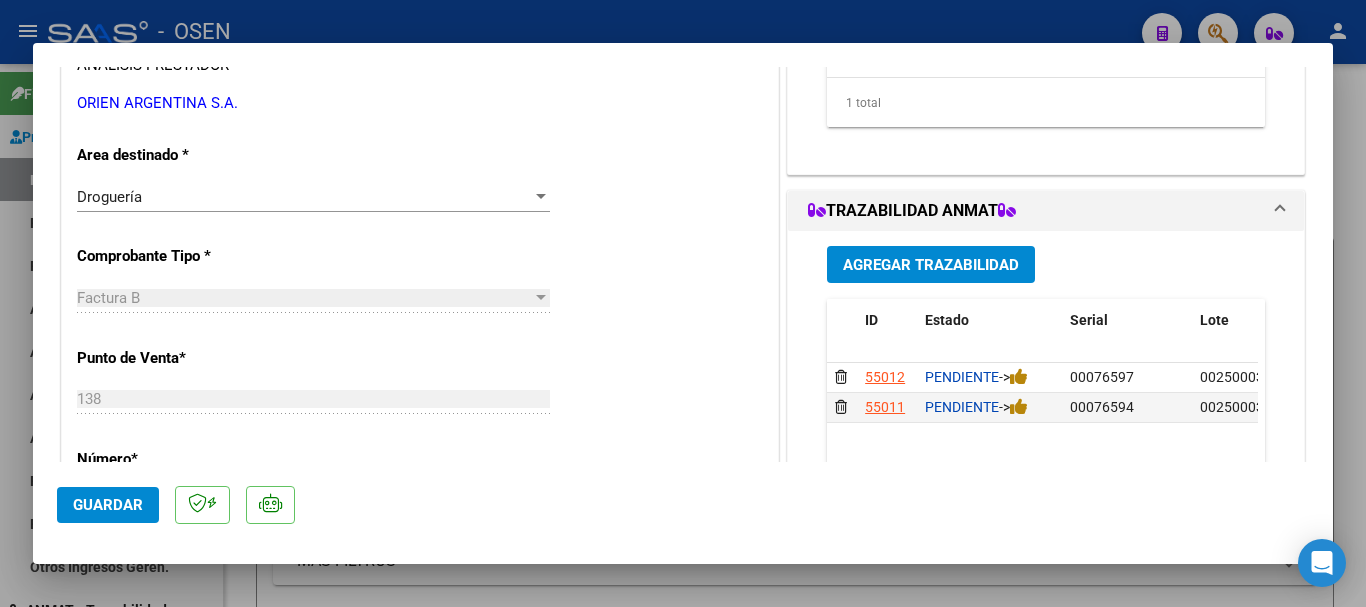 type 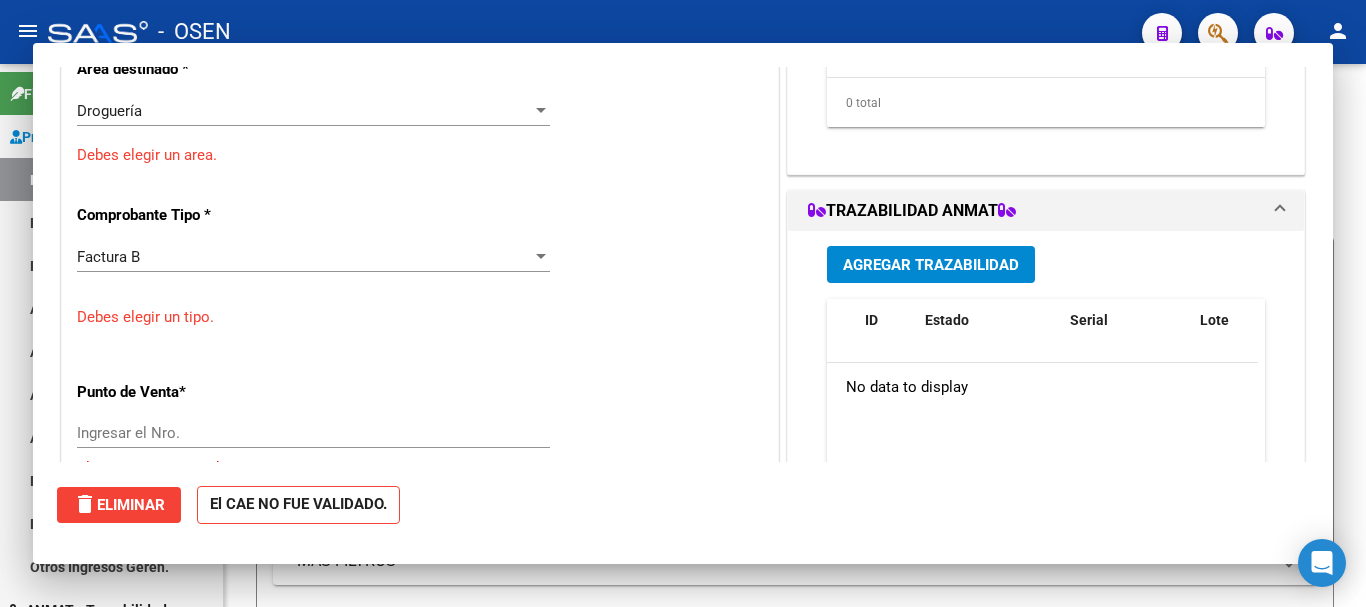 scroll, scrollTop: 0, scrollLeft: 0, axis: both 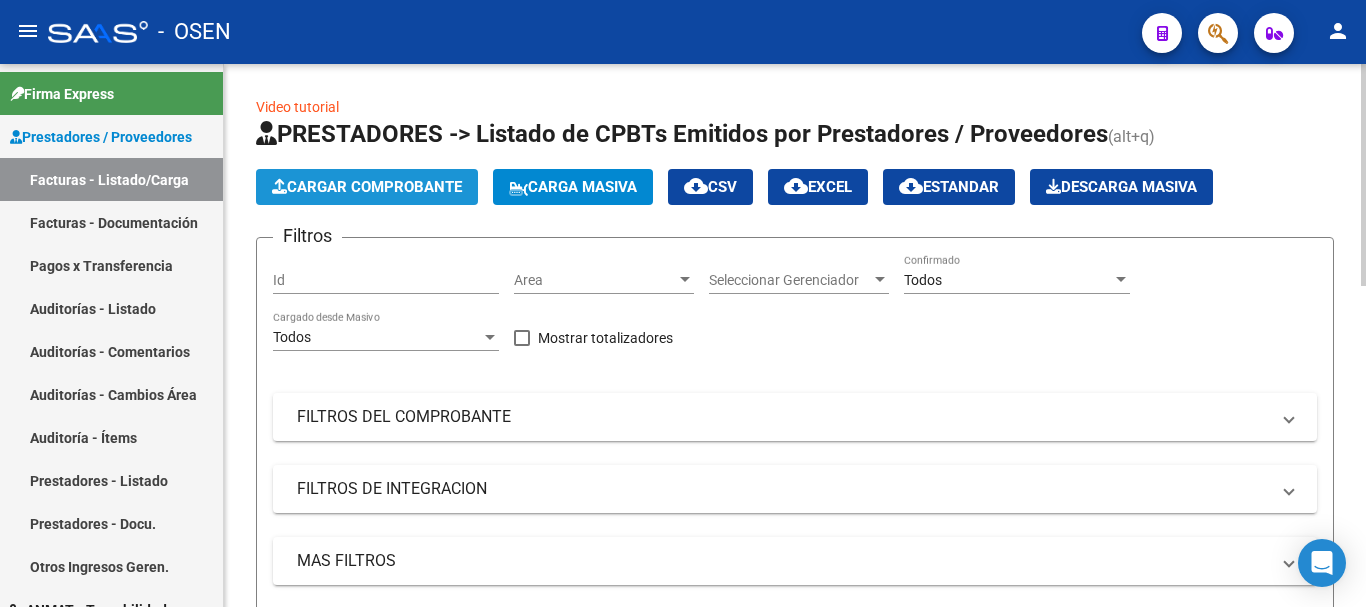 click on "Cargar Comprobante" 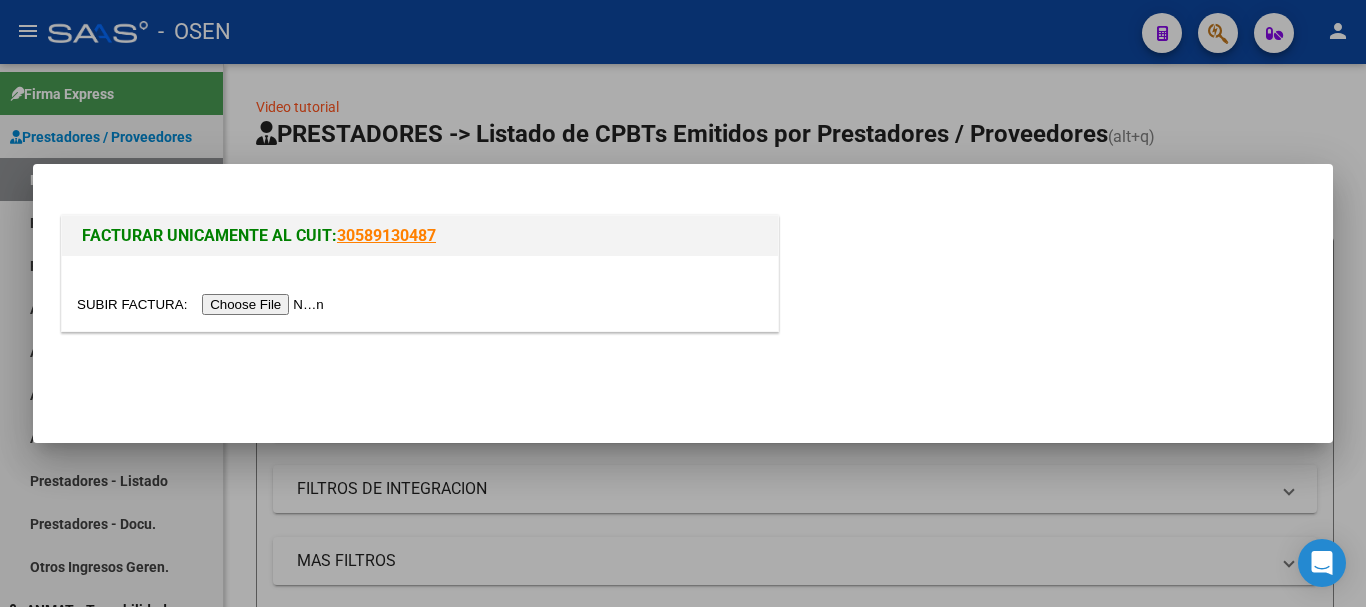click at bounding box center (203, 304) 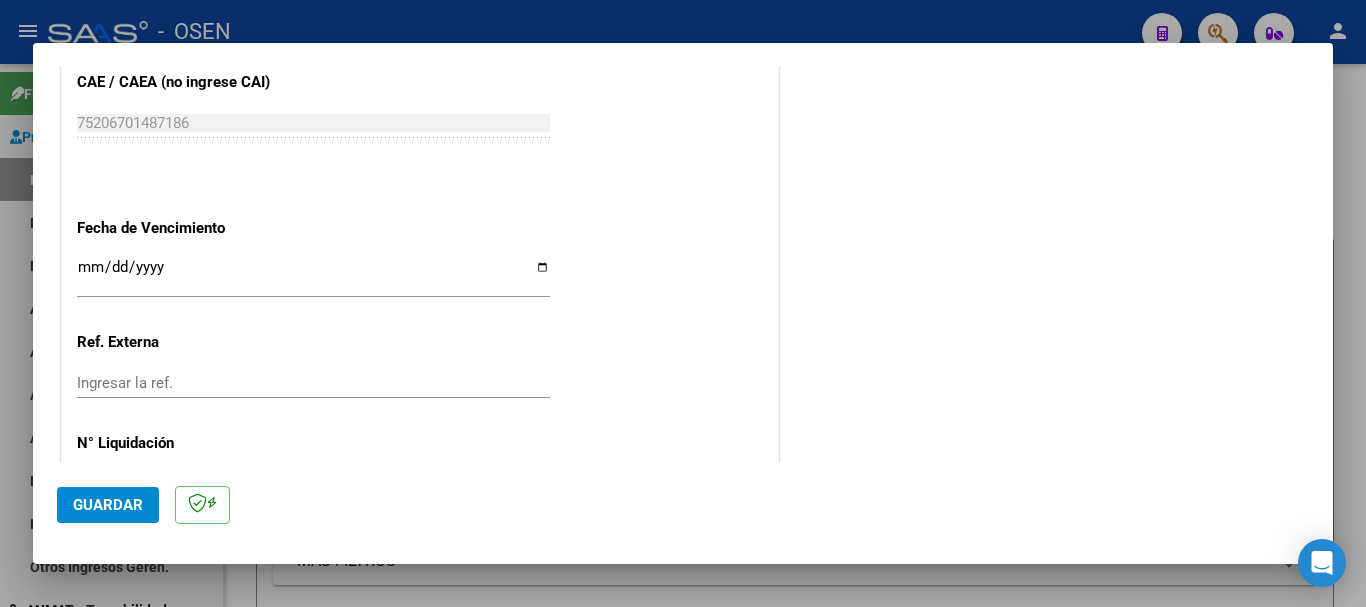 scroll, scrollTop: 1100, scrollLeft: 0, axis: vertical 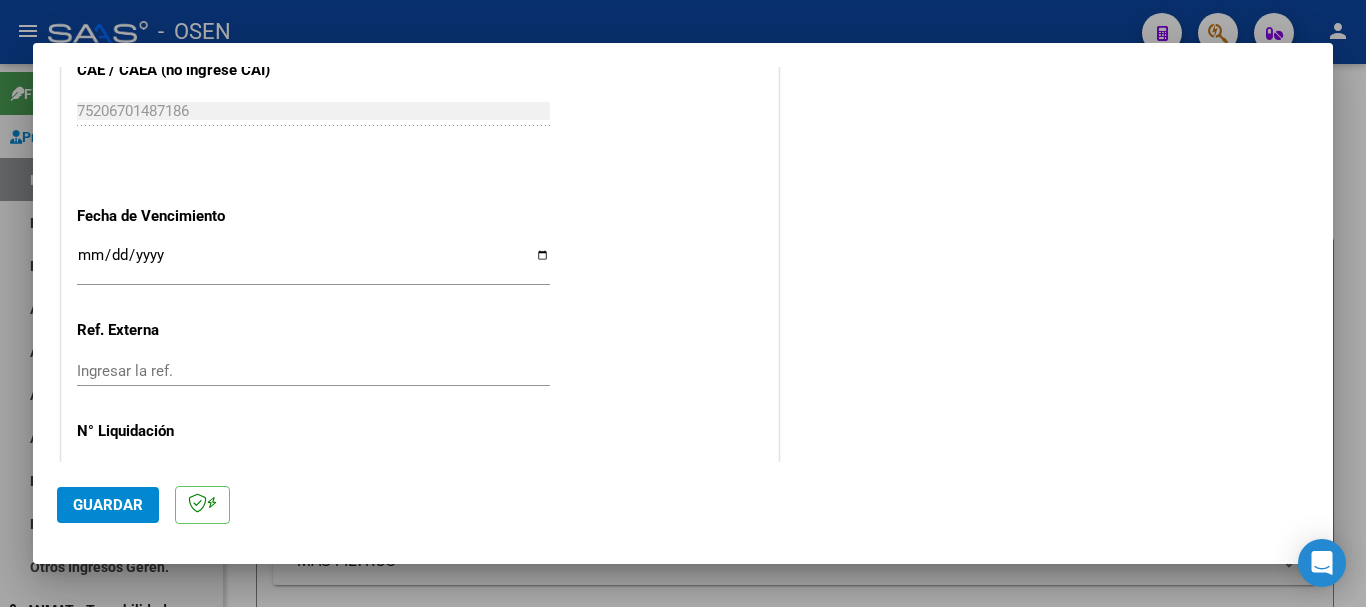 click on "Ingresar la fecha" at bounding box center [313, 263] 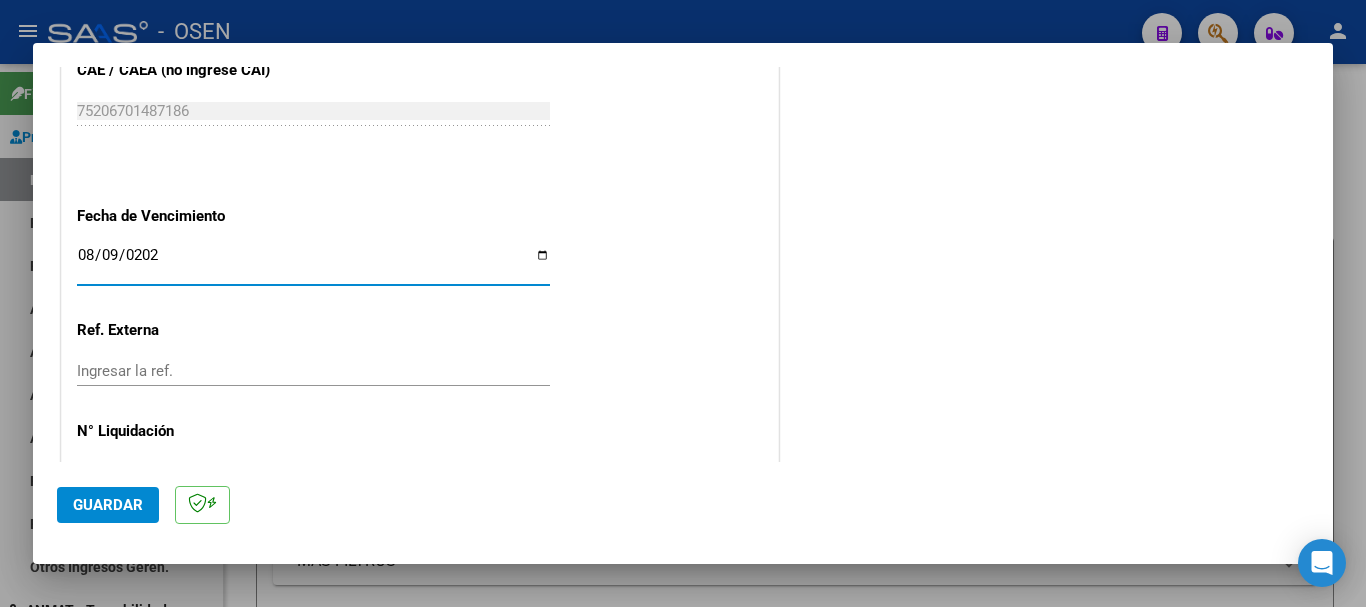 type on "2025-08-09" 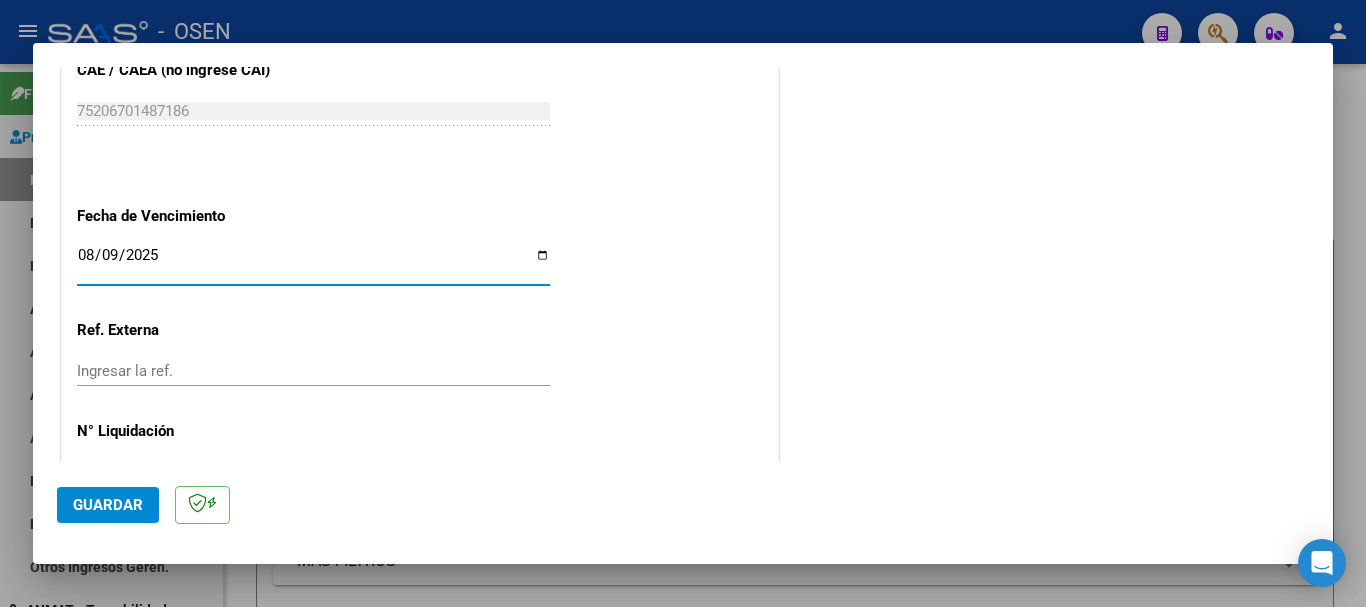 click on "Guardar" 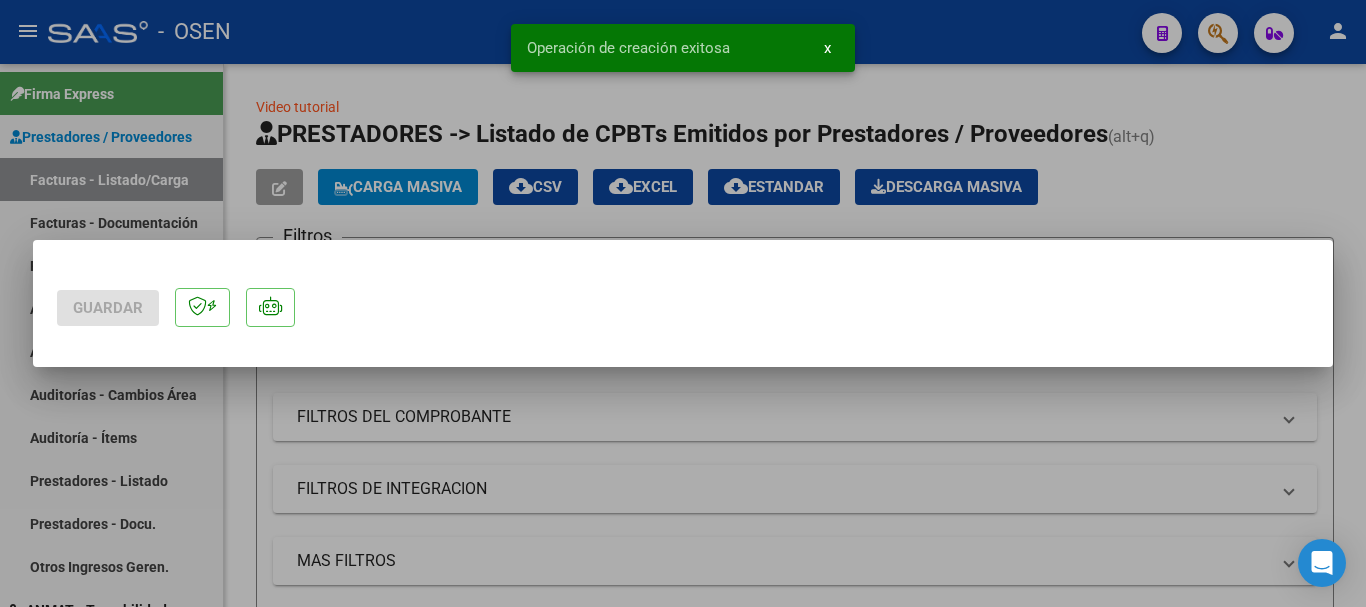 scroll, scrollTop: 0, scrollLeft: 0, axis: both 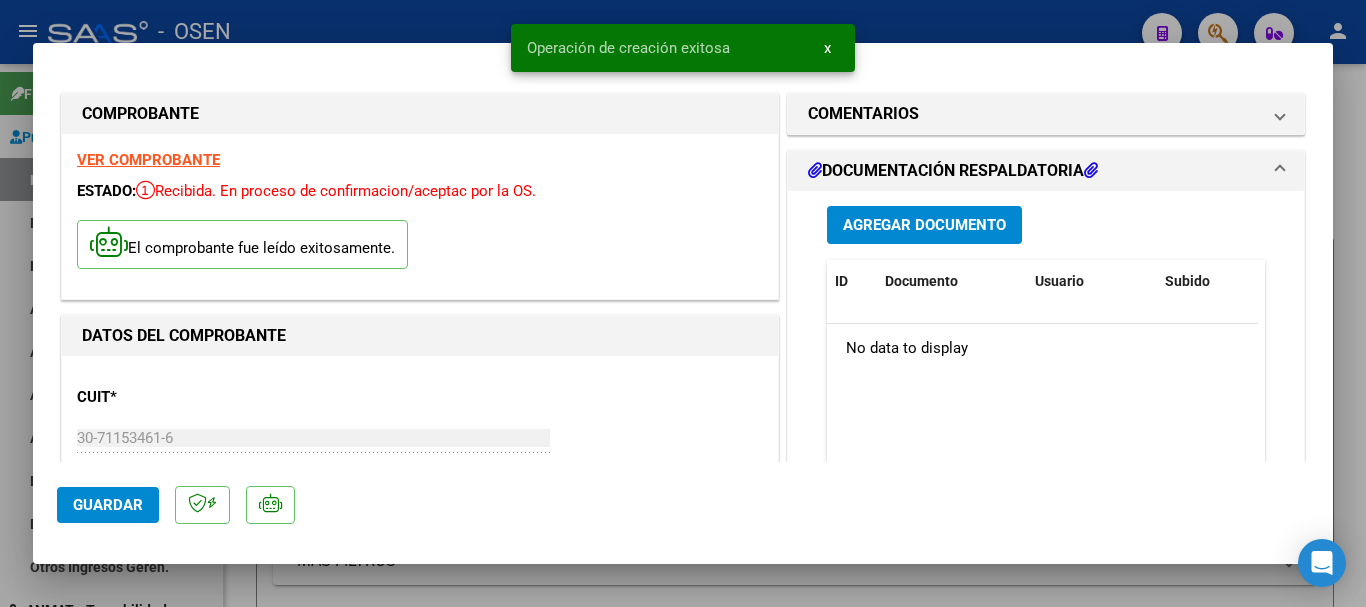 click on "Agregar Documento" at bounding box center [924, 226] 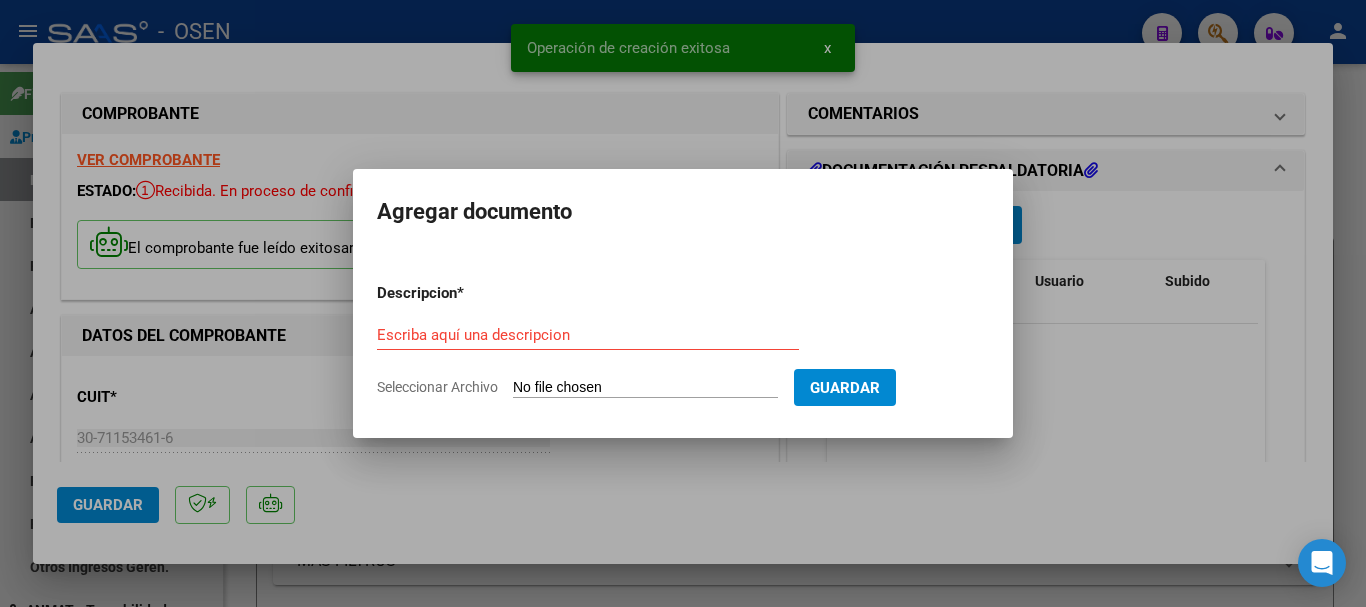 click on "Seleccionar Archivo" at bounding box center (645, 388) 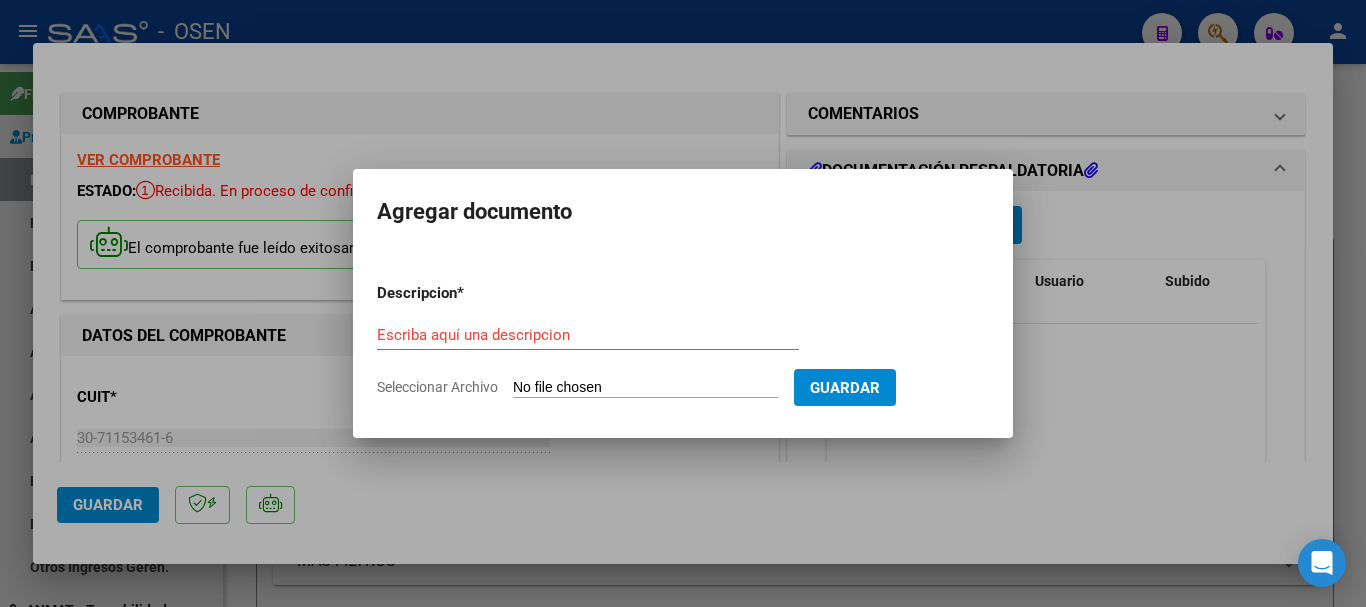 type on "C:\fakepath\137249-DOC-B-00138-00014620.pdf" 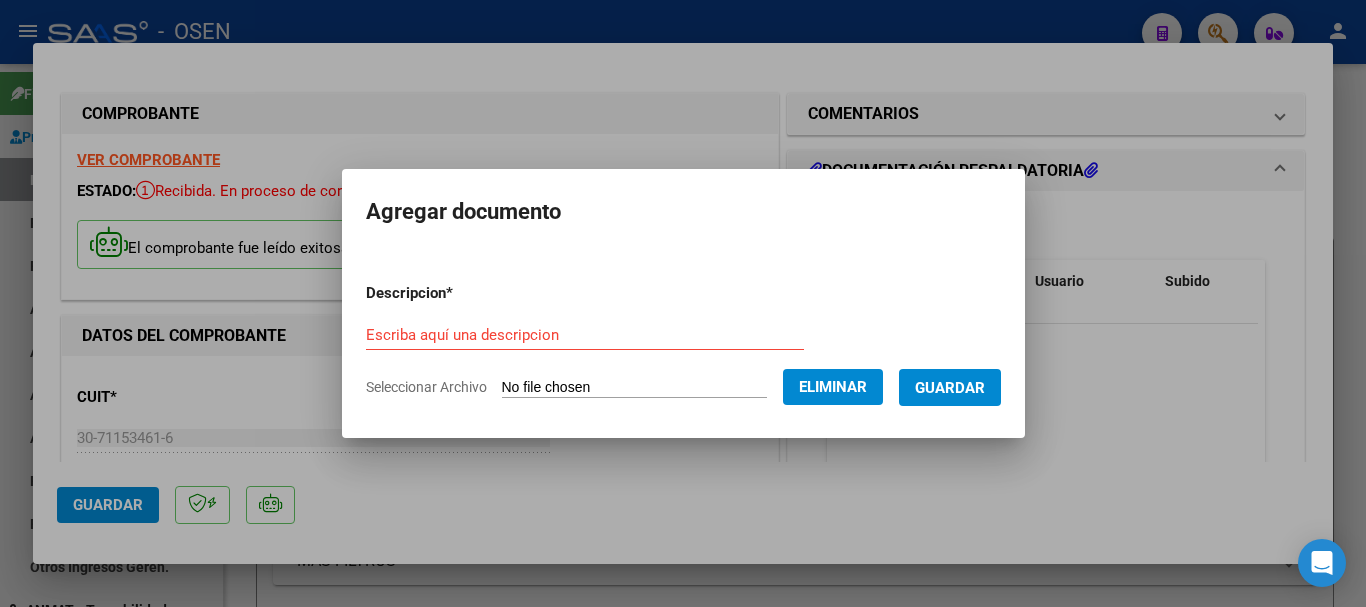 click on "Escriba aquí una descripcion" at bounding box center [585, 335] 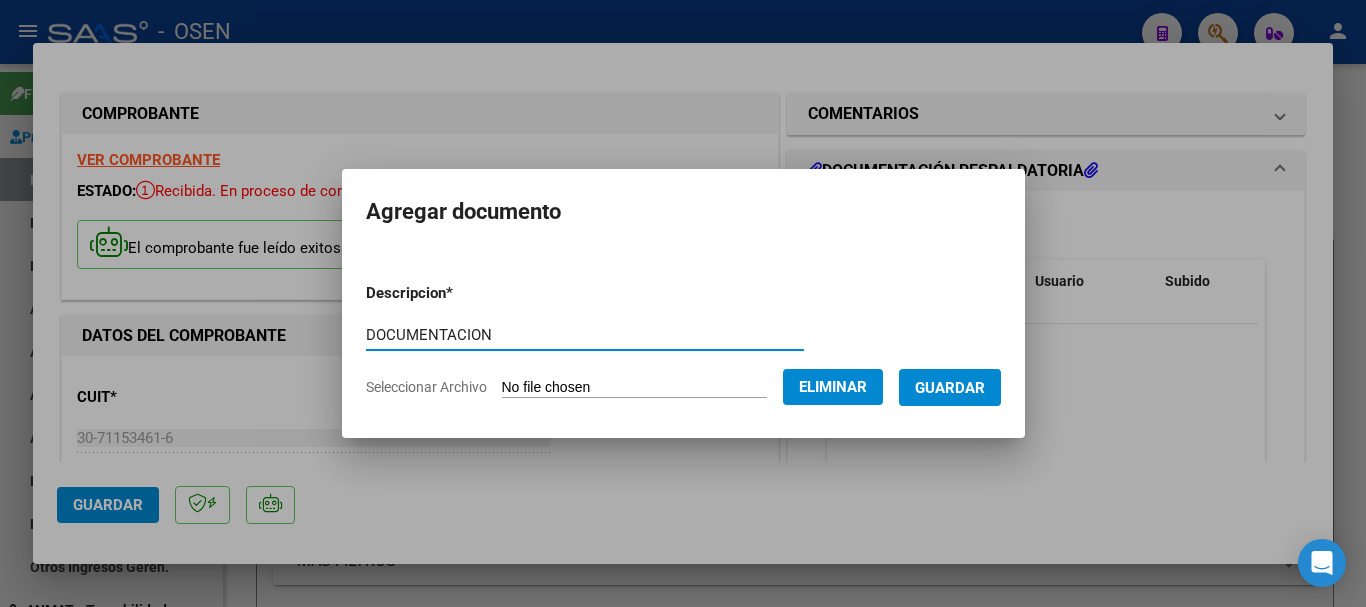 type on "DOCUMENTACION" 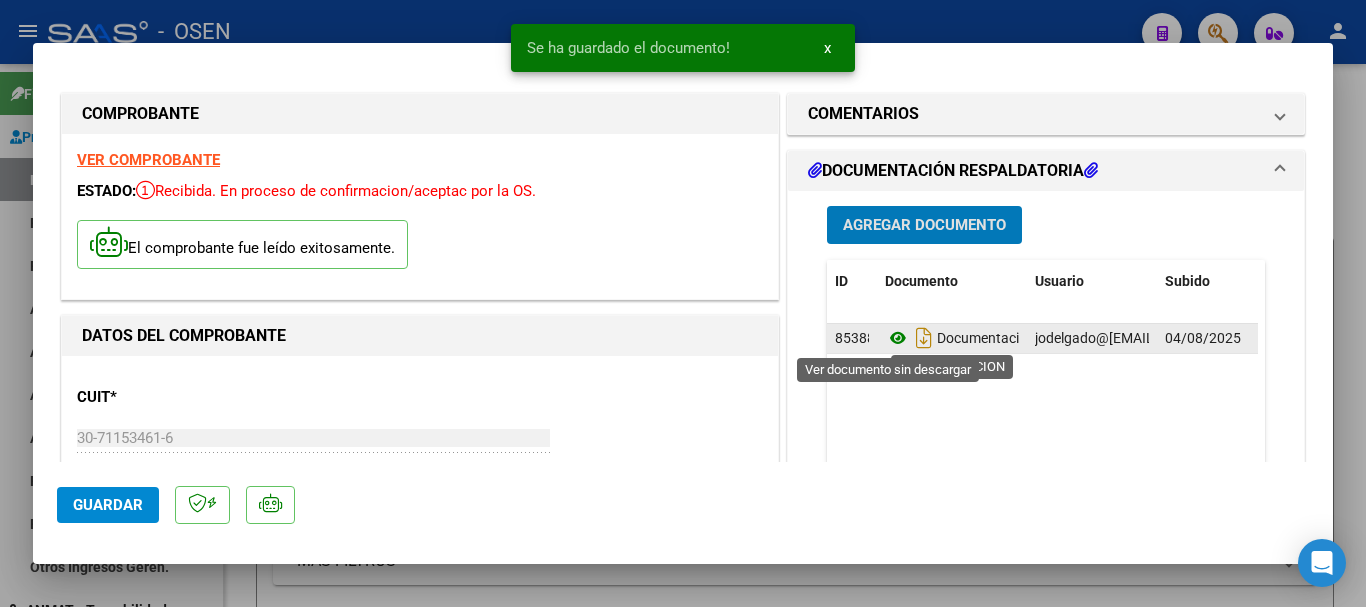 click 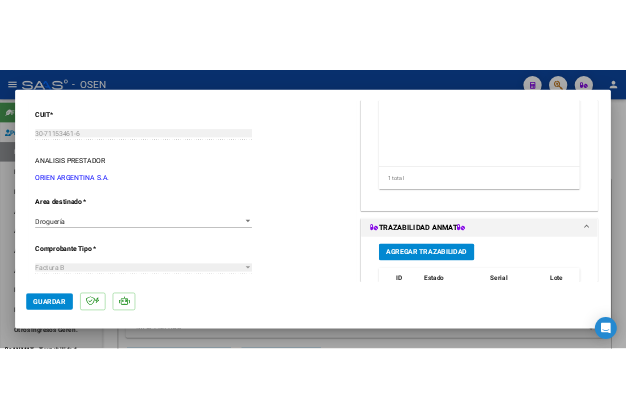 scroll, scrollTop: 400, scrollLeft: 0, axis: vertical 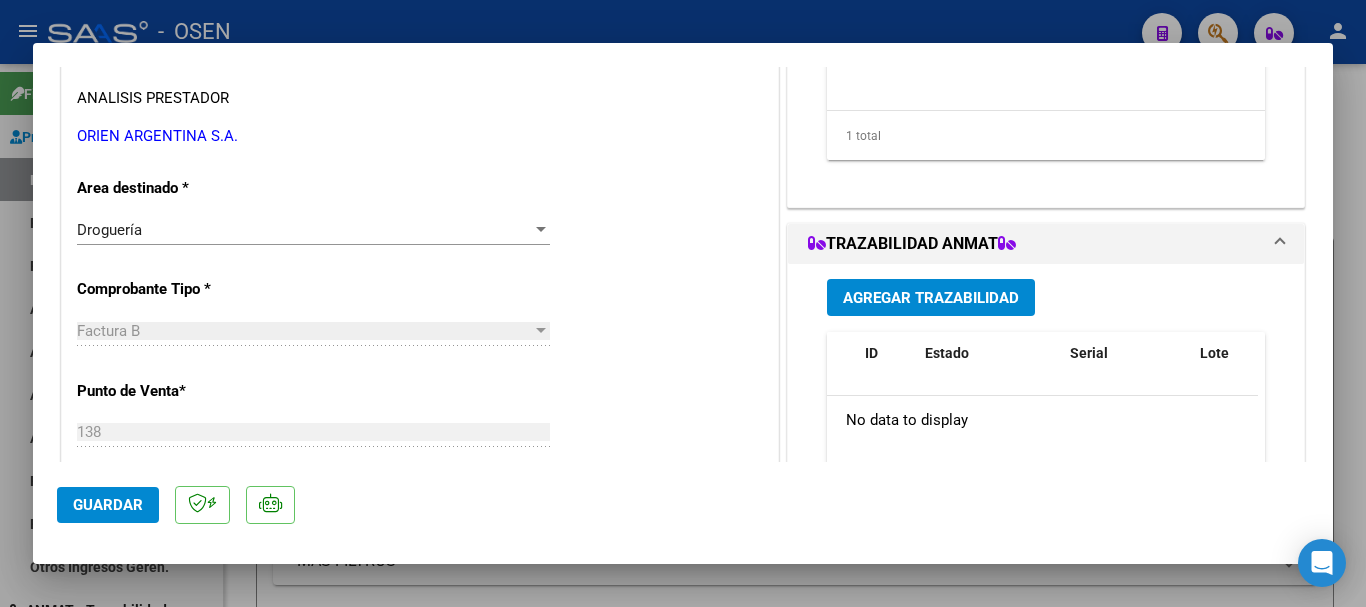 click on "Agregar Trazabilidad" at bounding box center [931, 298] 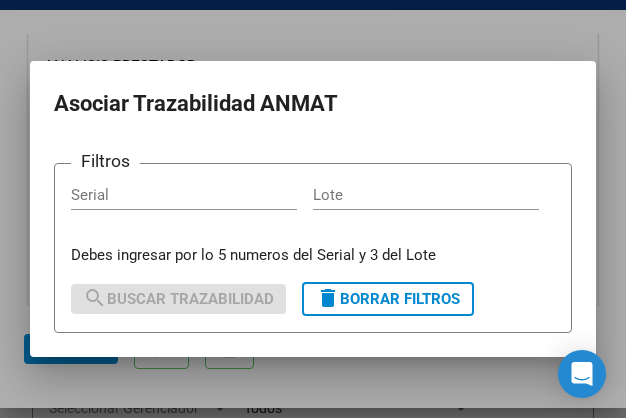 drag, startPoint x: 107, startPoint y: 198, endPoint x: 107, endPoint y: 172, distance: 26 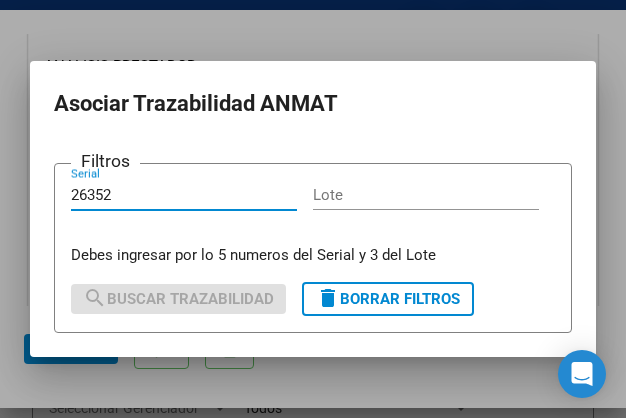 type on "26352" 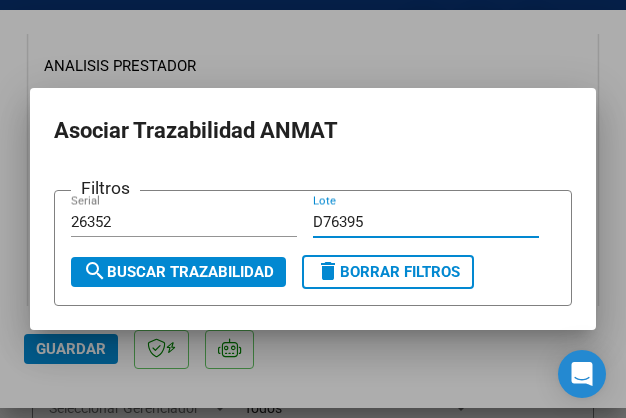 type on "D76395" 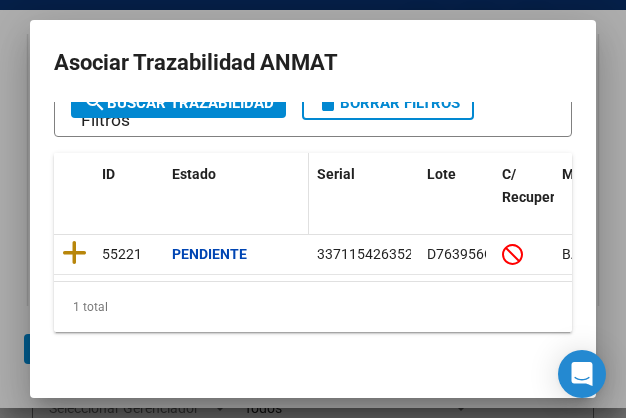 scroll, scrollTop: 133, scrollLeft: 0, axis: vertical 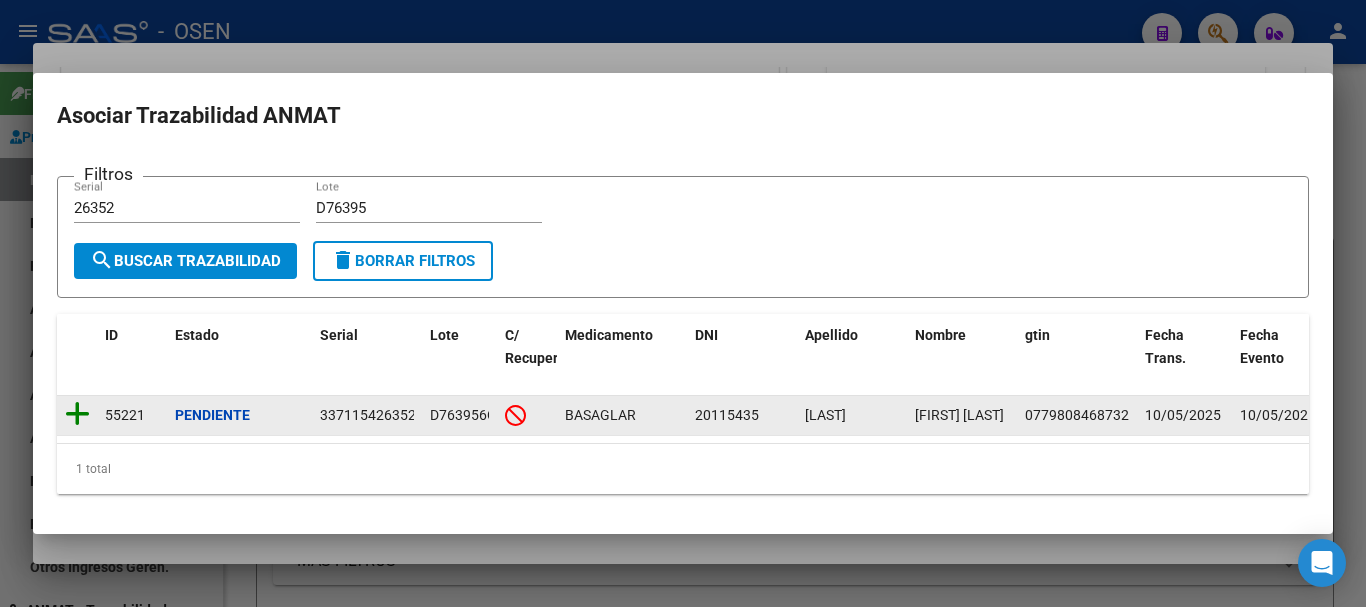 click 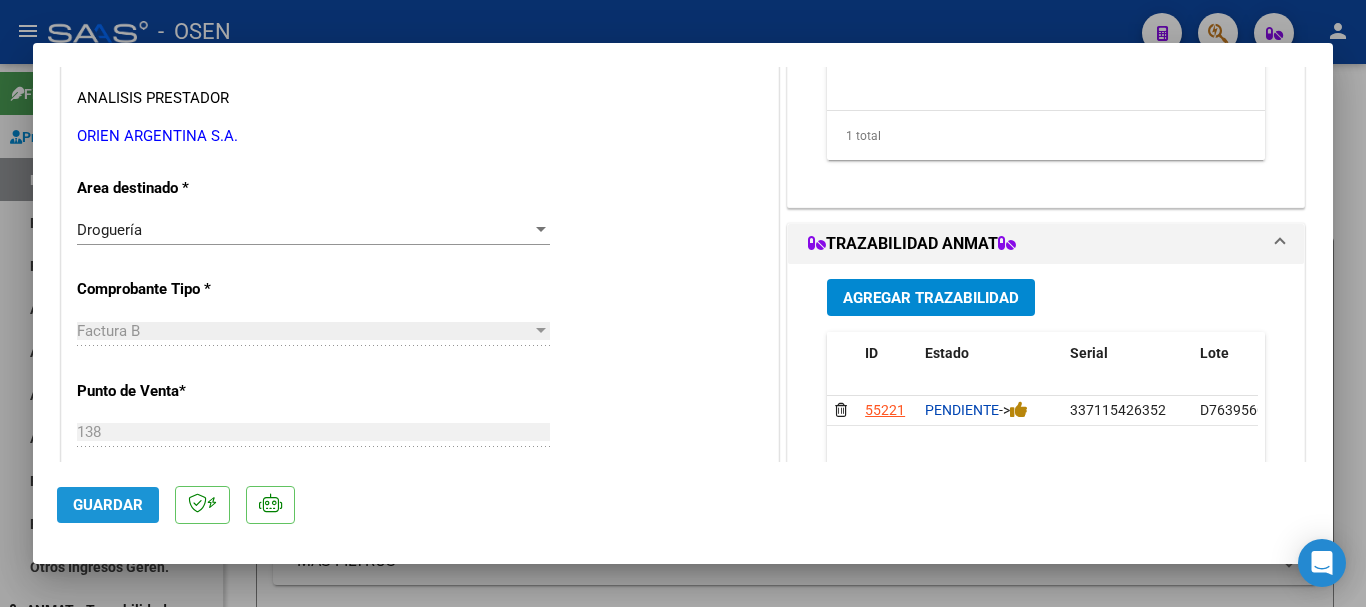 drag, startPoint x: 103, startPoint y: 508, endPoint x: 234, endPoint y: 392, distance: 174.97714 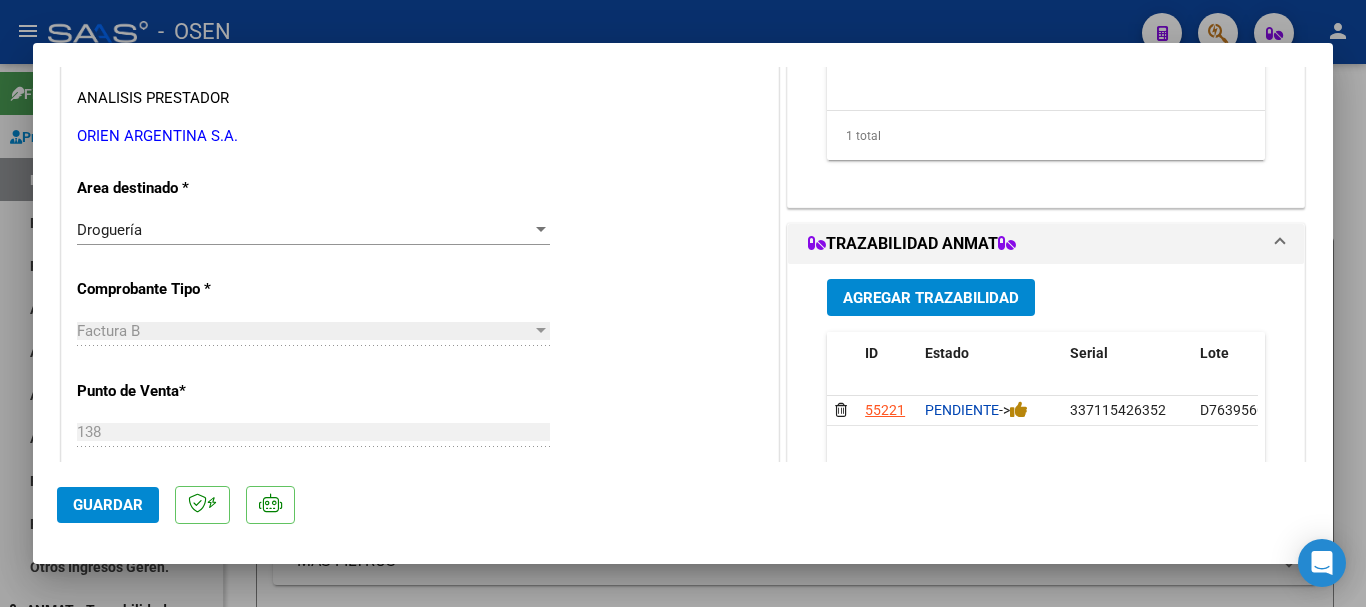 type 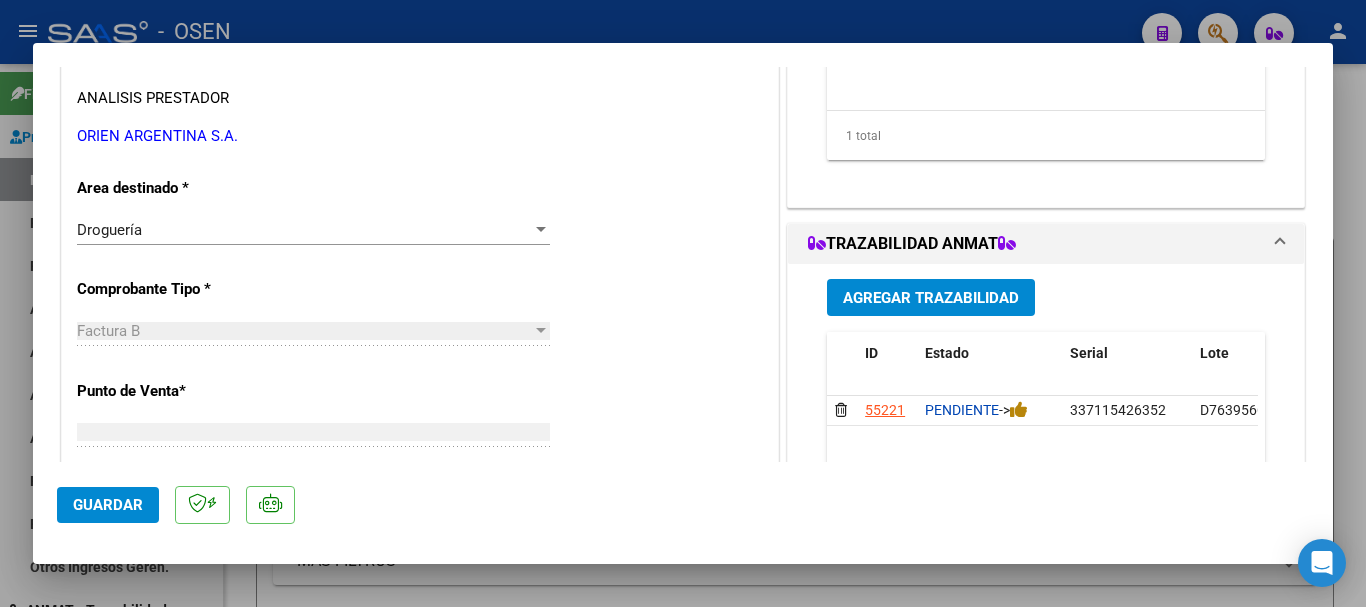 scroll, scrollTop: 0, scrollLeft: 0, axis: both 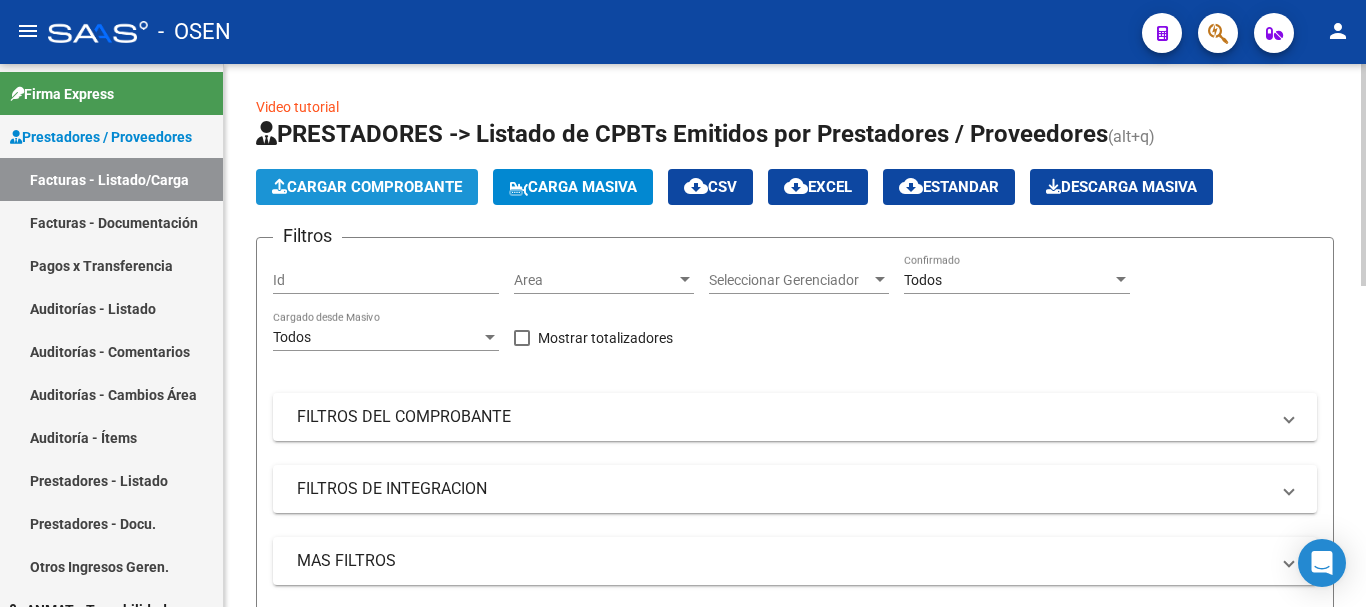 click on "Cargar Comprobante" 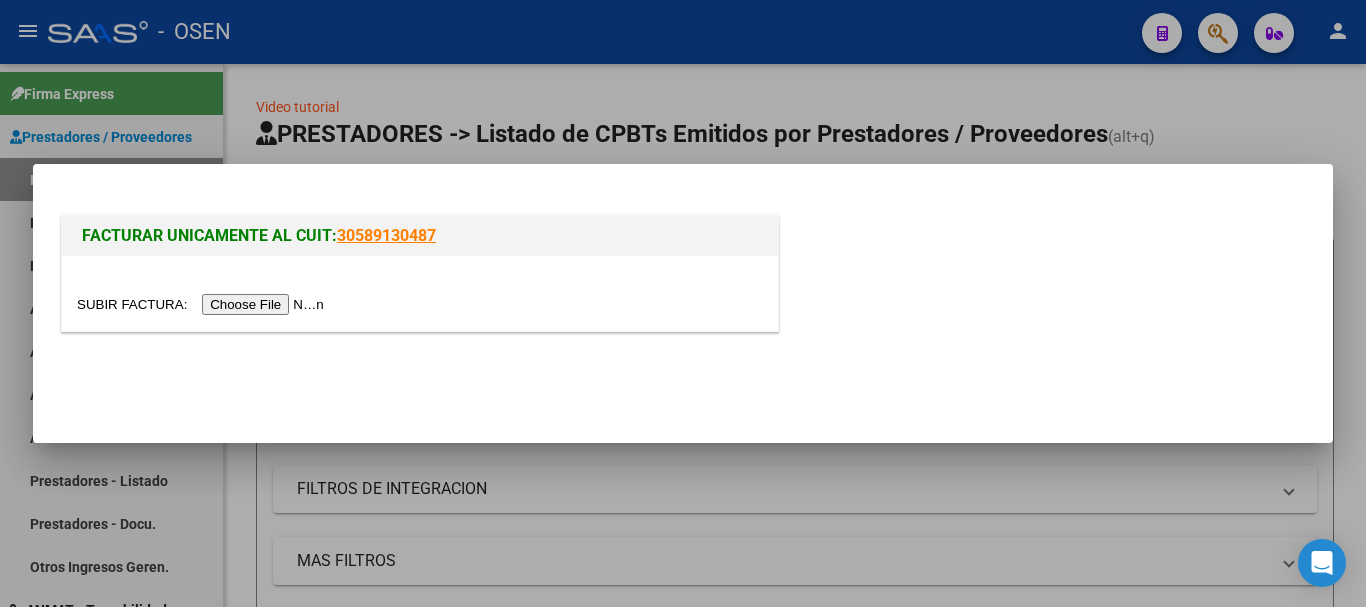 click at bounding box center (203, 304) 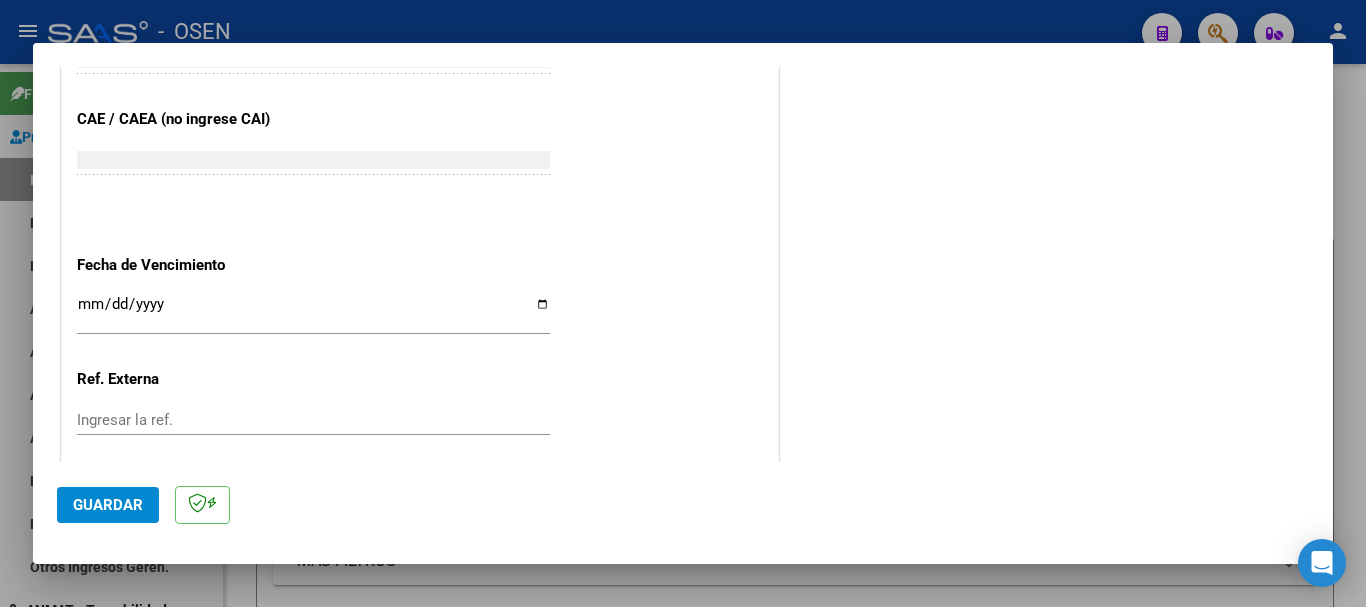 scroll, scrollTop: 1100, scrollLeft: 0, axis: vertical 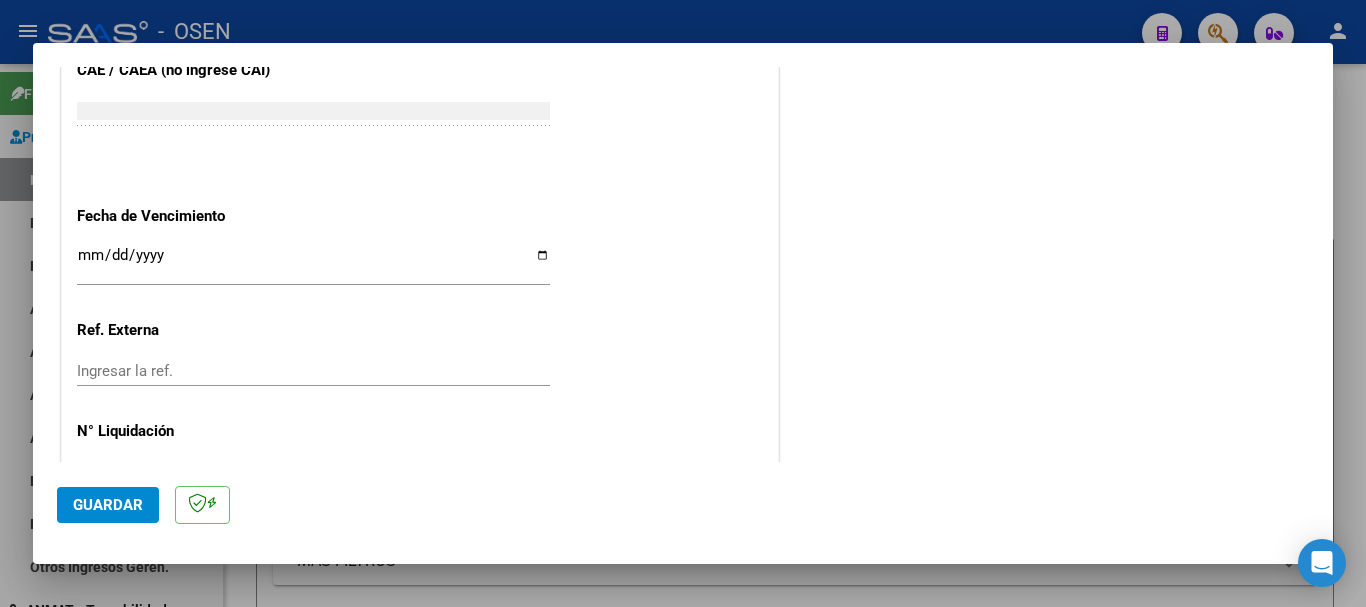 click on "Ingresar la fecha" at bounding box center [313, 263] 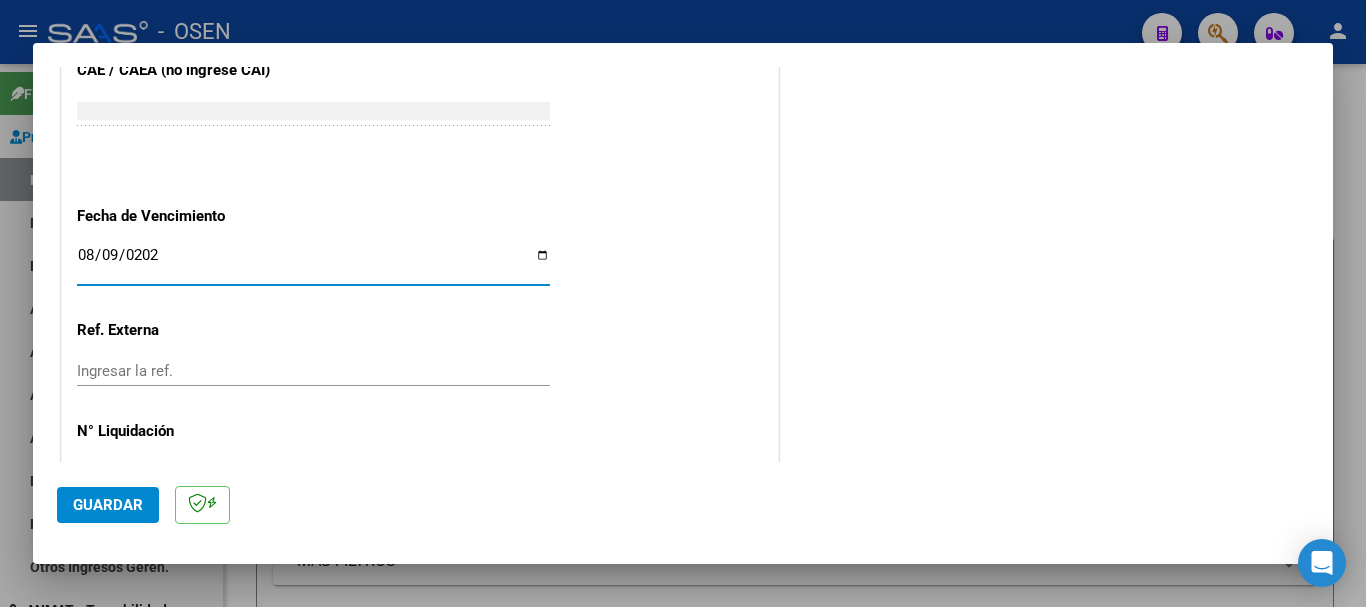 type on "2025-08-09" 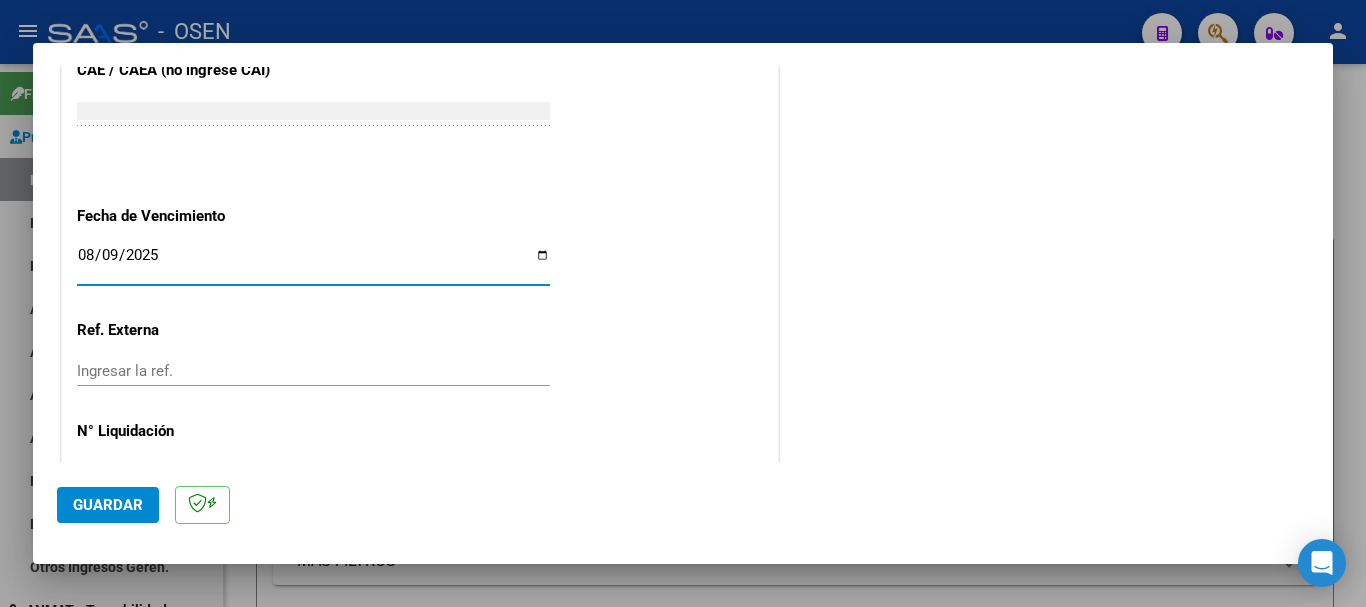 drag, startPoint x: 113, startPoint y: 510, endPoint x: 141, endPoint y: 498, distance: 30.463093 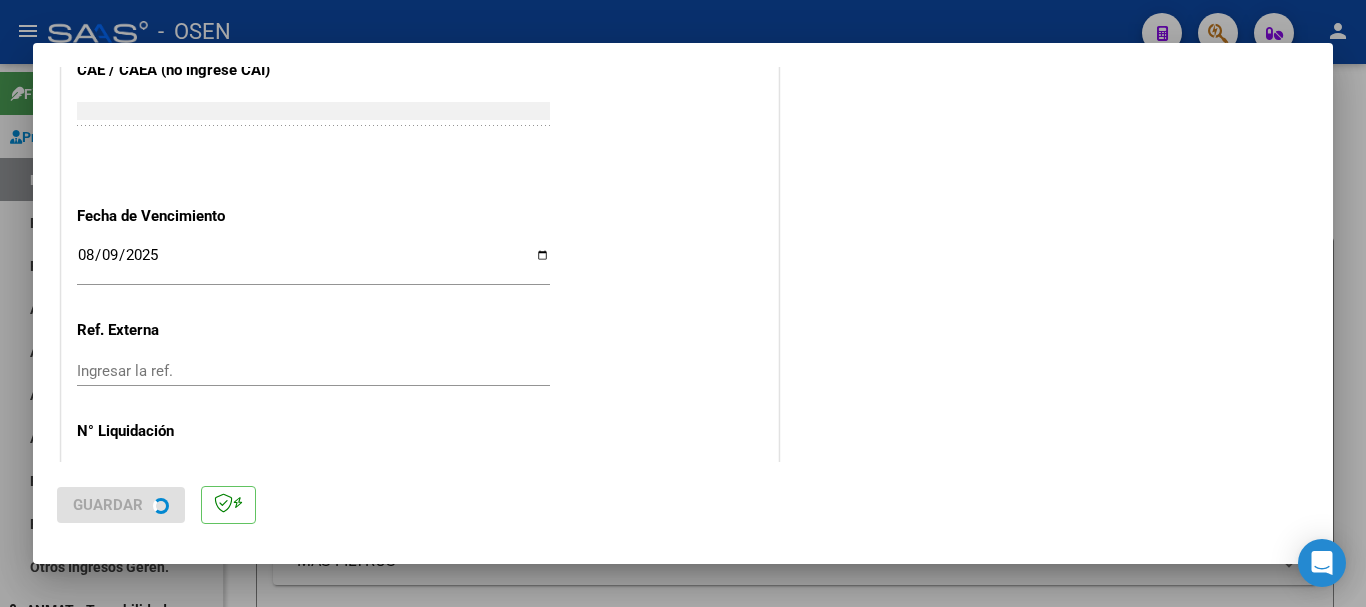 scroll, scrollTop: 0, scrollLeft: 0, axis: both 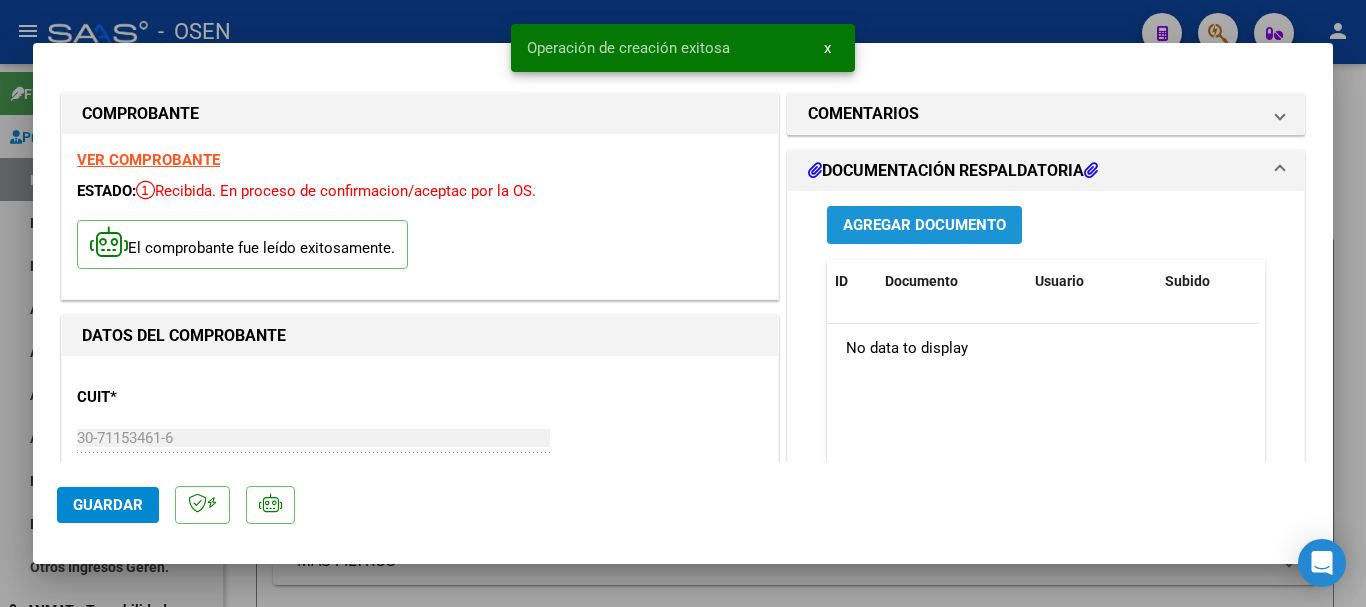 click on "Agregar Documento" at bounding box center [924, 226] 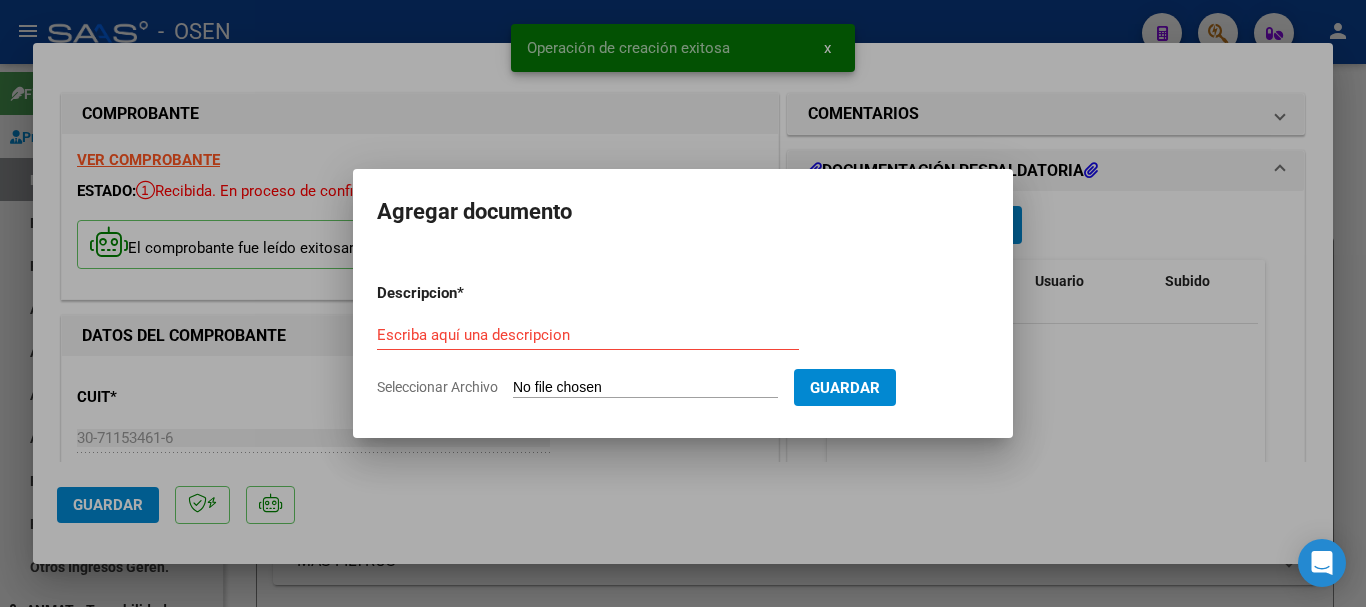 click on "Seleccionar Archivo" at bounding box center (645, 388) 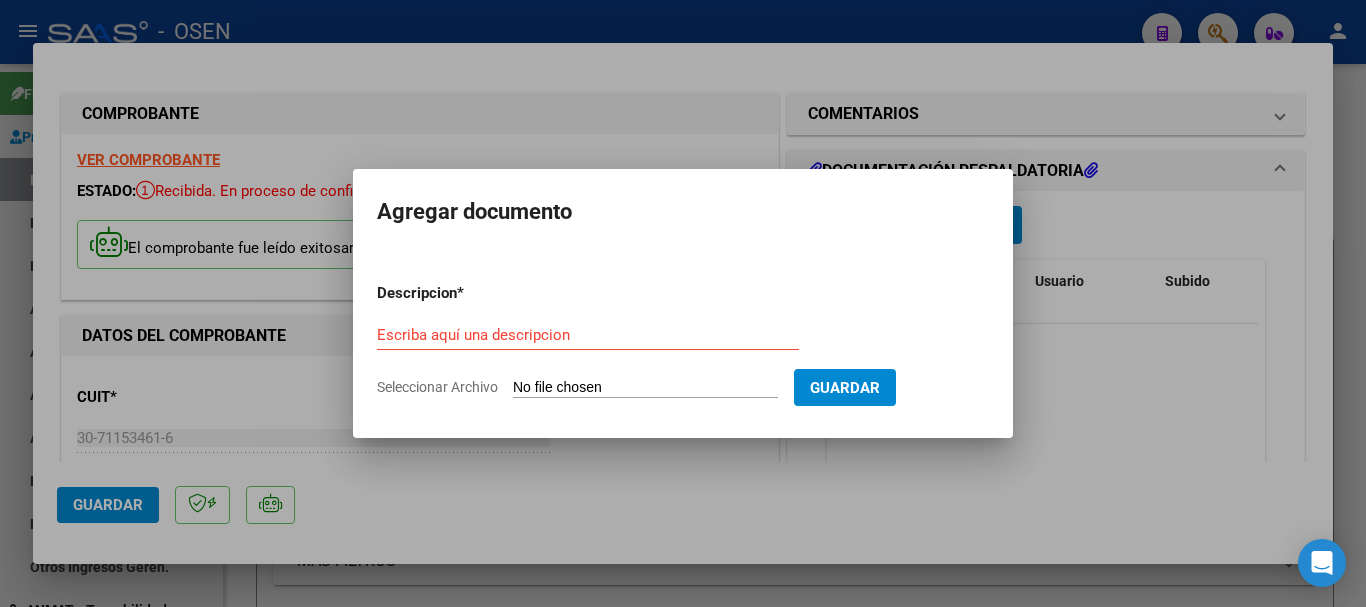 type on "C:\fakepath\ORIEN-DOC-B-00138-00014116.pdf" 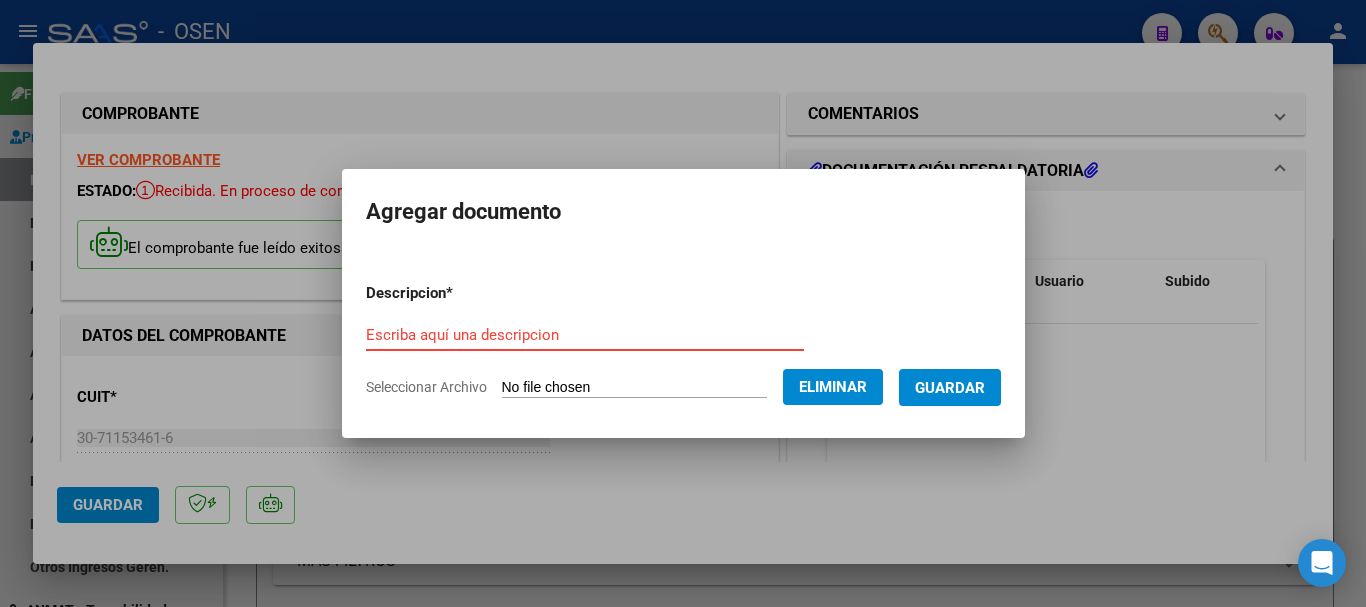 click on "Descripcion  *   Escriba aquí una descripcion  Seleccionar Archivo Eliminar Guardar" at bounding box center [683, 340] 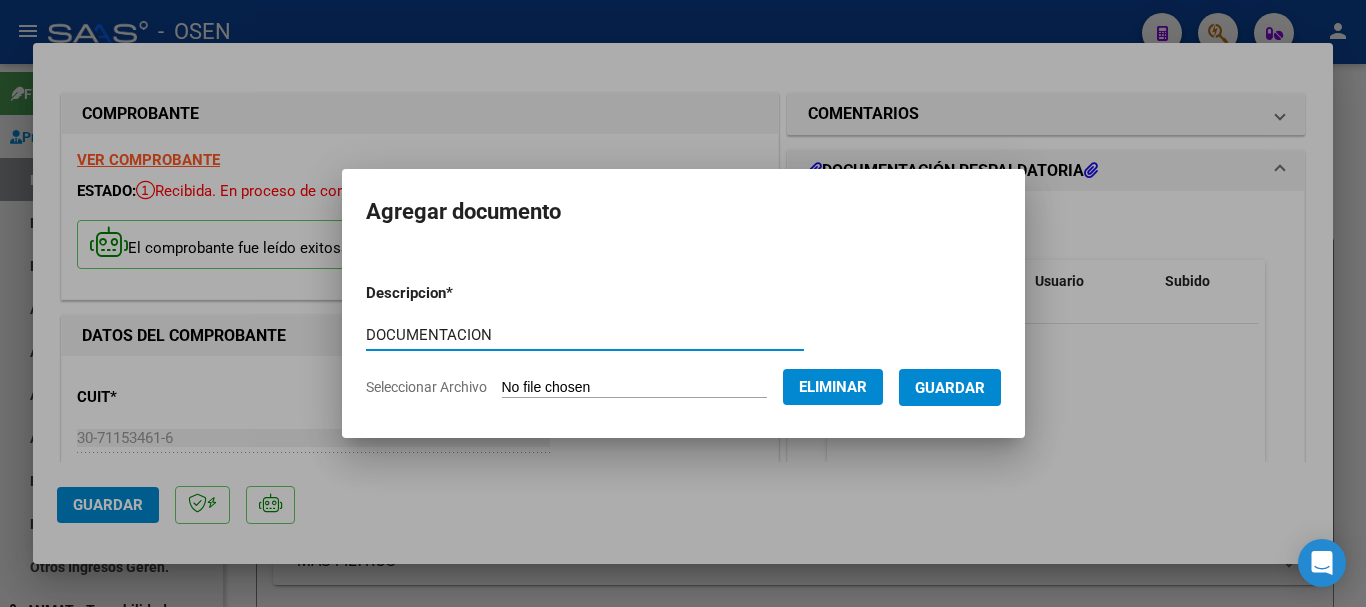 type on "DOCUMENTACION" 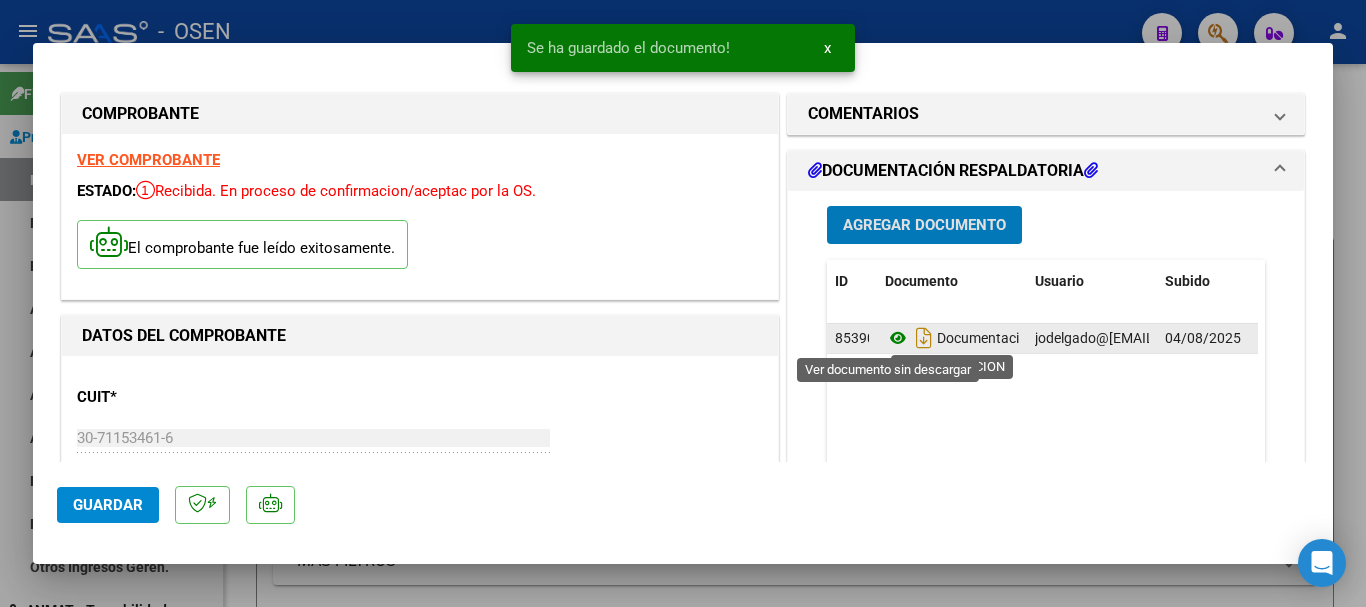 click 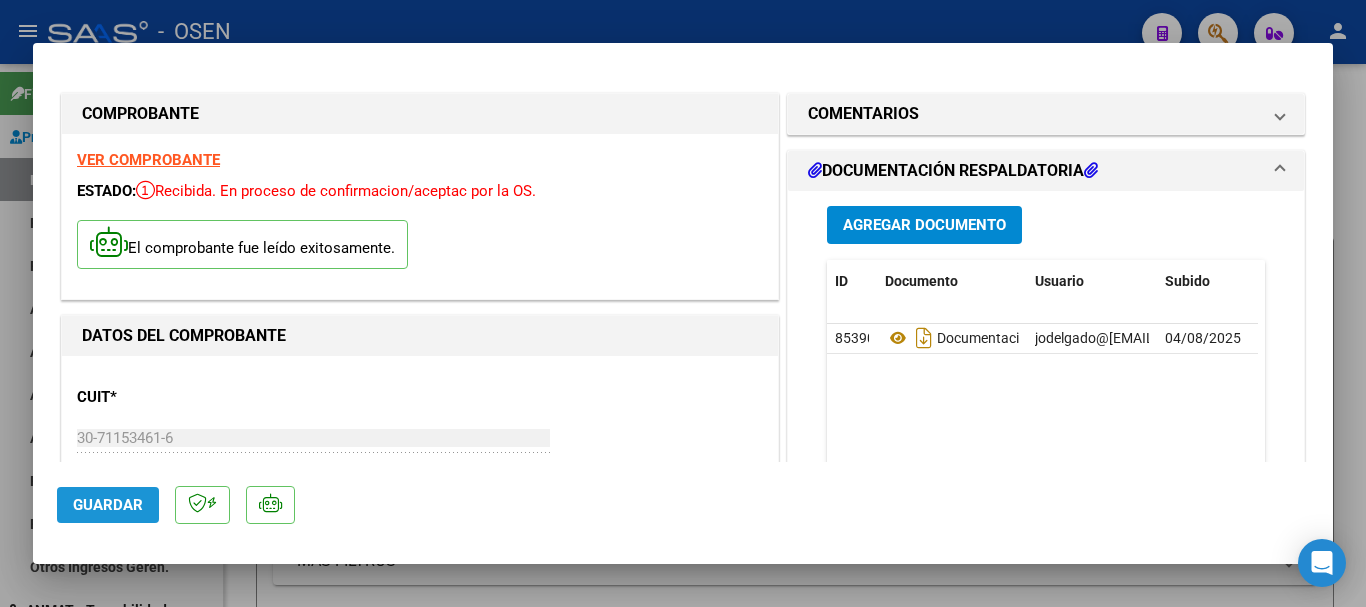 click on "Guardar" 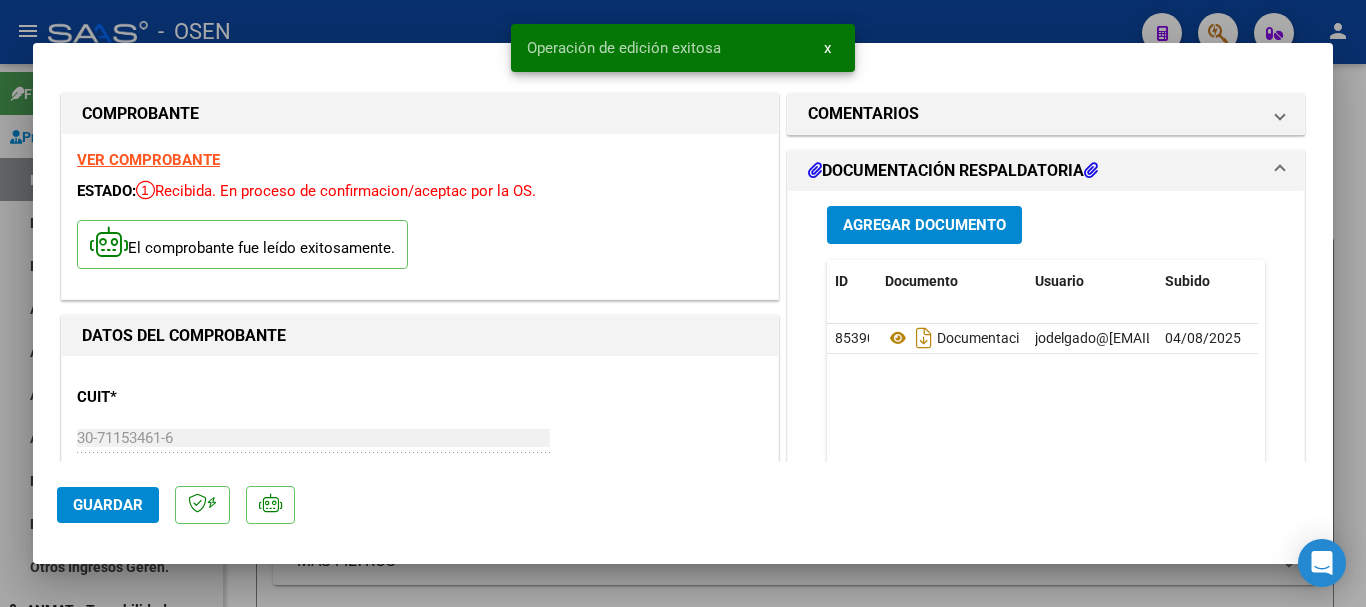 type 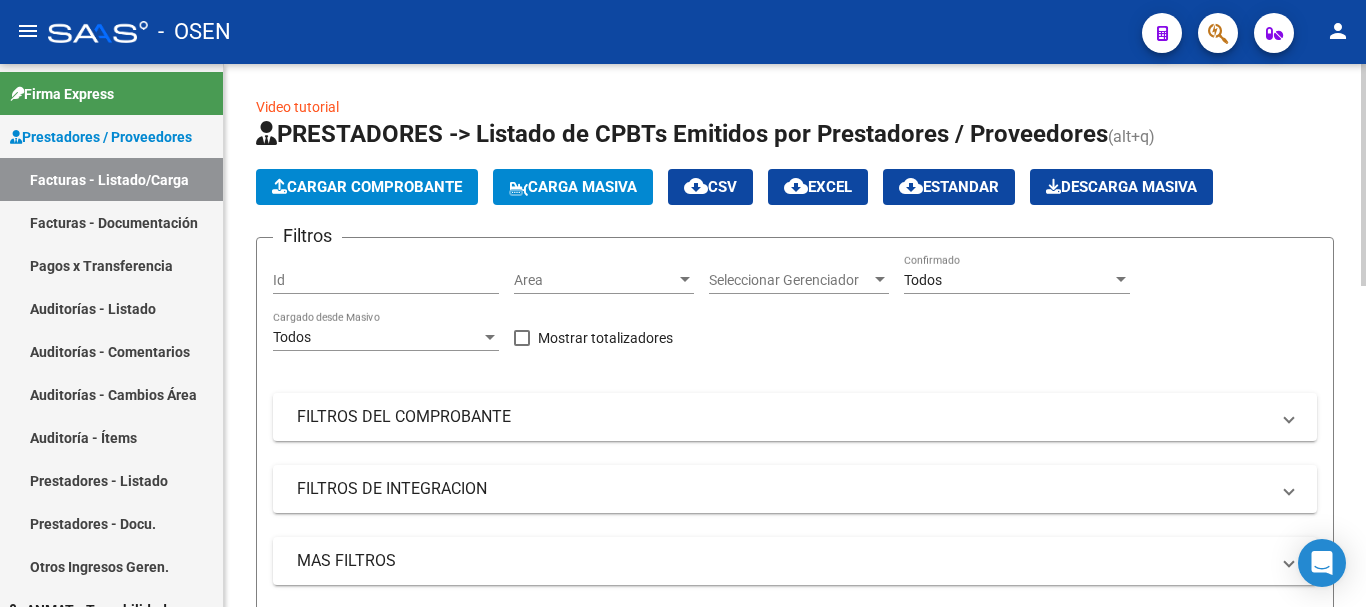 click on "Cargar Comprobante" 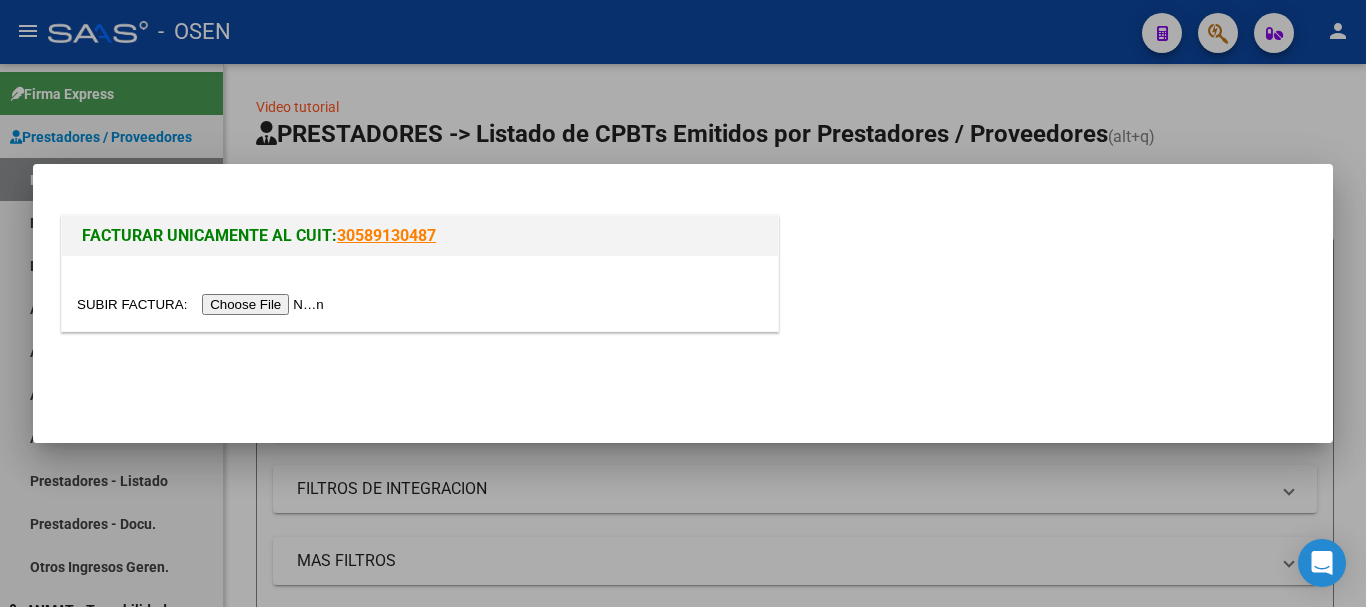 click at bounding box center [203, 304] 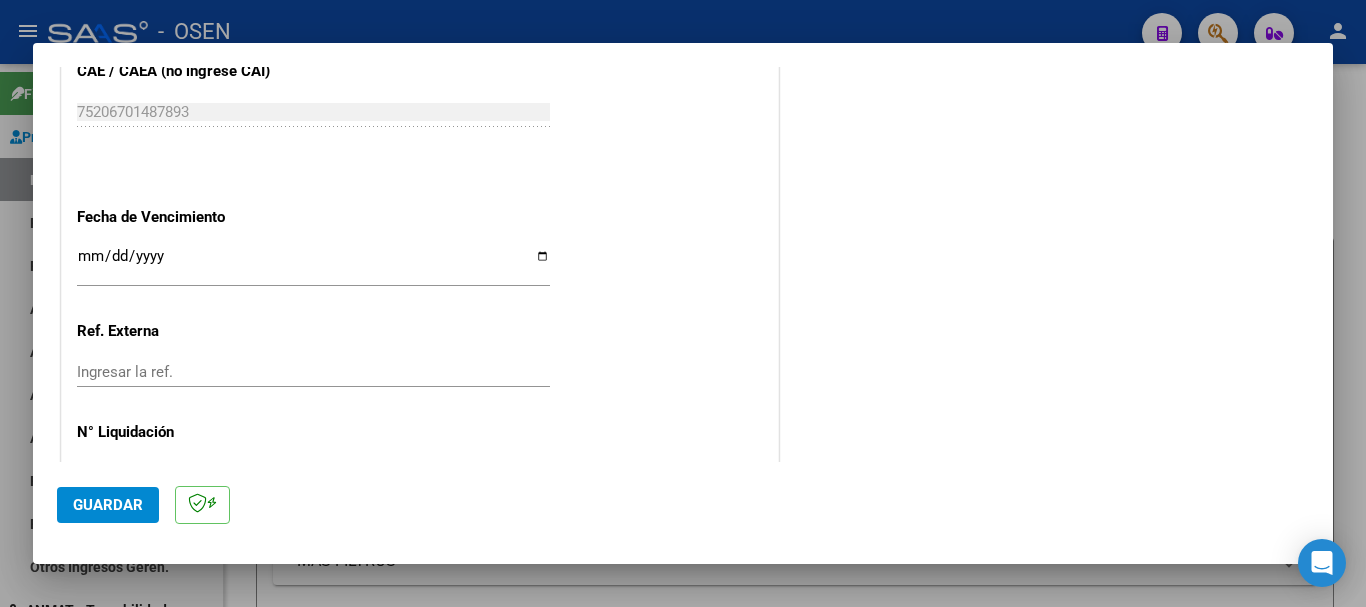 scroll, scrollTop: 1100, scrollLeft: 0, axis: vertical 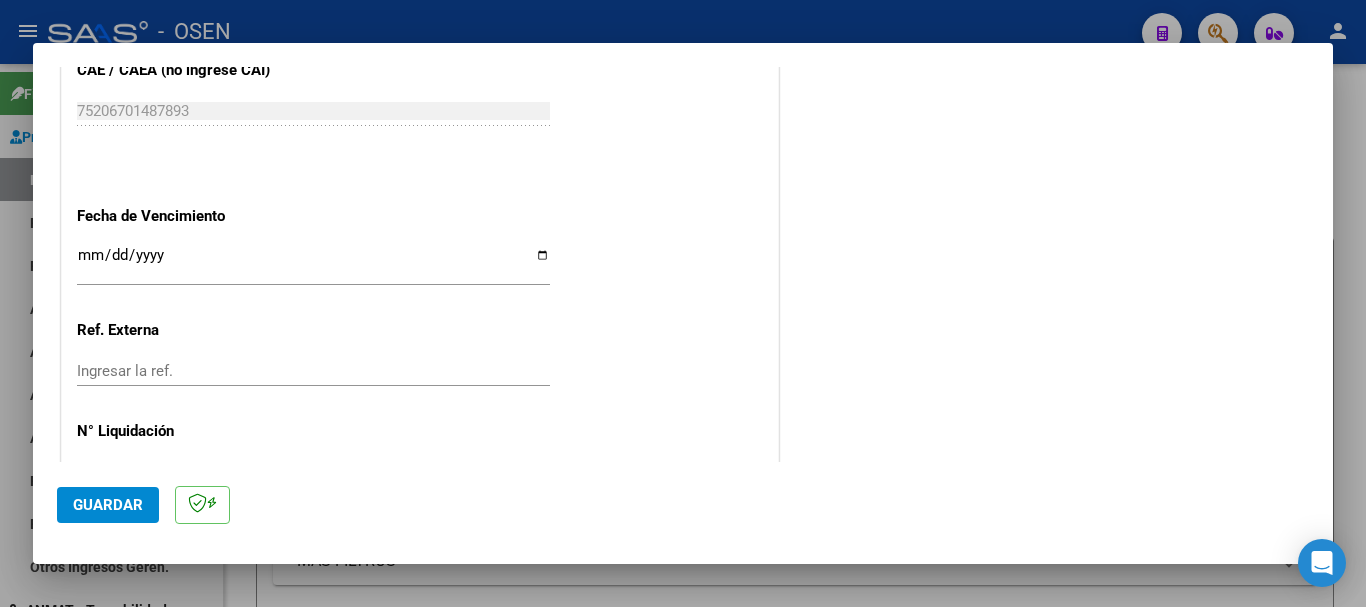 click on "Ingresar la fecha" at bounding box center (313, 263) 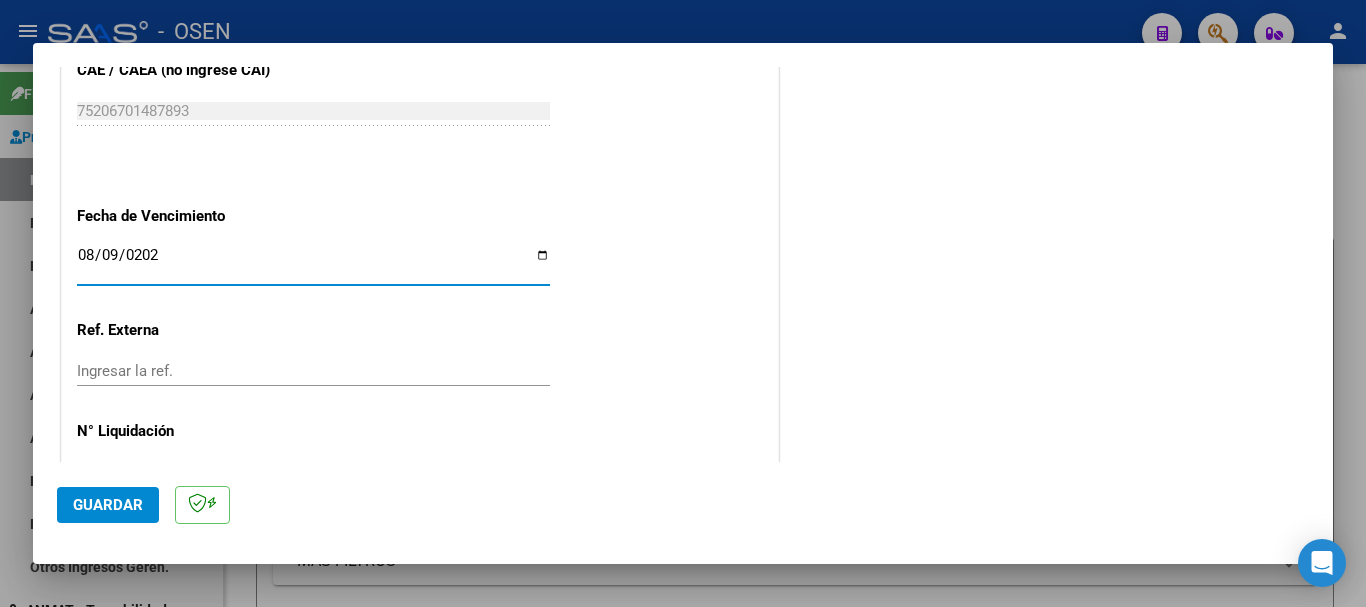 type on "2025-08-09" 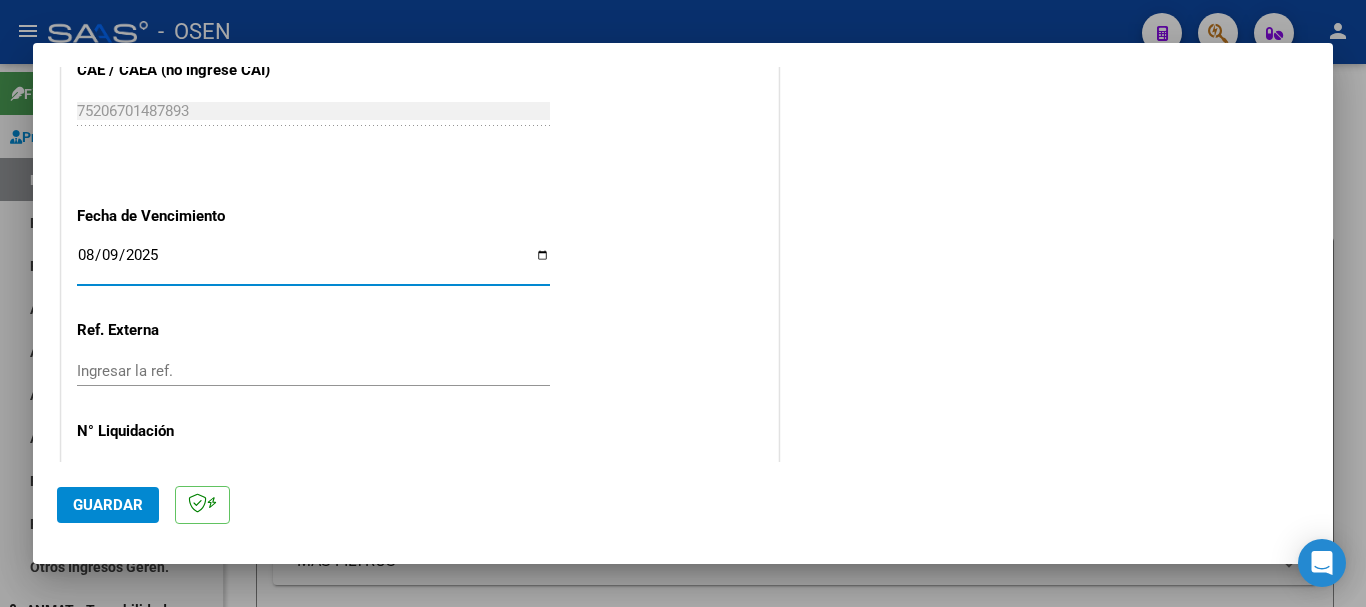 drag, startPoint x: 113, startPoint y: 510, endPoint x: 310, endPoint y: 377, distance: 237.69308 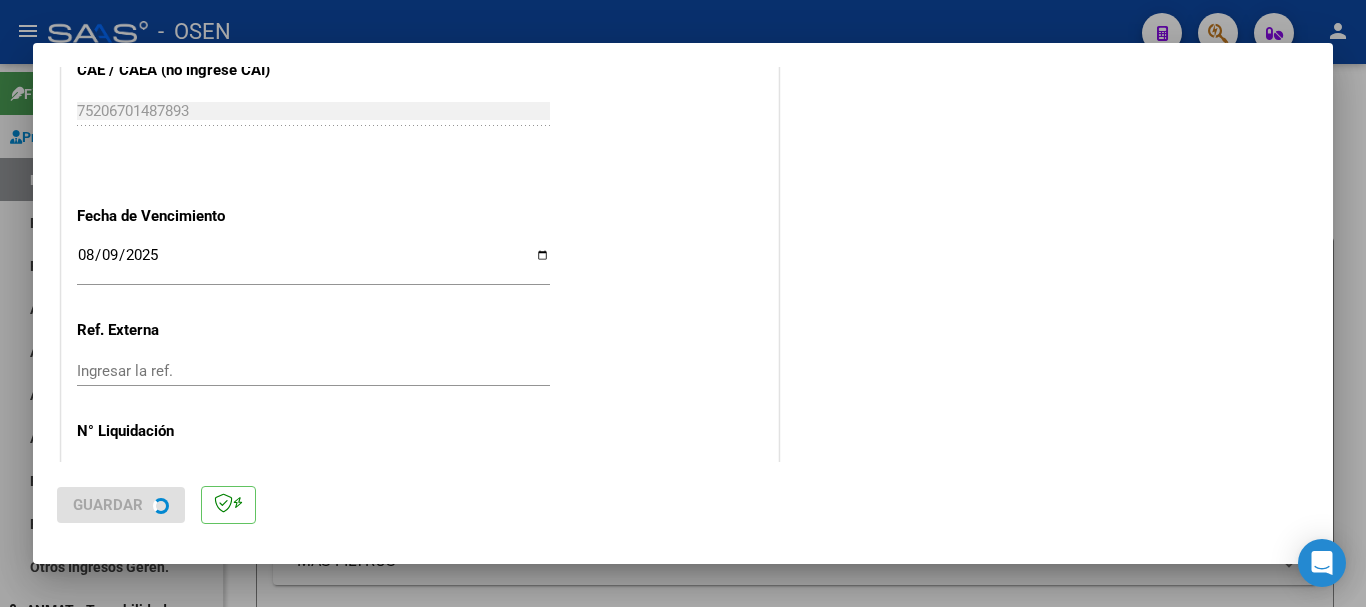 scroll, scrollTop: 0, scrollLeft: 0, axis: both 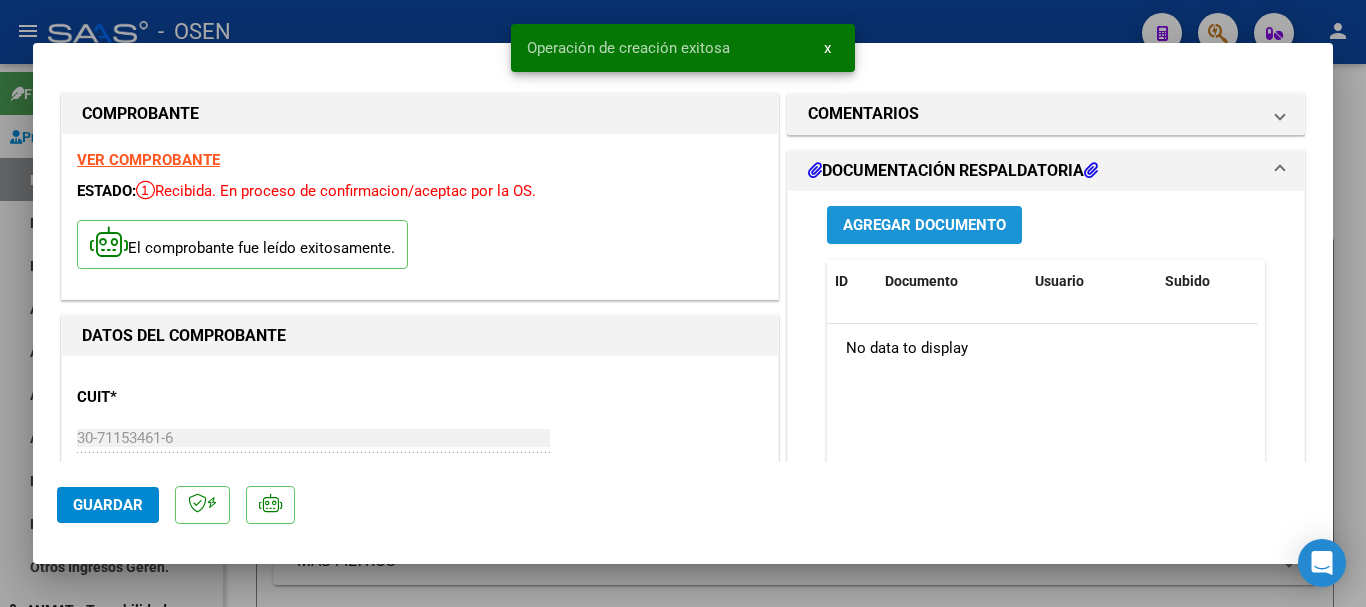 click on "Agregar Documento" at bounding box center [924, 226] 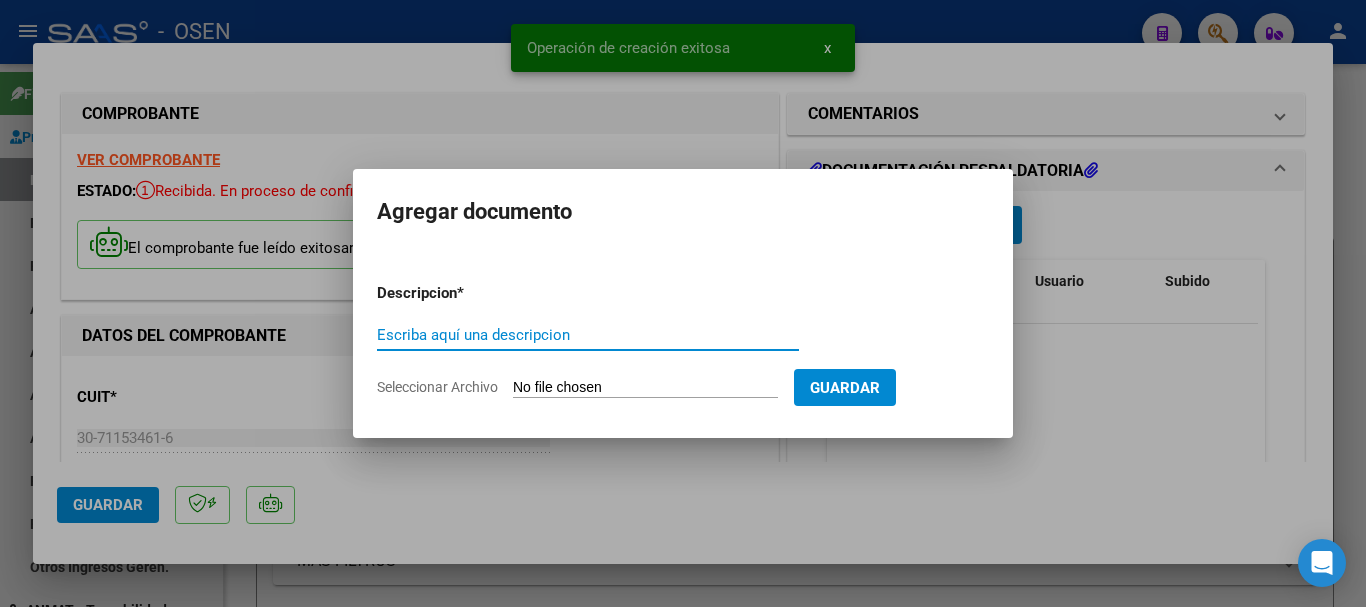 click on "Seleccionar Archivo" at bounding box center (645, 388) 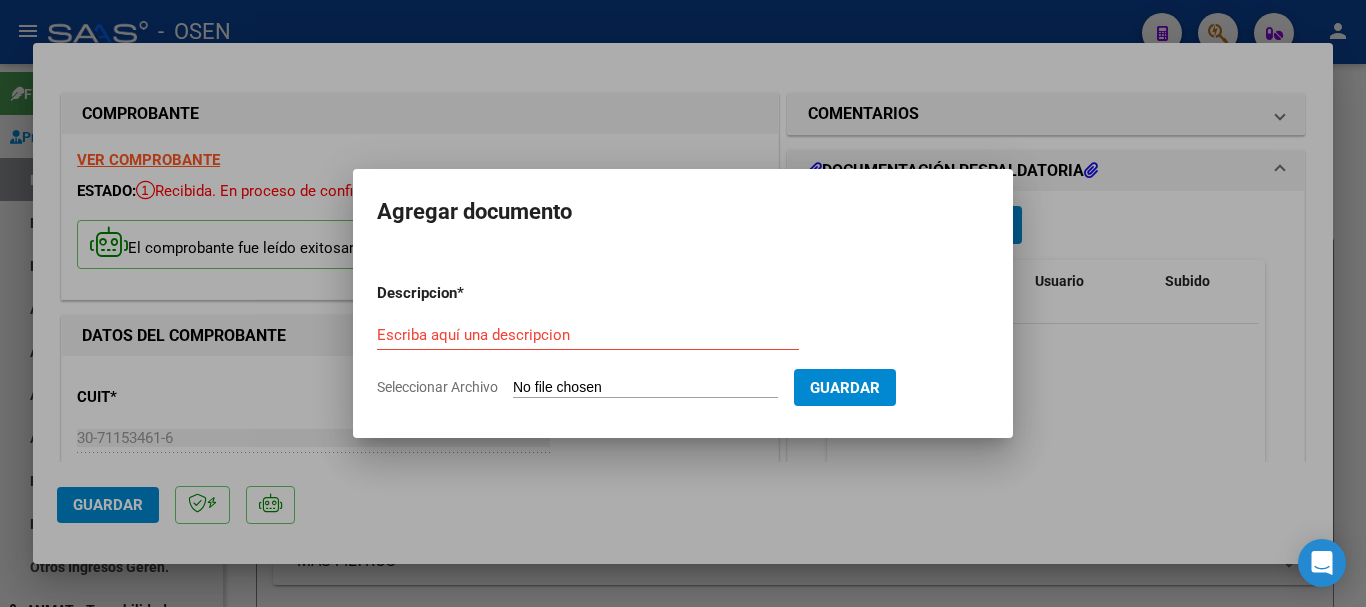 type on "C:\fakepath\ORIEN-DOC-B-00138-00014621.pdf" 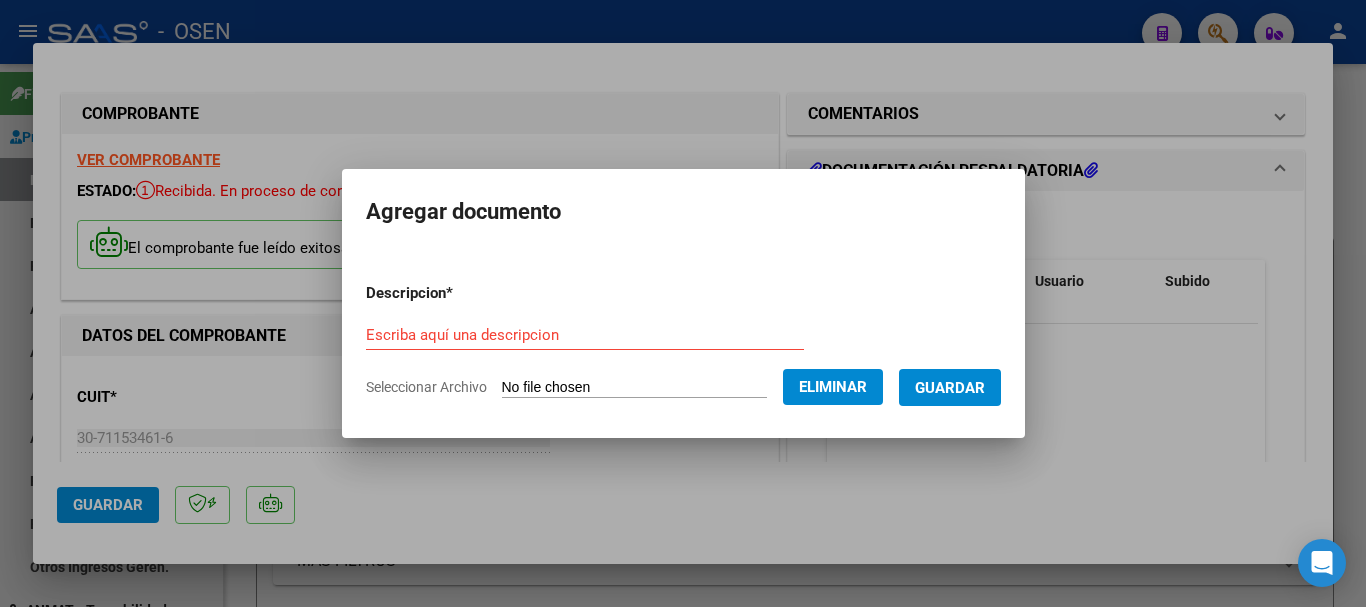 click on "Escriba aquí una descripcion" at bounding box center (585, 335) 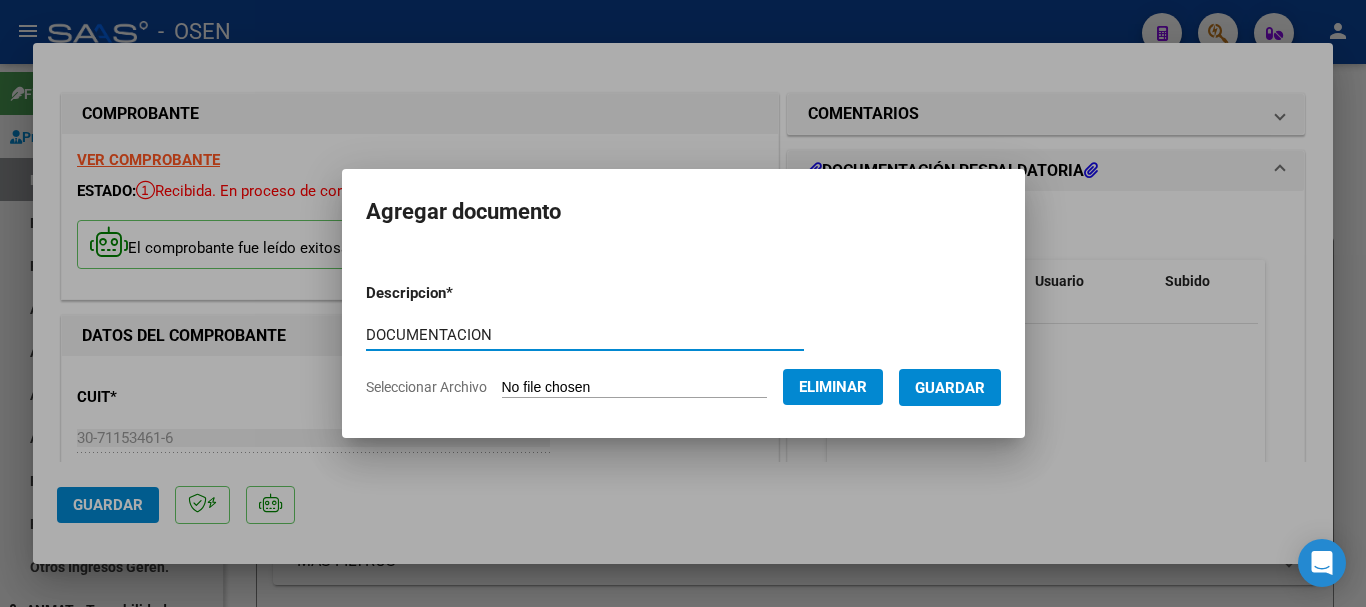 type on "DOCUMENTACION" 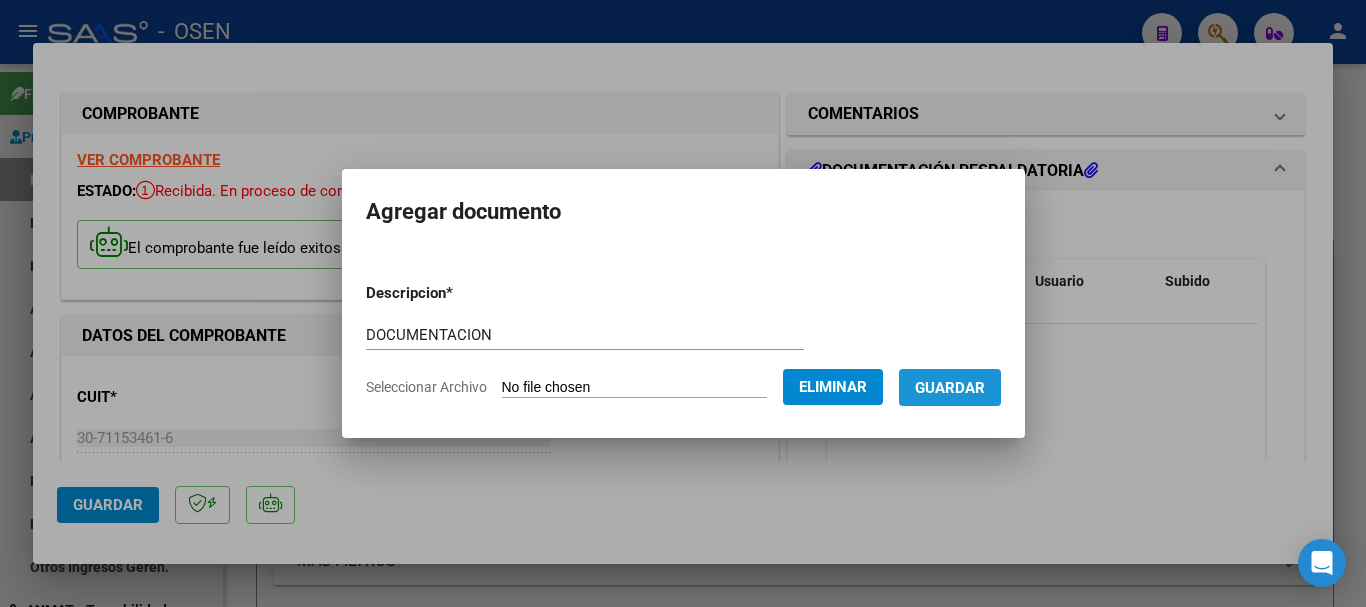 click on "Guardar" at bounding box center (950, 388) 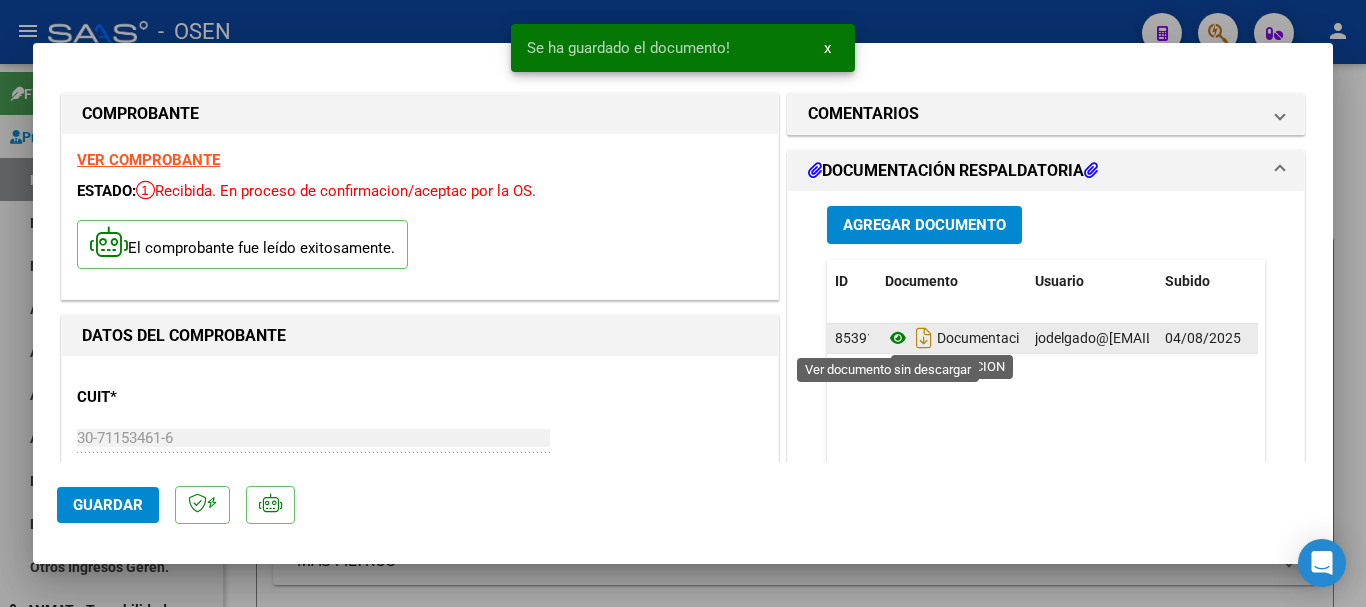 click 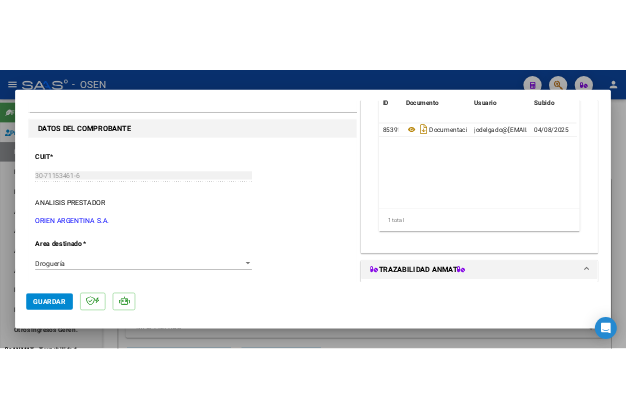 scroll, scrollTop: 400, scrollLeft: 0, axis: vertical 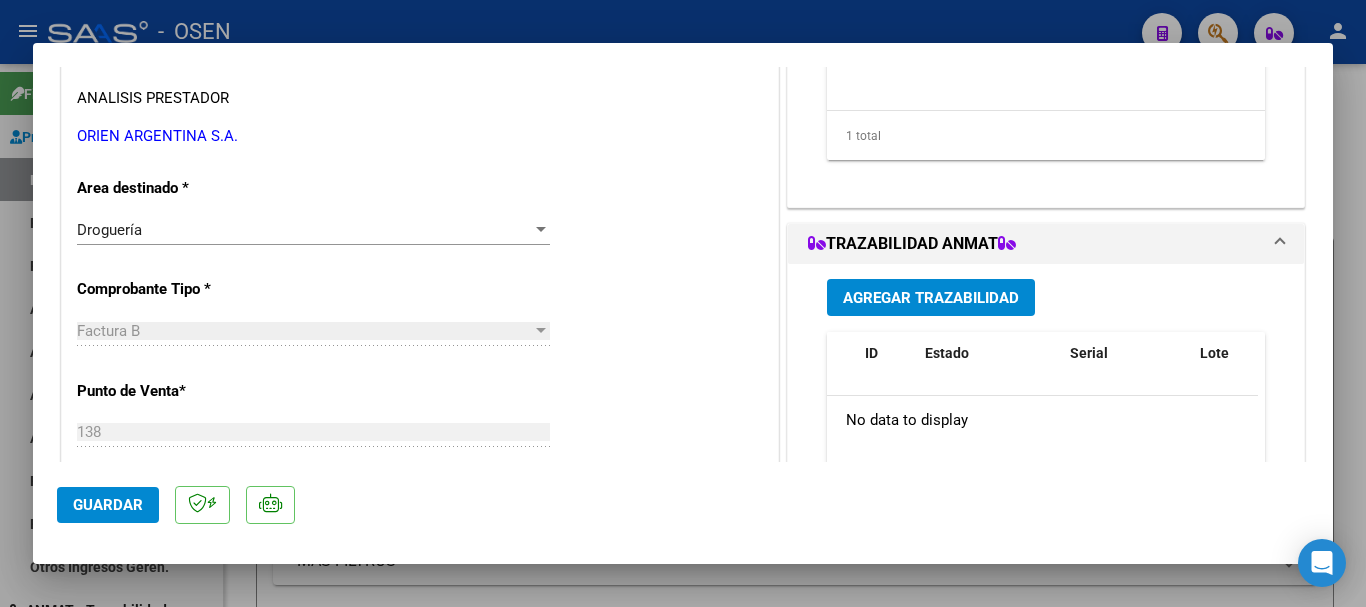 drag, startPoint x: 937, startPoint y: 298, endPoint x: 940, endPoint y: 288, distance: 10.440307 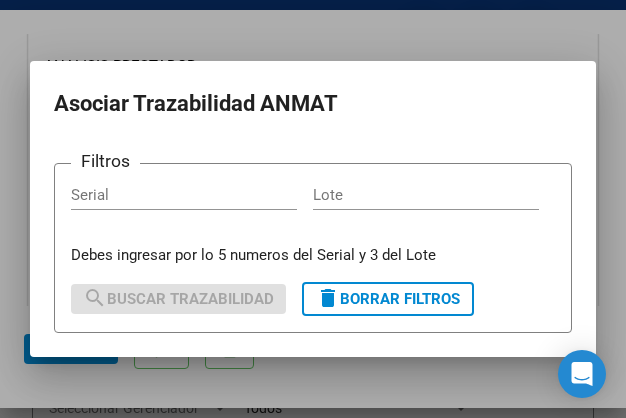 click on "Filtros Serial Lote Debes ingresar por lo 5 numeros del Serial y 3 del Lote search  Buscar Trazabilidad  delete  Borrar Filtros" at bounding box center [313, 247] 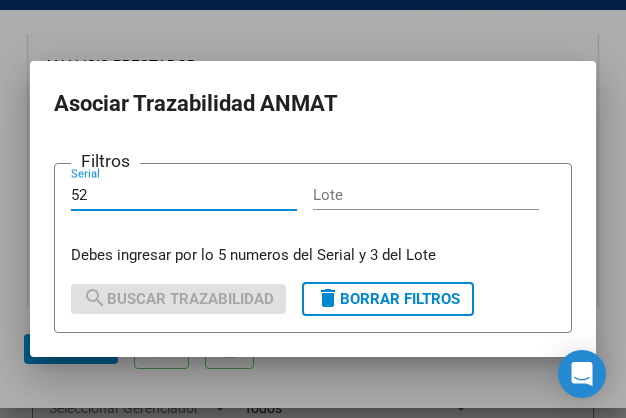 type on "5" 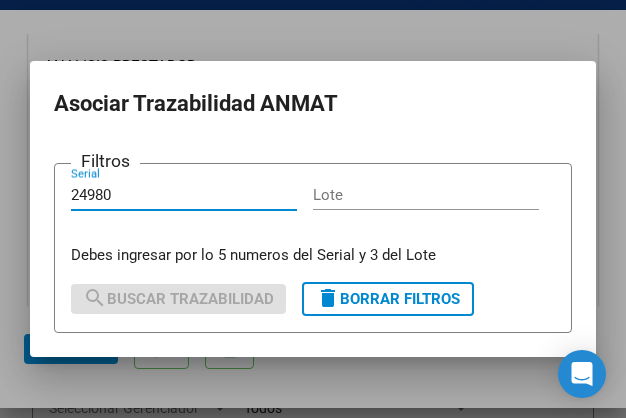 type on "24980" 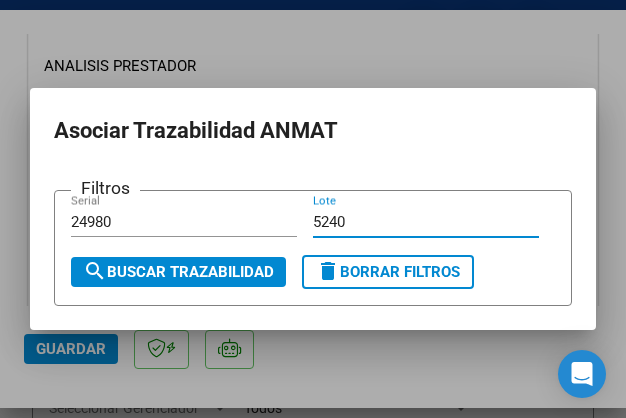 type on "5240" 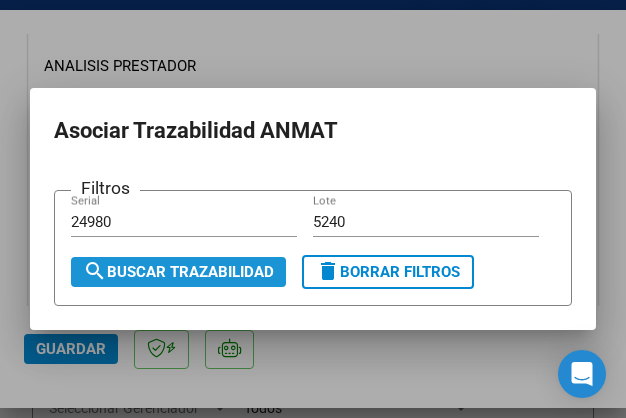 click on "search  Buscar Trazabilidad" at bounding box center (178, 272) 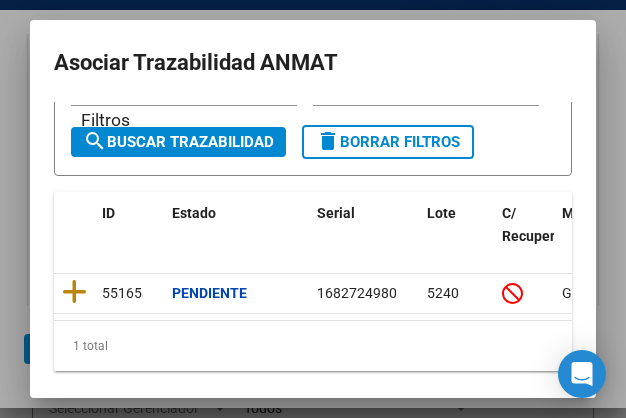 scroll, scrollTop: 133, scrollLeft: 0, axis: vertical 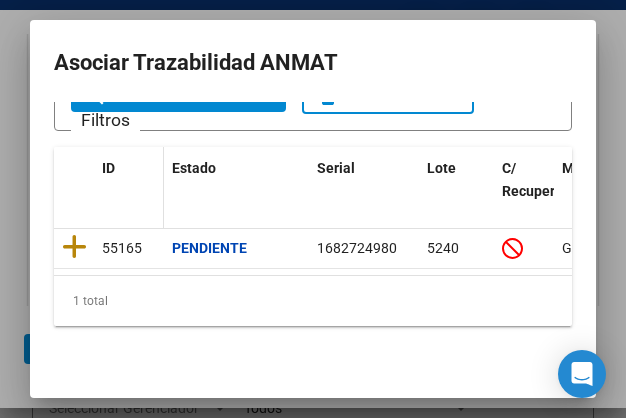 drag, startPoint x: 67, startPoint y: 222, endPoint x: 118, endPoint y: 199, distance: 55.946404 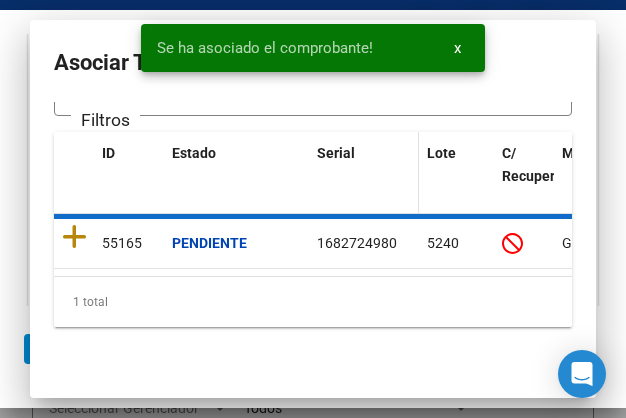 scroll, scrollTop: 2115, scrollLeft: 0, axis: vertical 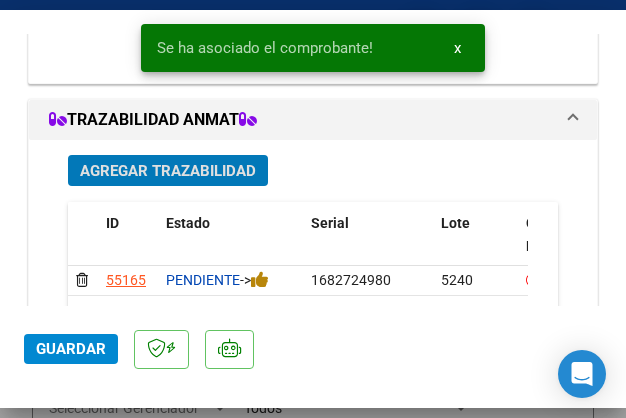 click on "Agregar Trazabilidad" at bounding box center (168, 171) 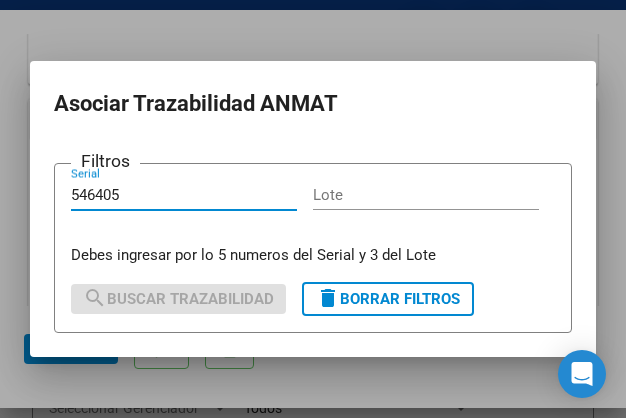type on "546405" 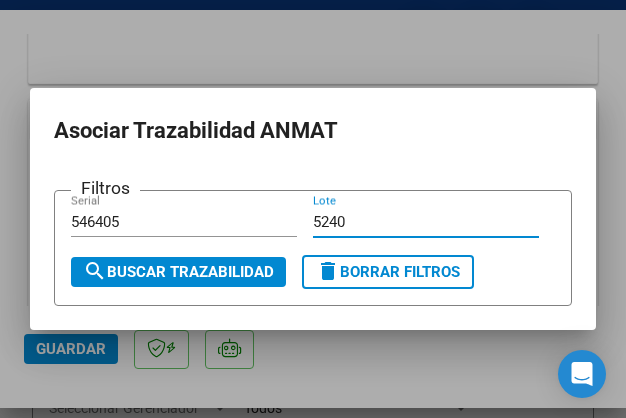 type on "5240" 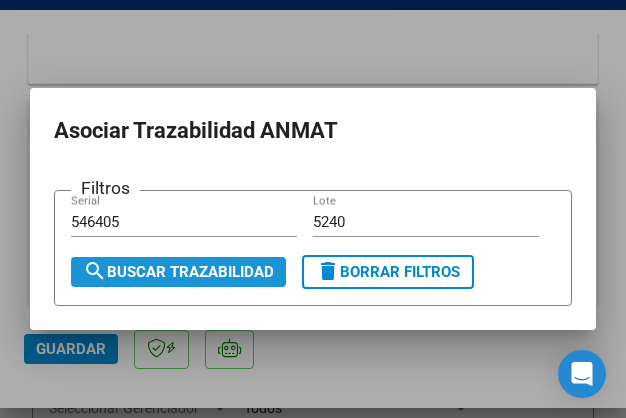 click on "search  Buscar Trazabilidad" at bounding box center [178, 272] 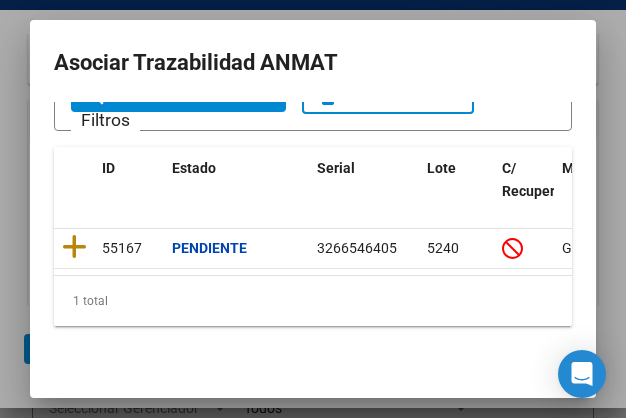 scroll, scrollTop: 133, scrollLeft: 0, axis: vertical 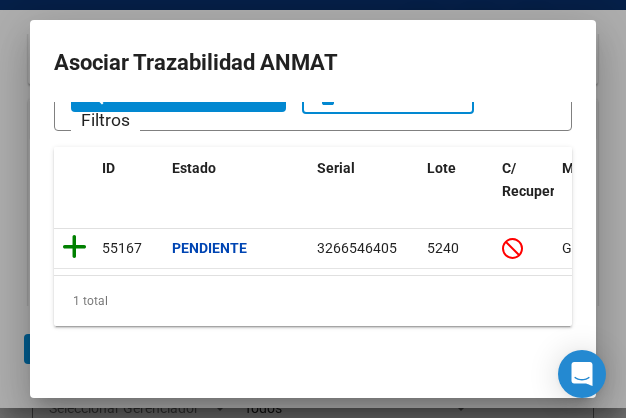 click 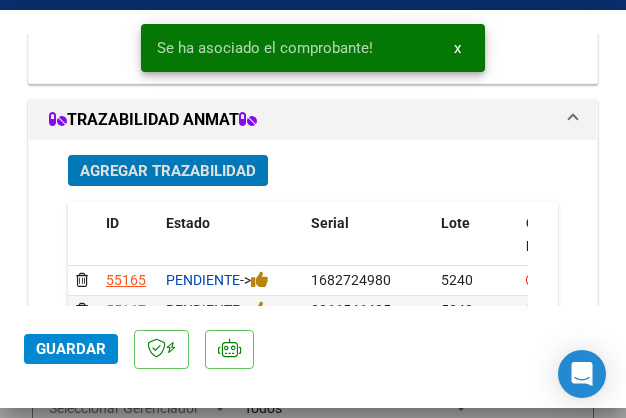 click on "Agregar Trazabilidad" at bounding box center [168, 171] 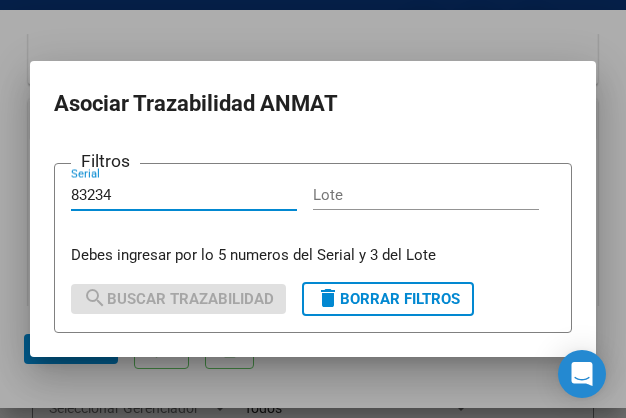 type on "83234" 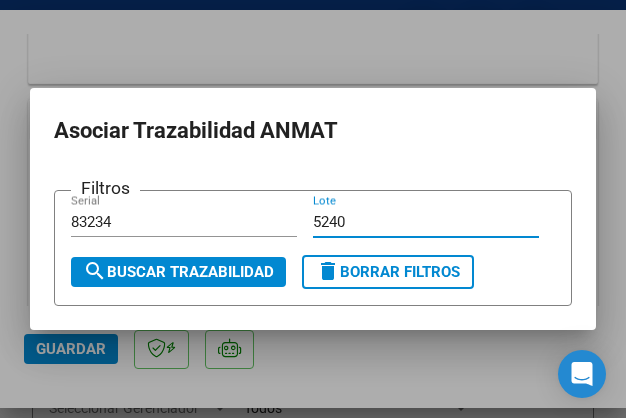 type on "5240" 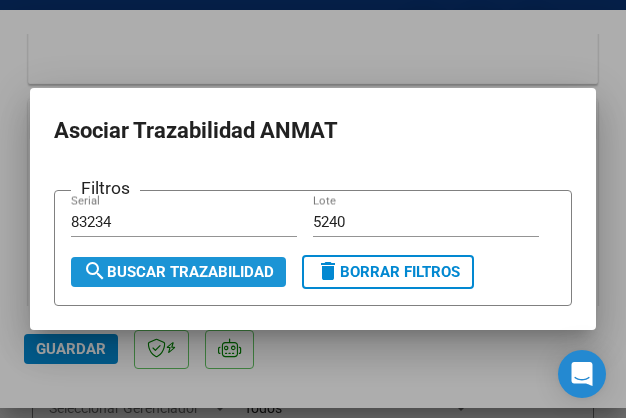 click on "search  Buscar Trazabilidad" at bounding box center (178, 272) 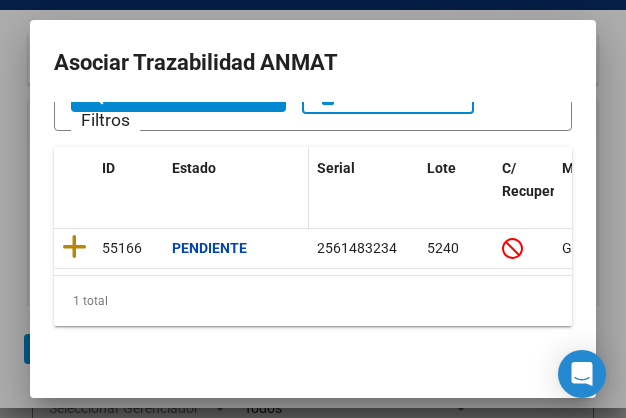 scroll, scrollTop: 133, scrollLeft: 0, axis: vertical 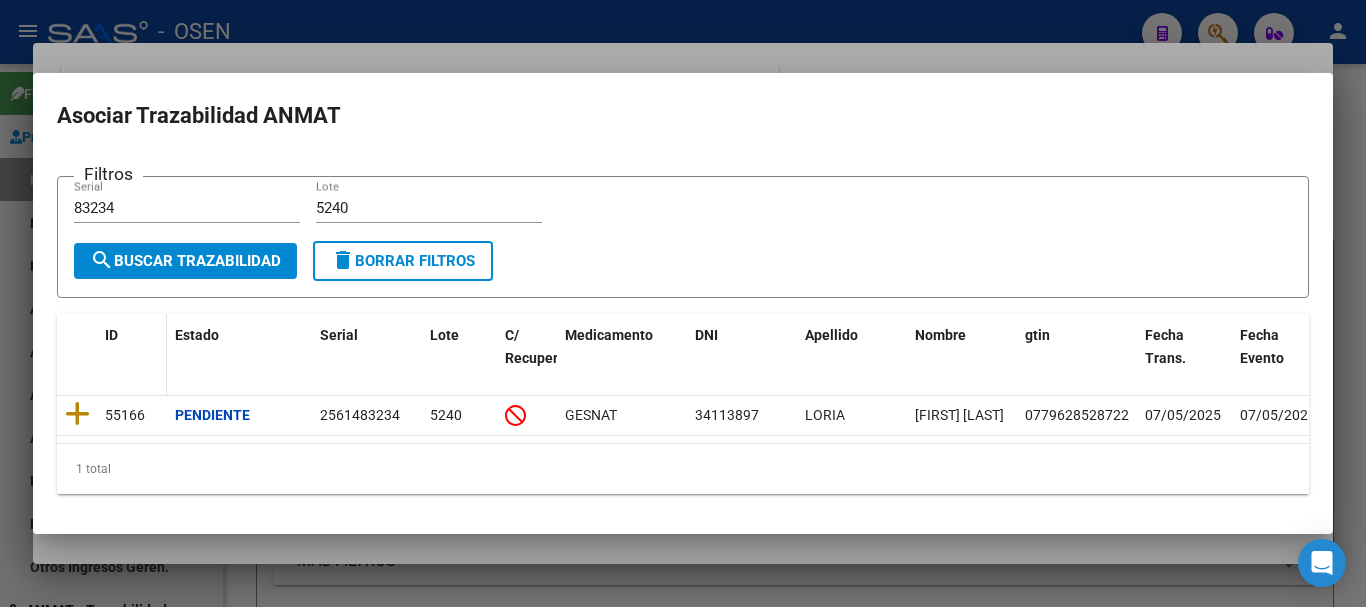 drag, startPoint x: 76, startPoint y: 405, endPoint x: 141, endPoint y: 324, distance: 103.85567 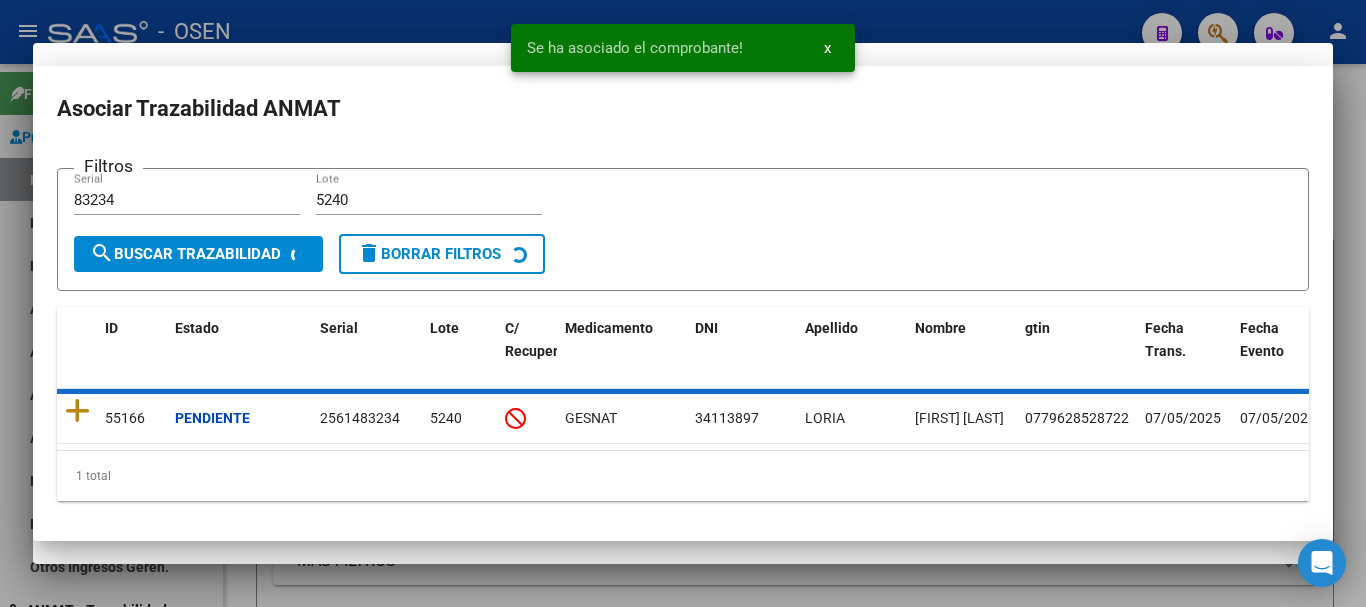 scroll, scrollTop: 433, scrollLeft: 0, axis: vertical 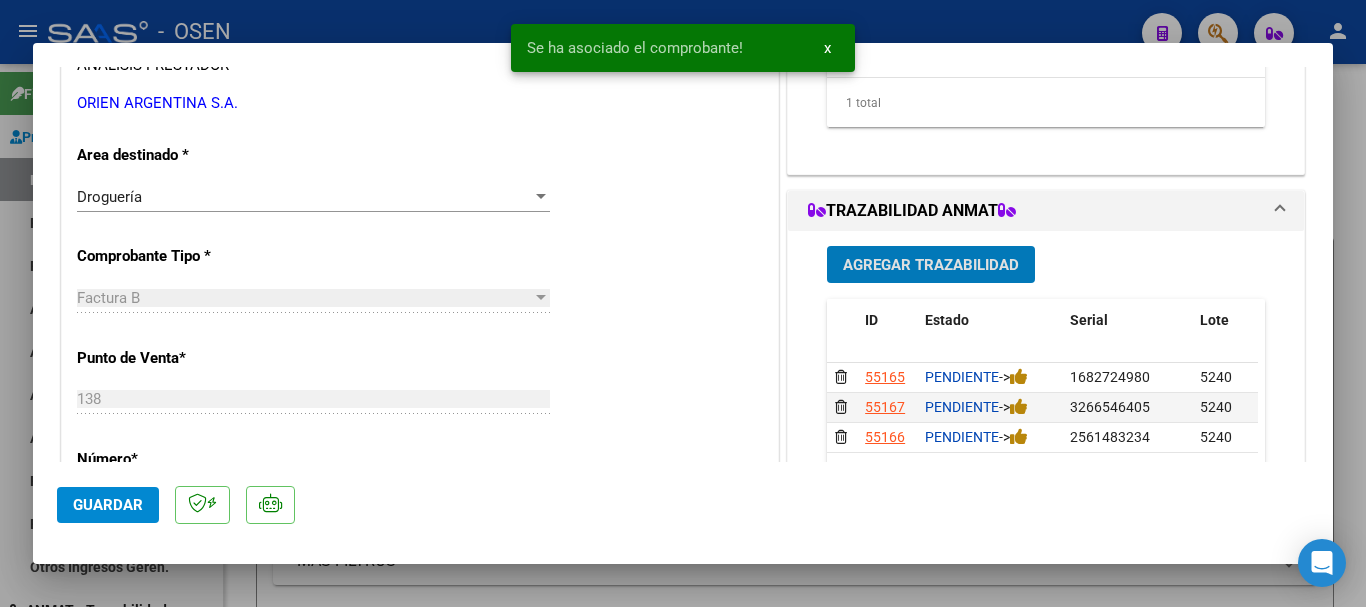 click on "Guardar" 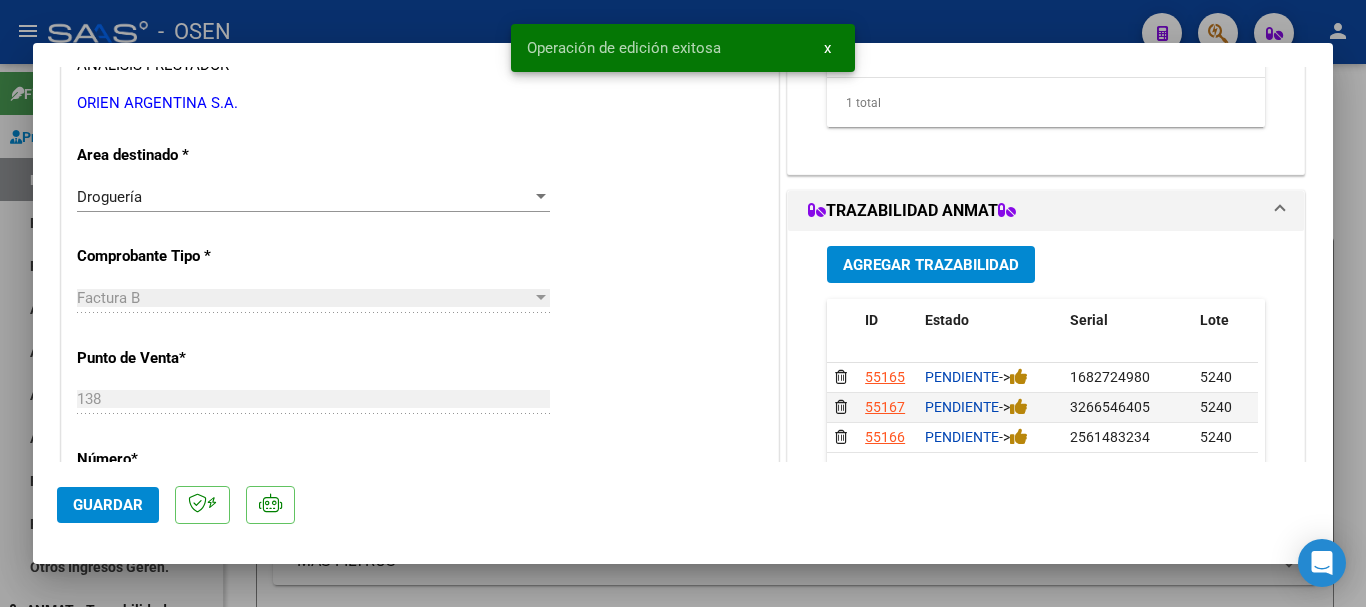 type 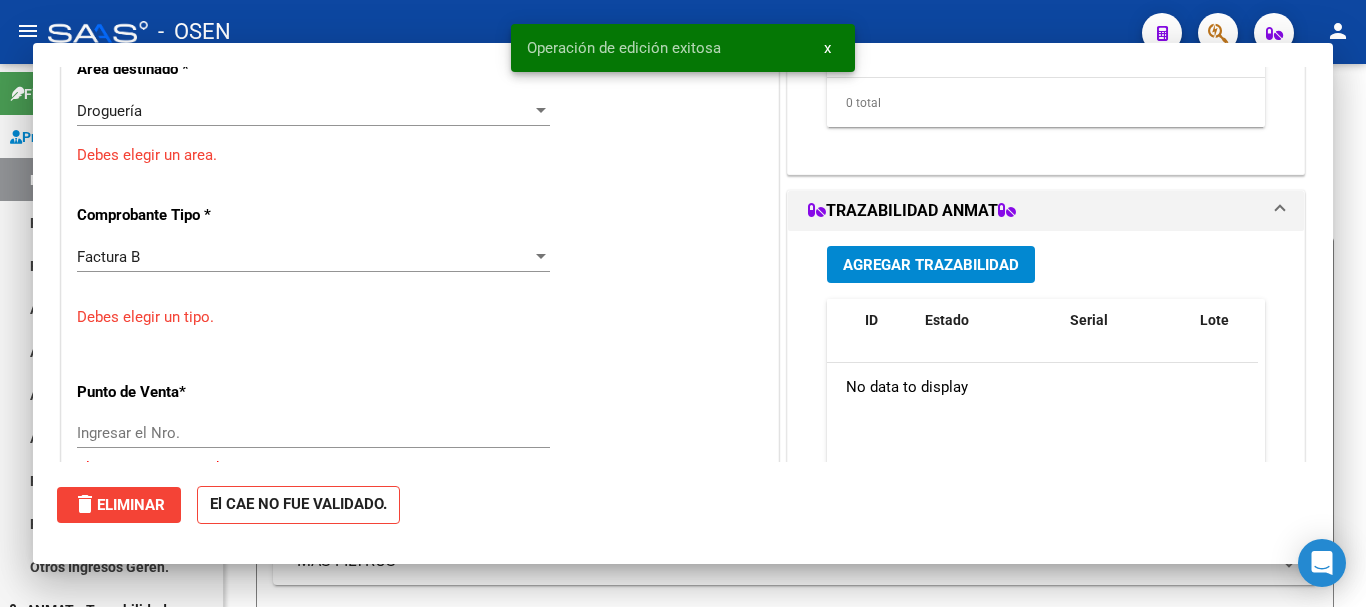 scroll, scrollTop: 347, scrollLeft: 0, axis: vertical 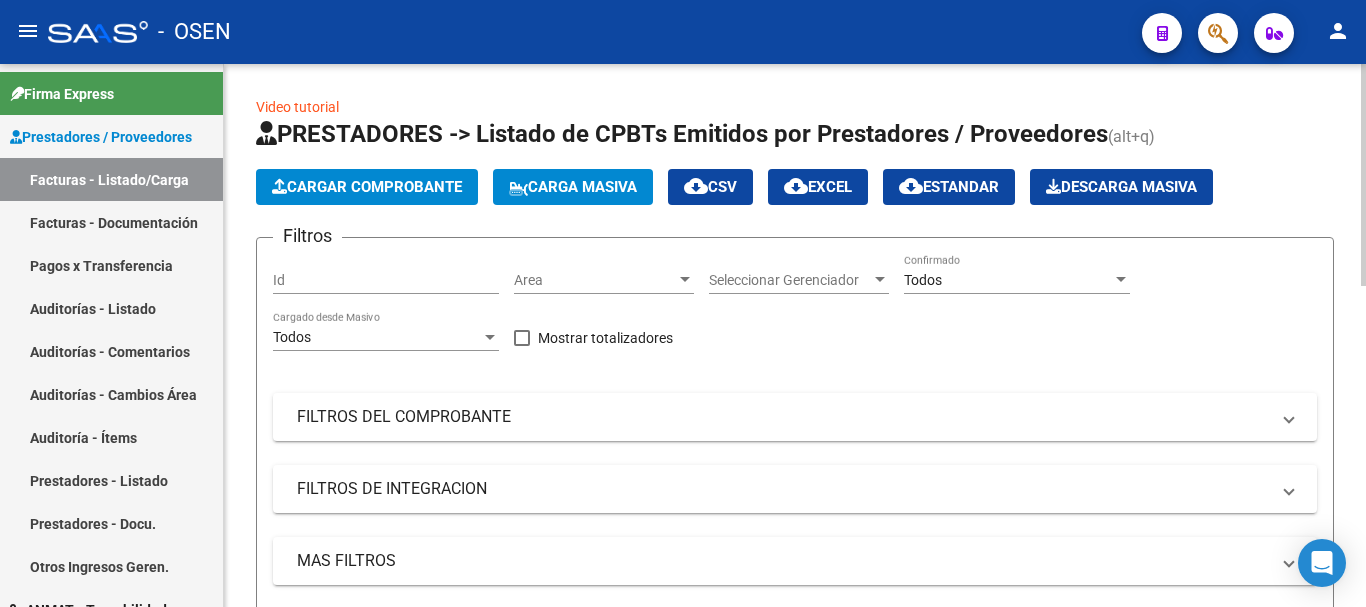 click on "Cargar Comprobante" 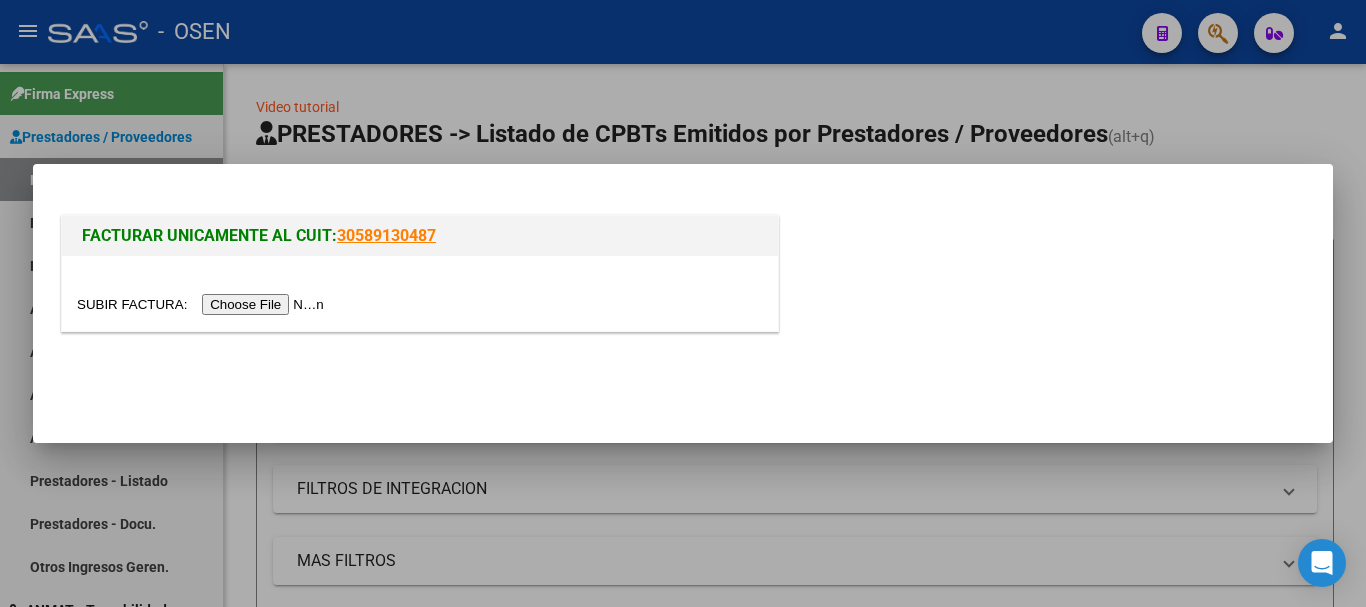 click at bounding box center [203, 304] 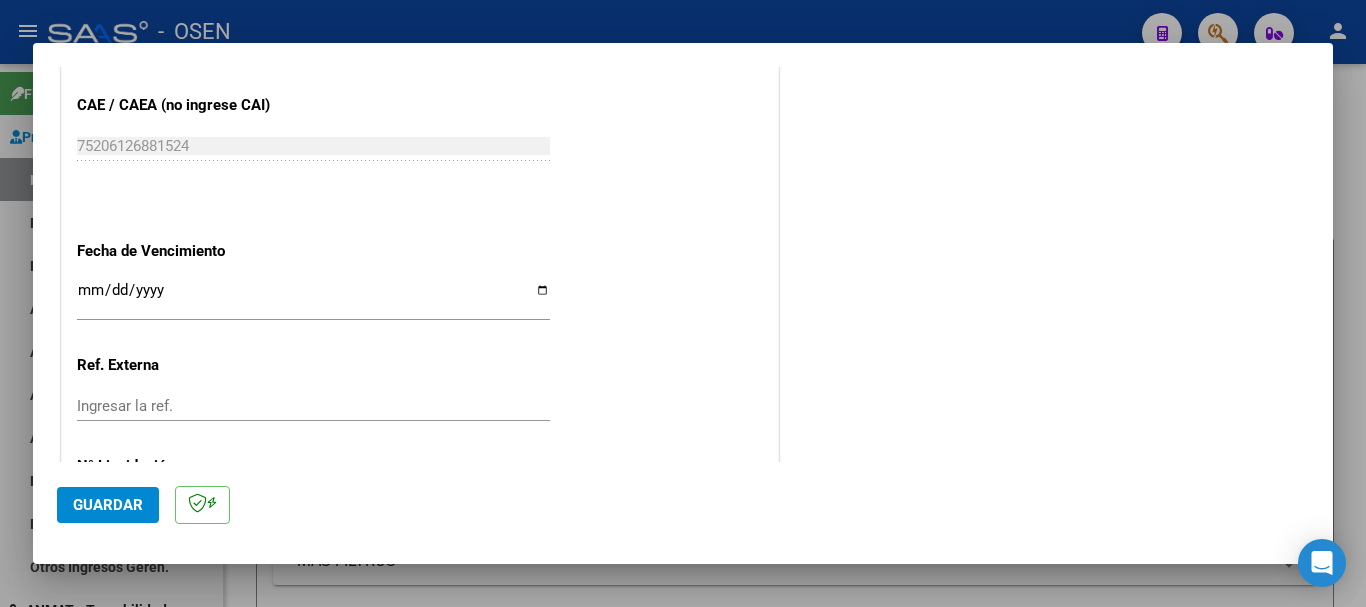scroll, scrollTop: 1100, scrollLeft: 0, axis: vertical 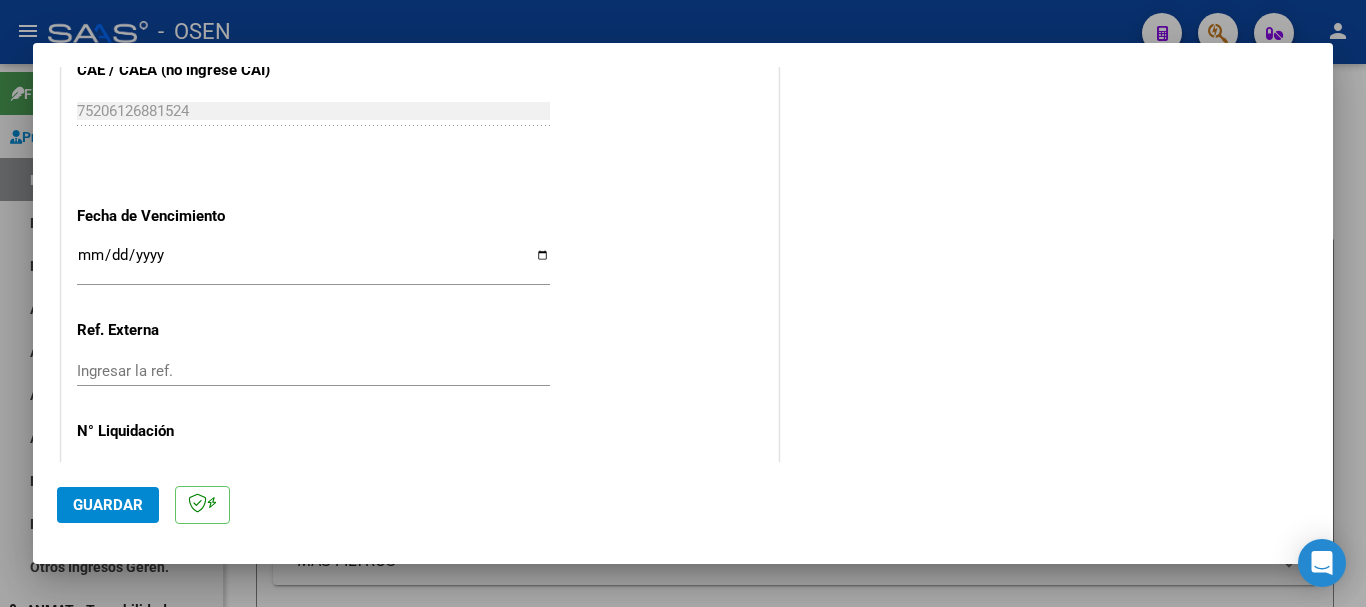 click on "Ingresar la fecha" at bounding box center (313, 263) 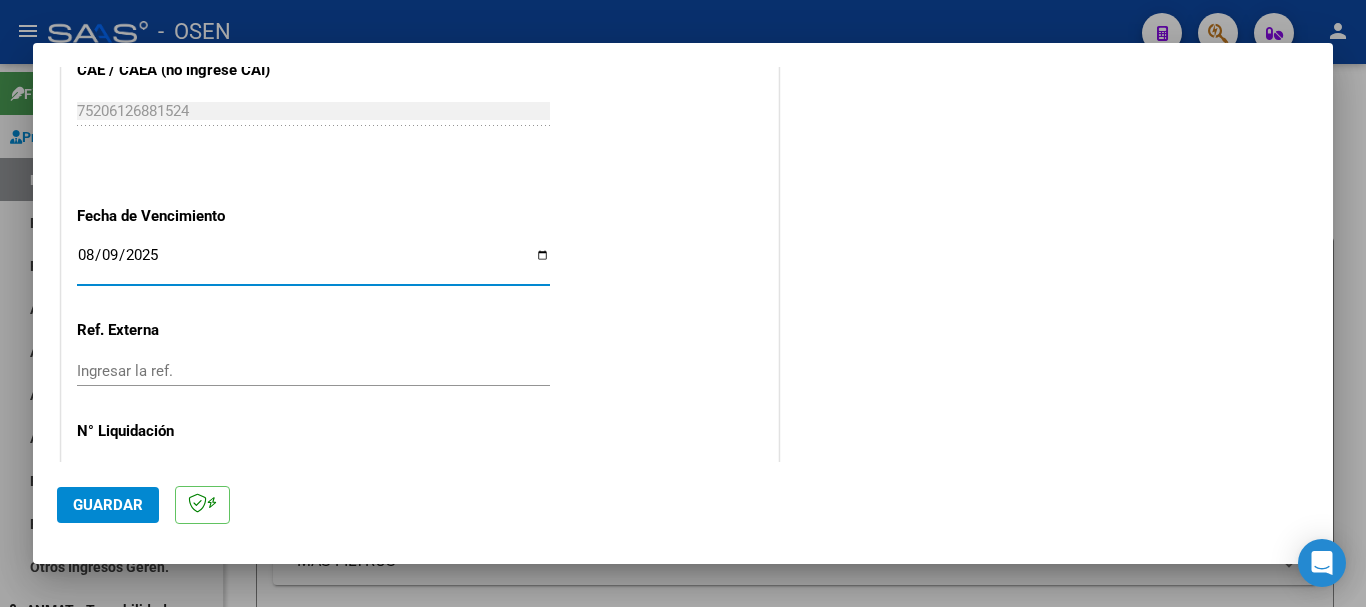 click on "Guardar" 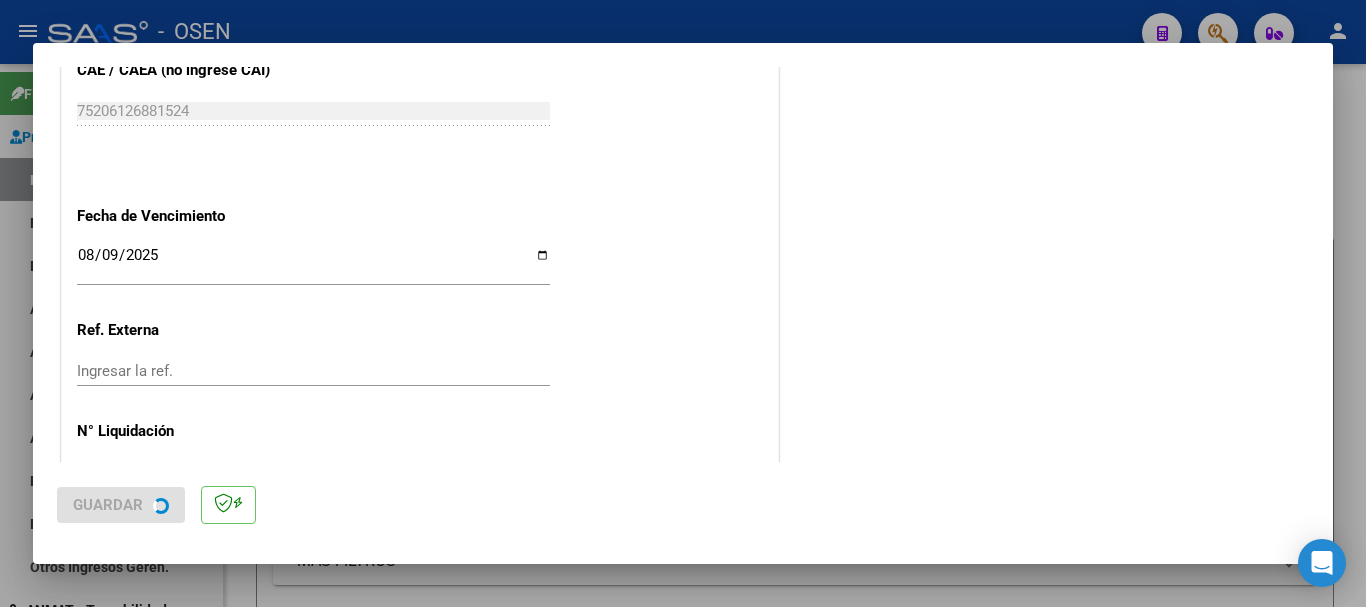 scroll, scrollTop: 0, scrollLeft: 0, axis: both 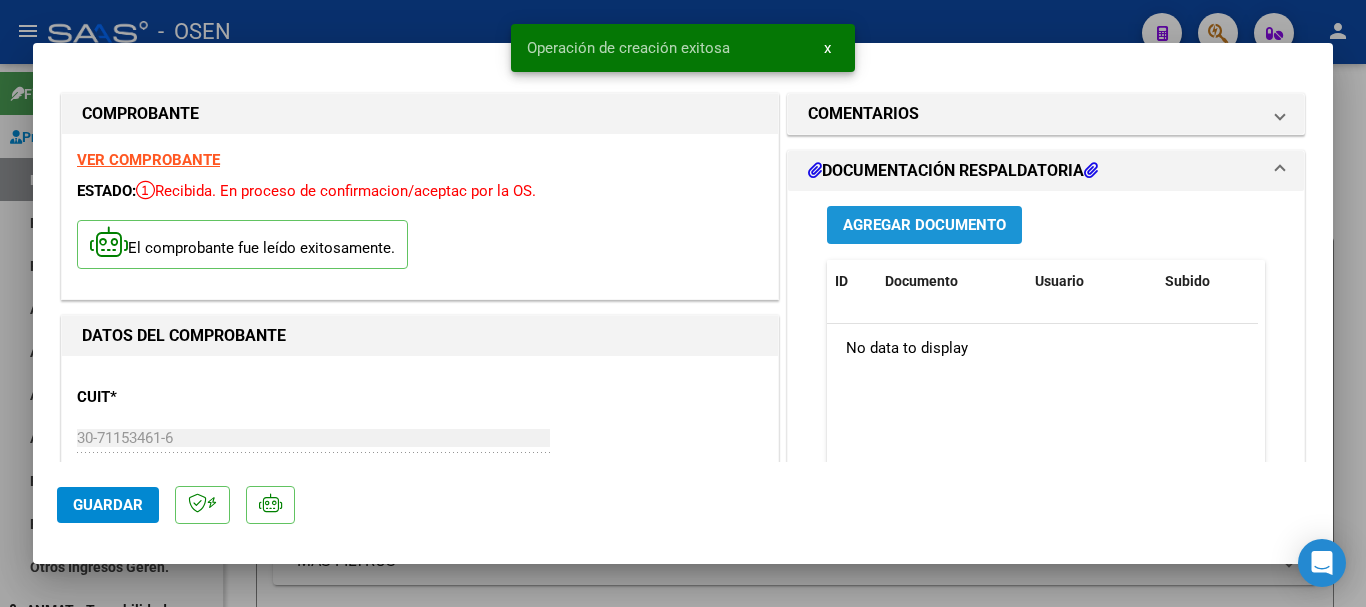 click on "Agregar Documento" at bounding box center (924, 226) 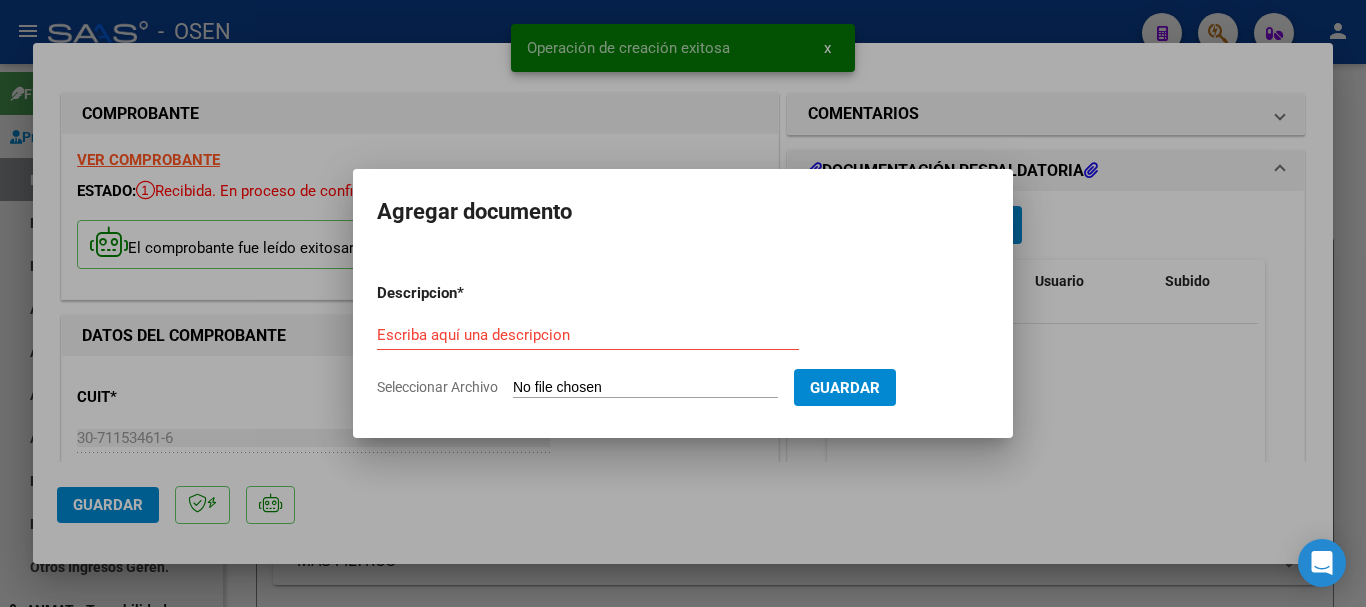 click on "Seleccionar Archivo" at bounding box center [645, 388] 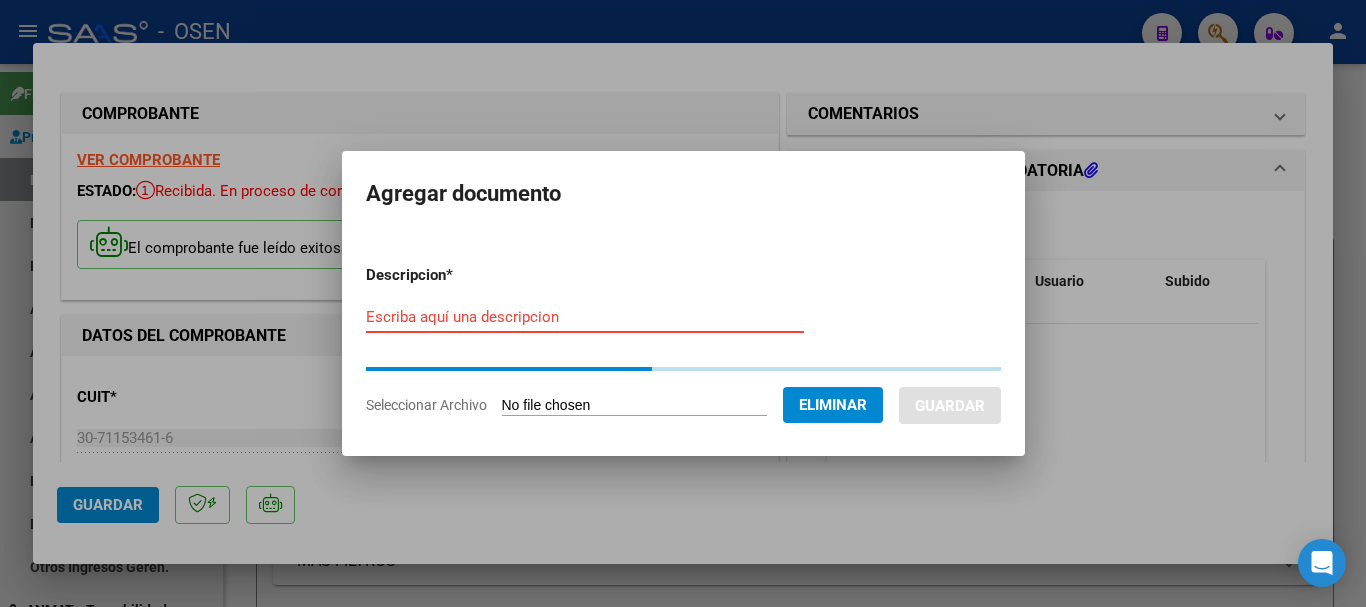 click on "Escriba aquí una descripcion" at bounding box center [585, 317] 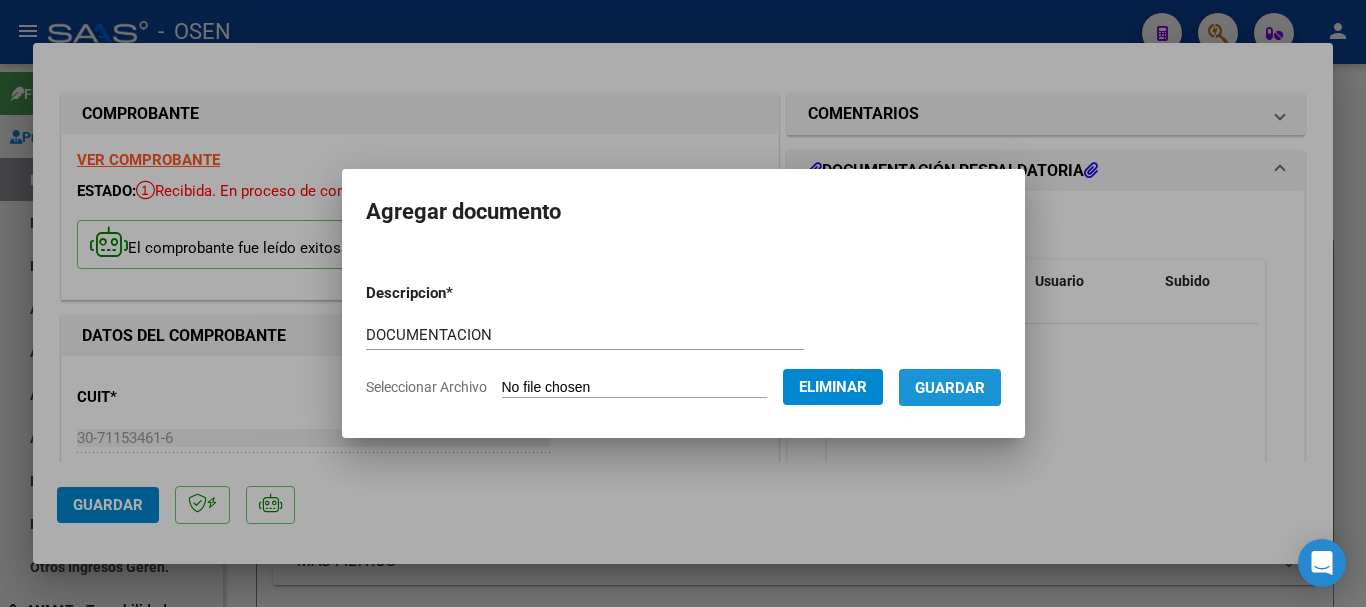 click on "Guardar" at bounding box center (950, 388) 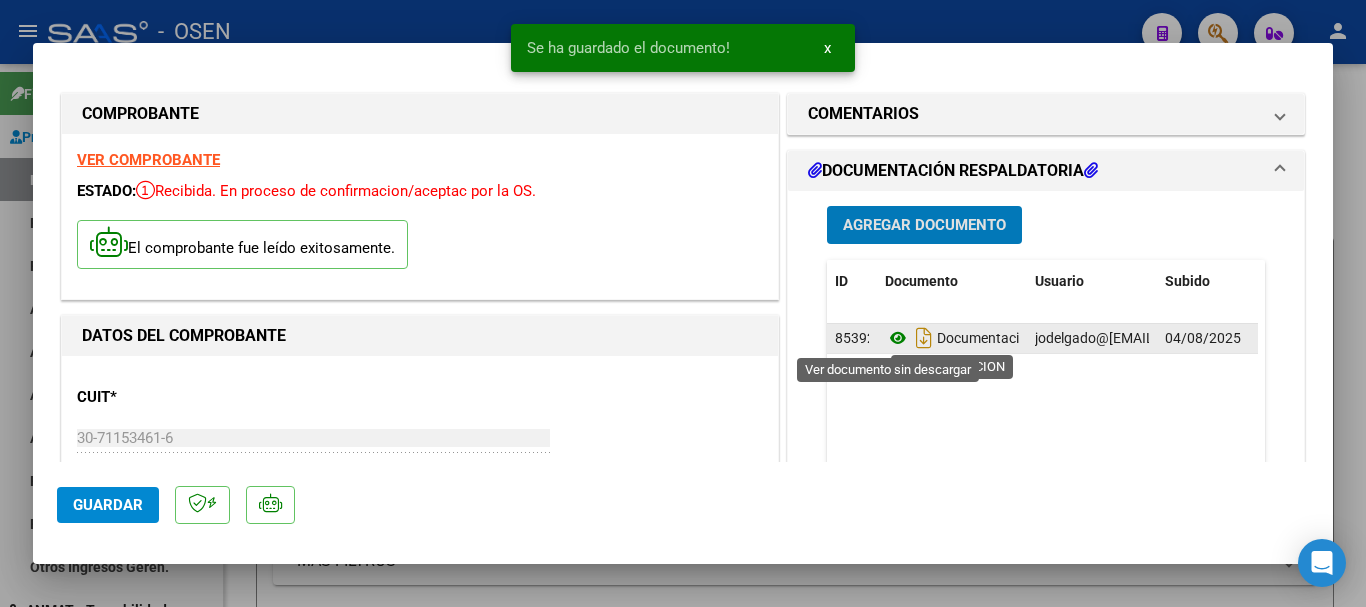 click 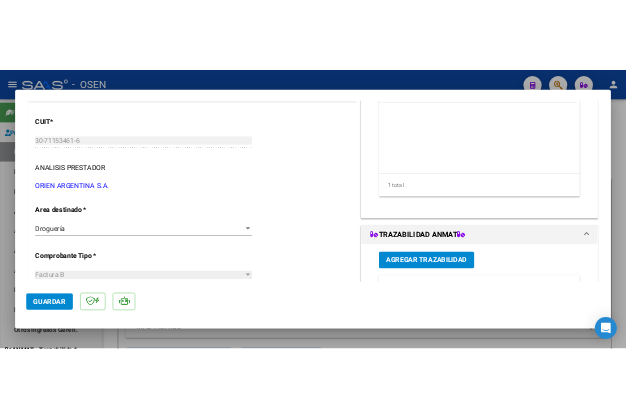 scroll, scrollTop: 400, scrollLeft: 0, axis: vertical 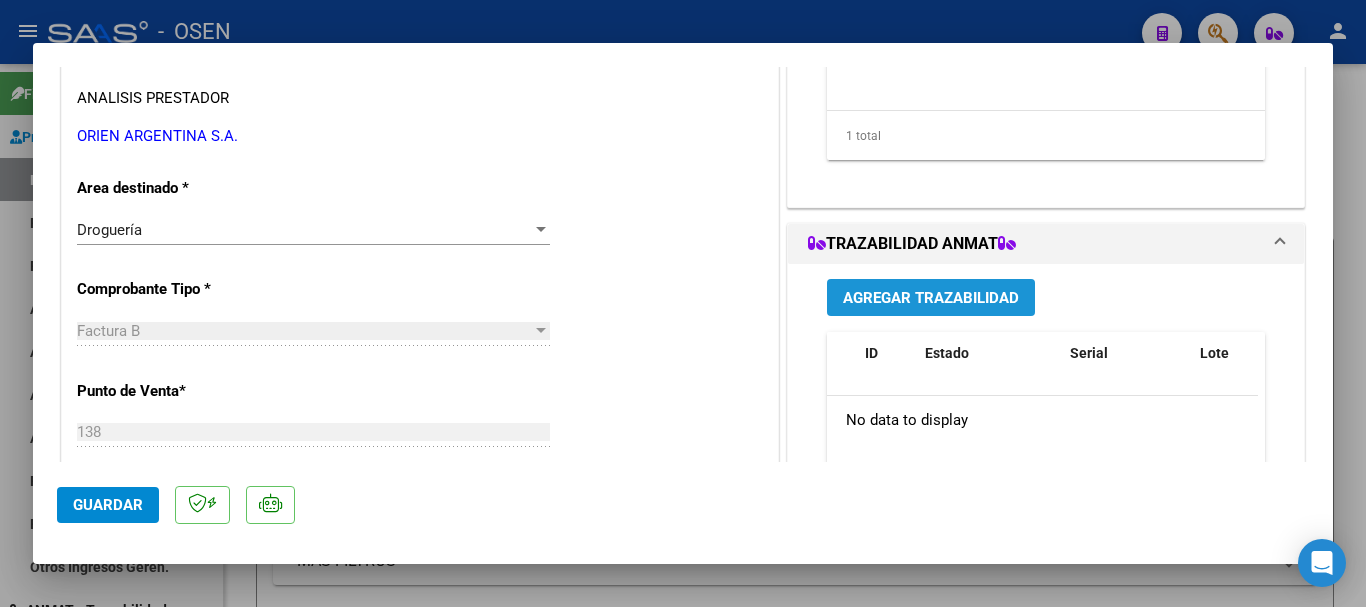 click on "Agregar Trazabilidad" at bounding box center [931, 298] 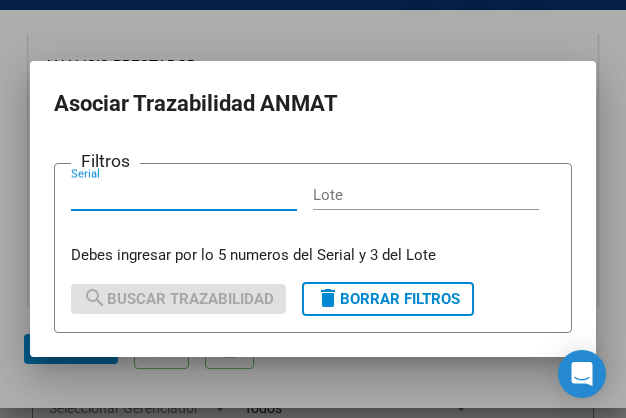click on "Serial" at bounding box center [184, 195] 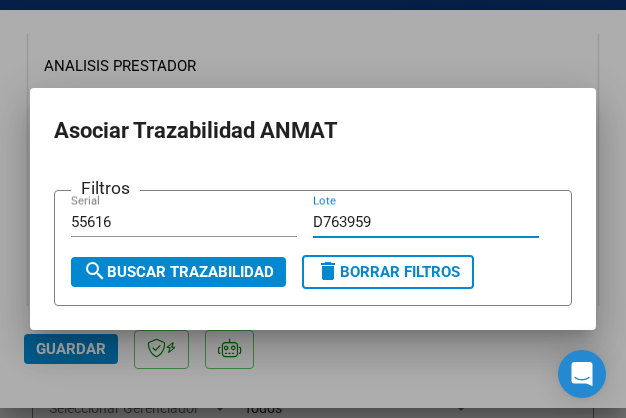 click on "D763959" at bounding box center [426, 222] 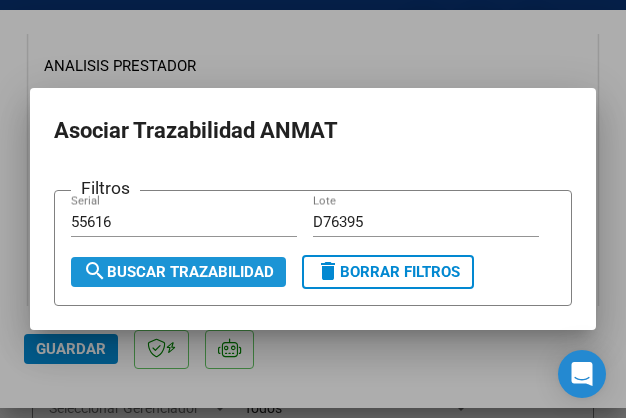 click on "search  Buscar Trazabilidad" at bounding box center (178, 272) 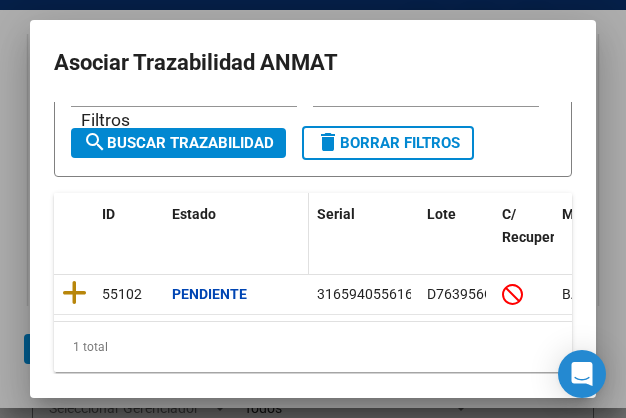 scroll, scrollTop: 133, scrollLeft: 0, axis: vertical 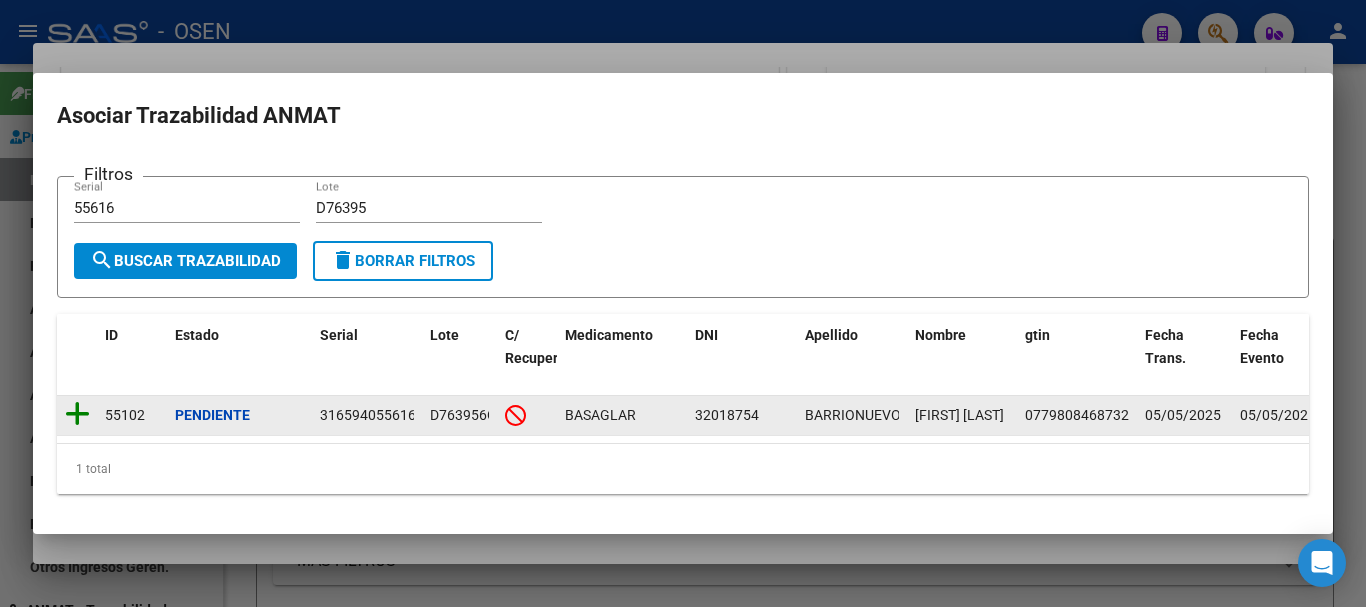 click 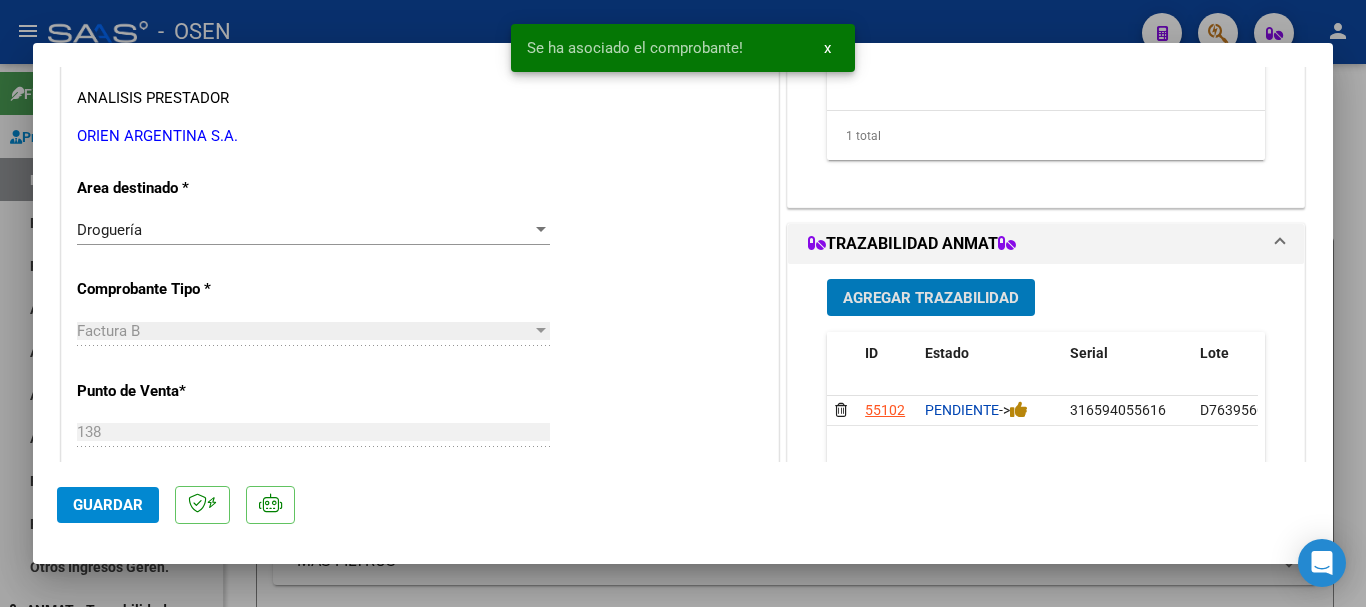click on "Guardar" 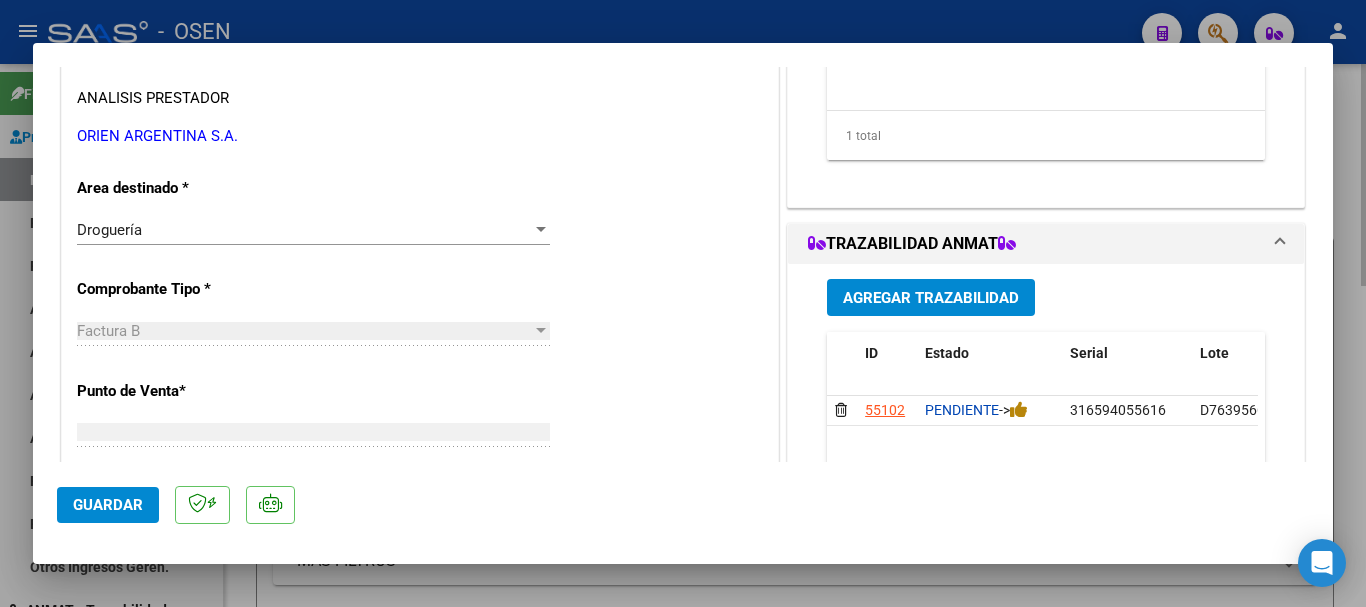 scroll, scrollTop: 0, scrollLeft: 0, axis: both 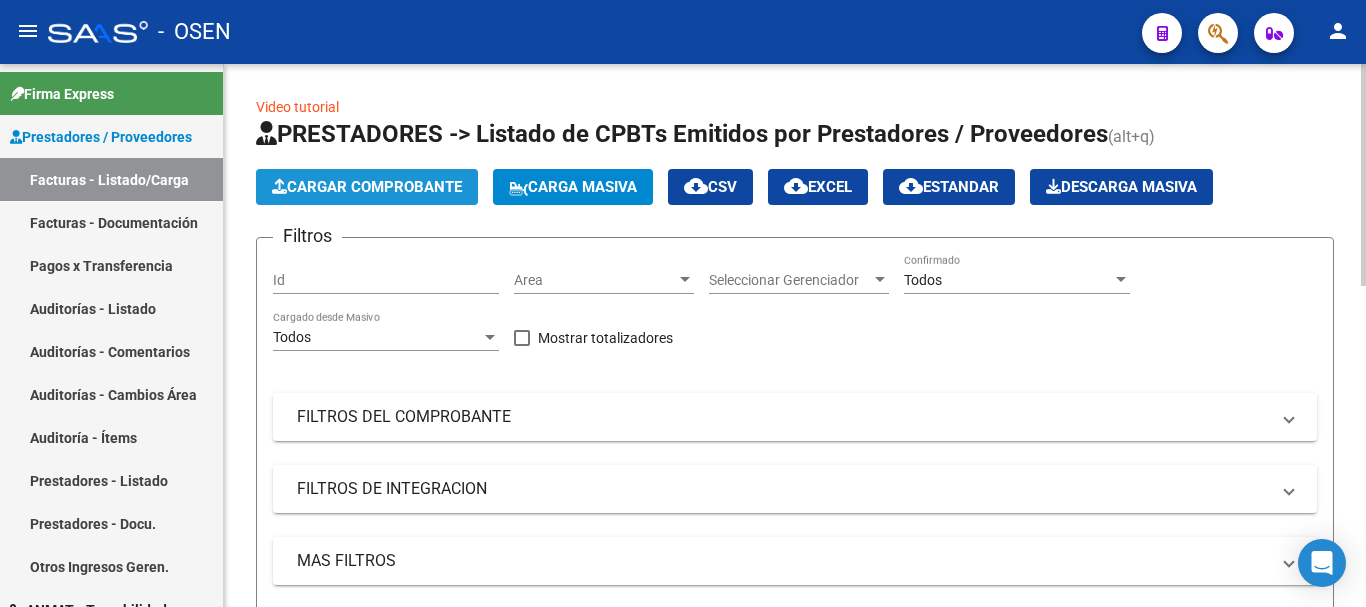 click on "Cargar Comprobante" 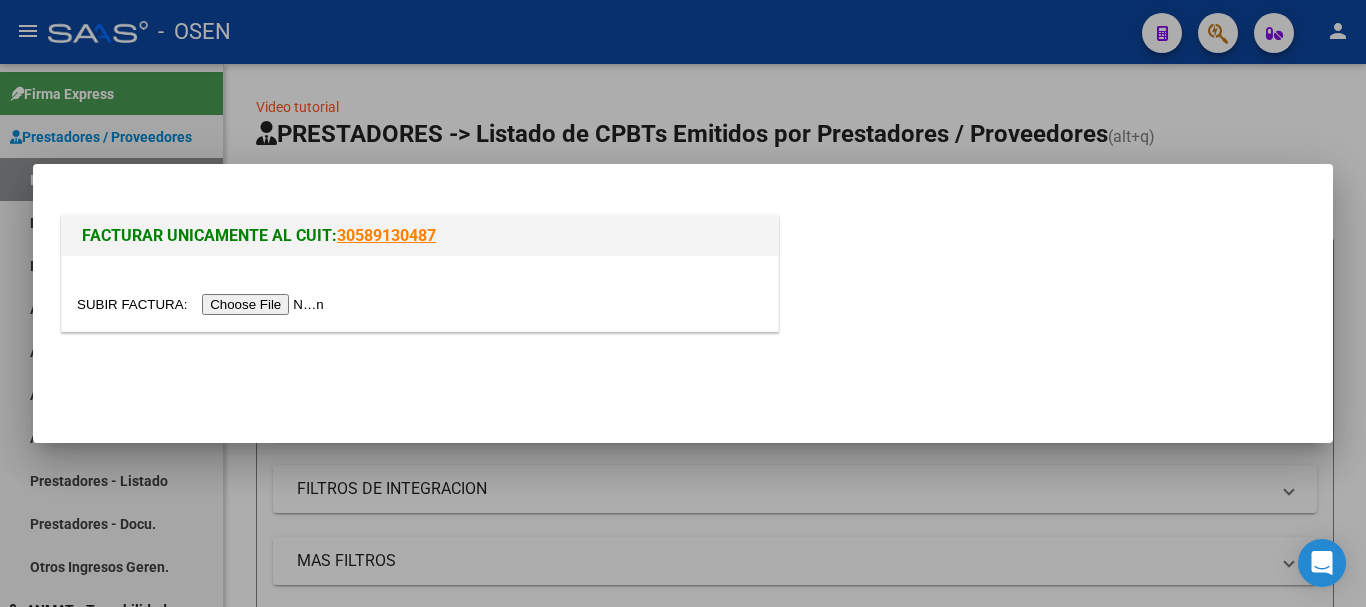 click at bounding box center (203, 304) 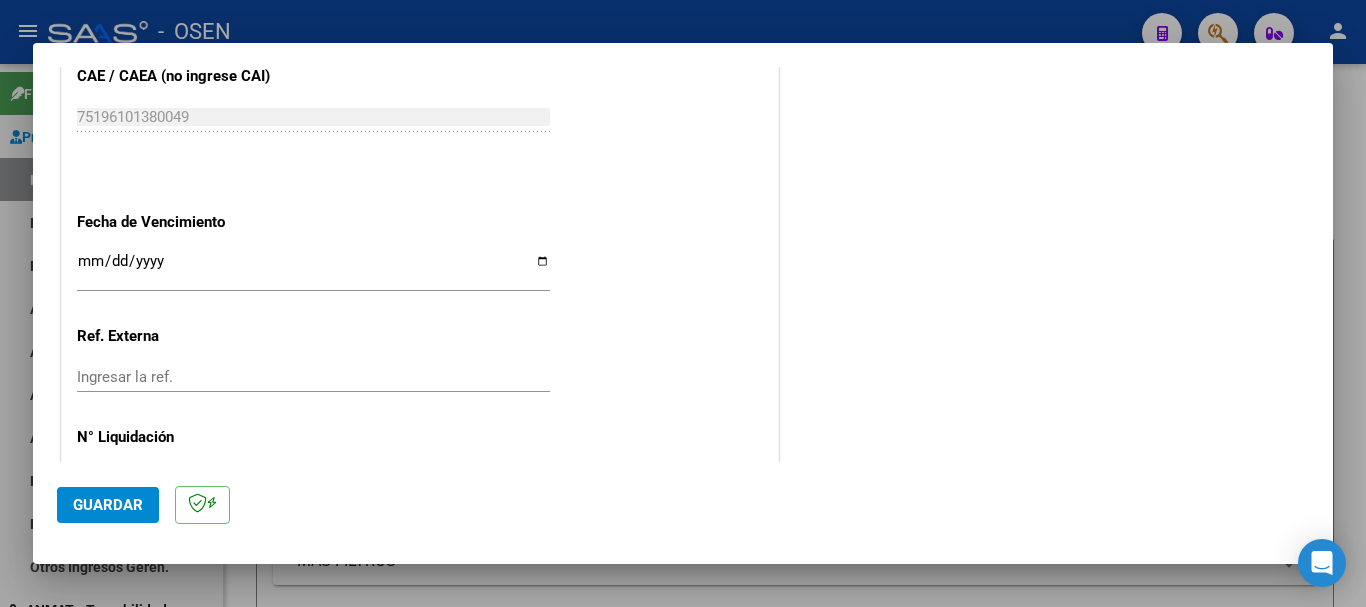 scroll, scrollTop: 1100, scrollLeft: 0, axis: vertical 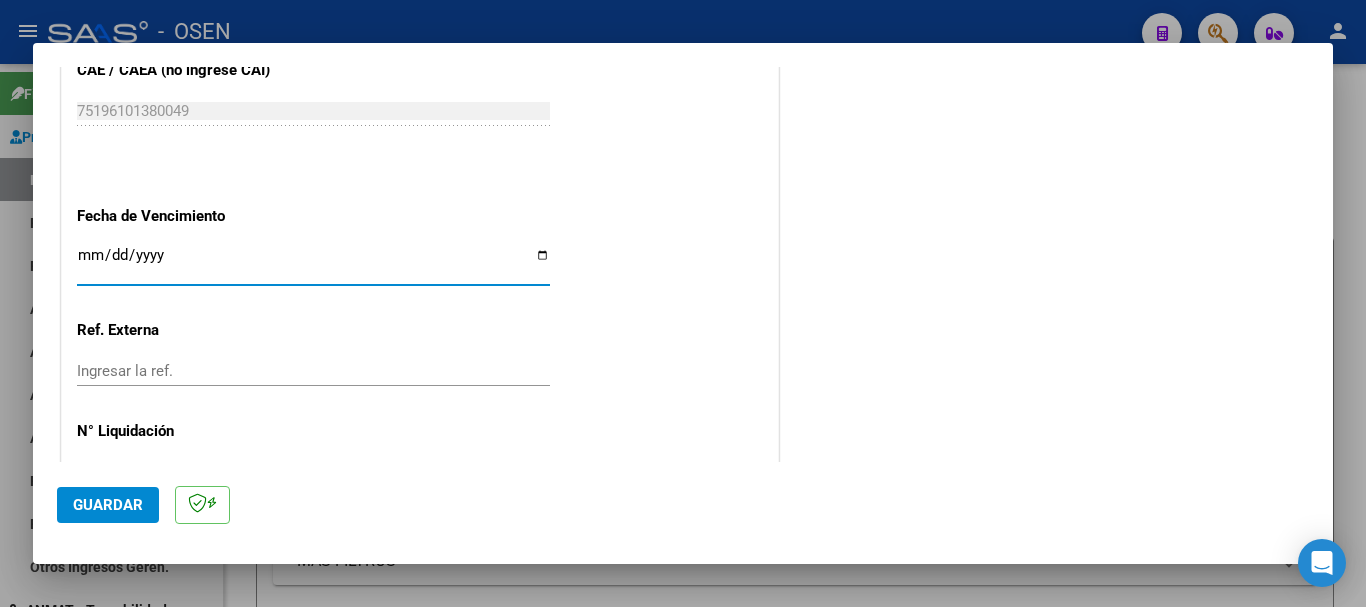 click on "Ingresar la fecha" at bounding box center [313, 263] 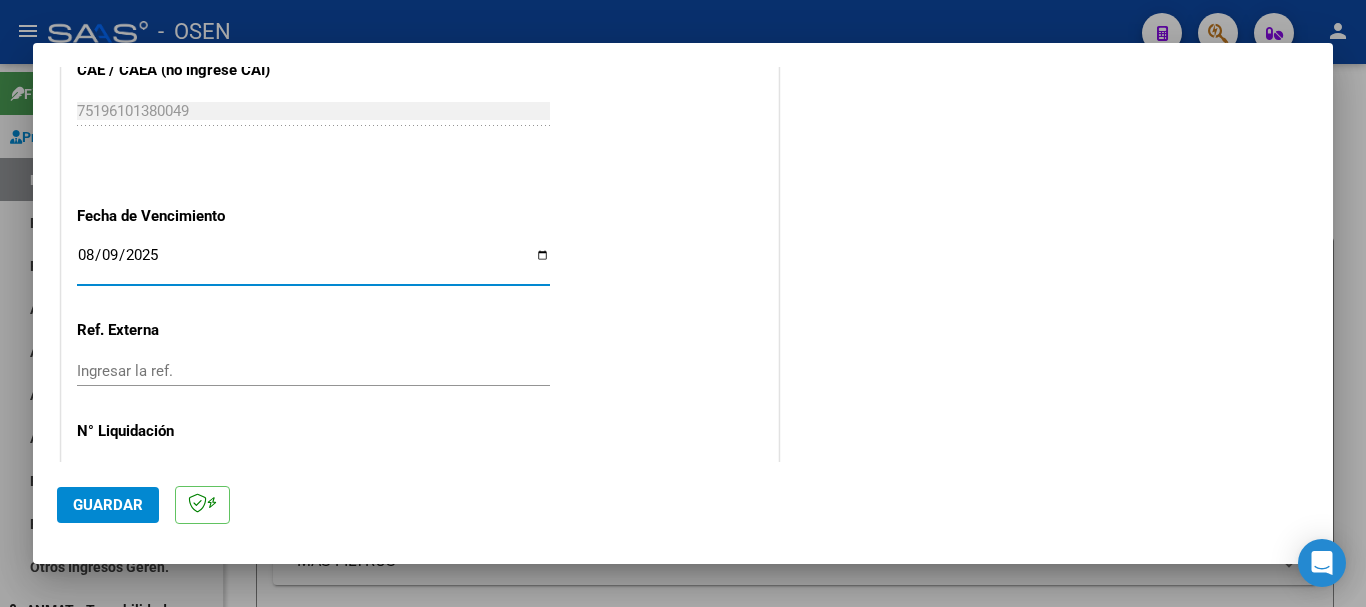click on "Guardar" 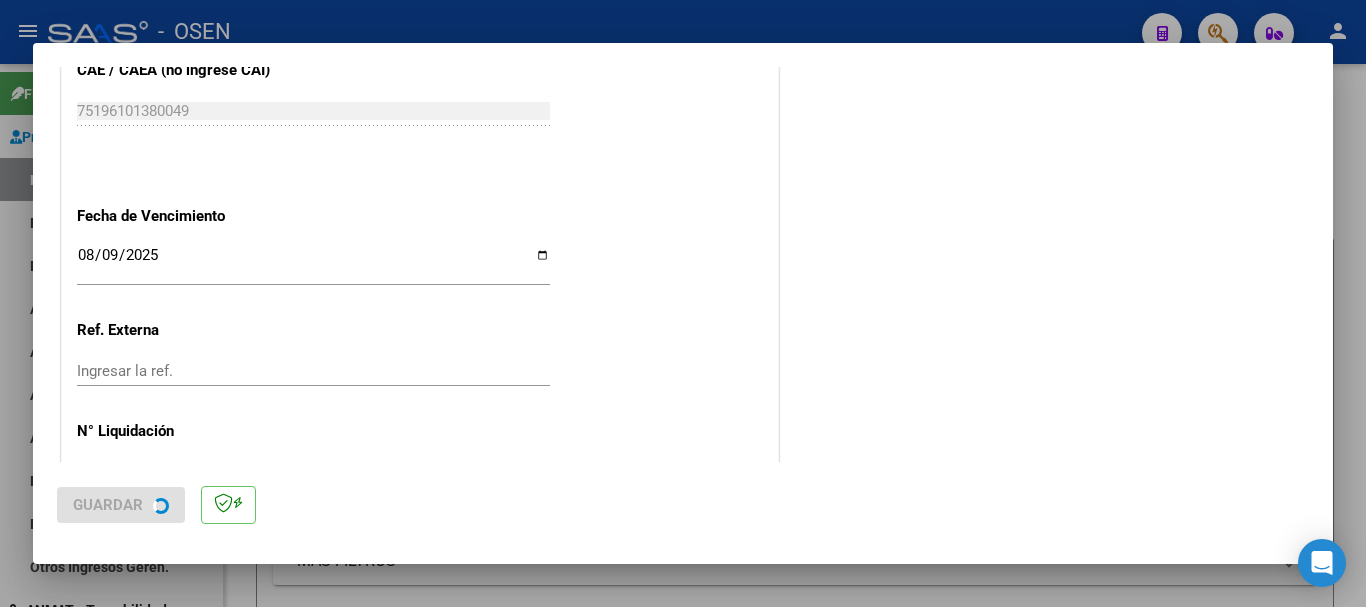 scroll, scrollTop: 0, scrollLeft: 0, axis: both 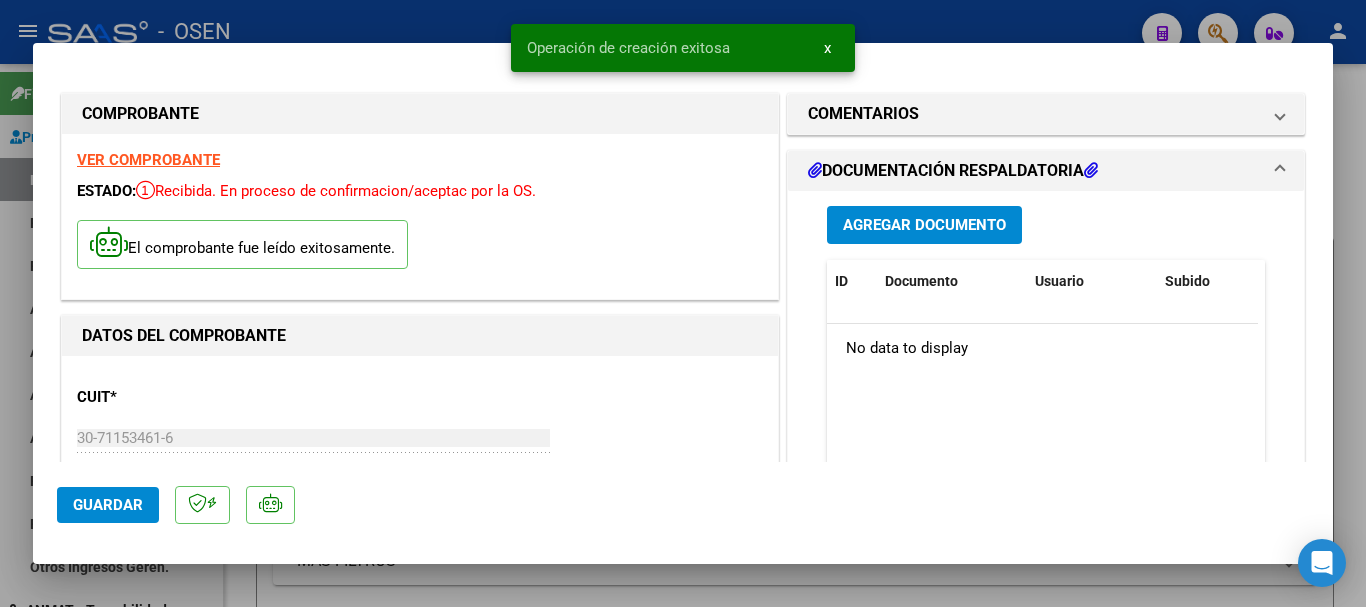 click on "Agregar Documento" at bounding box center (924, 226) 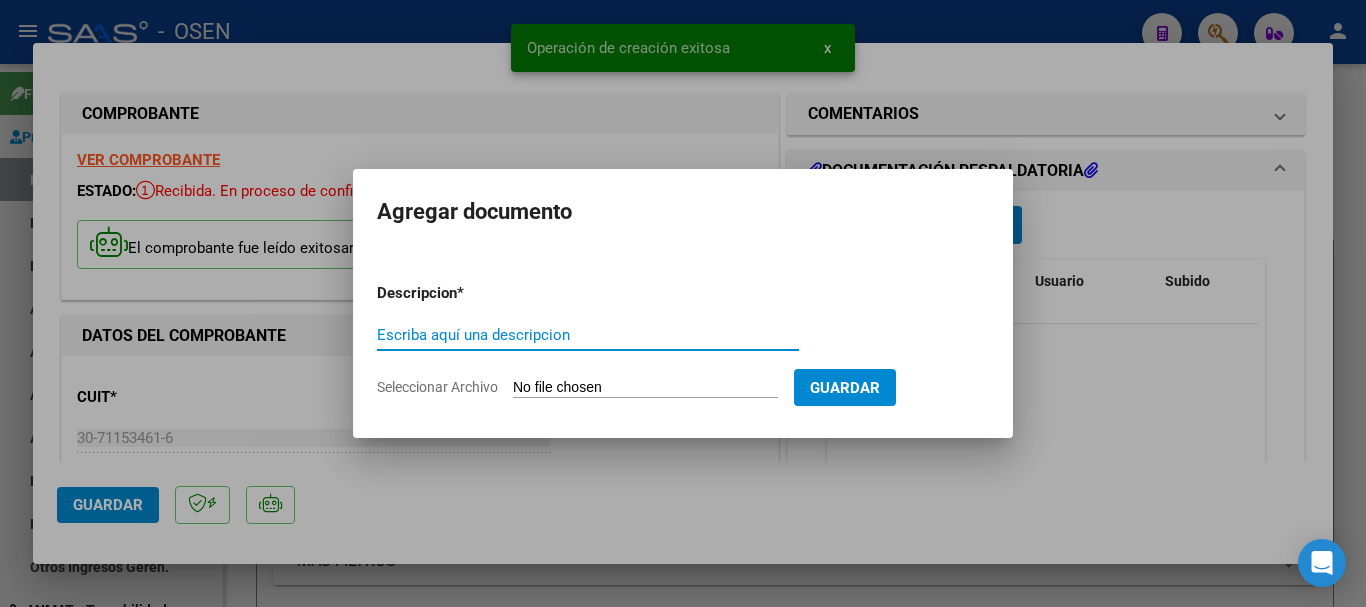 click on "Seleccionar Archivo" at bounding box center (645, 388) 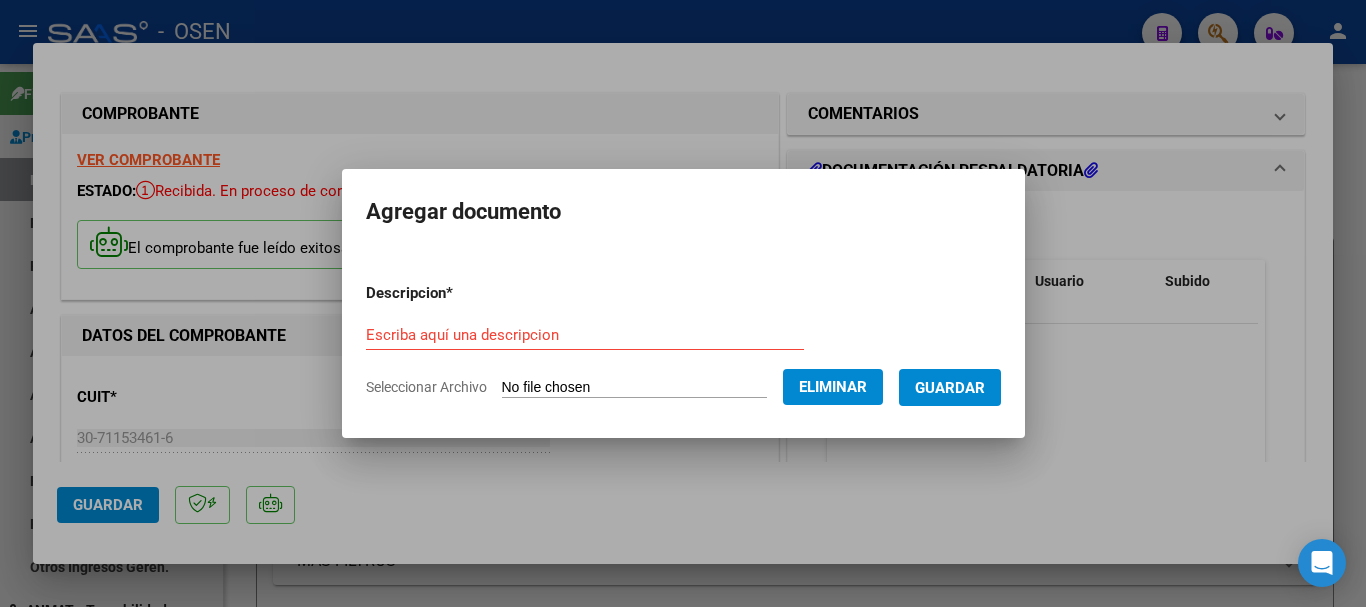 drag, startPoint x: 646, startPoint y: 326, endPoint x: 636, endPoint y: 258, distance: 68.73136 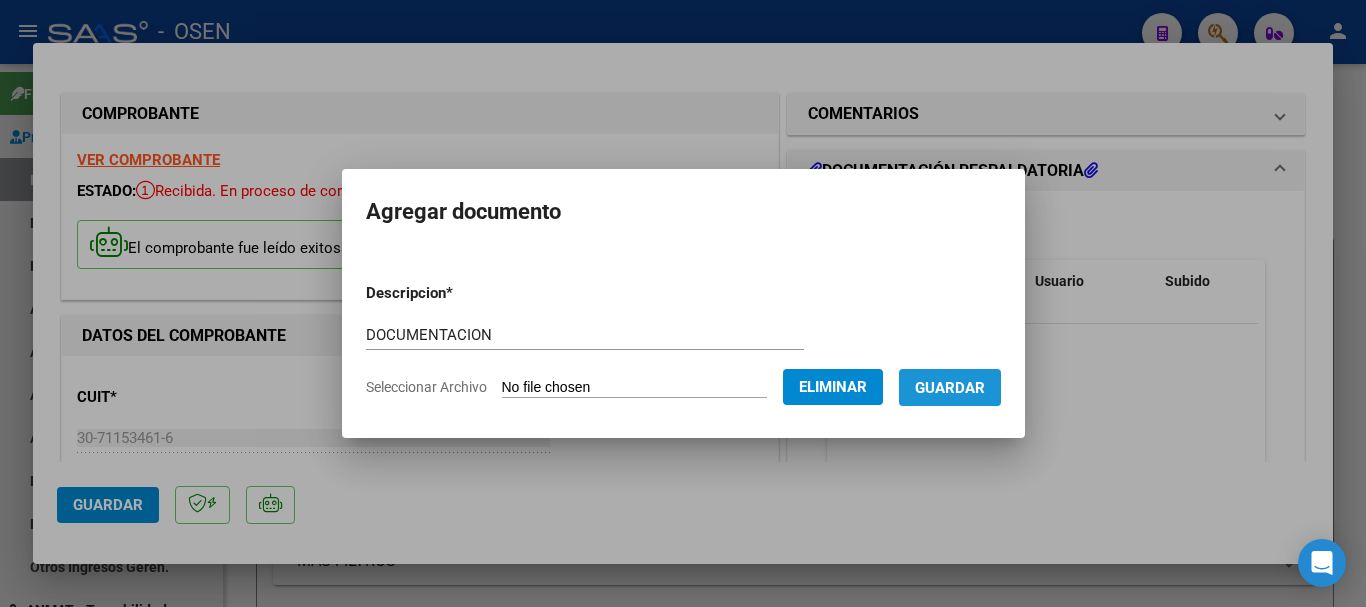 drag, startPoint x: 969, startPoint y: 390, endPoint x: 967, endPoint y: 377, distance: 13.152946 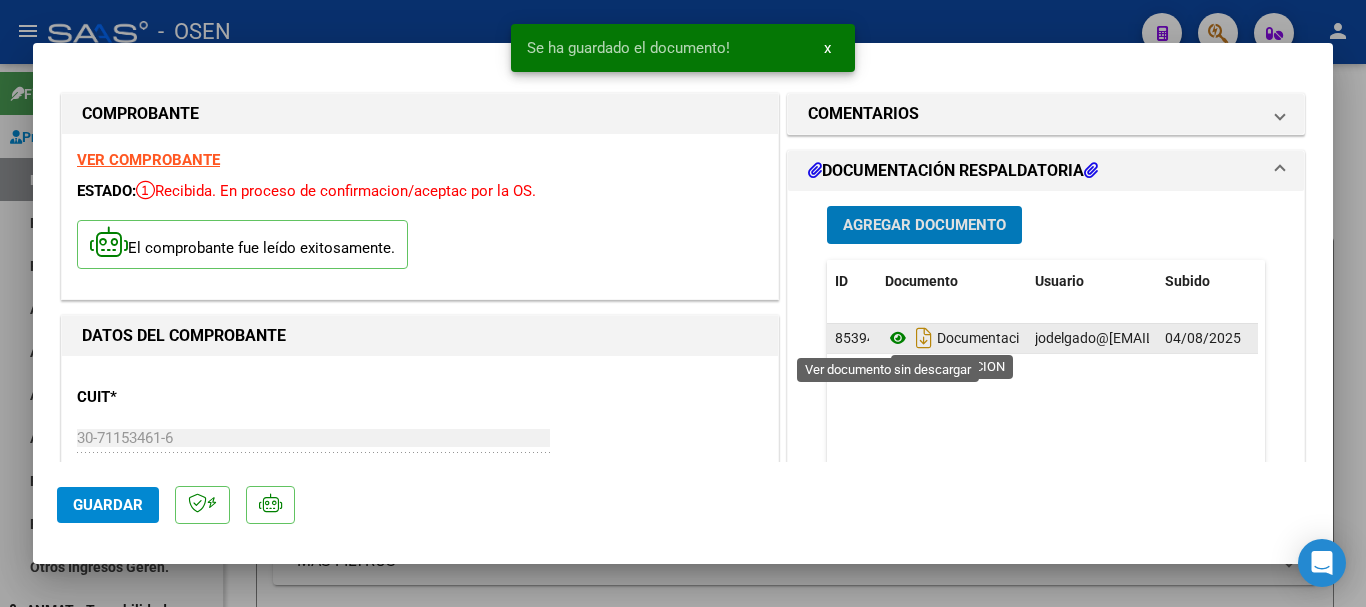 click 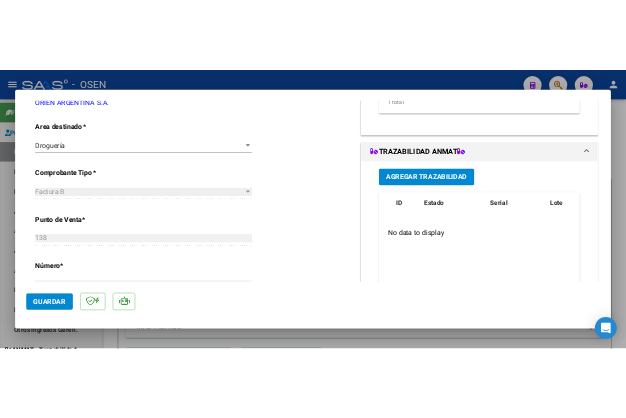 scroll, scrollTop: 500, scrollLeft: 0, axis: vertical 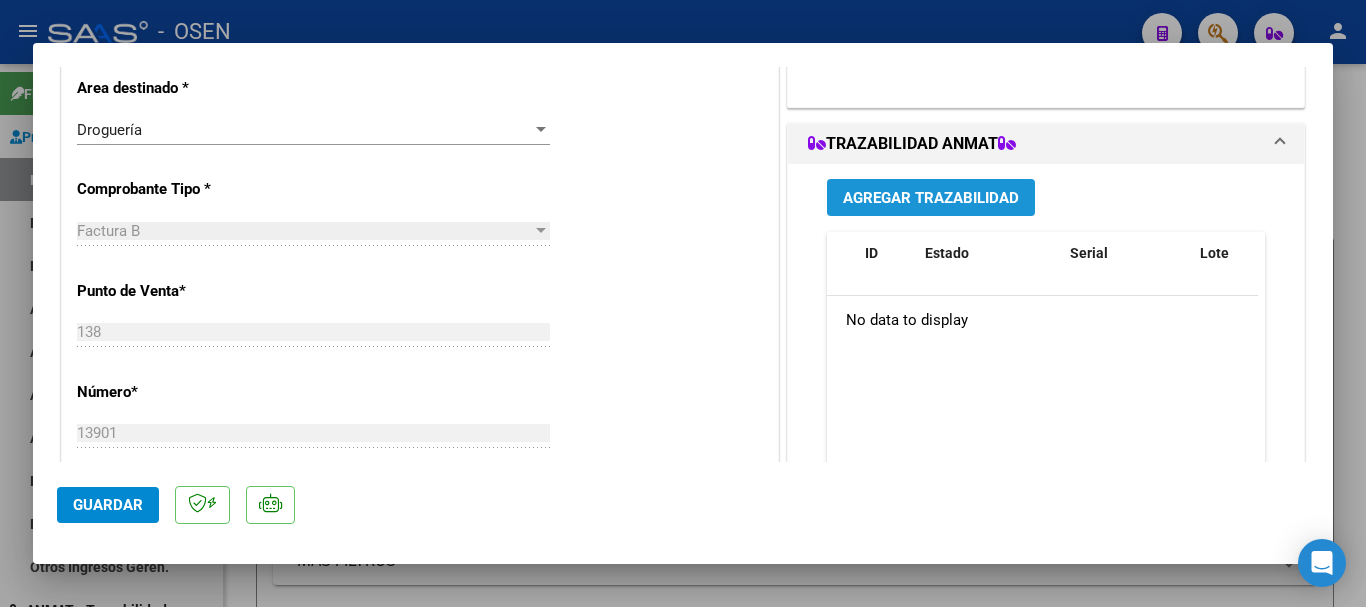 click on "Agregar Trazabilidad" at bounding box center (931, 198) 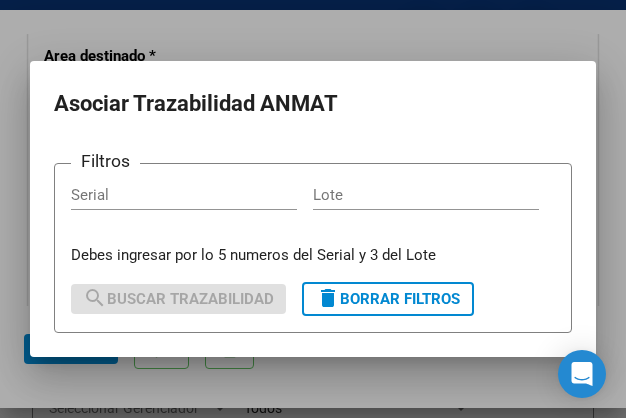 click on "Serial" at bounding box center (184, 195) 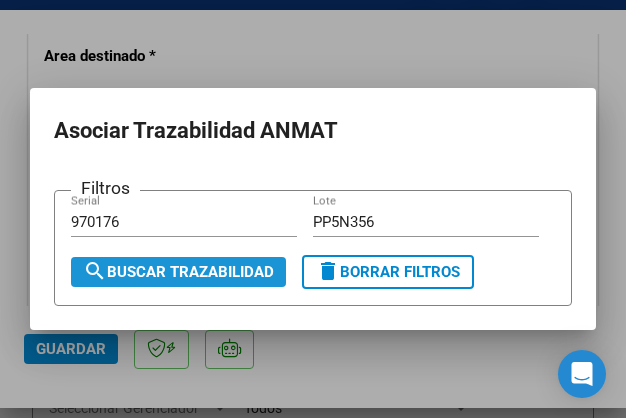 click on "search  Buscar Trazabilidad" at bounding box center (178, 272) 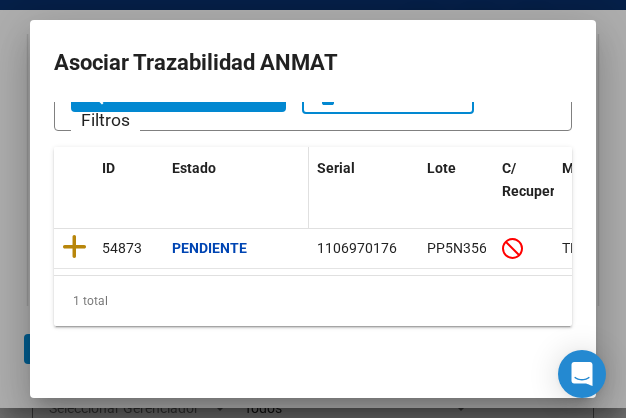 scroll, scrollTop: 133, scrollLeft: 0, axis: vertical 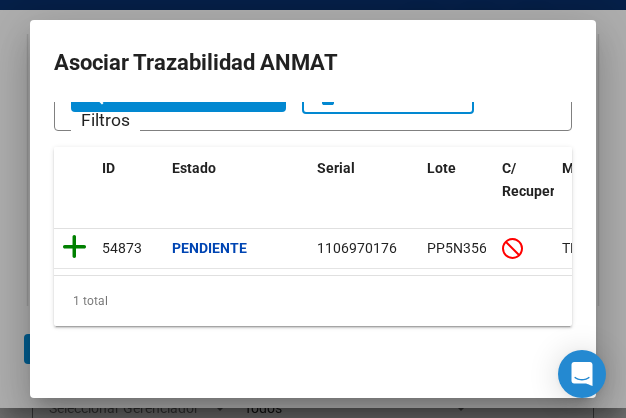 click 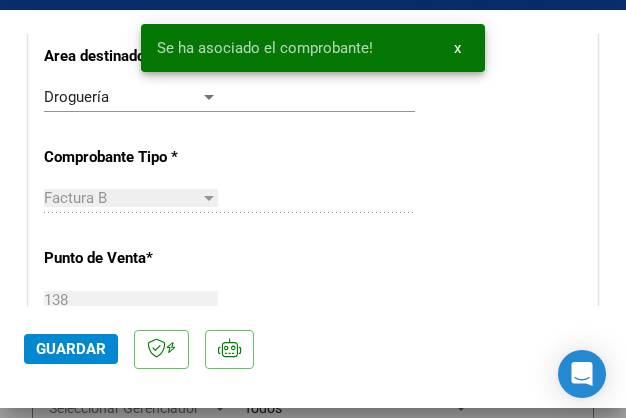 scroll, scrollTop: 2115, scrollLeft: 0, axis: vertical 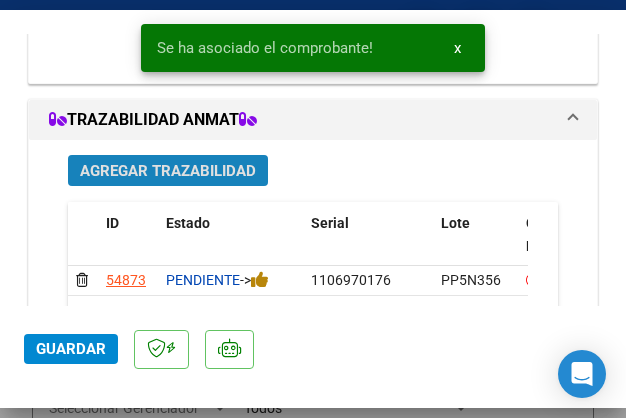 click on "Agregar Trazabilidad" at bounding box center [168, 171] 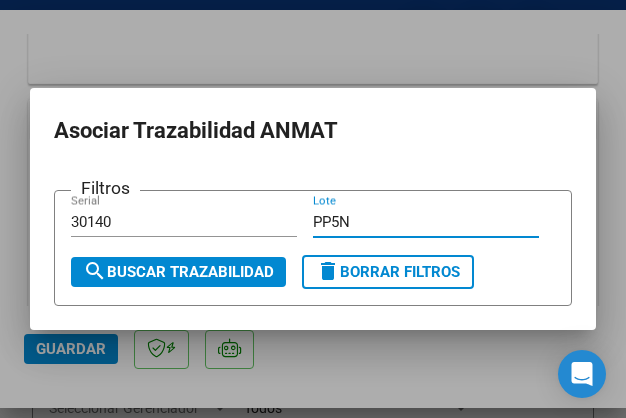 click on "search  Buscar Trazabilidad" at bounding box center (178, 272) 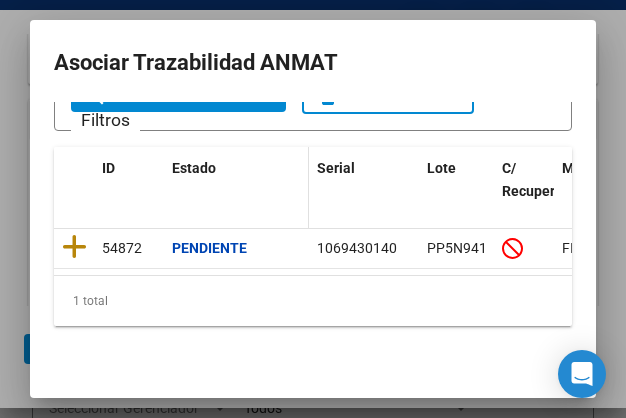 scroll, scrollTop: 133, scrollLeft: 0, axis: vertical 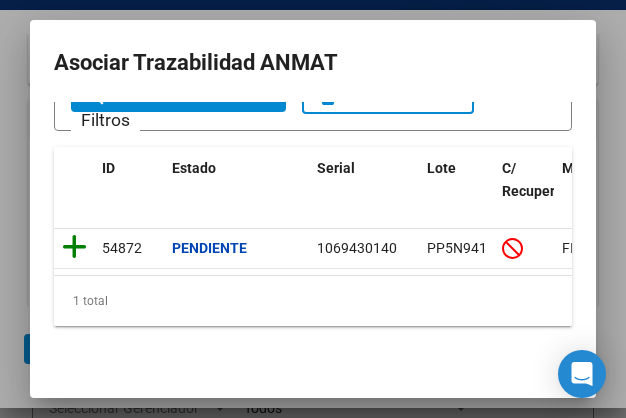 click 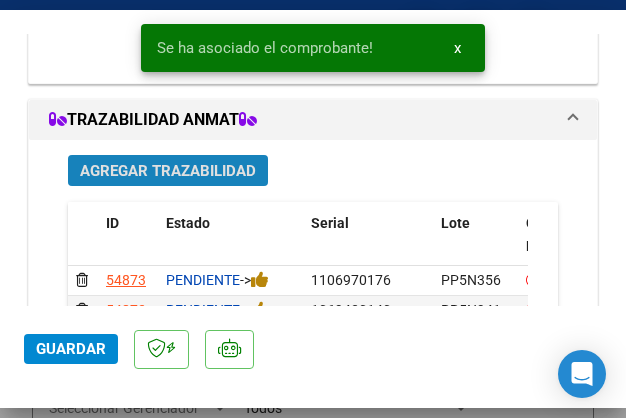 click on "Agregar Trazabilidad" at bounding box center (168, 171) 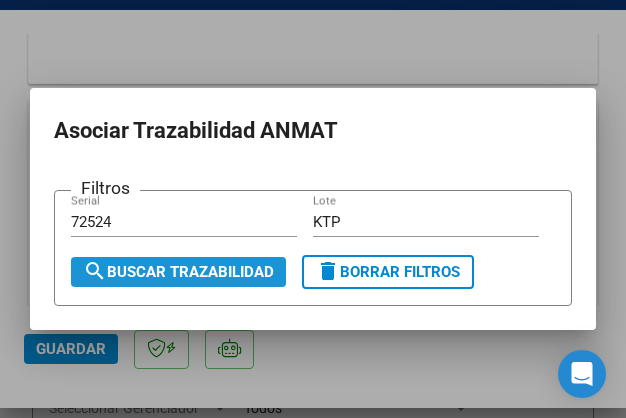 click on "search  Buscar Trazabilidad" at bounding box center [178, 272] 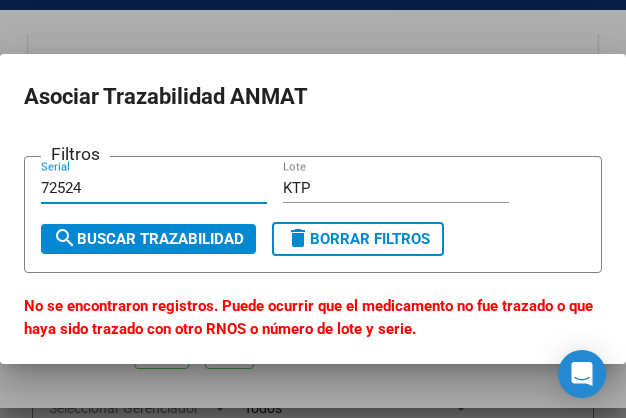 click on "72524" at bounding box center [154, 188] 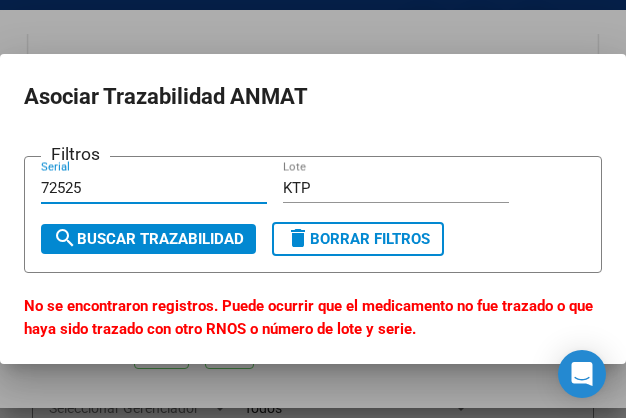 click on "search  Buscar Trazabilidad" at bounding box center [148, 239] 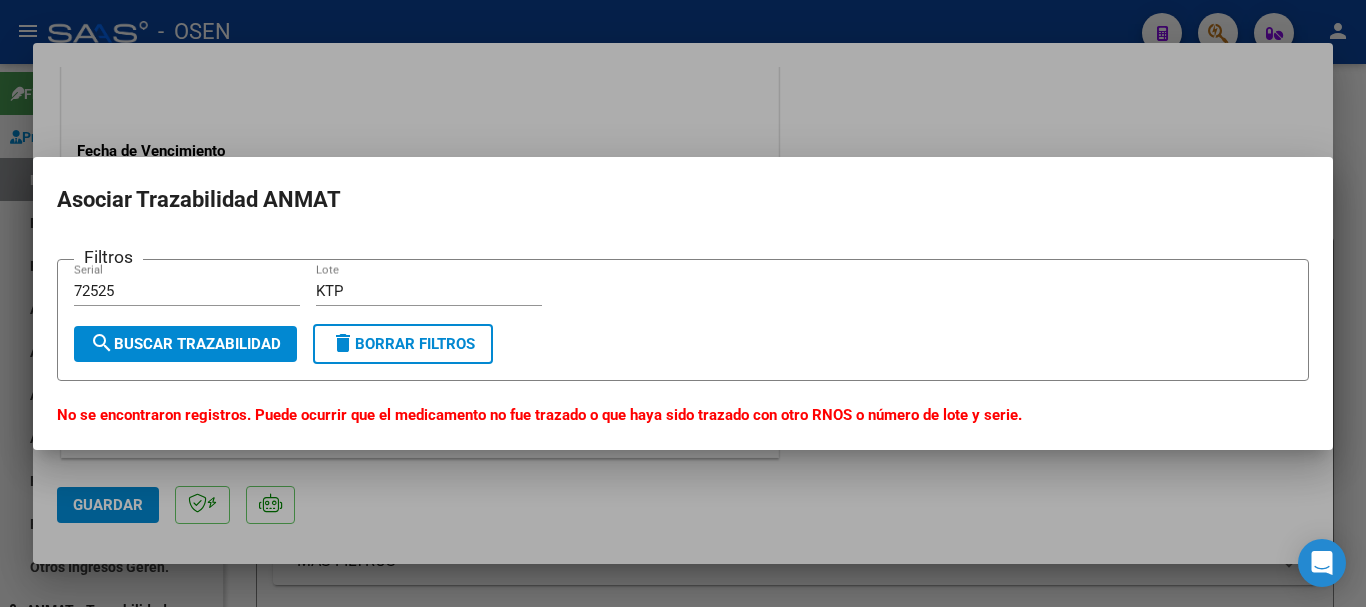 scroll, scrollTop: 433, scrollLeft: 0, axis: vertical 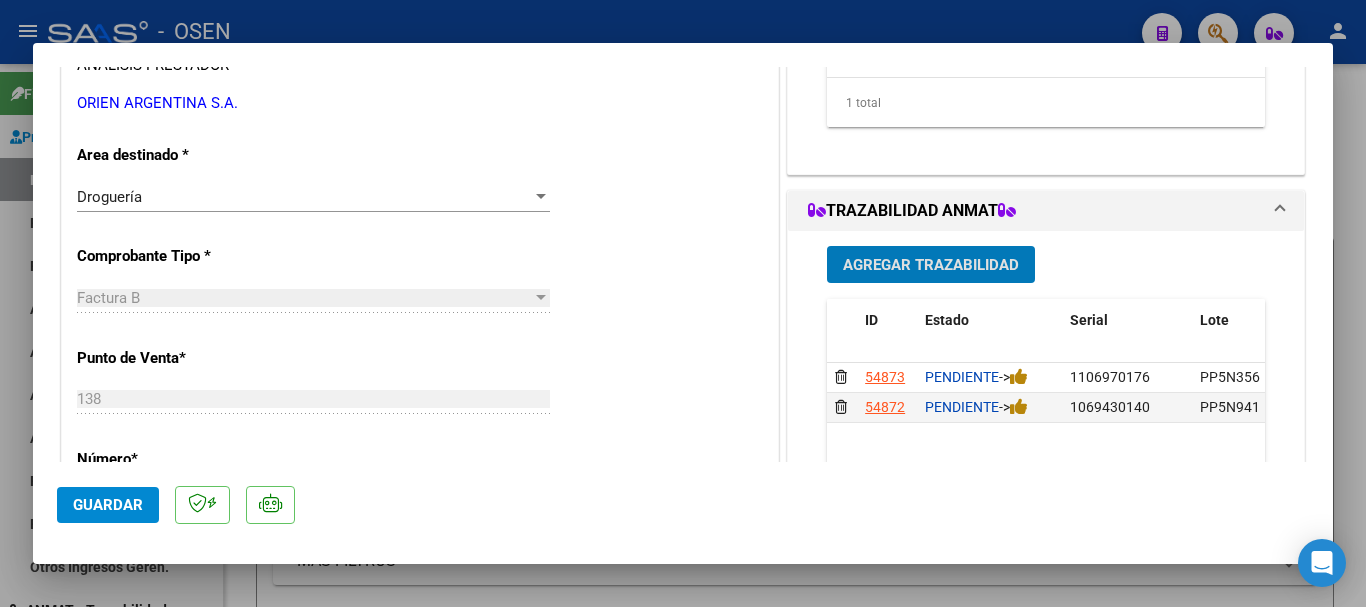 click on "Guardar" 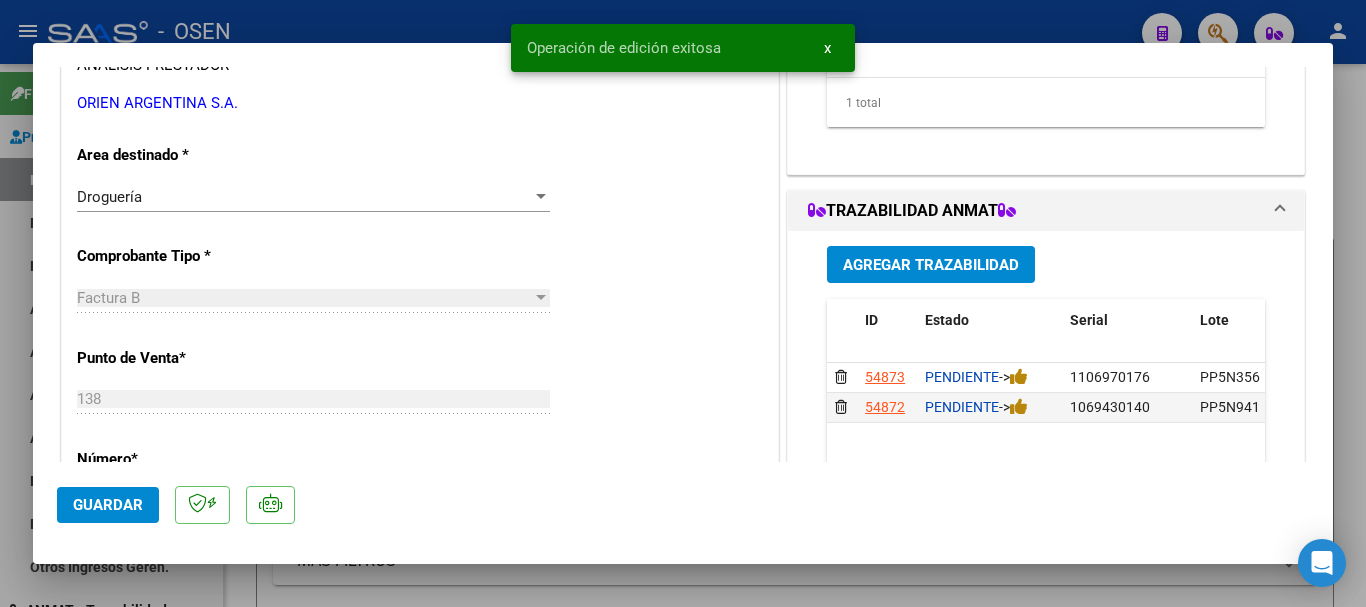 click on "Guardar" 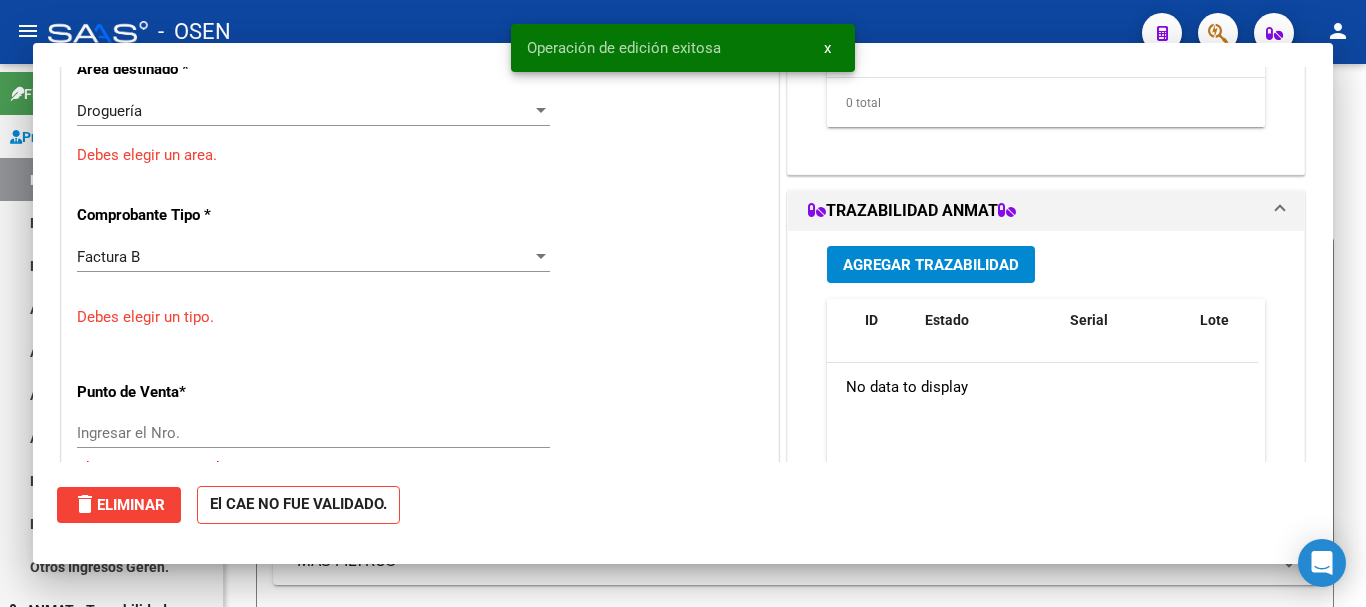 scroll, scrollTop: 0, scrollLeft: 0, axis: both 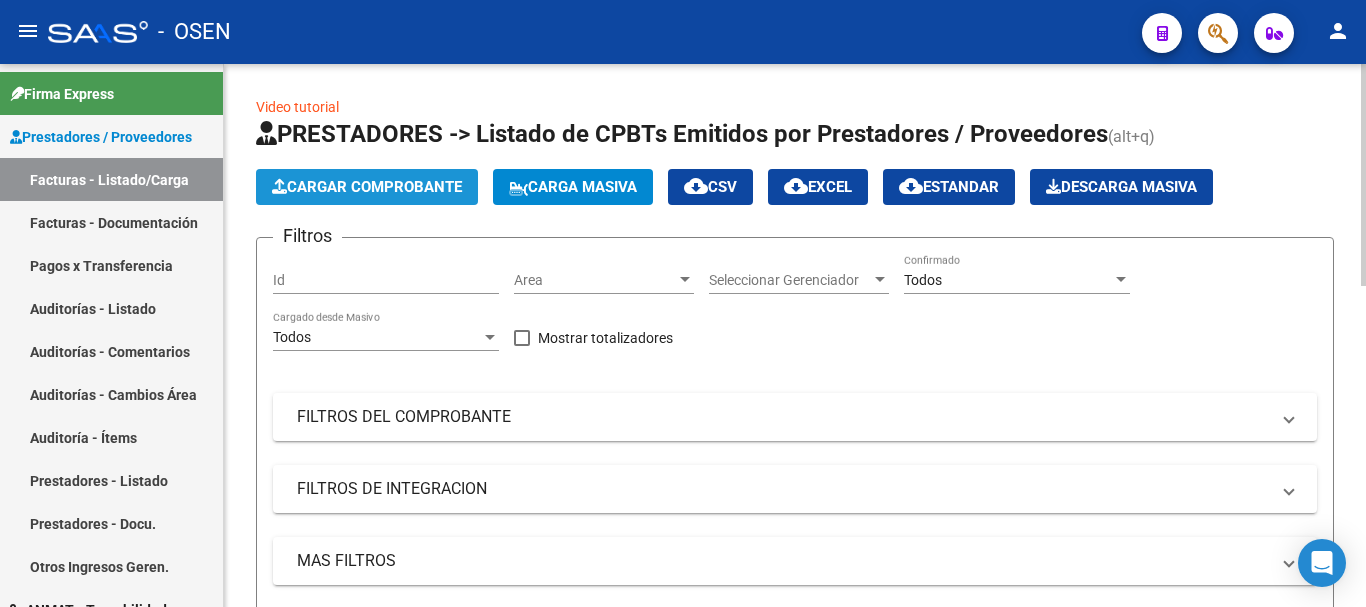 click on "Cargar Comprobante" 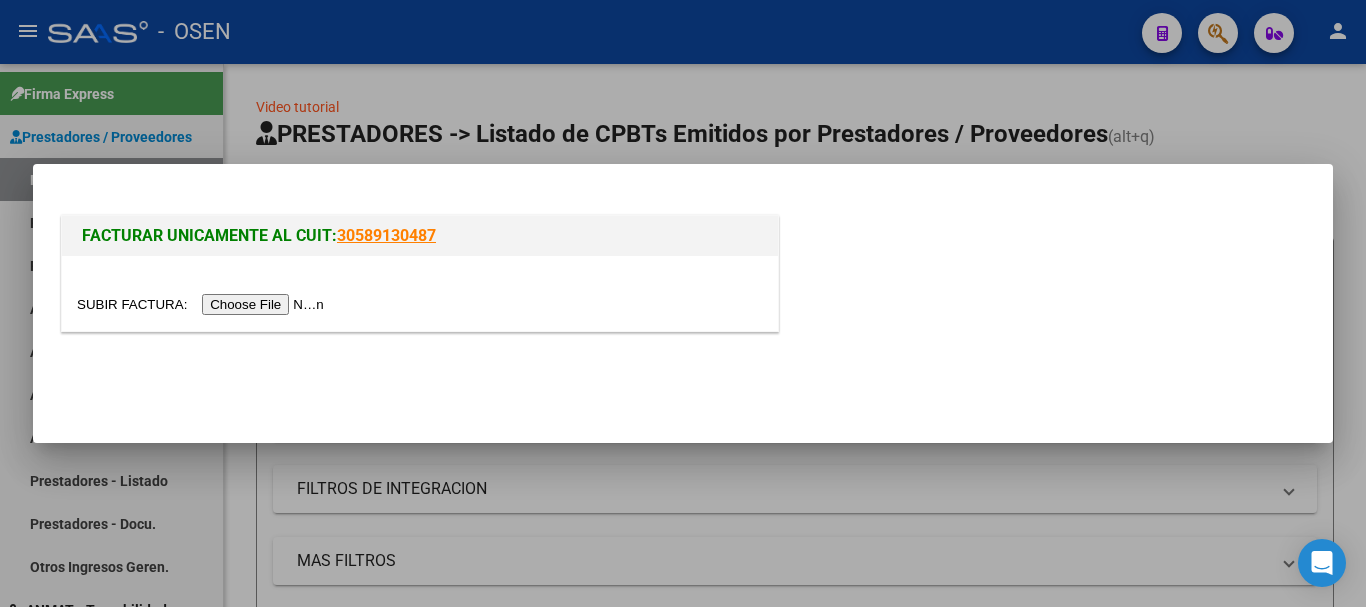 click at bounding box center [203, 304] 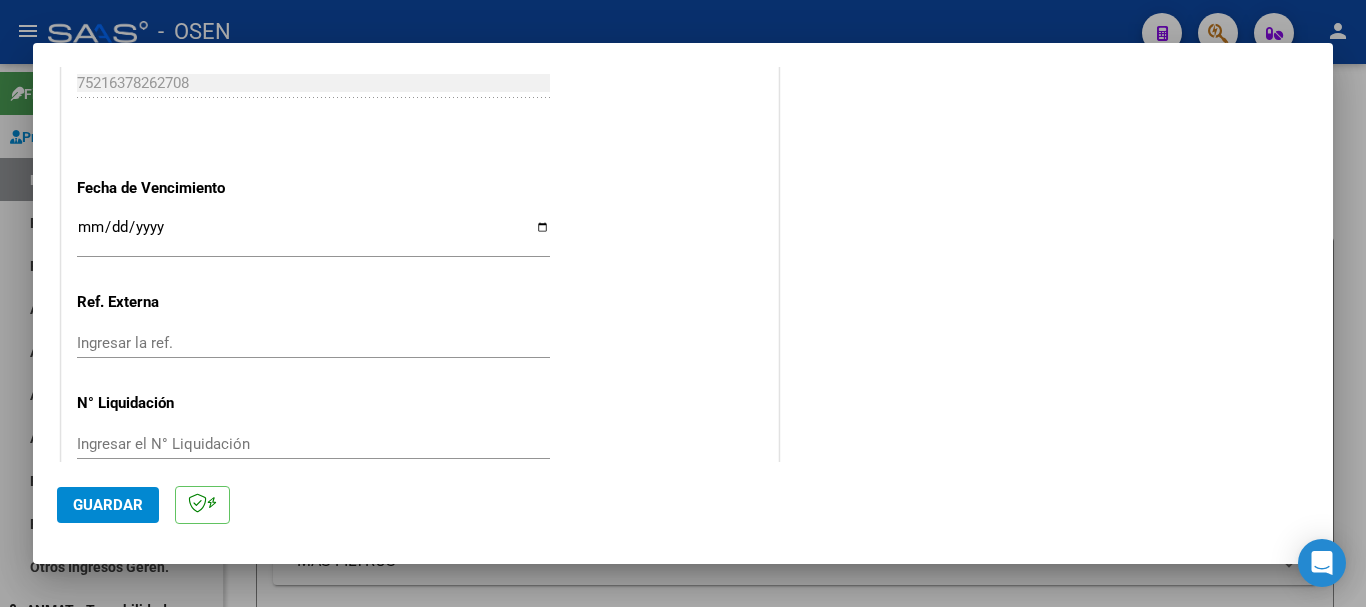 scroll, scrollTop: 1164, scrollLeft: 0, axis: vertical 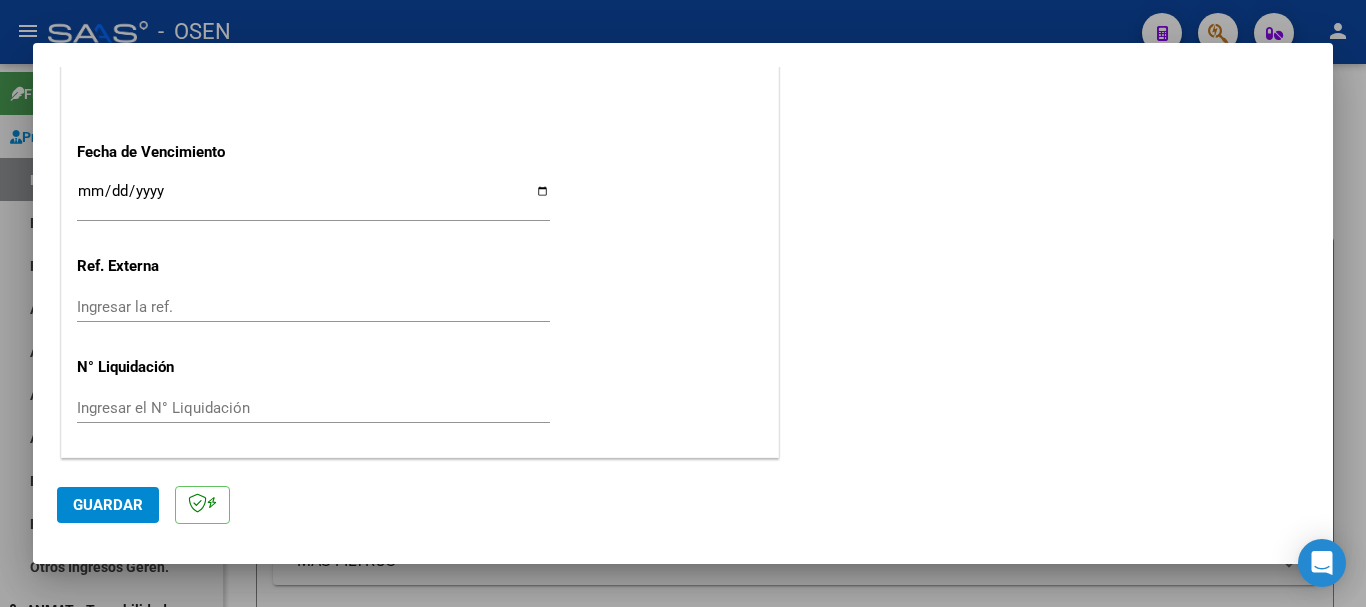 click on "Ingresar la fecha" at bounding box center [313, 199] 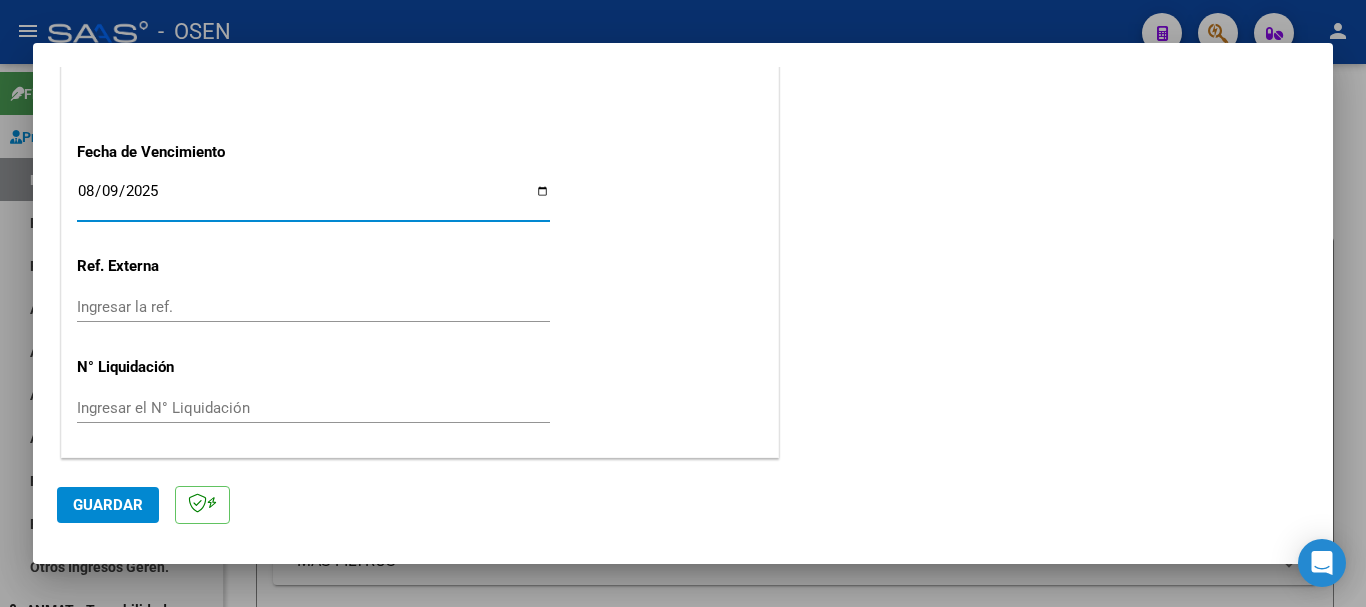 click on "Guardar" 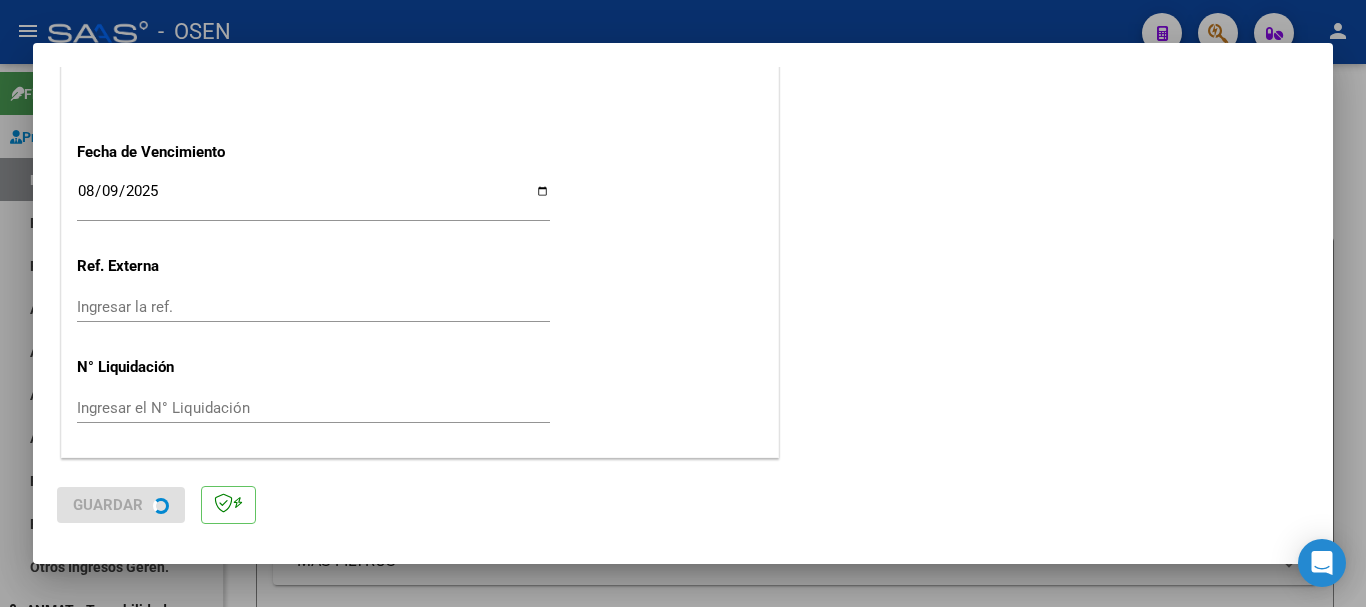 scroll, scrollTop: 0, scrollLeft: 0, axis: both 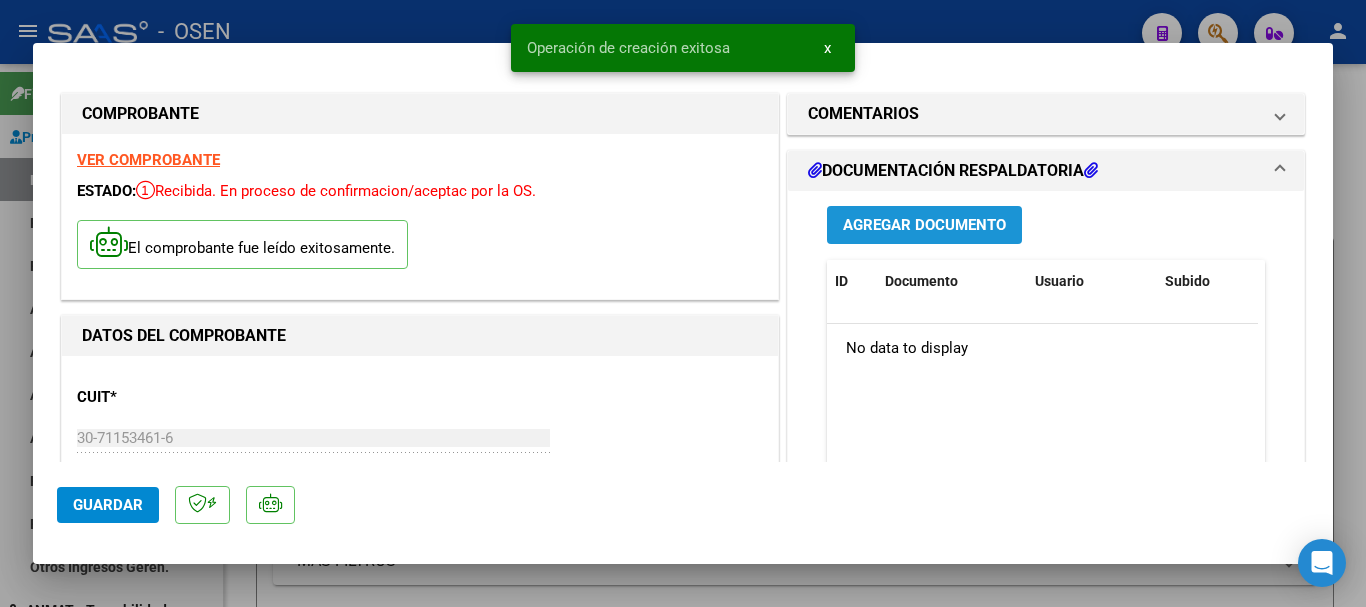 click on "Agregar Documento" at bounding box center (924, 226) 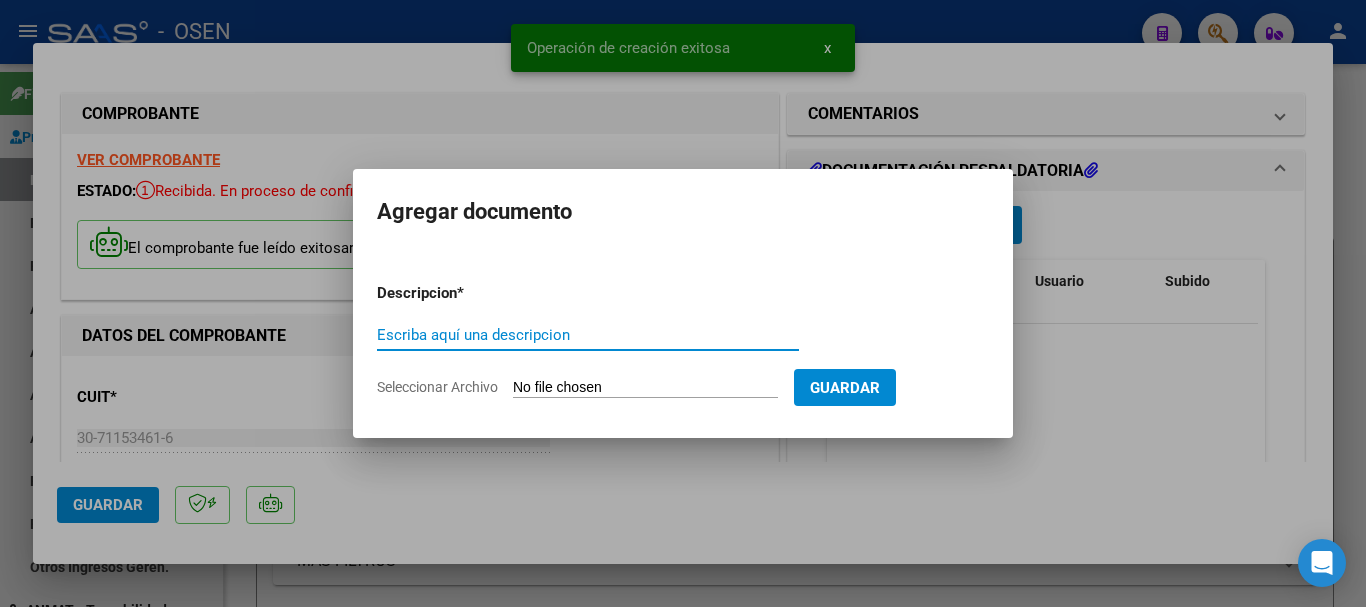 click on "Seleccionar Archivo" at bounding box center (645, 388) 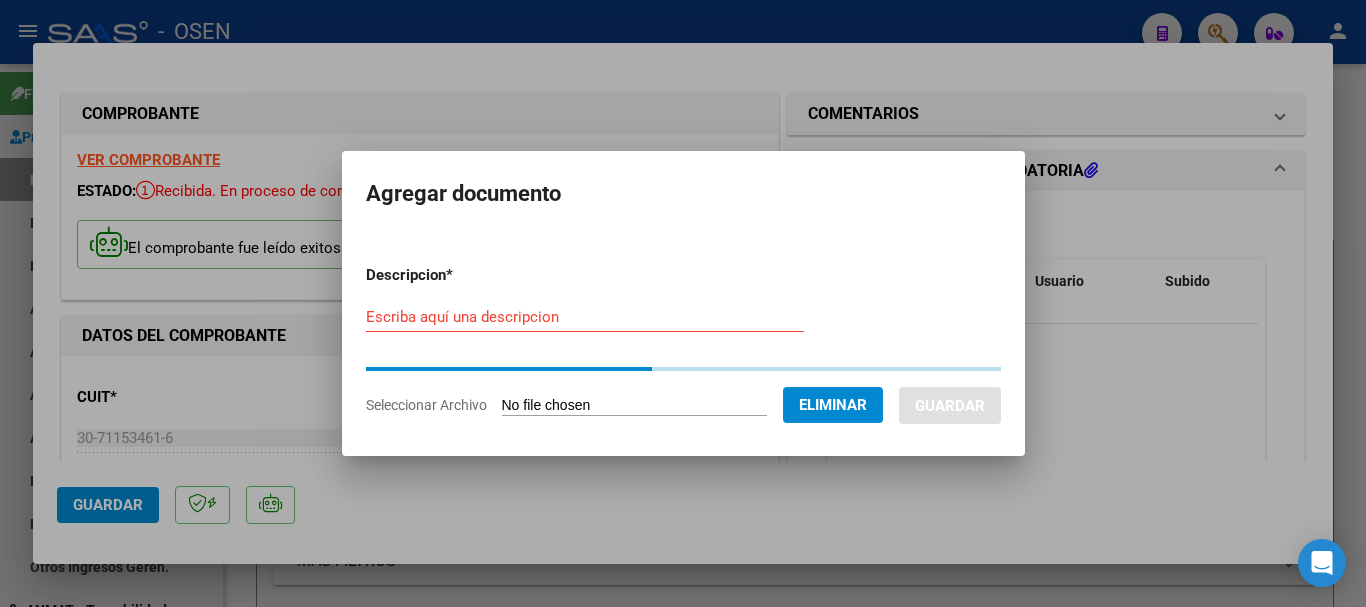 click on "Escriba aquí una descripcion" at bounding box center (585, 317) 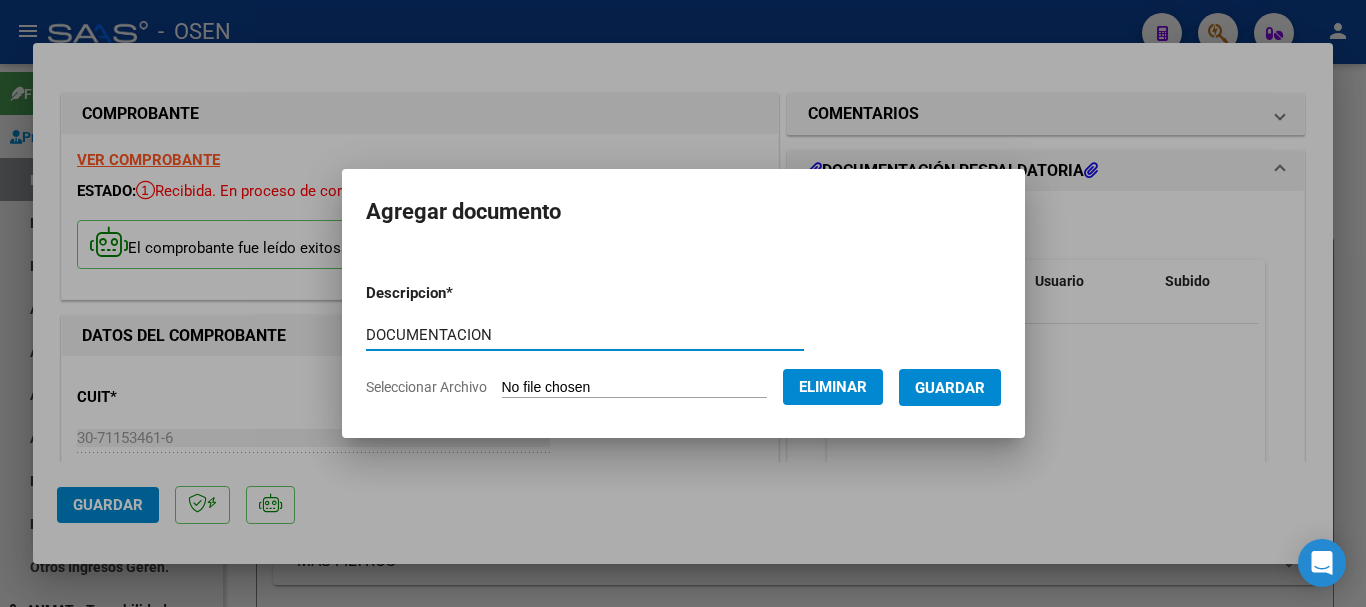 click on "Guardar" at bounding box center [950, 388] 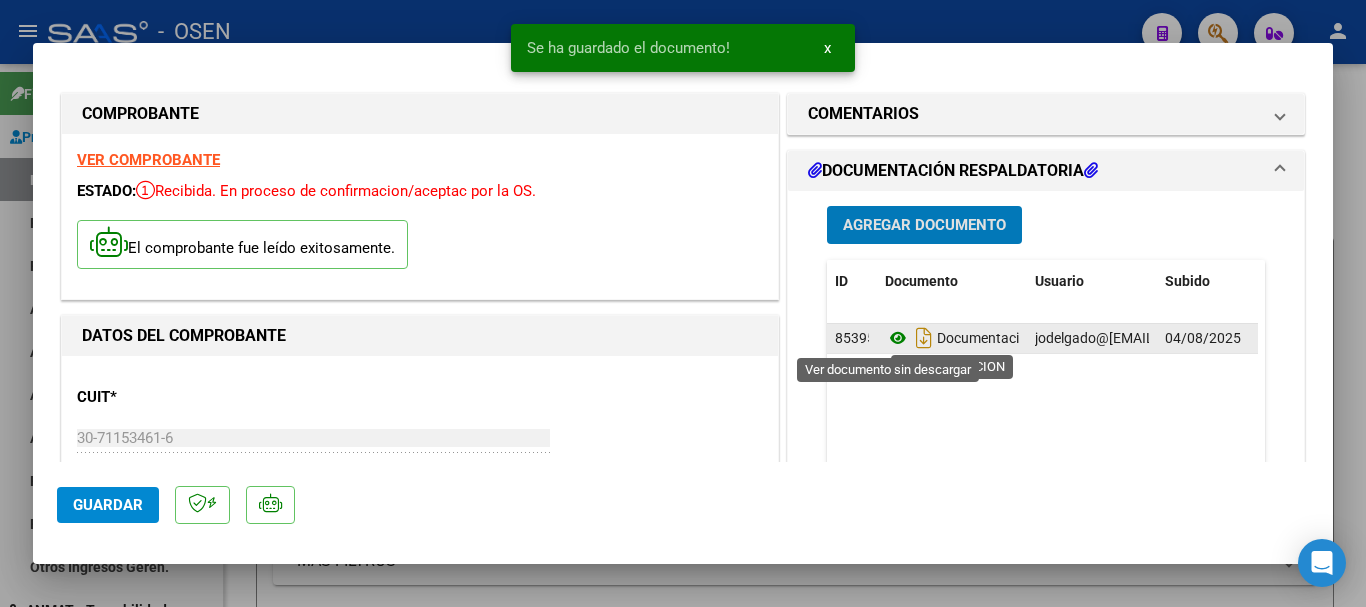 click 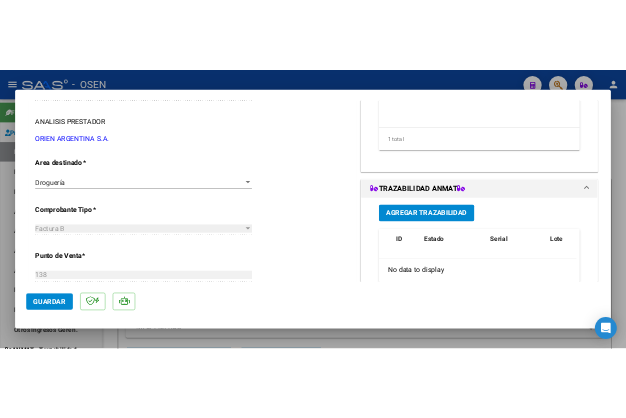 scroll, scrollTop: 500, scrollLeft: 0, axis: vertical 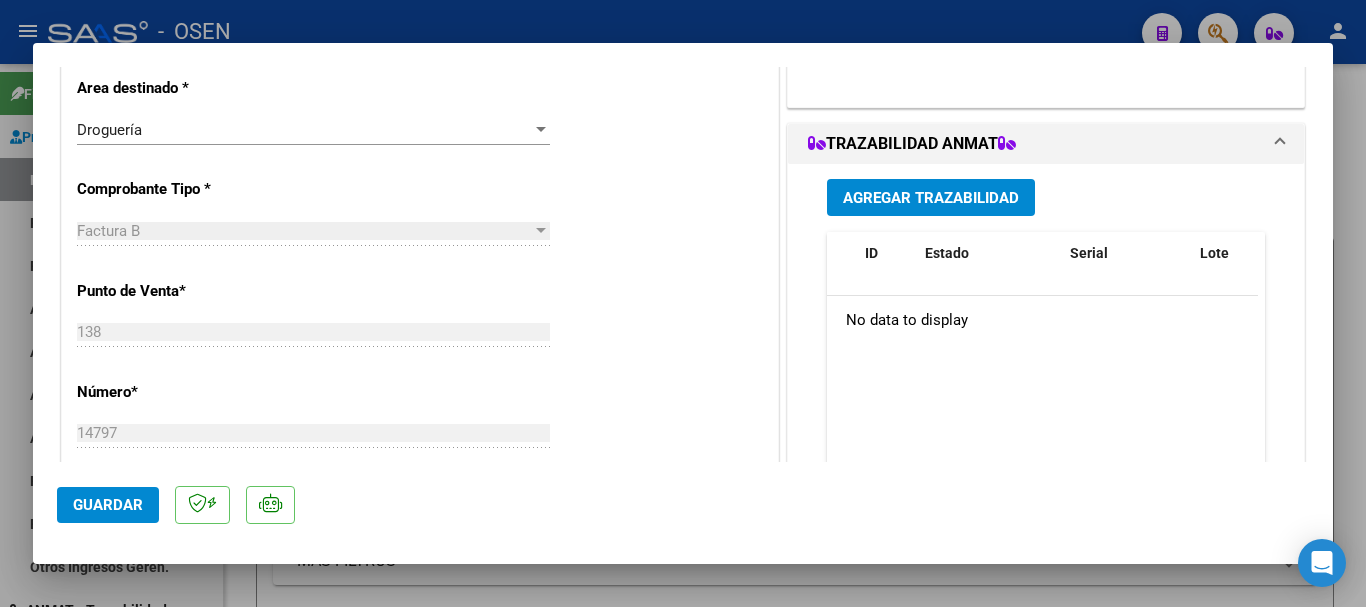 click on "Agregar Trazabilidad" at bounding box center [931, 198] 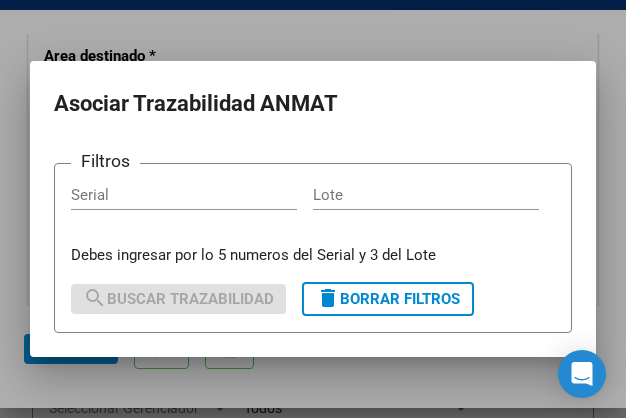 click on "Serial" at bounding box center (184, 195) 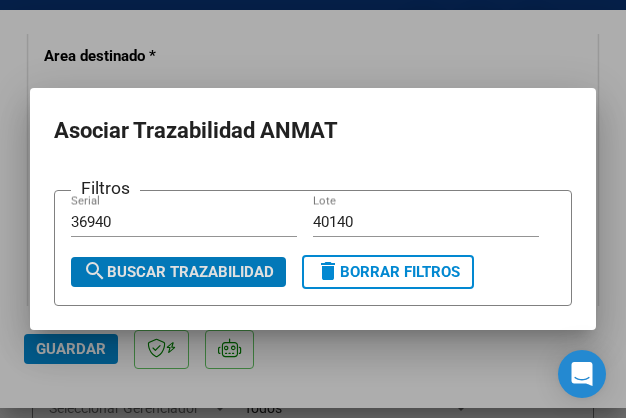 click on "search  Buscar Trazabilidad" at bounding box center [178, 272] 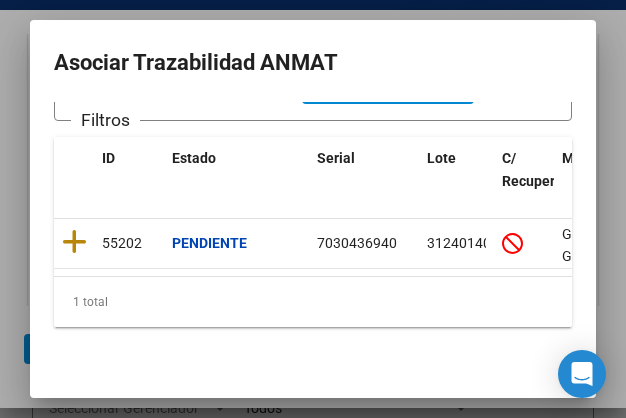 scroll, scrollTop: 133, scrollLeft: 0, axis: vertical 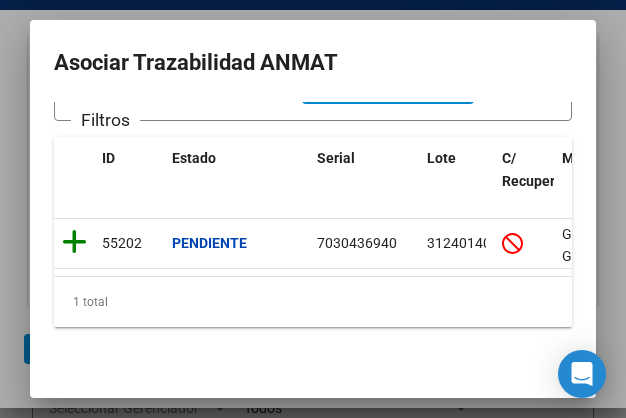 click 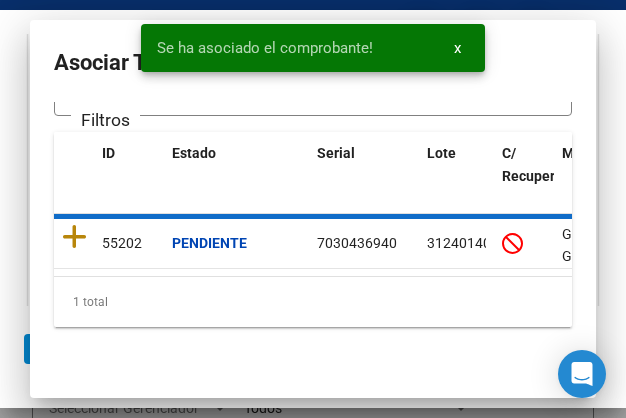 scroll, scrollTop: 2115, scrollLeft: 0, axis: vertical 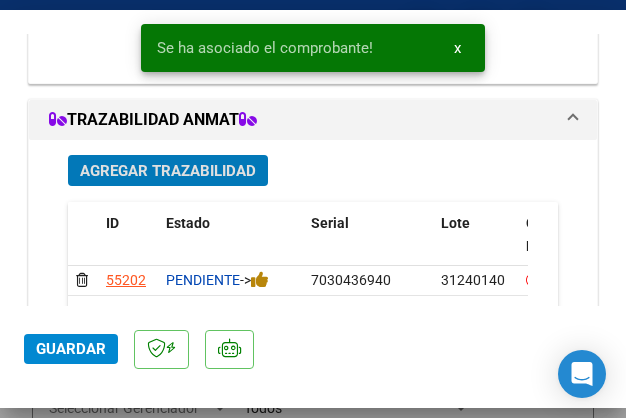 click on "Agregar Trazabilidad" at bounding box center [168, 171] 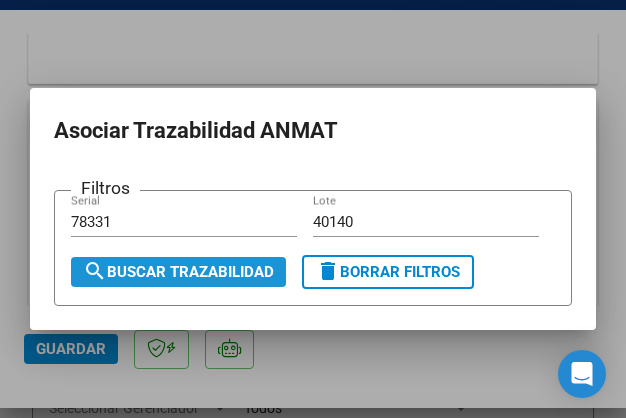 click on "search  Buscar Trazabilidad" at bounding box center (178, 272) 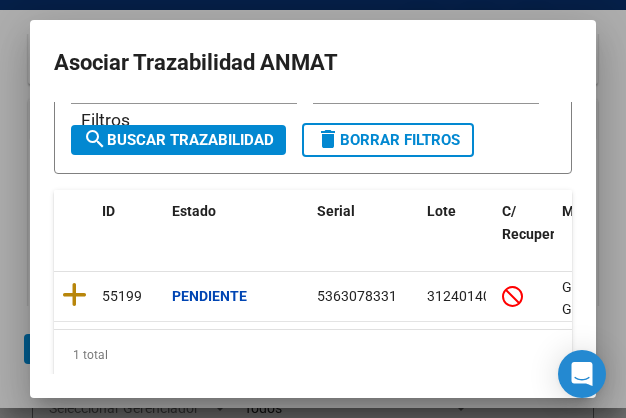 scroll, scrollTop: 100, scrollLeft: 0, axis: vertical 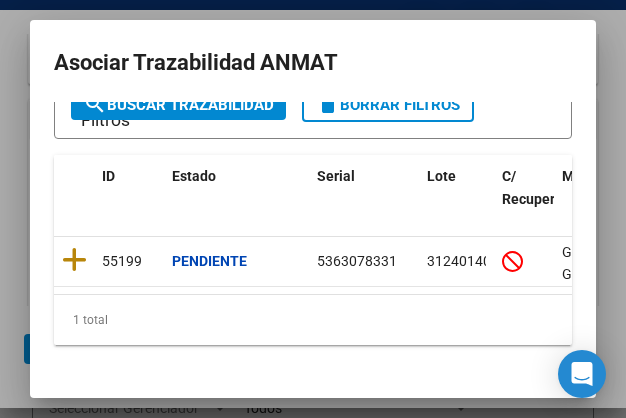 drag, startPoint x: 68, startPoint y: 260, endPoint x: 82, endPoint y: 261, distance: 14.035668 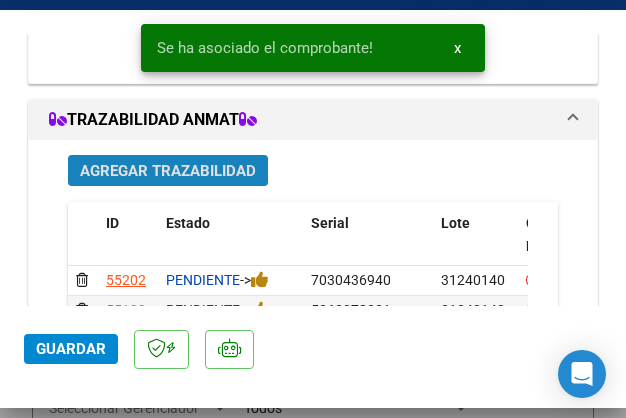 click on "Agregar Trazabilidad" at bounding box center (168, 171) 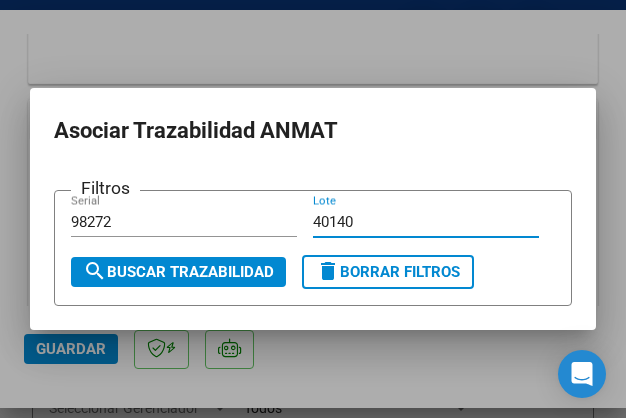 drag, startPoint x: 197, startPoint y: 269, endPoint x: 199, endPoint y: 240, distance: 29.068884 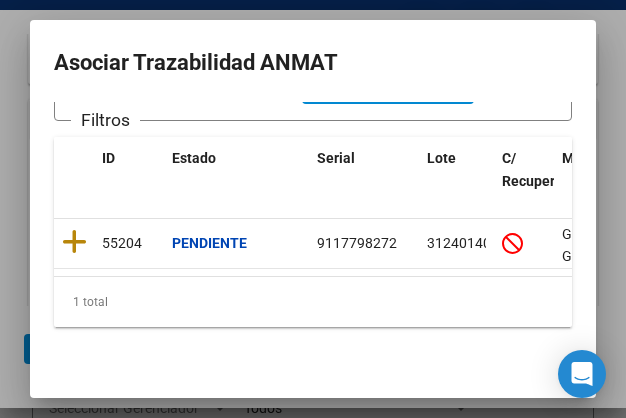 scroll, scrollTop: 133, scrollLeft: 0, axis: vertical 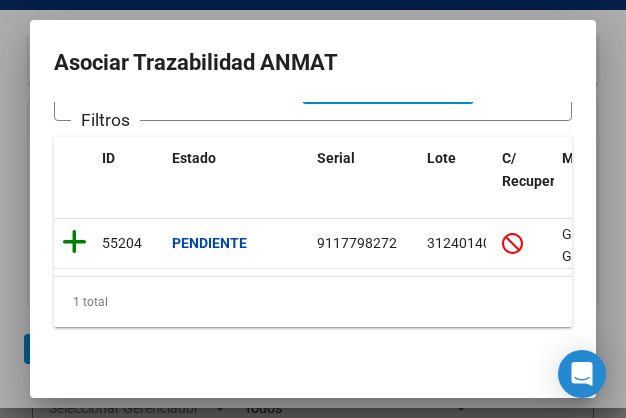 click 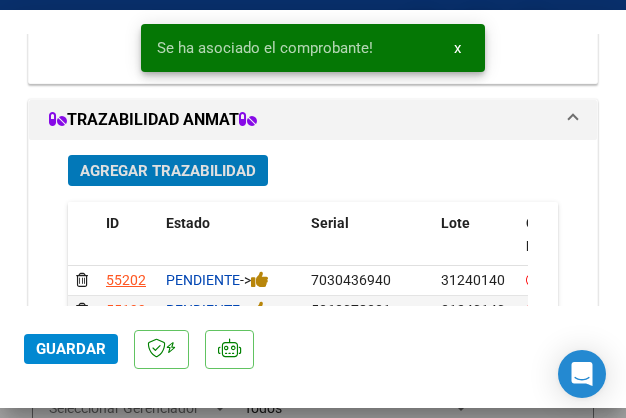 click on "Agregar Trazabilidad" at bounding box center [168, 171] 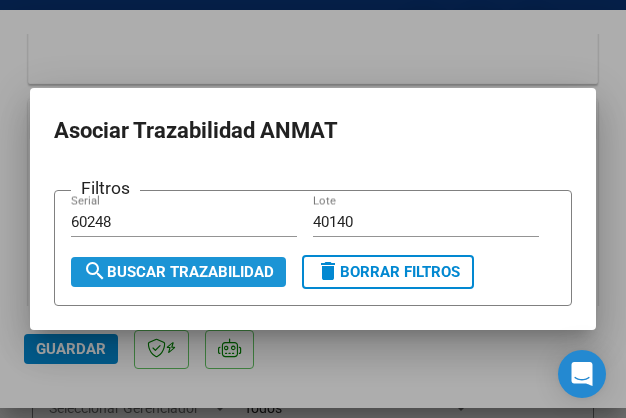 click on "search  Buscar Trazabilidad" at bounding box center (178, 272) 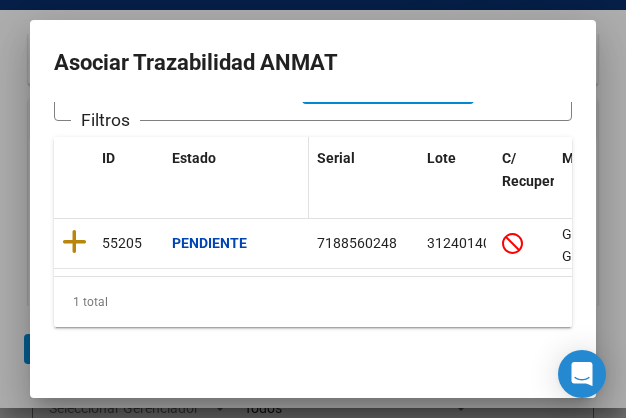 scroll, scrollTop: 133, scrollLeft: 0, axis: vertical 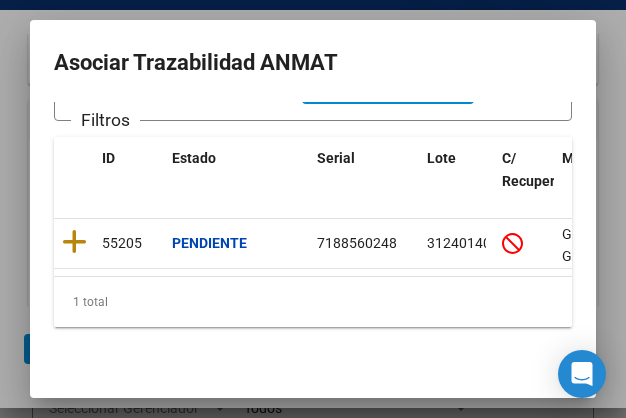 drag, startPoint x: 61, startPoint y: 231, endPoint x: 59, endPoint y: 216, distance: 15.132746 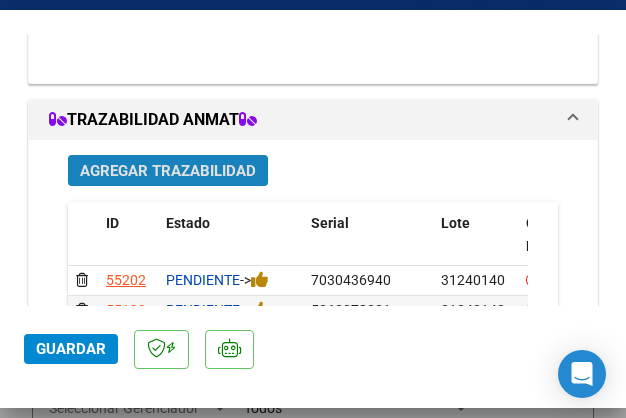 click on "Agregar Trazabilidad" at bounding box center [168, 171] 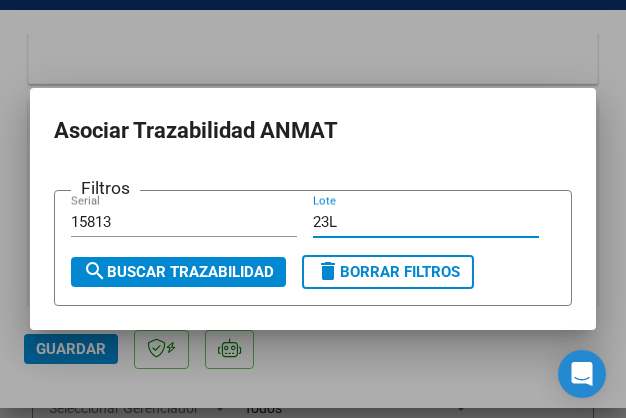 click on "search  Buscar Trazabilidad" at bounding box center [178, 272] 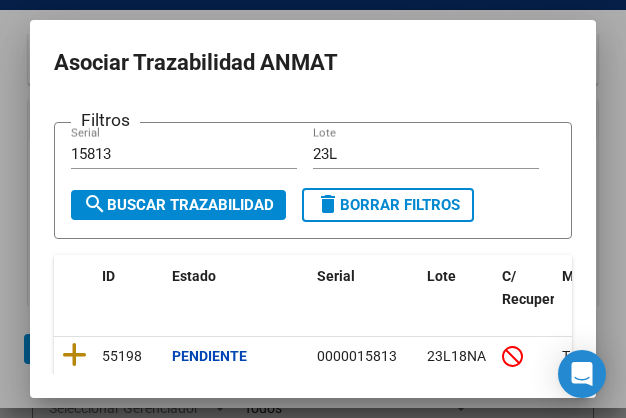 scroll, scrollTop: 100, scrollLeft: 0, axis: vertical 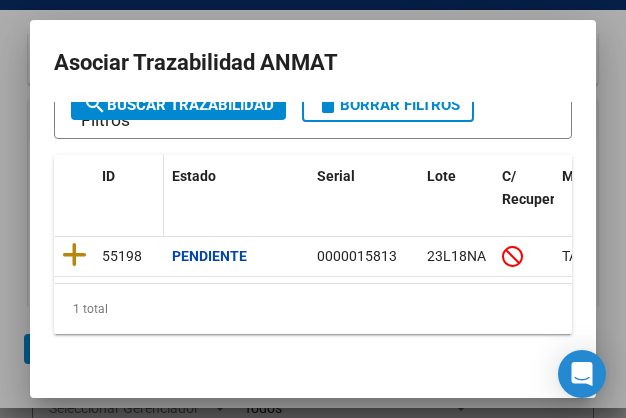 drag, startPoint x: 71, startPoint y: 259, endPoint x: 124, endPoint y: 164, distance: 108.78419 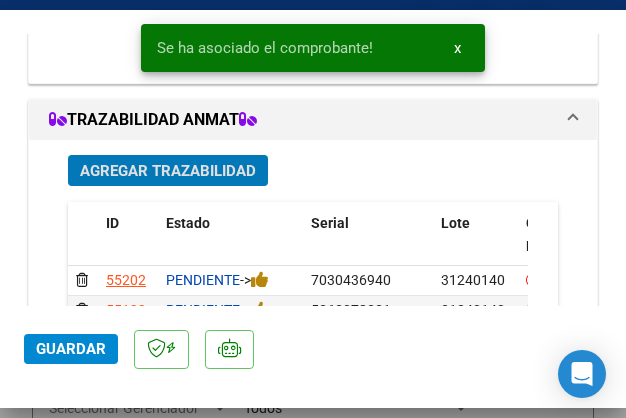 click on "Agregar Trazabilidad" at bounding box center (168, 171) 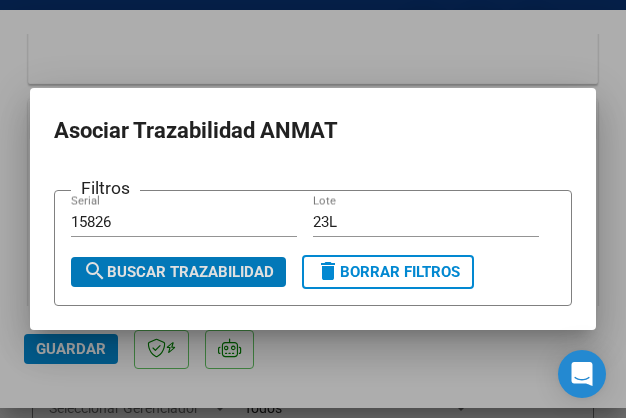 click on "search  Buscar Trazabilidad" at bounding box center (178, 272) 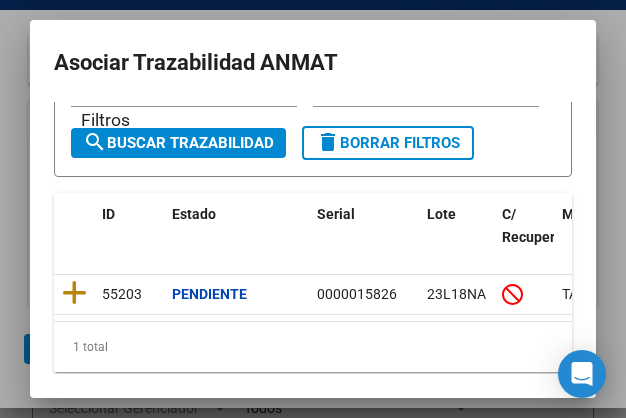 scroll, scrollTop: 133, scrollLeft: 0, axis: vertical 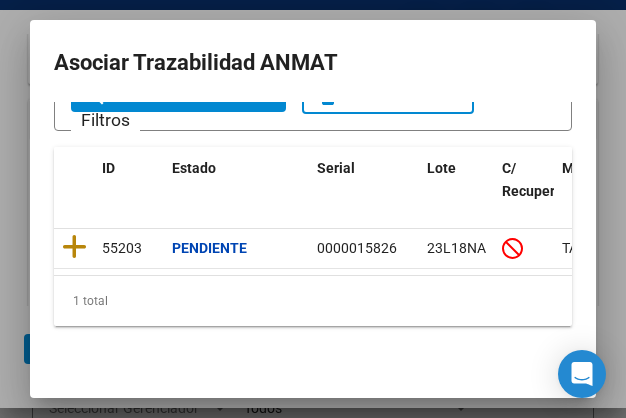 click 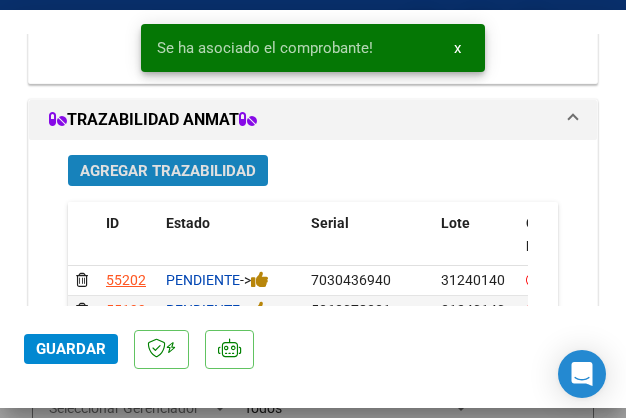 click on "Agregar Trazabilidad" at bounding box center [168, 171] 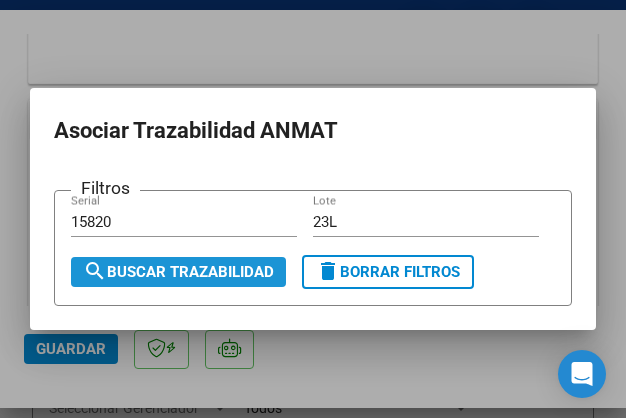 click on "search  Buscar Trazabilidad" at bounding box center [178, 272] 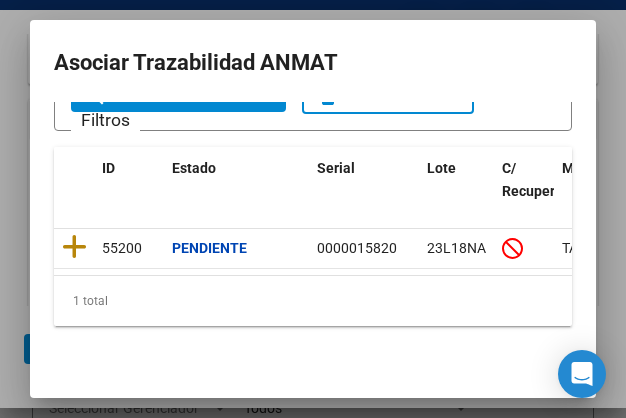 scroll, scrollTop: 133, scrollLeft: 0, axis: vertical 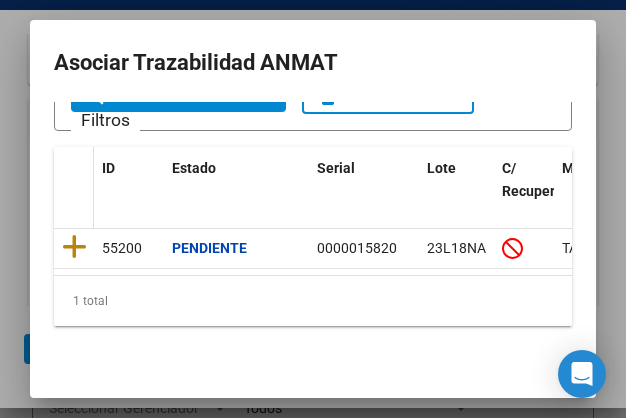 drag, startPoint x: 65, startPoint y: 226, endPoint x: 73, endPoint y: 198, distance: 29.12044 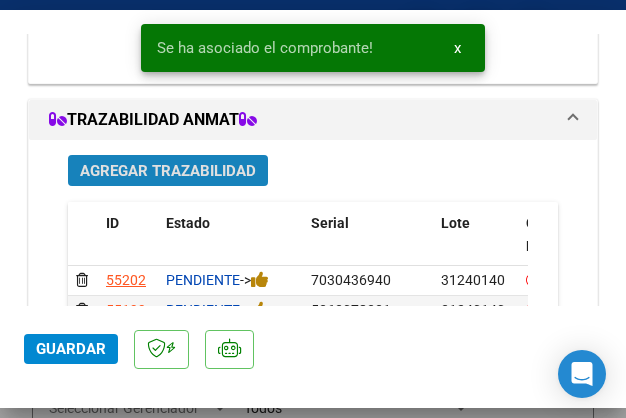 click on "Agregar Trazabilidad" at bounding box center [168, 171] 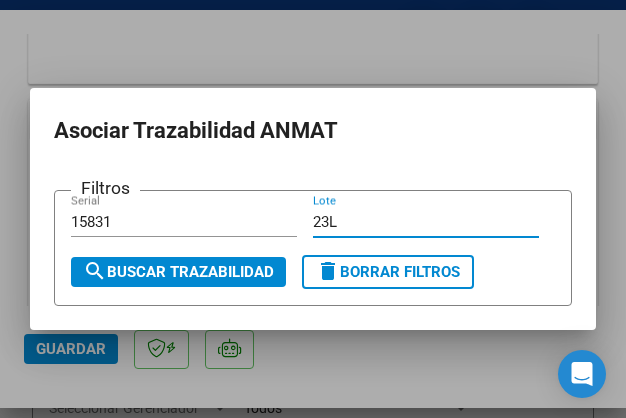 click on "search  Buscar Trazabilidad" at bounding box center [178, 272] 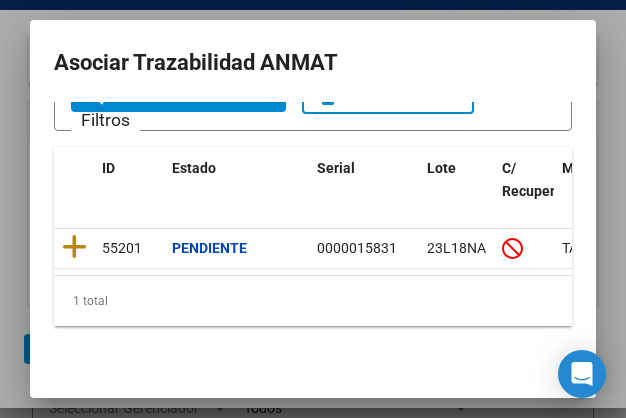 scroll, scrollTop: 133, scrollLeft: 0, axis: vertical 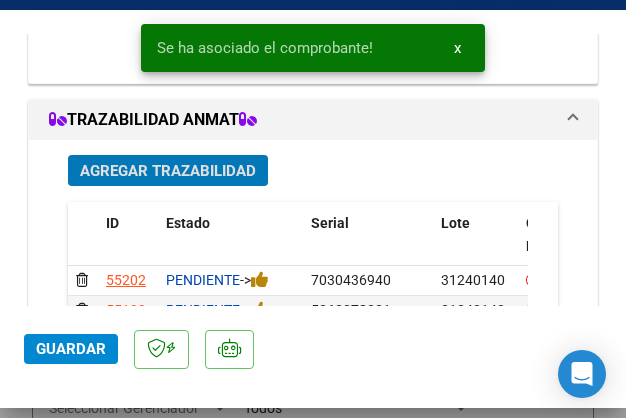 click on "Agregar Trazabilidad" at bounding box center (168, 171) 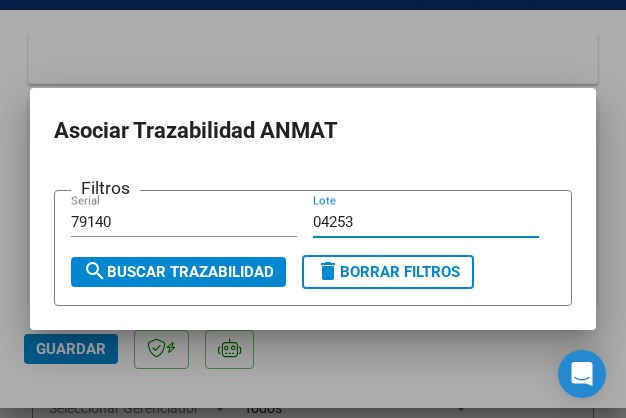 click on "04253" at bounding box center (426, 222) 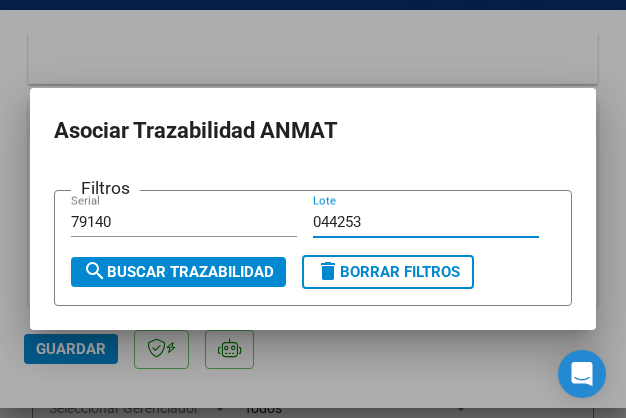click on "search  Buscar Trazabilidad" at bounding box center [178, 272] 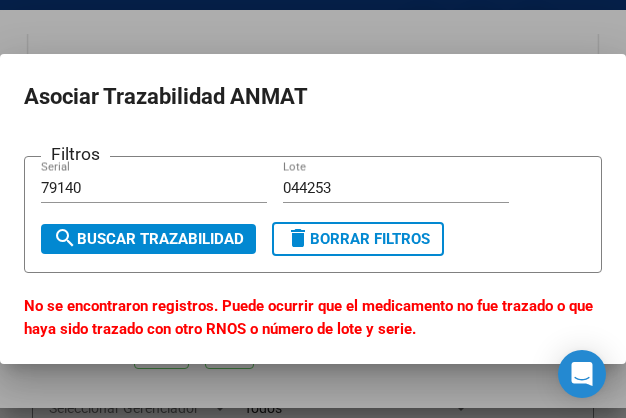 click on "044253" at bounding box center (396, 188) 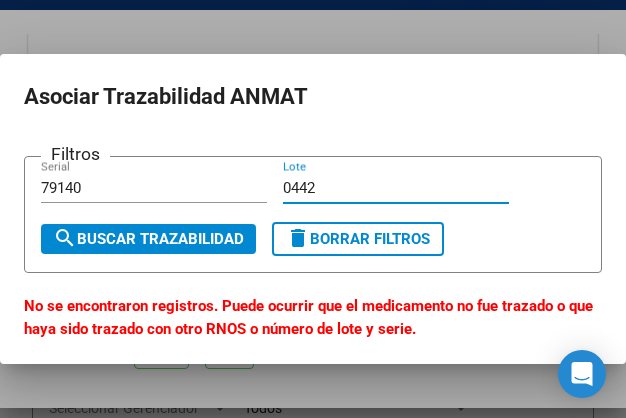click on "search  Buscar Trazabilidad" at bounding box center (148, 239) 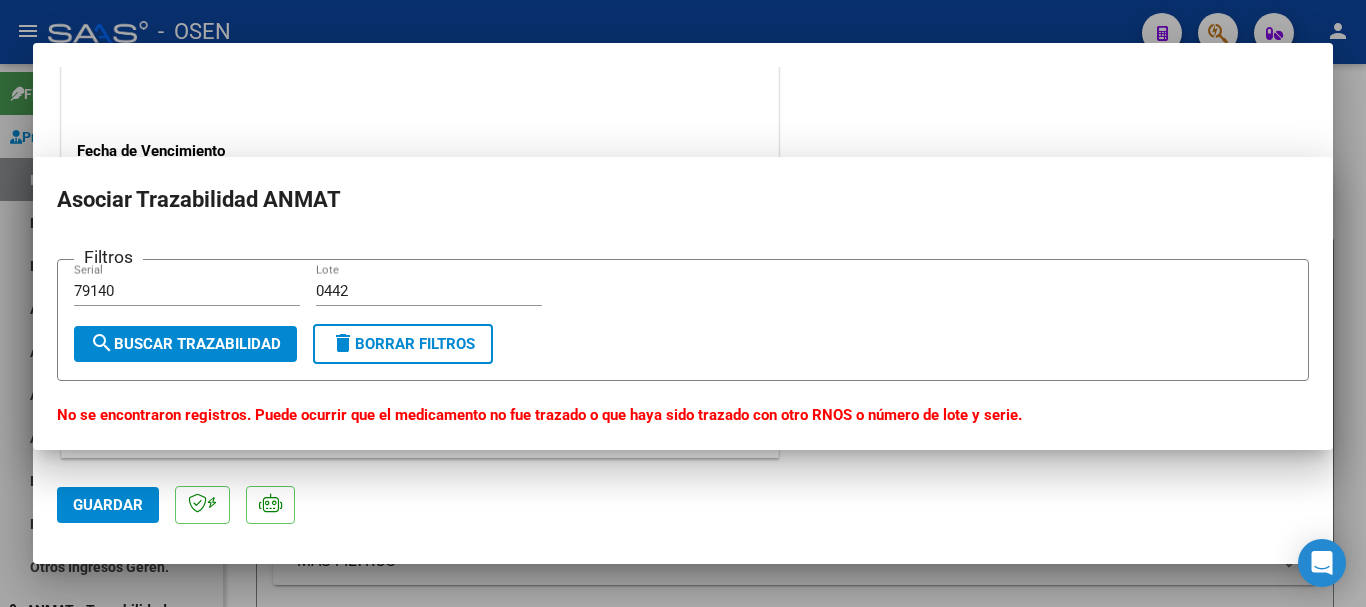scroll, scrollTop: 433, scrollLeft: 0, axis: vertical 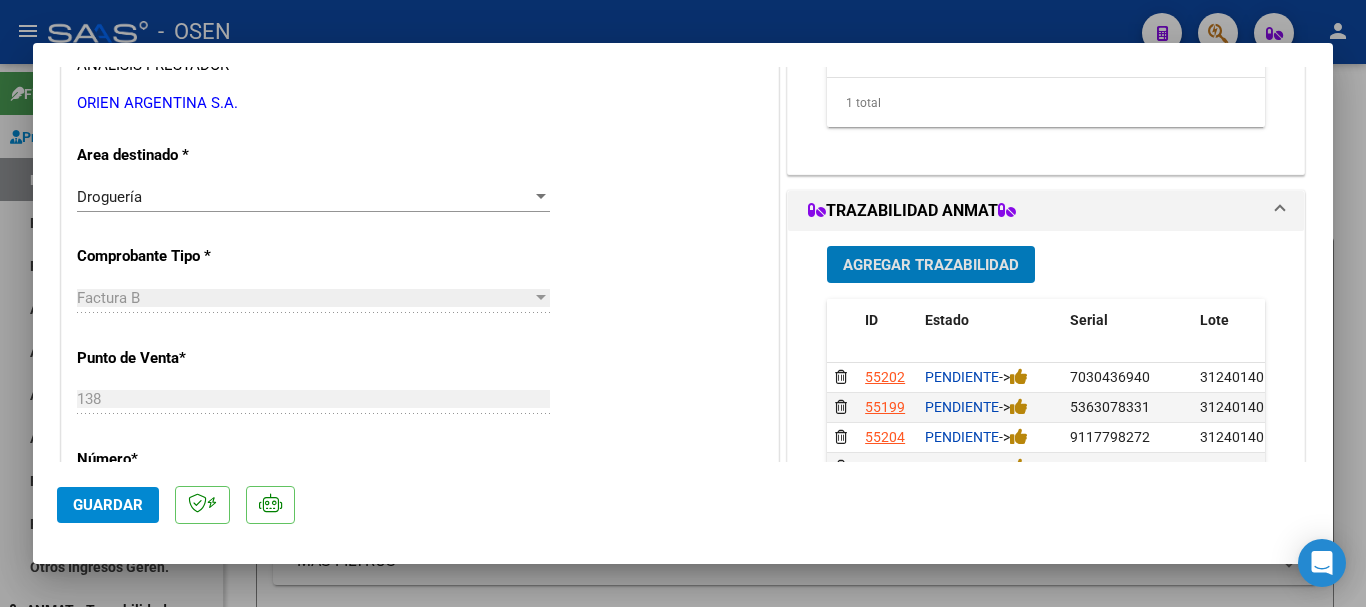 click on "Guardar" 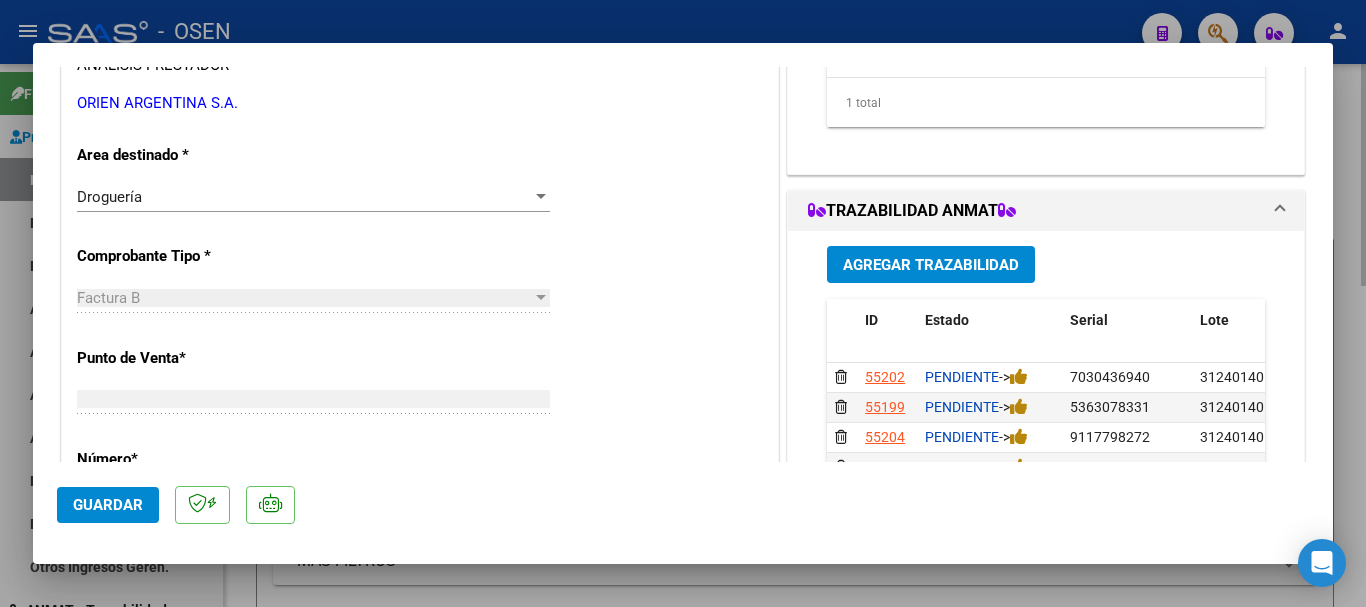 scroll, scrollTop: 0, scrollLeft: 0, axis: both 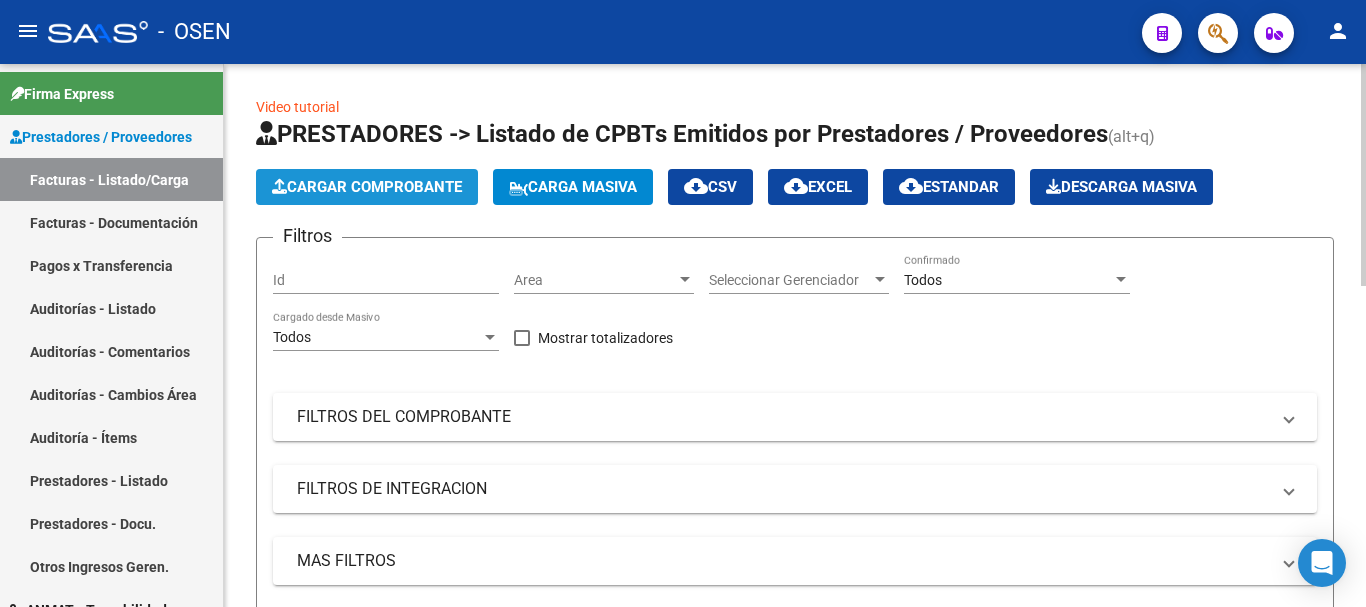 click on "Cargar Comprobante" 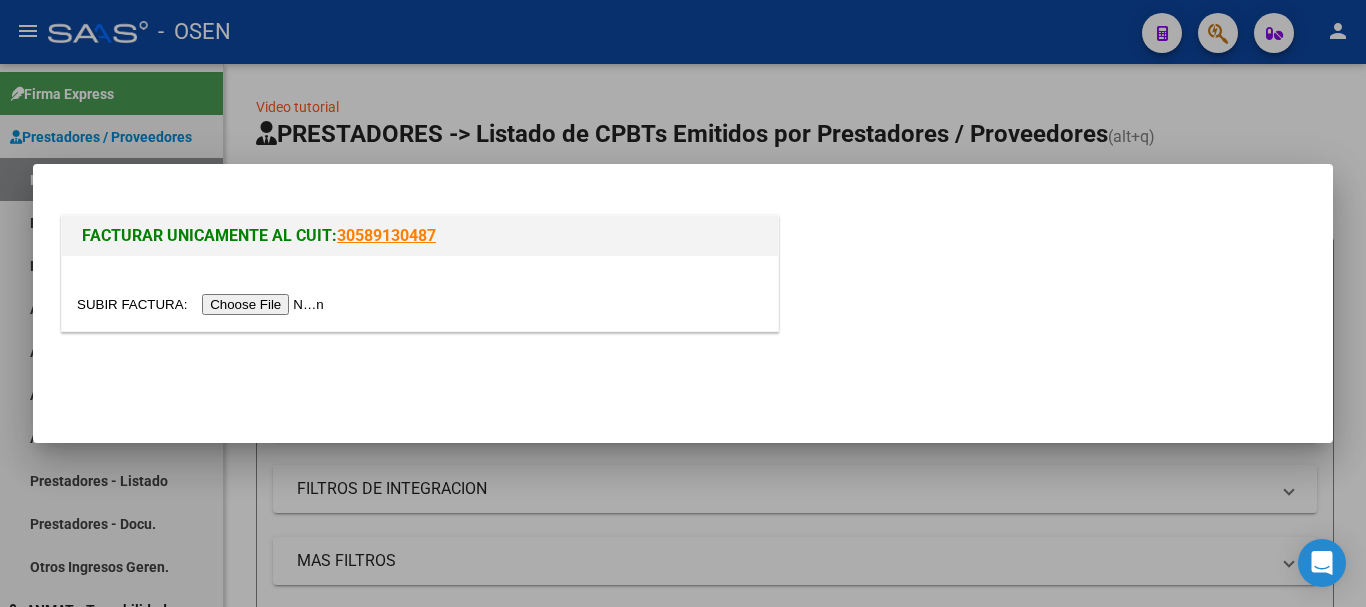 click at bounding box center (203, 304) 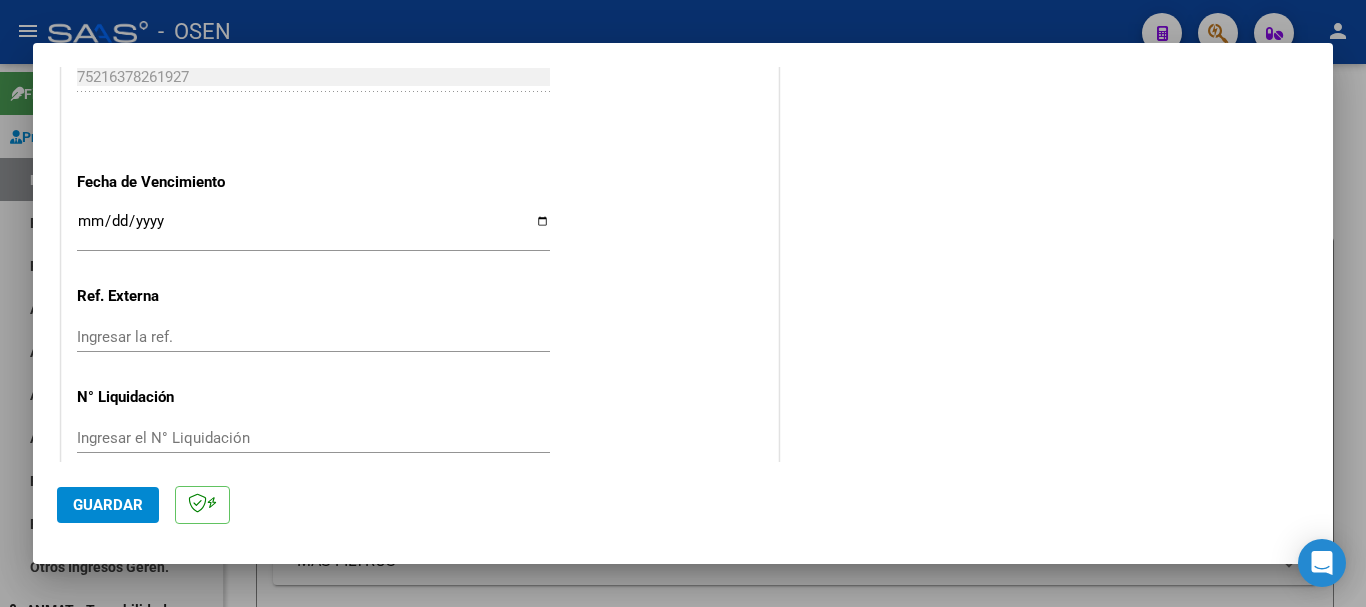 scroll, scrollTop: 1164, scrollLeft: 0, axis: vertical 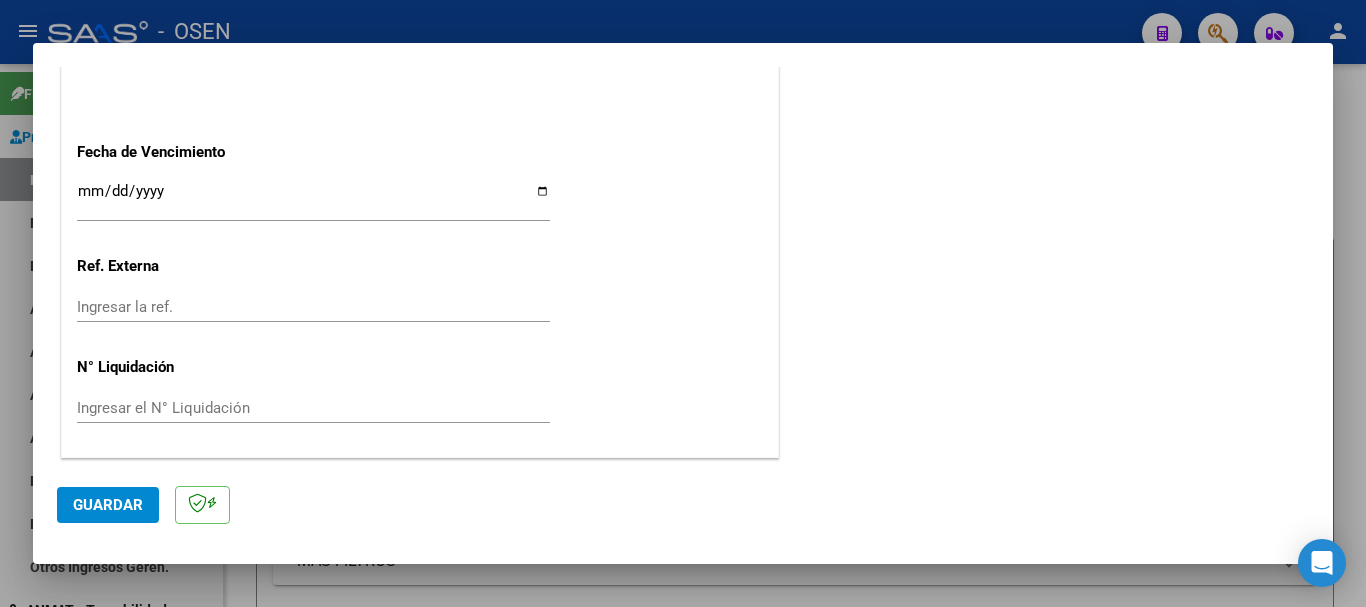 click on "Ingresar la fecha" at bounding box center [313, 199] 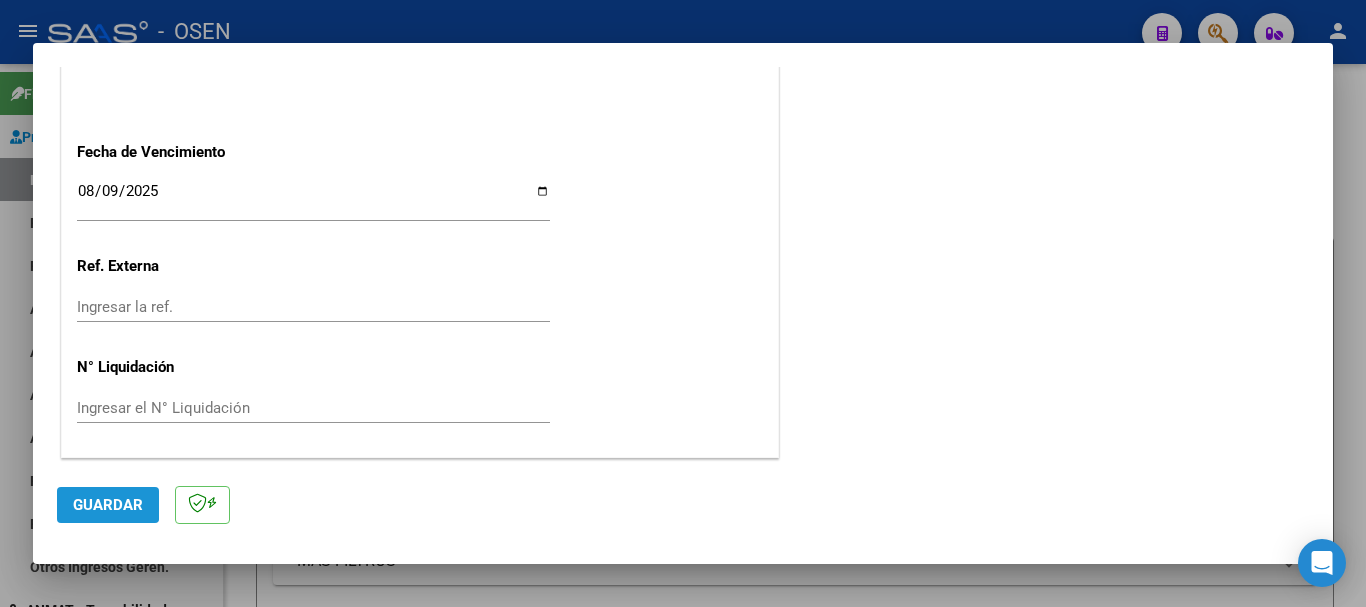click on "Guardar" 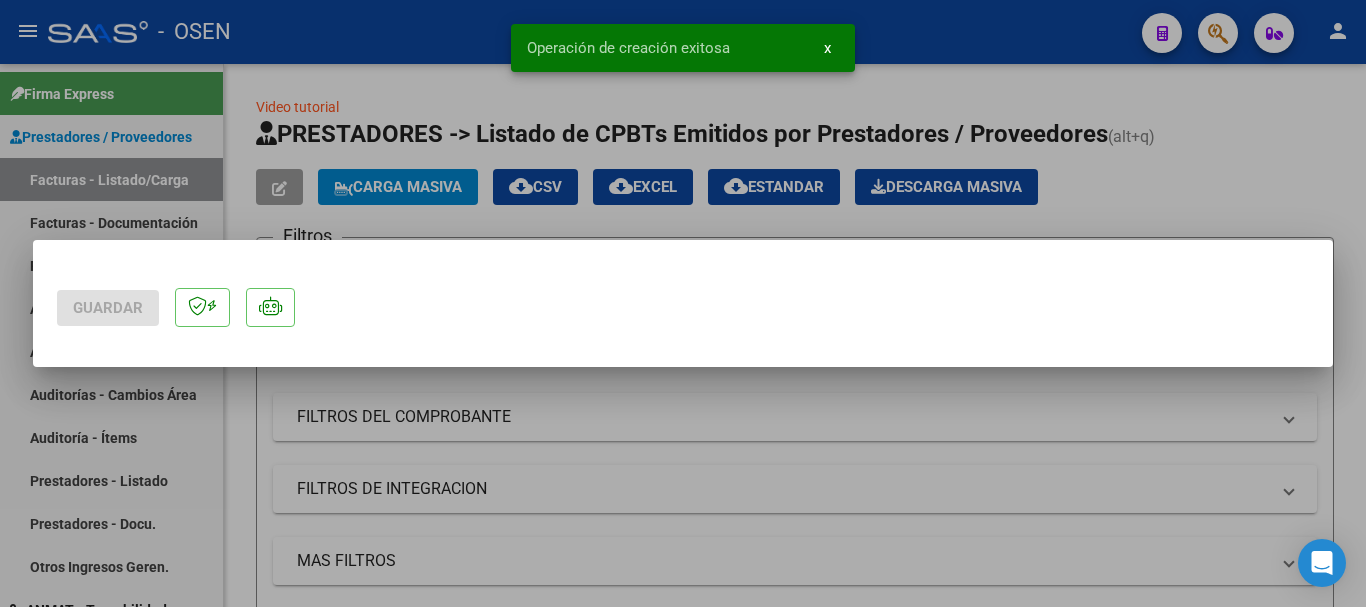 scroll, scrollTop: 0, scrollLeft: 0, axis: both 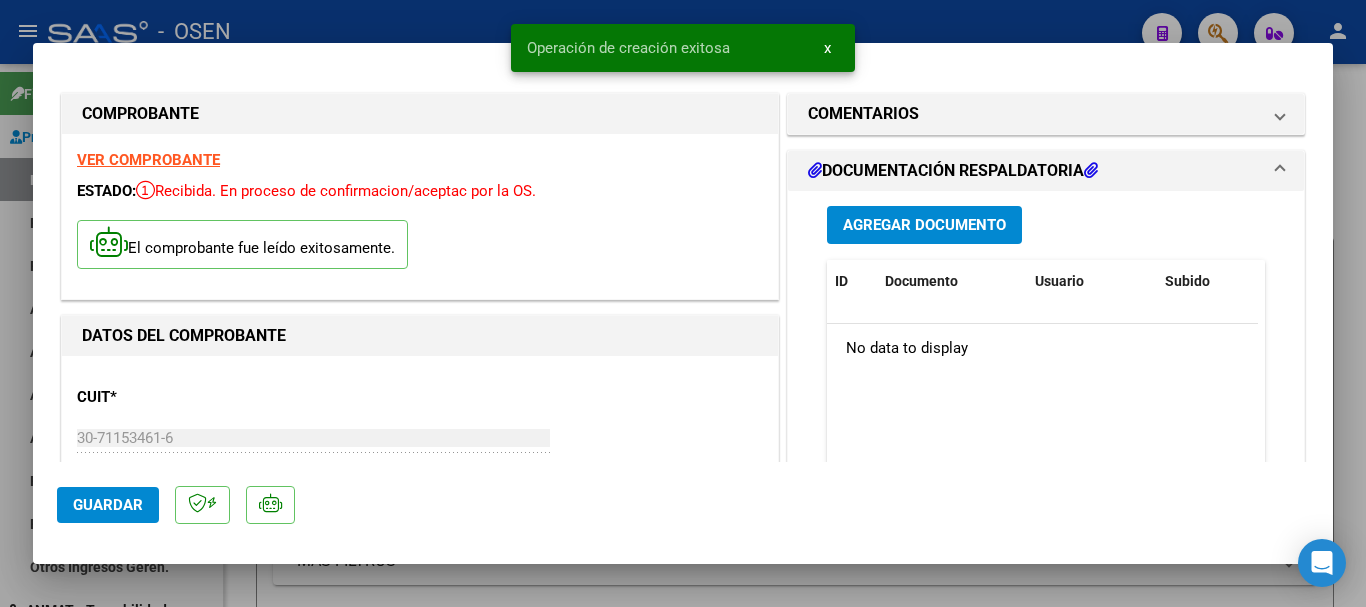 click on "Agregar Documento" at bounding box center [924, 226] 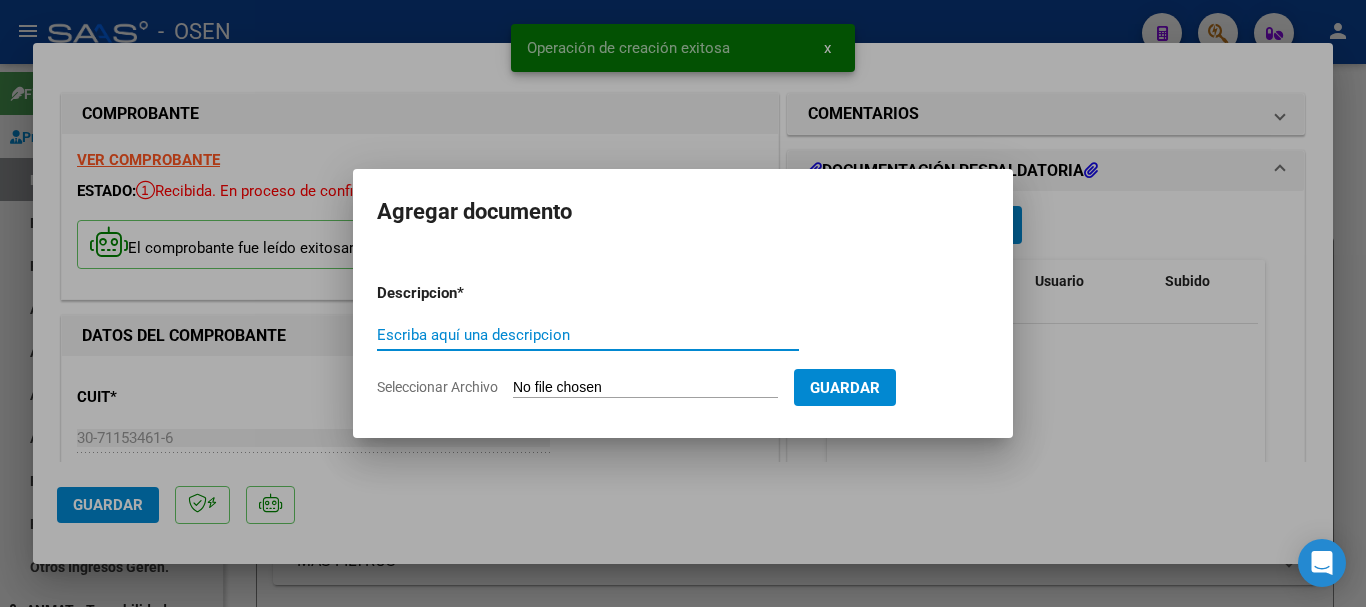 click on "Seleccionar Archivo" at bounding box center (645, 388) 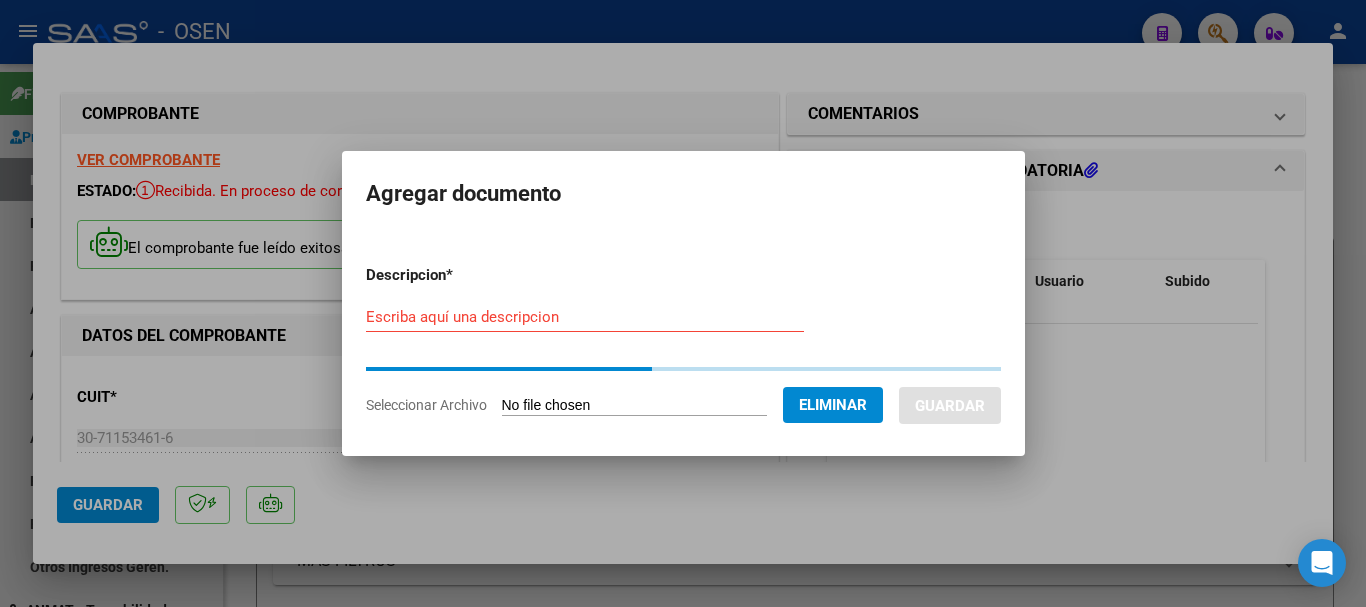 click on "Descripcion  *   Escriba aquí una descripcion  Seleccionar Archivo Eliminar Guardar" at bounding box center [683, 340] 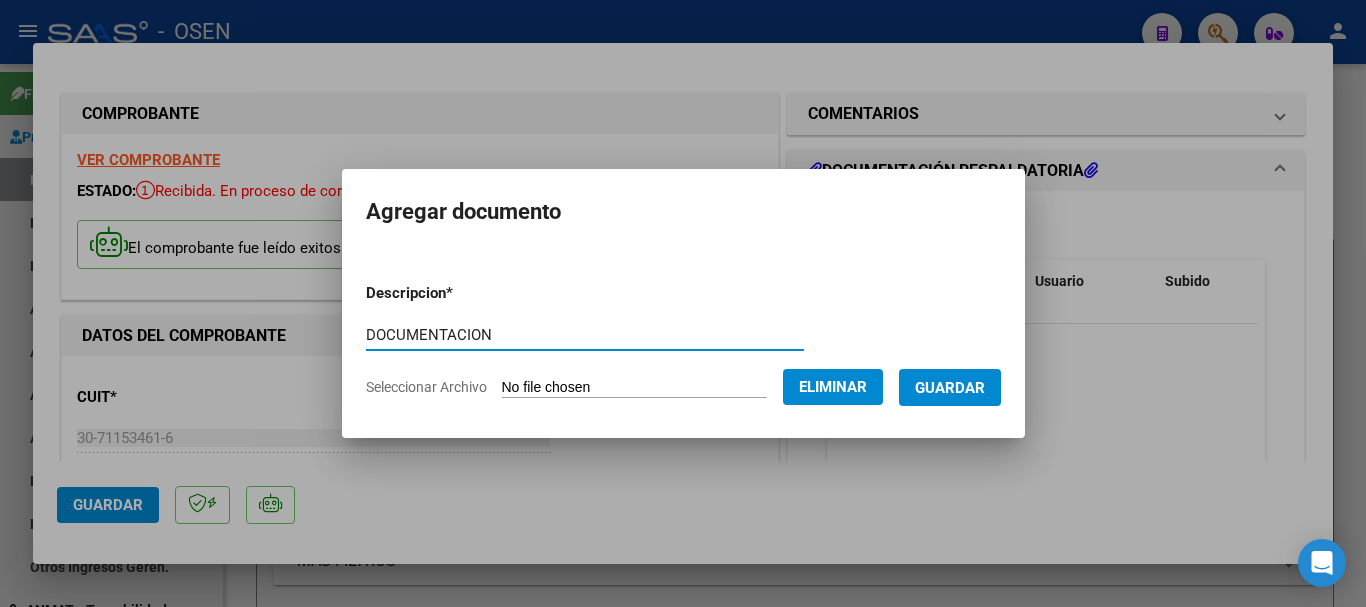 click on "Guardar" at bounding box center [950, 388] 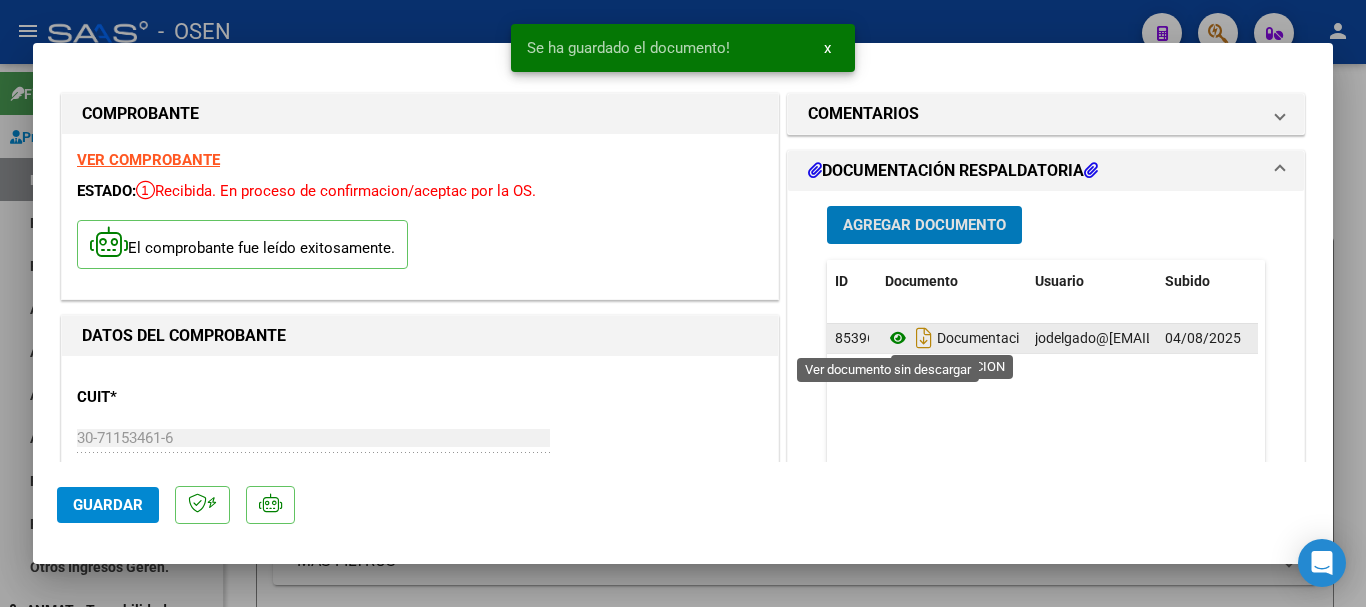 click 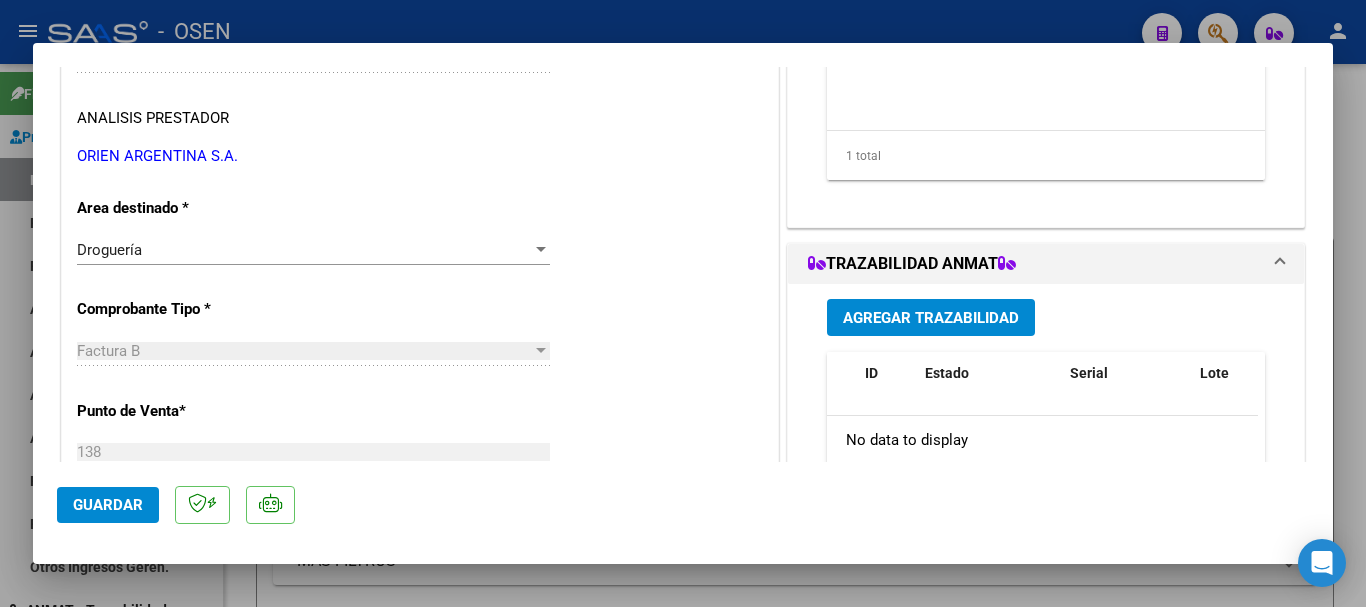scroll, scrollTop: 400, scrollLeft: 0, axis: vertical 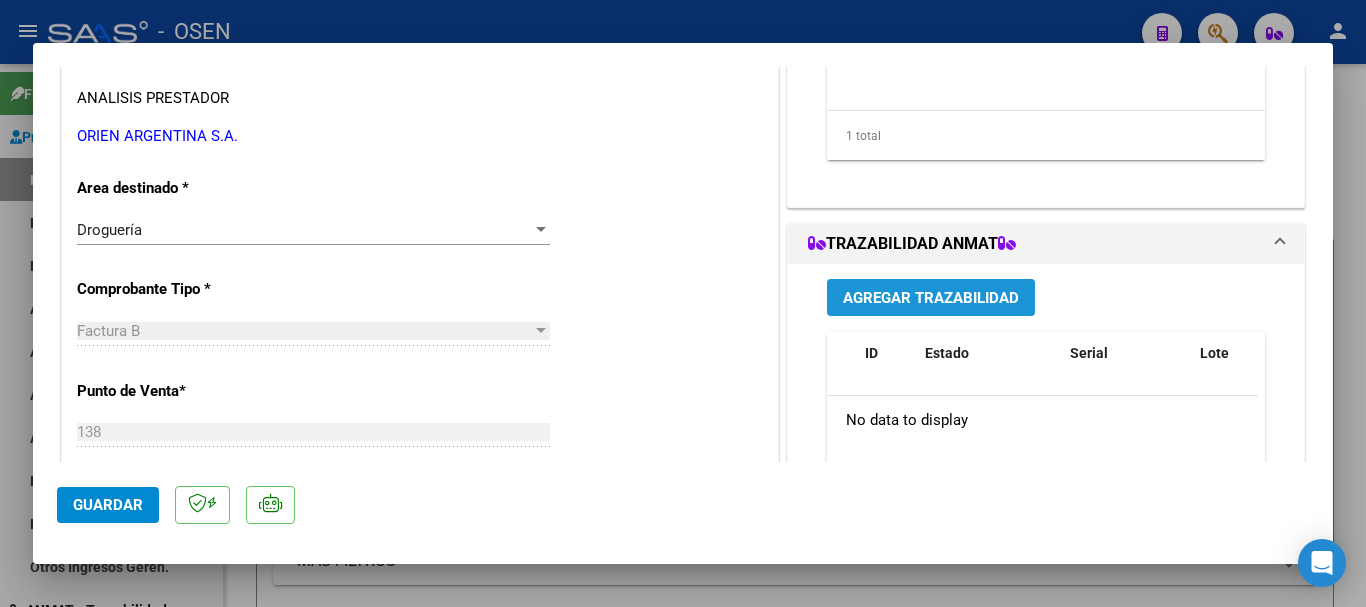 drag, startPoint x: 909, startPoint y: 297, endPoint x: 912, endPoint y: 284, distance: 13.341664 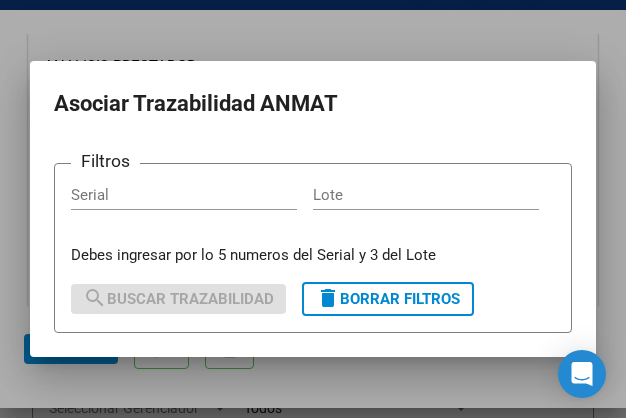 drag, startPoint x: 152, startPoint y: 203, endPoint x: 144, endPoint y: 186, distance: 18.788294 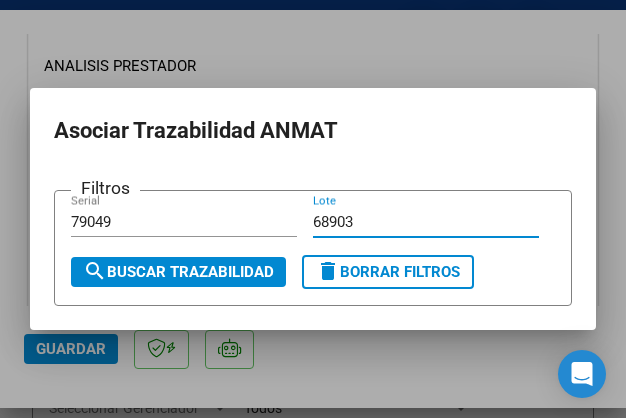 click on "search  Buscar Trazabilidad" at bounding box center [178, 272] 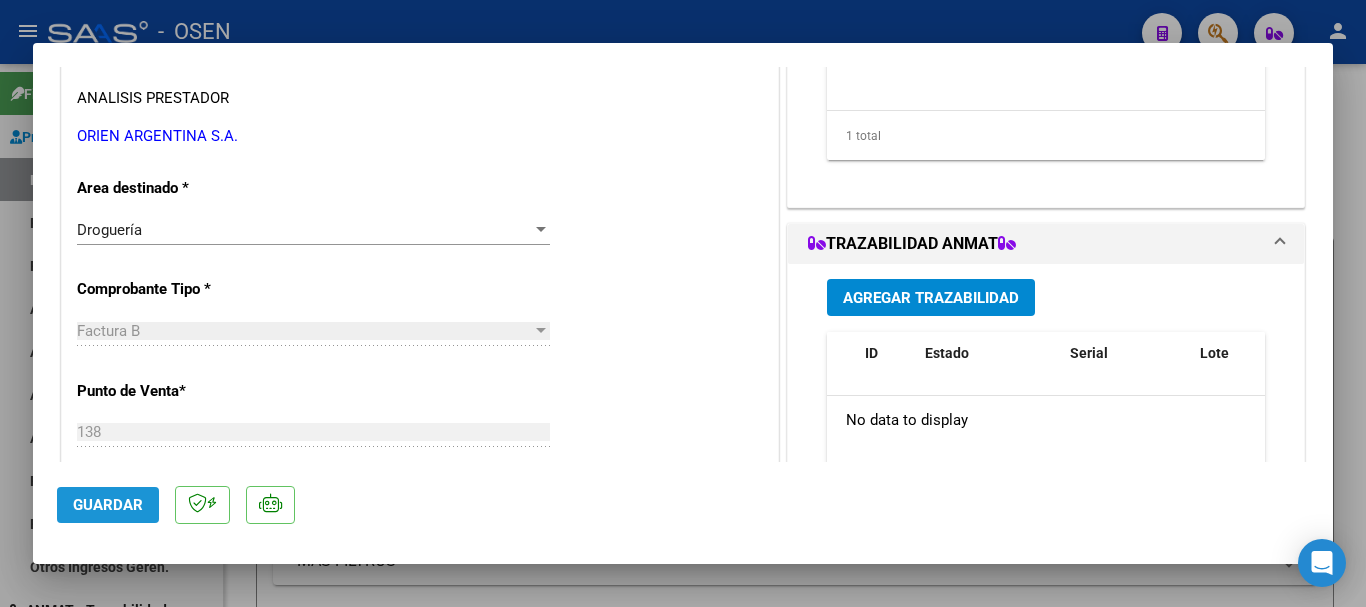 click on "Guardar" 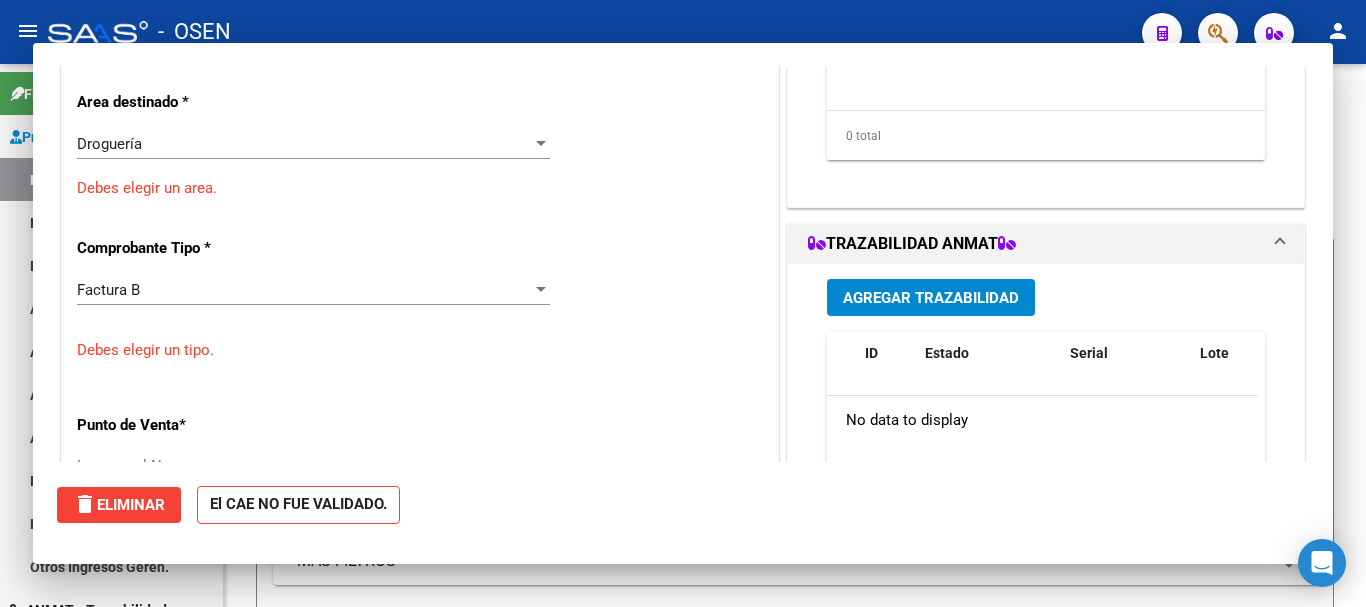scroll, scrollTop: 0, scrollLeft: 0, axis: both 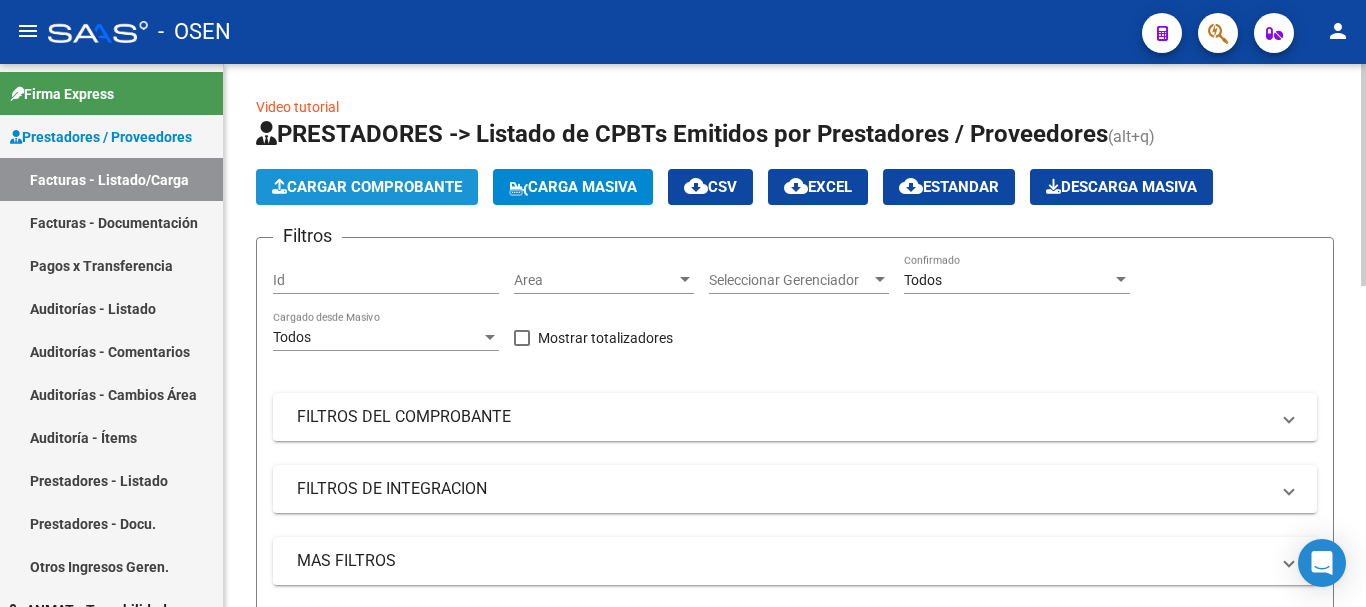 click on "Cargar Comprobante" 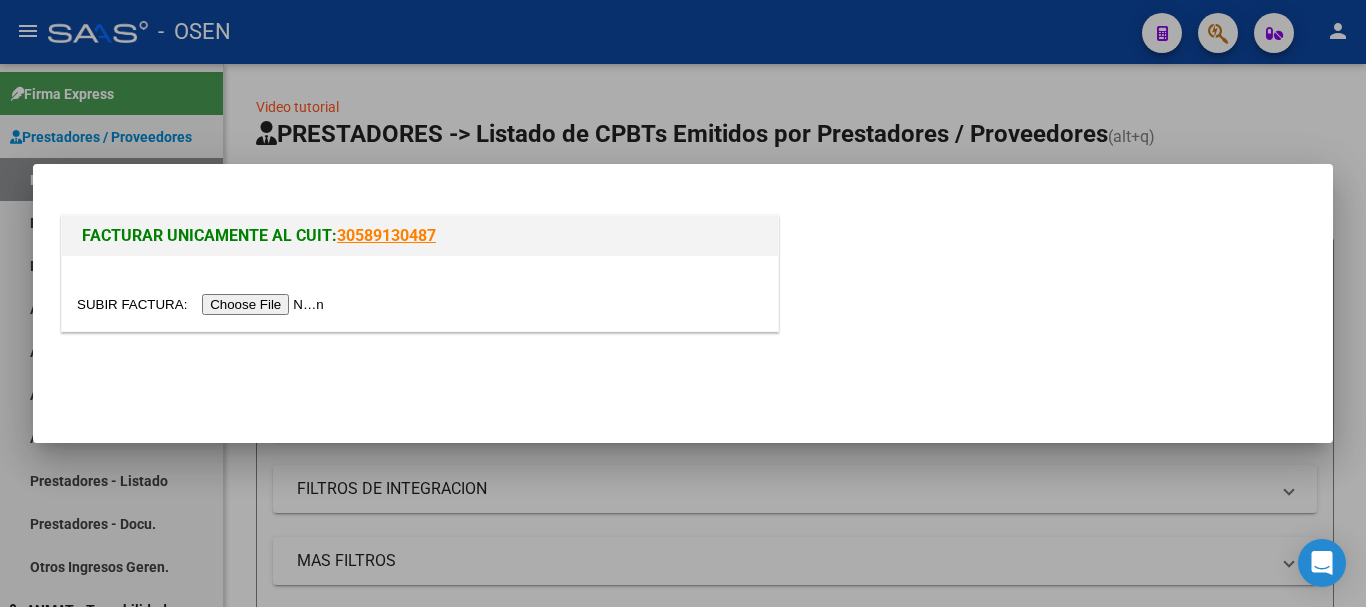 click at bounding box center [203, 304] 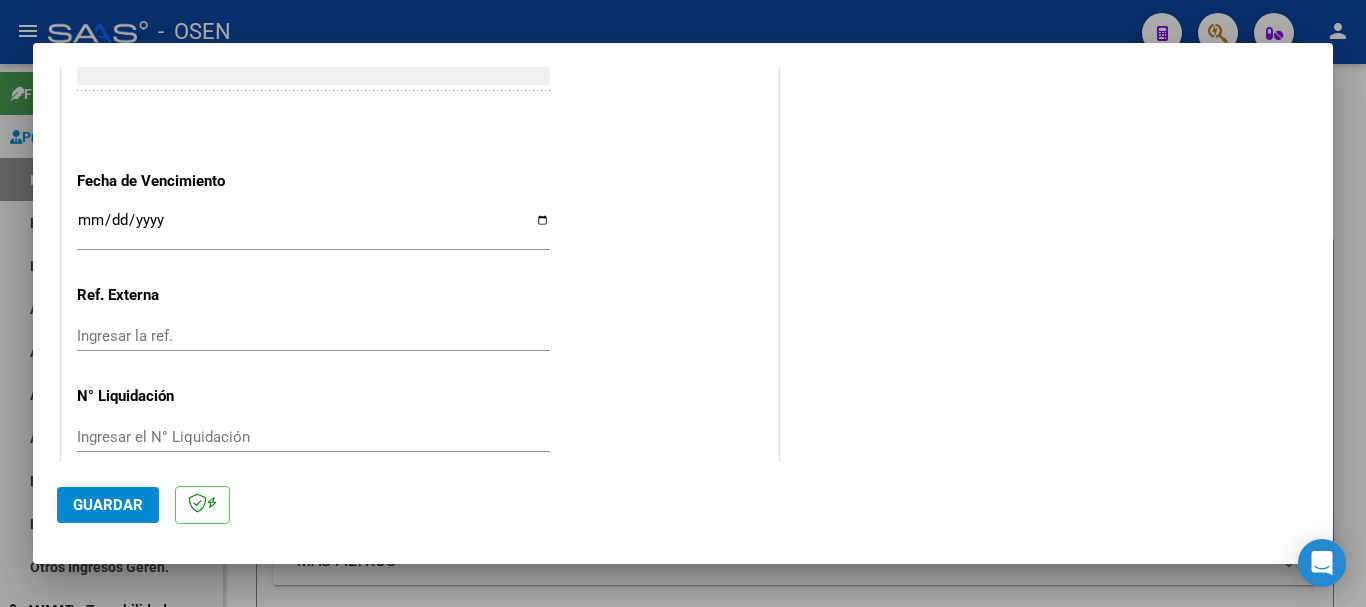 scroll, scrollTop: 1164, scrollLeft: 0, axis: vertical 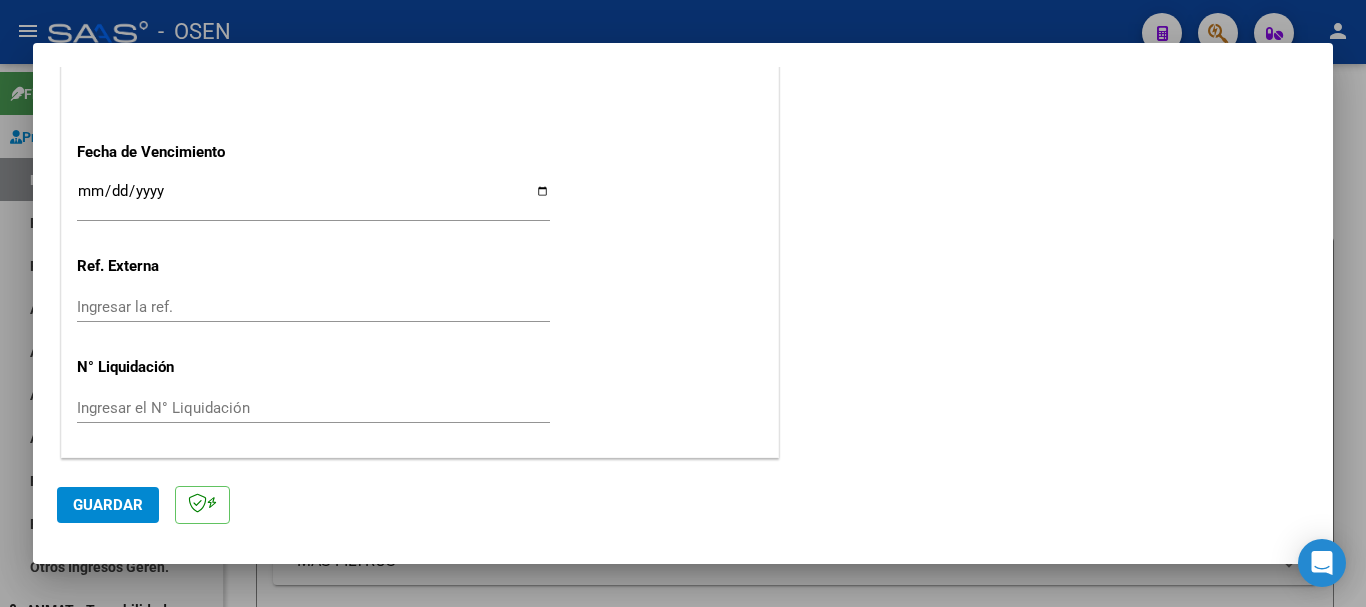 click on "Ingresar la fecha" at bounding box center (313, 199) 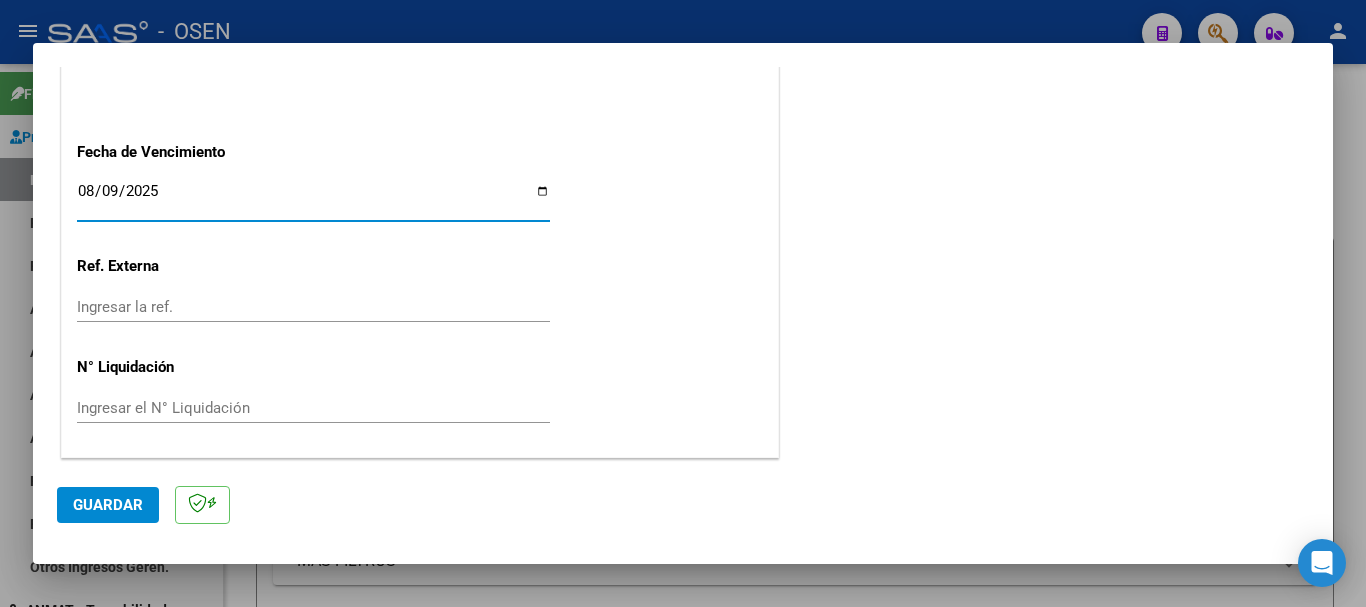 click on "Guardar" 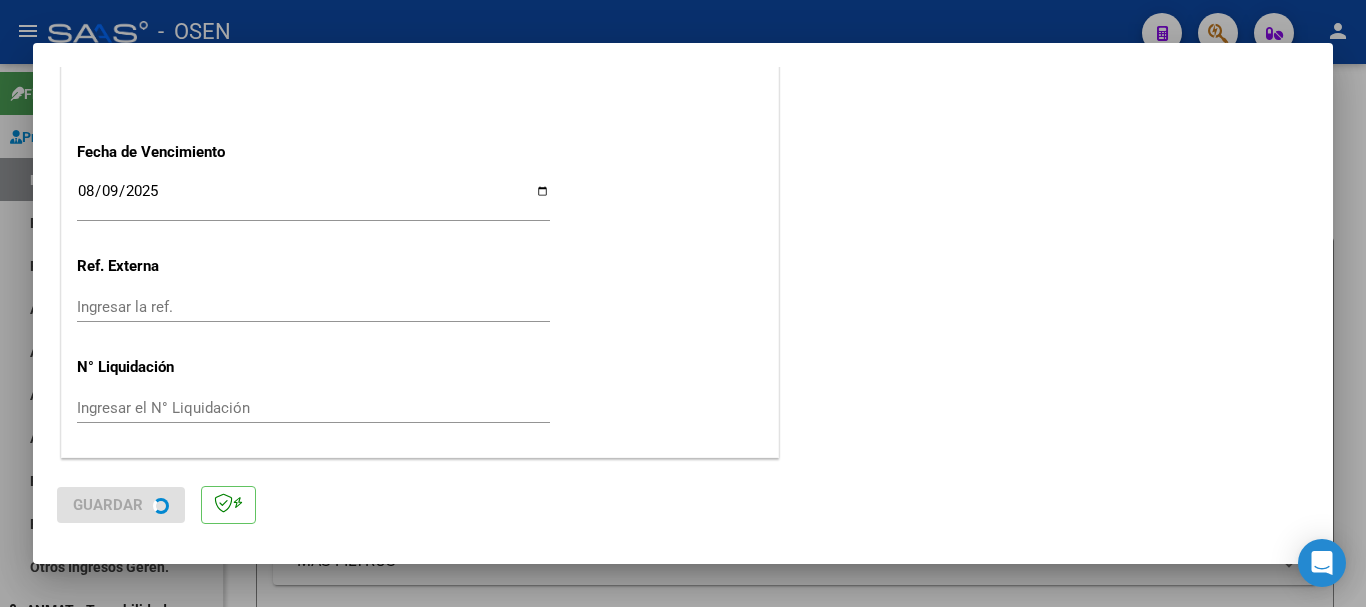 scroll, scrollTop: 0, scrollLeft: 0, axis: both 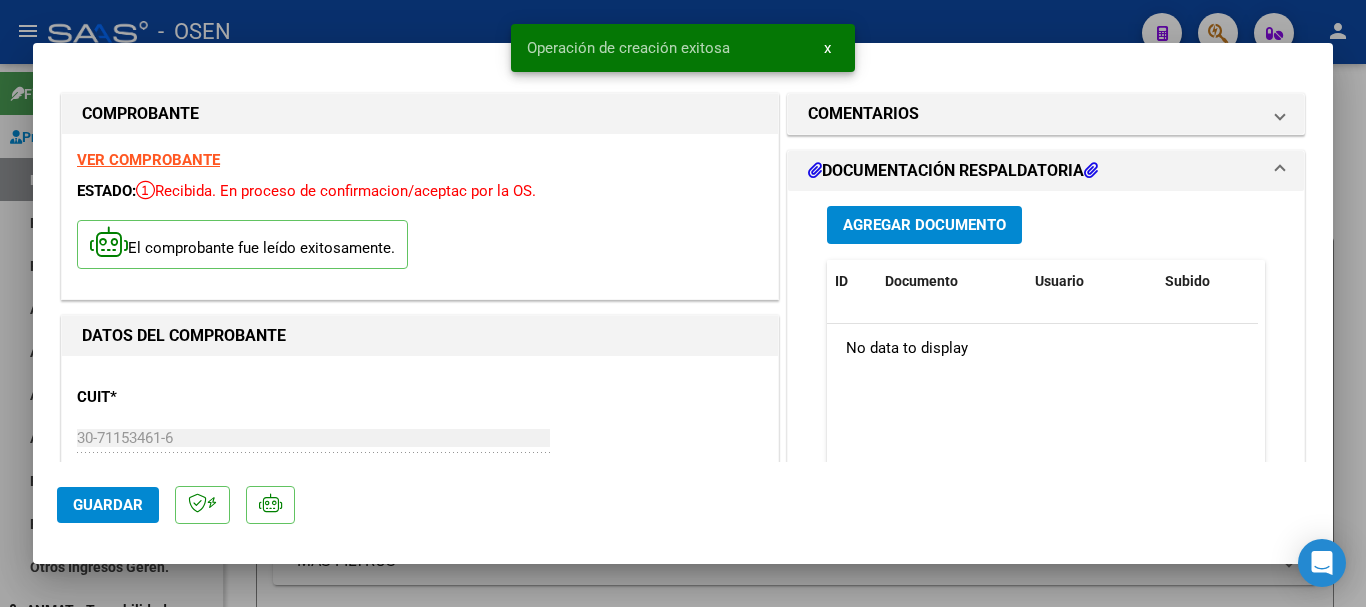 click on "Agregar Documento" at bounding box center [924, 226] 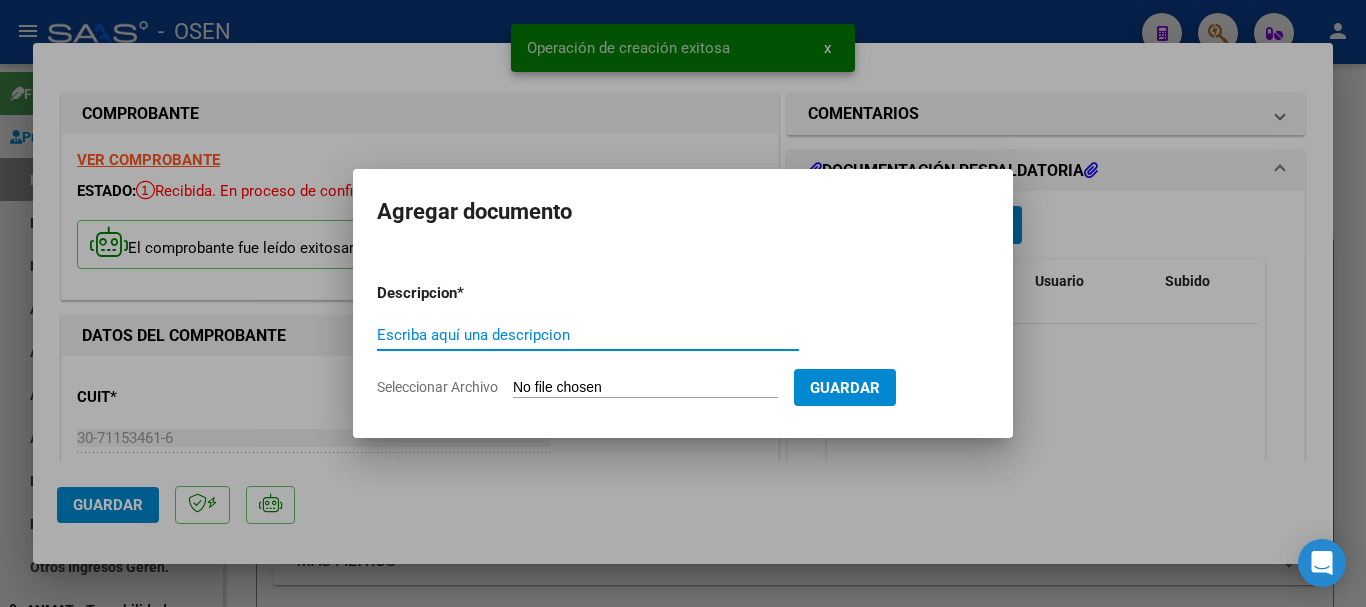 click on "Seleccionar Archivo" at bounding box center [645, 388] 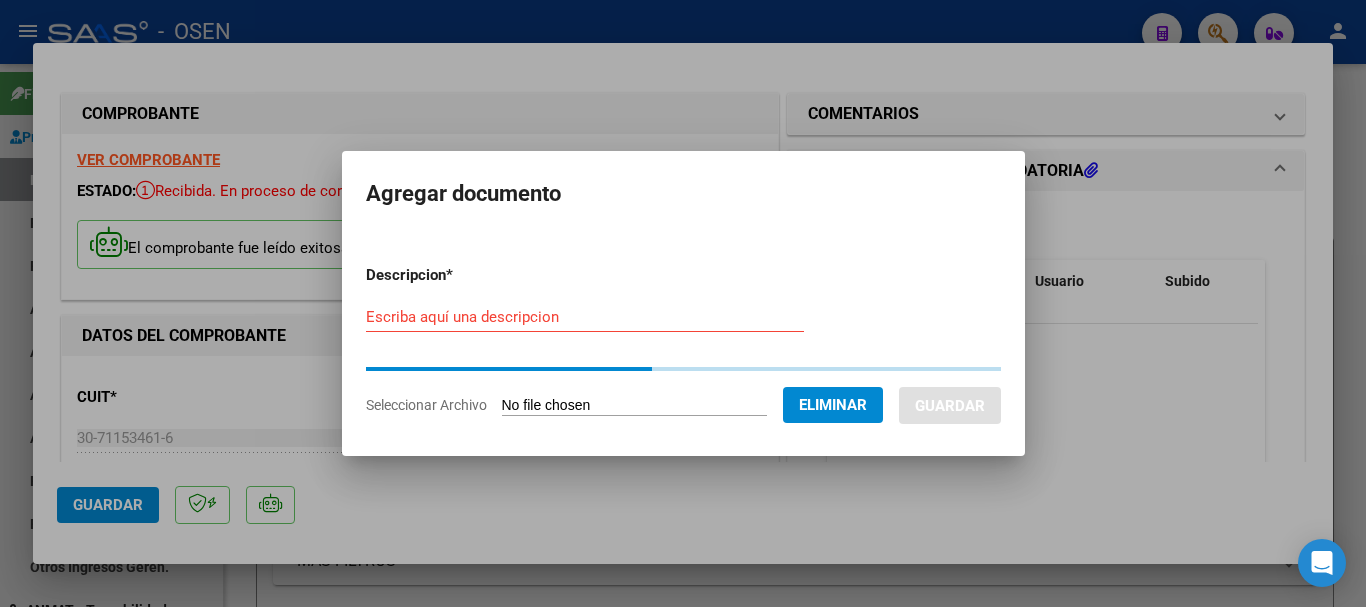 click on "Escriba aquí una descripcion" at bounding box center [585, 317] 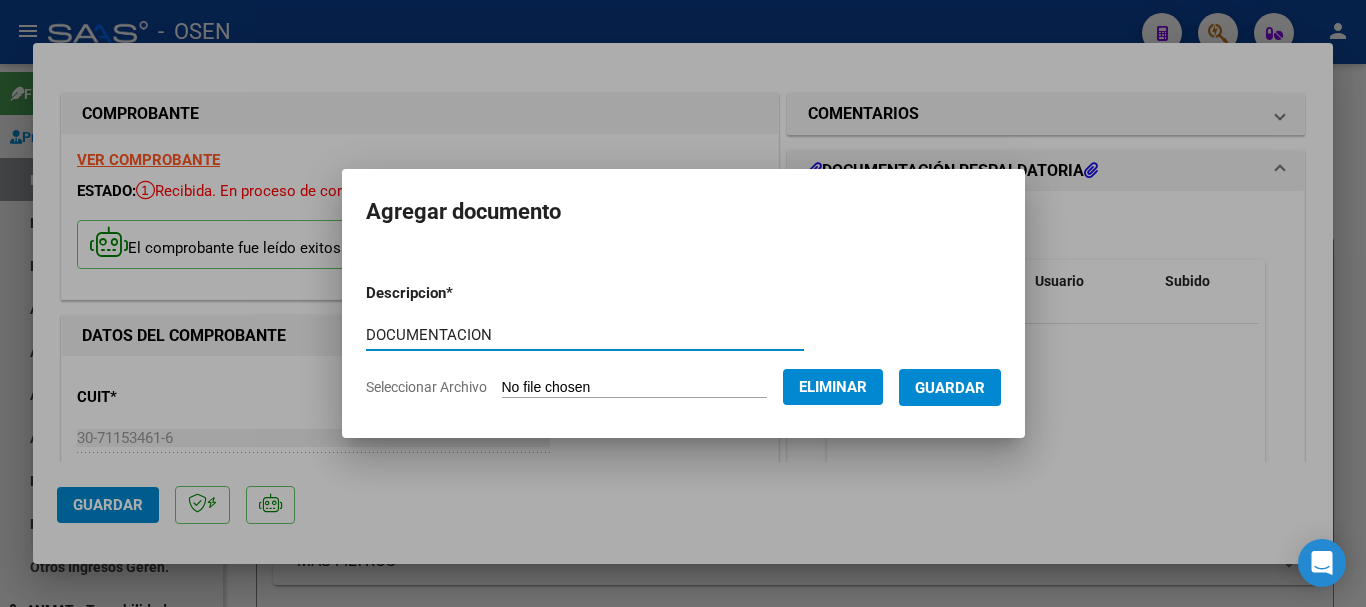 click on "Guardar" at bounding box center [950, 388] 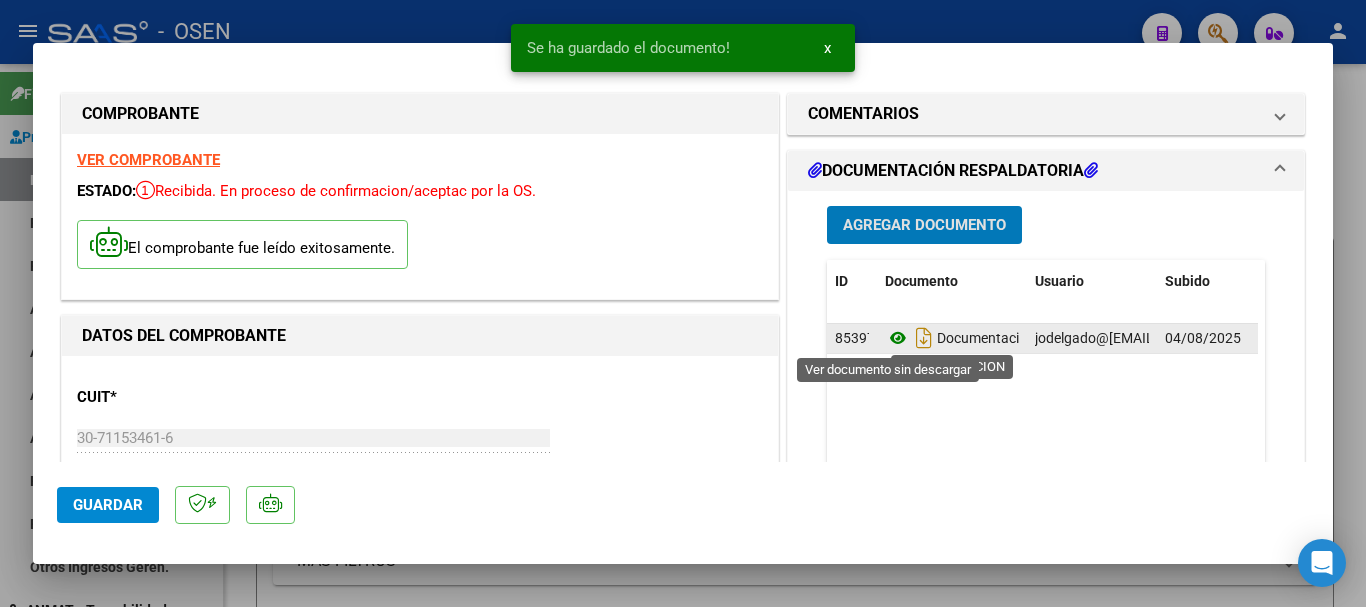 click 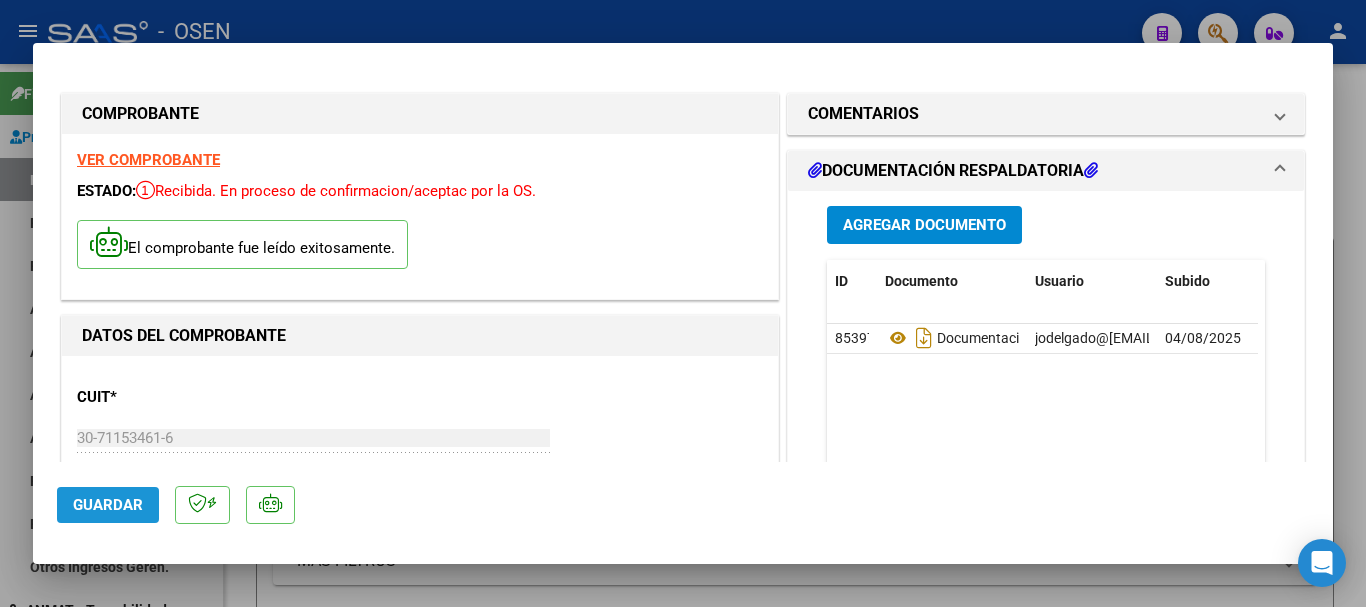 click on "Guardar" 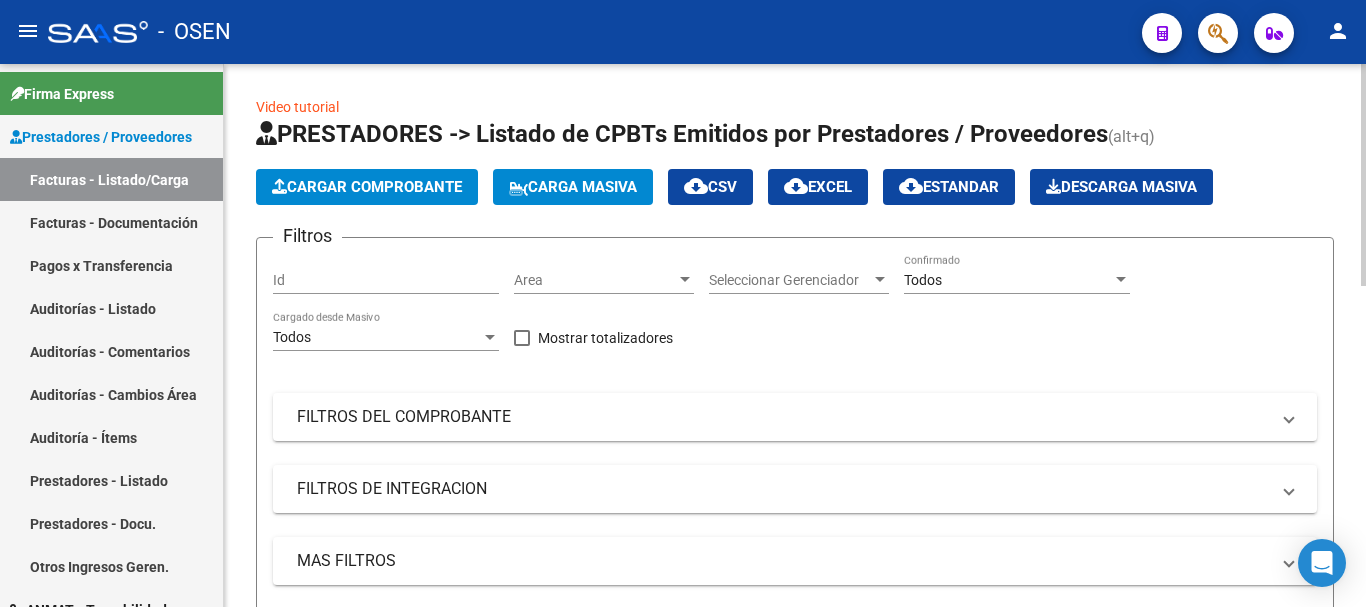 click on "Cargar Comprobante" 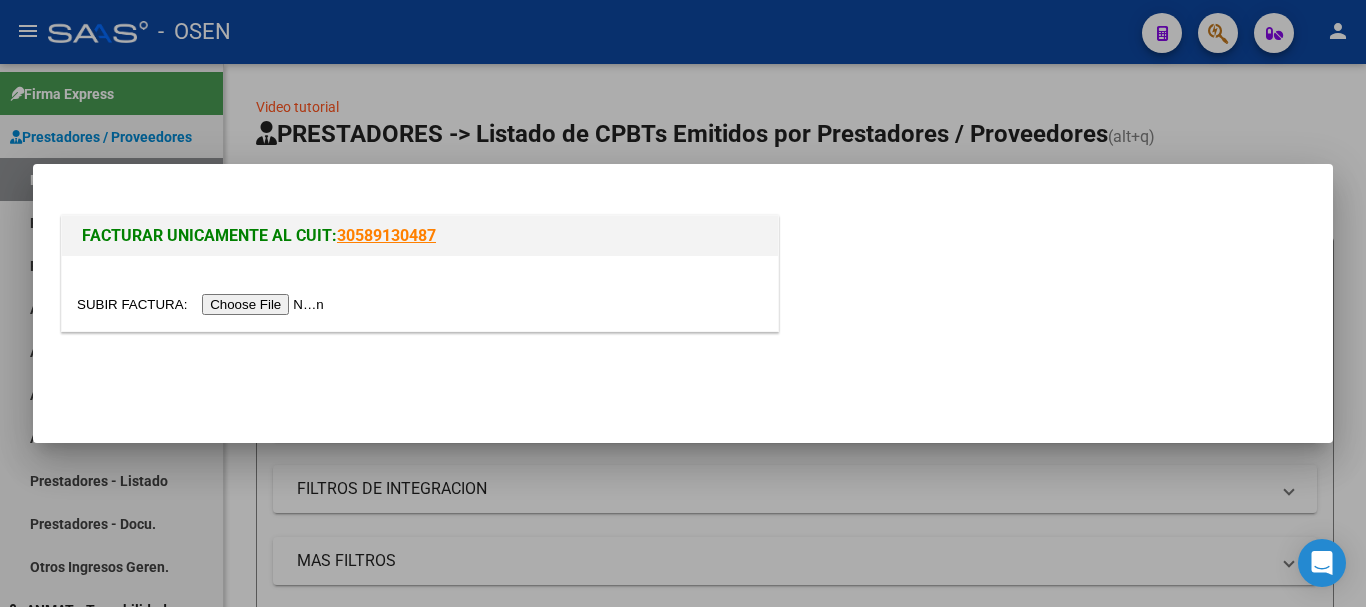 click at bounding box center (203, 304) 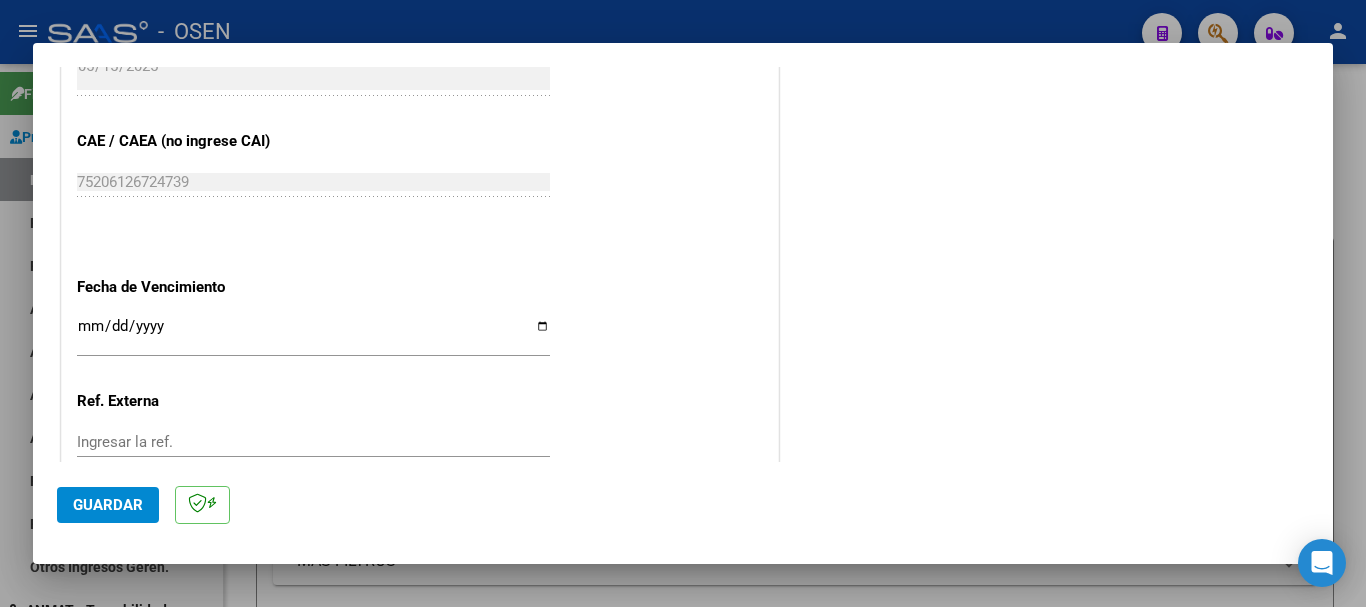 scroll, scrollTop: 1100, scrollLeft: 0, axis: vertical 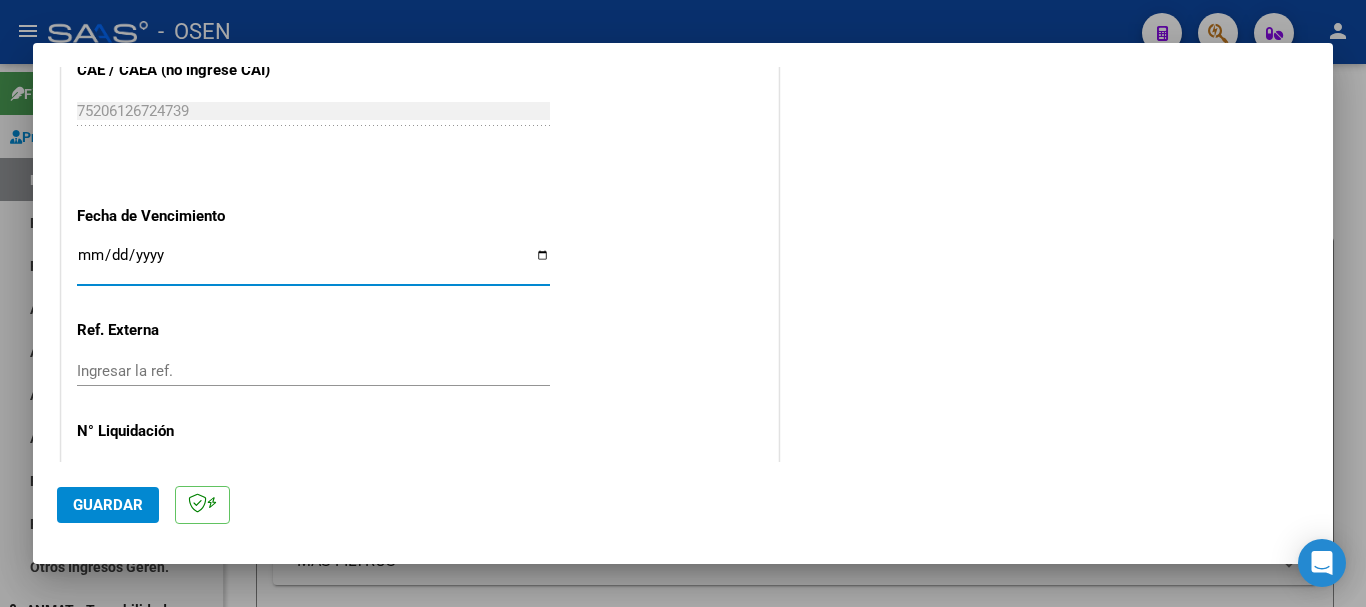 click on "Ingresar la fecha" at bounding box center (313, 263) 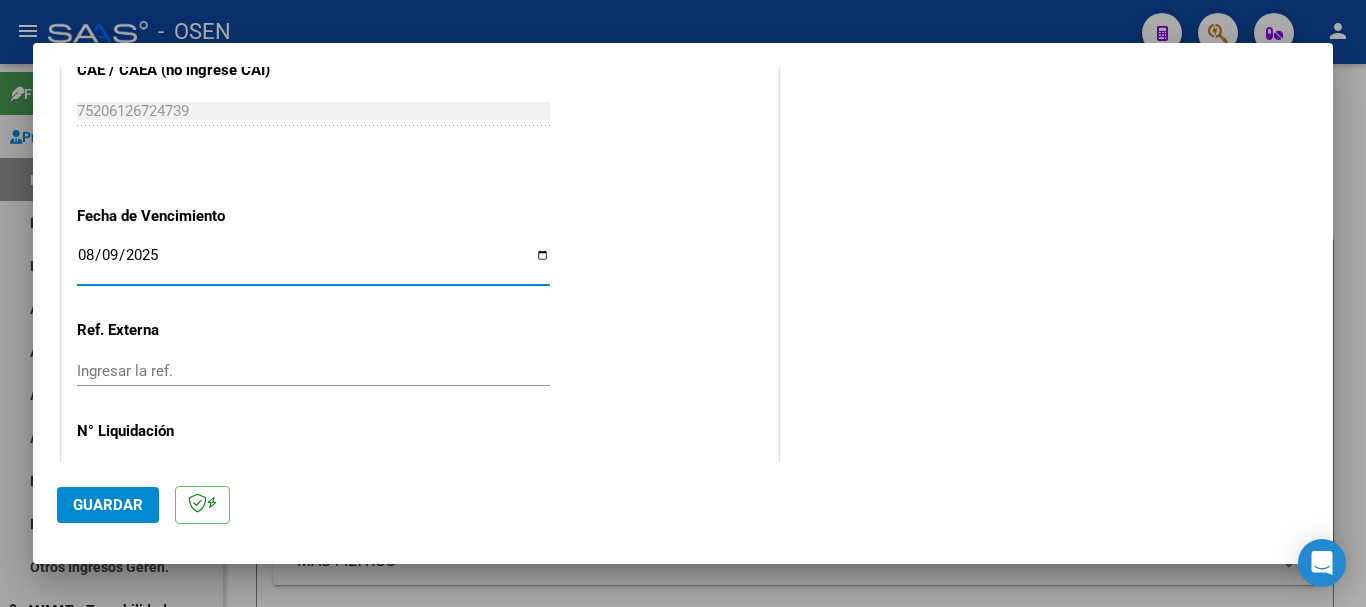 click on "Guardar" 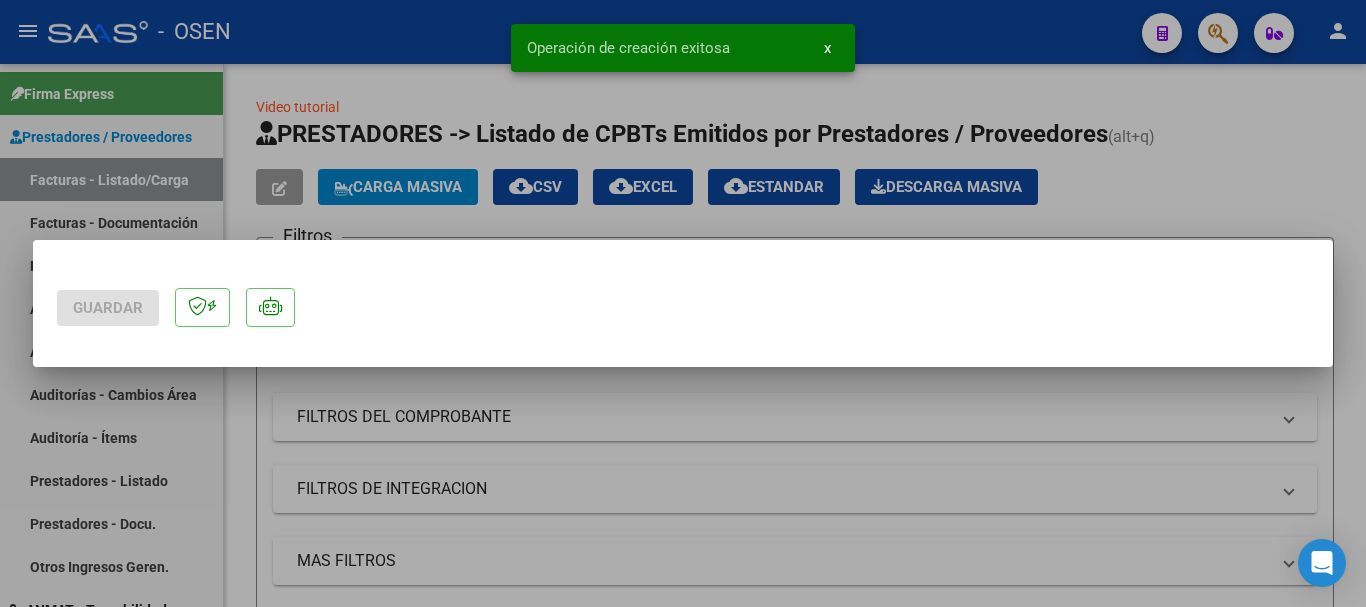 scroll, scrollTop: 0, scrollLeft: 0, axis: both 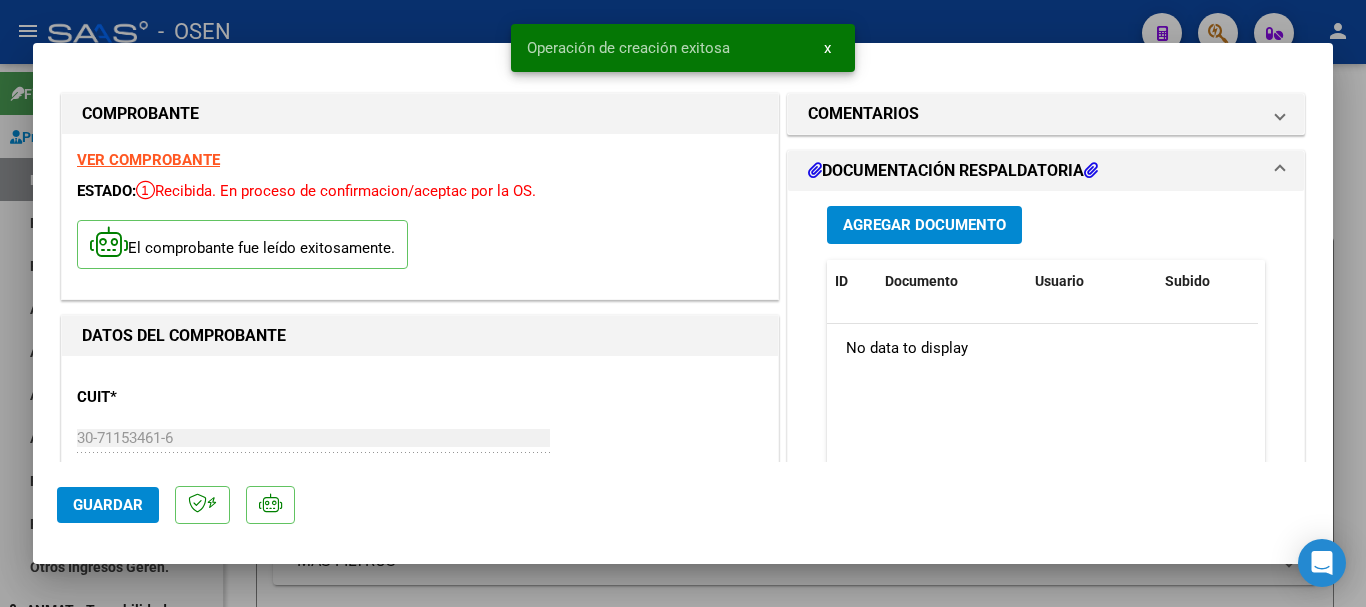 click on "Agregar Documento" at bounding box center [924, 224] 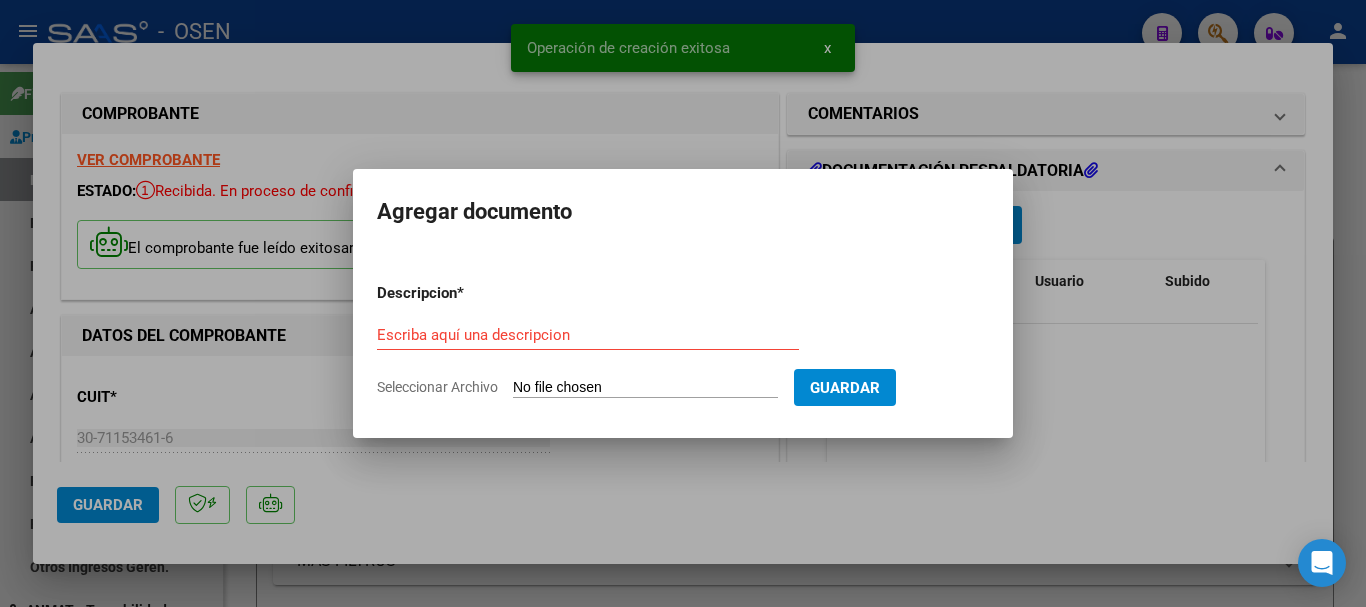 click on "Seleccionar Archivo" at bounding box center (645, 388) 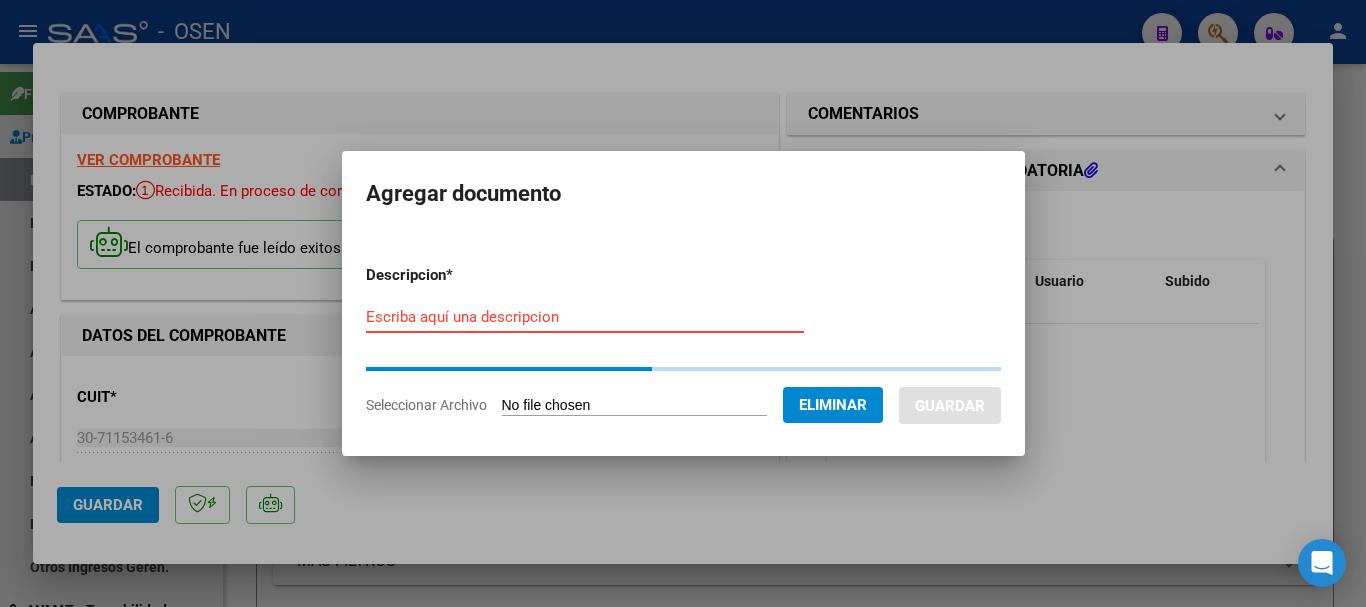 drag, startPoint x: 613, startPoint y: 325, endPoint x: 609, endPoint y: 288, distance: 37.215588 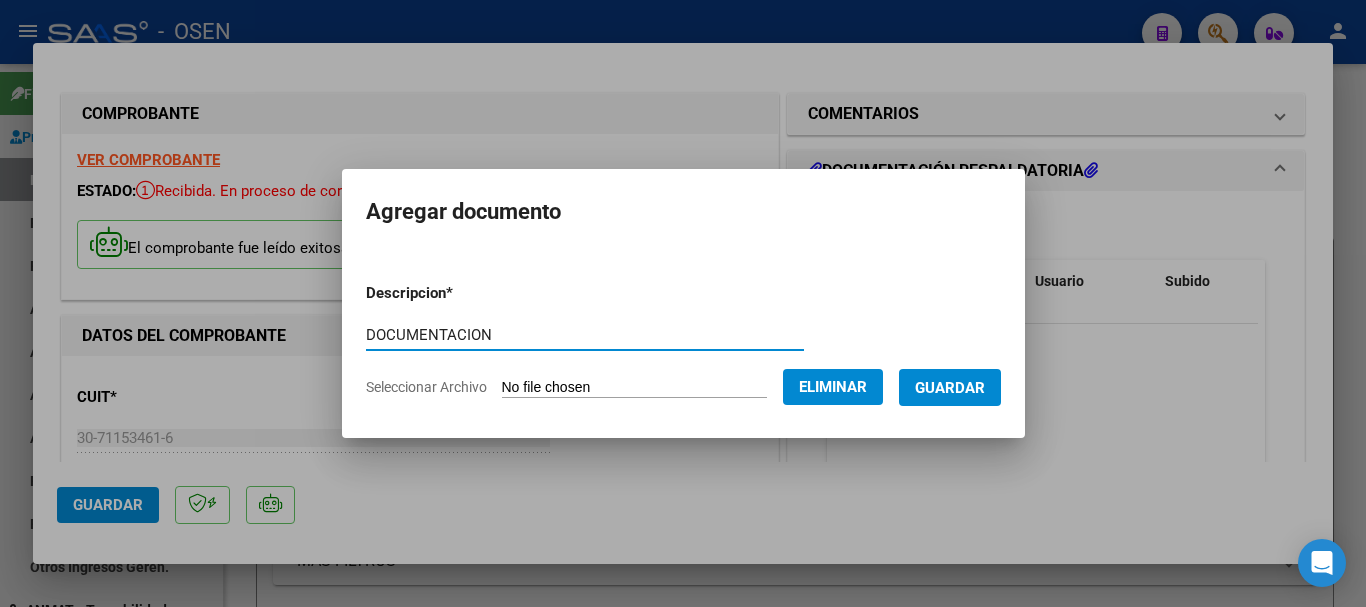 click on "Guardar" at bounding box center (950, 388) 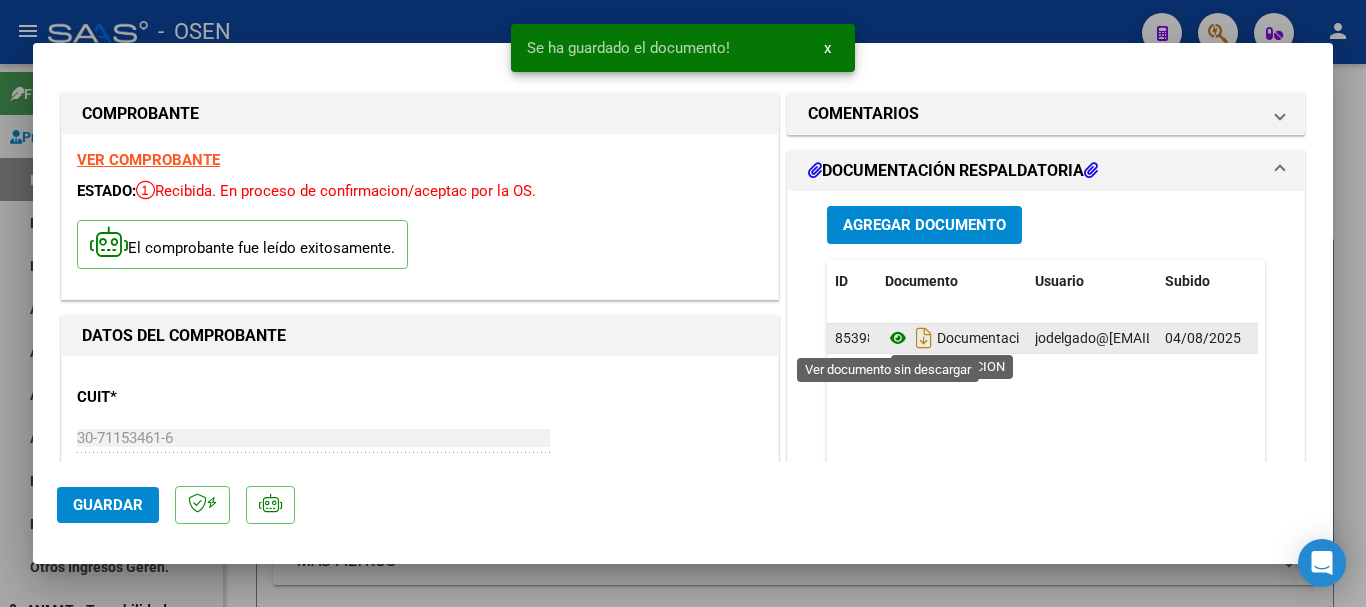 click 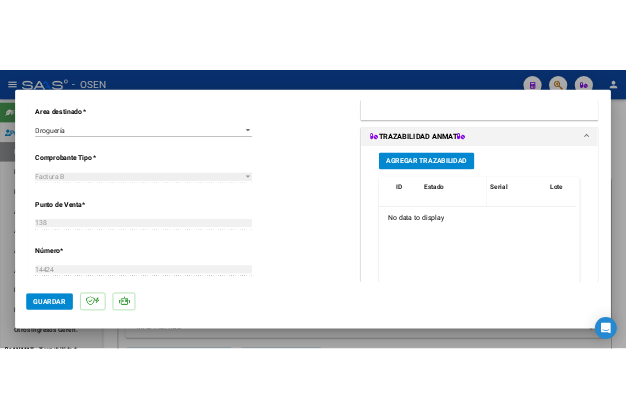 scroll, scrollTop: 500, scrollLeft: 0, axis: vertical 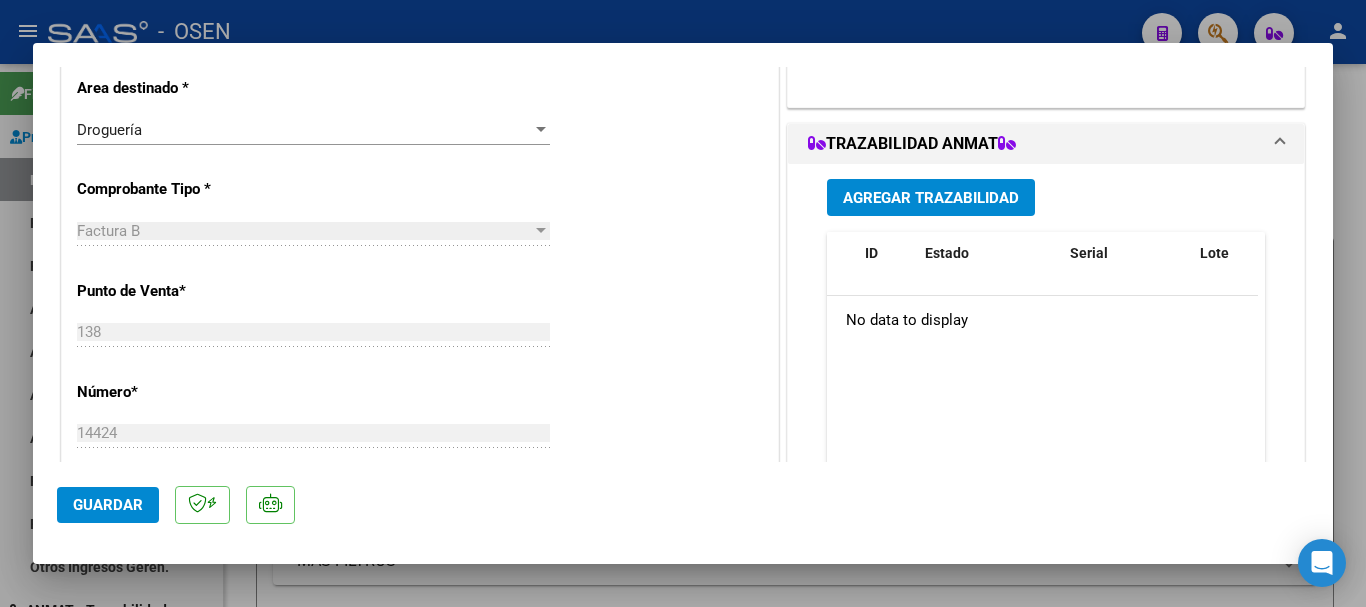 click on "Agregar Trazabilidad" at bounding box center [931, 198] 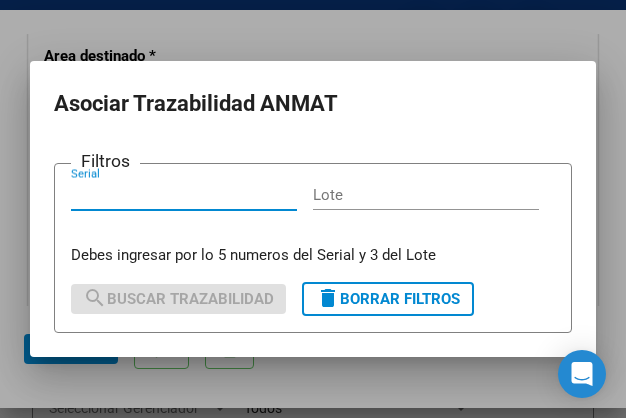 click on "Serial" at bounding box center (184, 195) 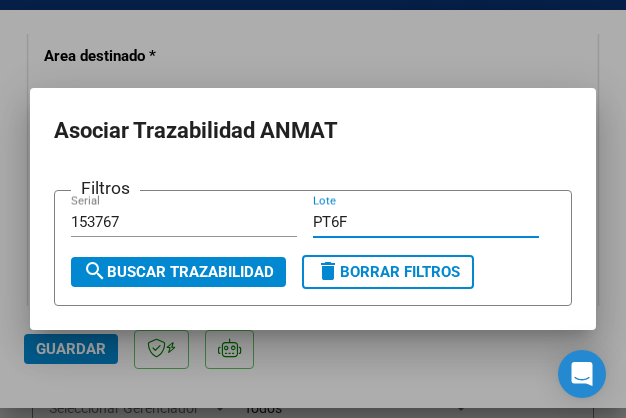 click on "search  Buscar Trazabilidad" at bounding box center (178, 272) 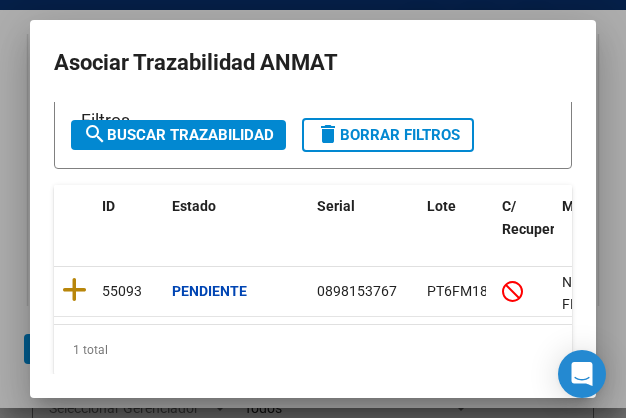 scroll, scrollTop: 100, scrollLeft: 0, axis: vertical 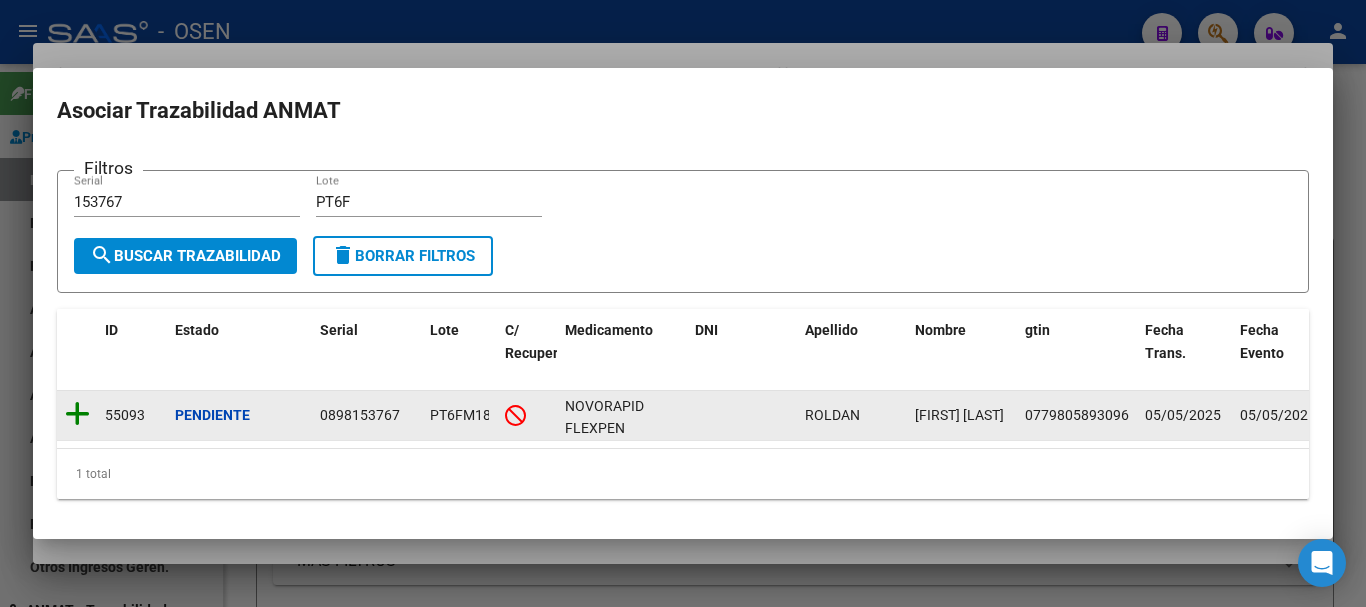 click 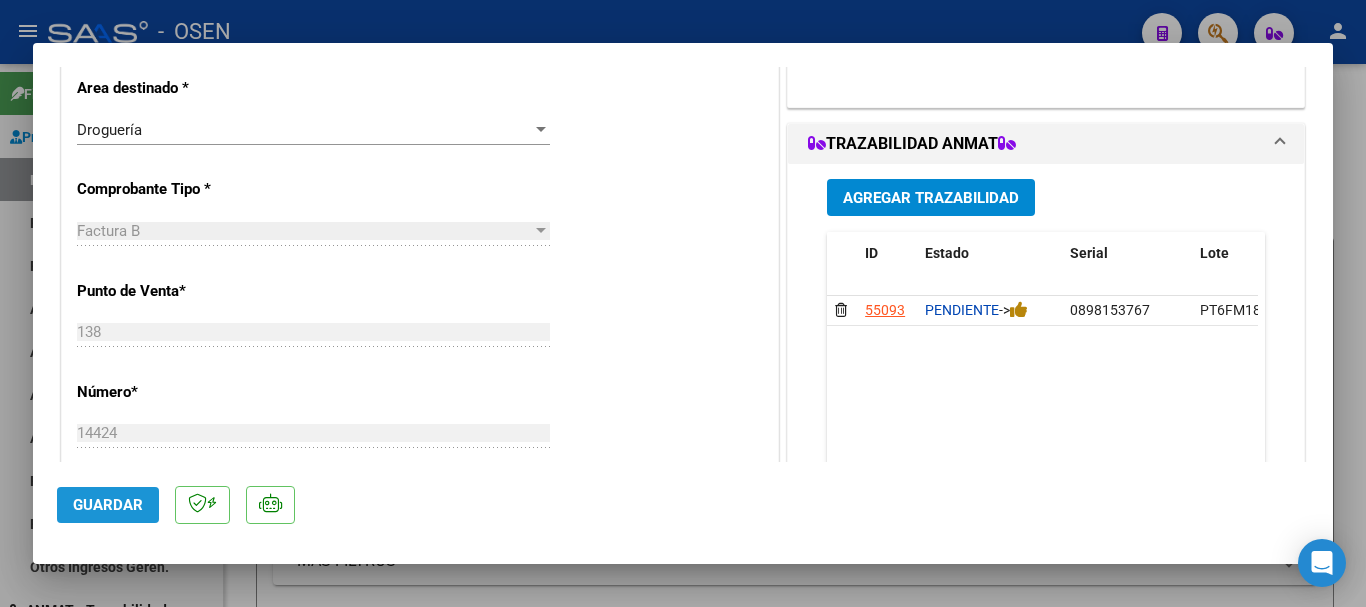 click on "Guardar" 